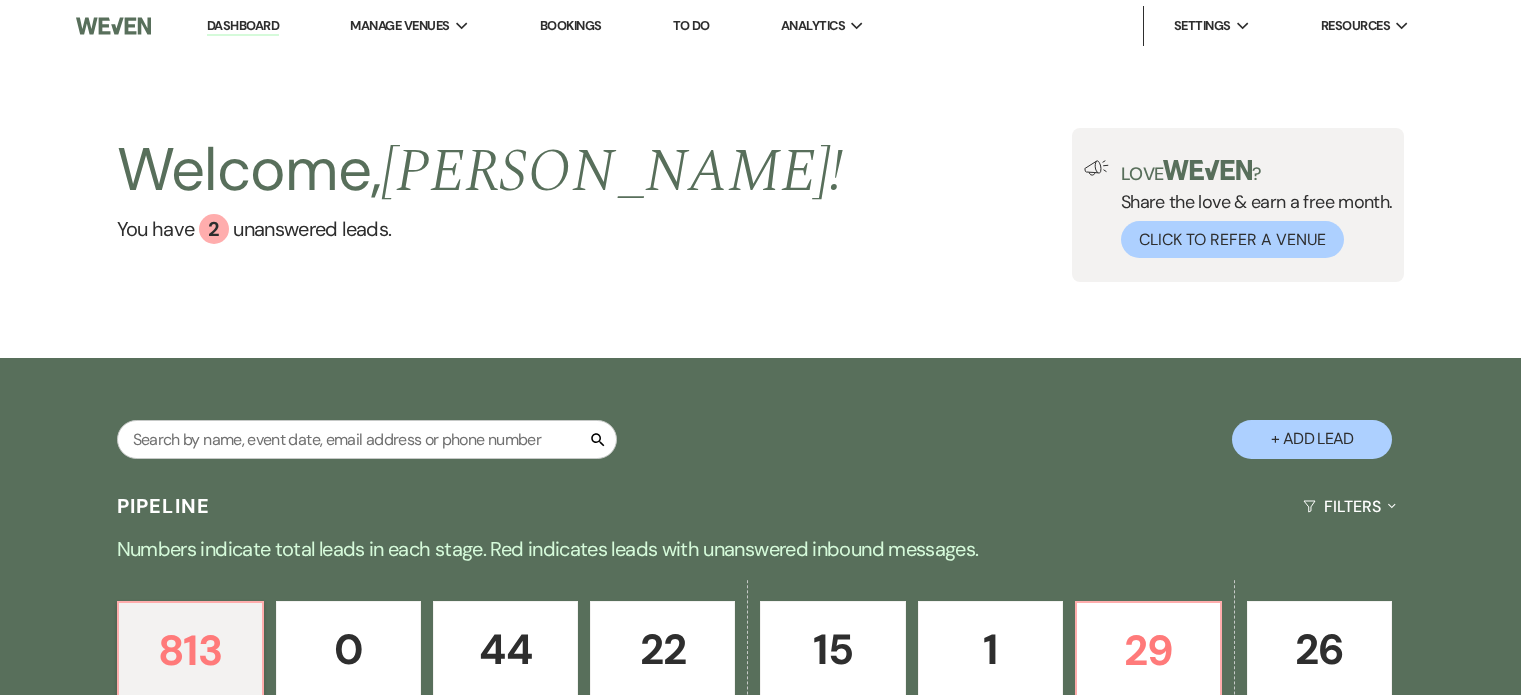 scroll, scrollTop: 0, scrollLeft: 0, axis: both 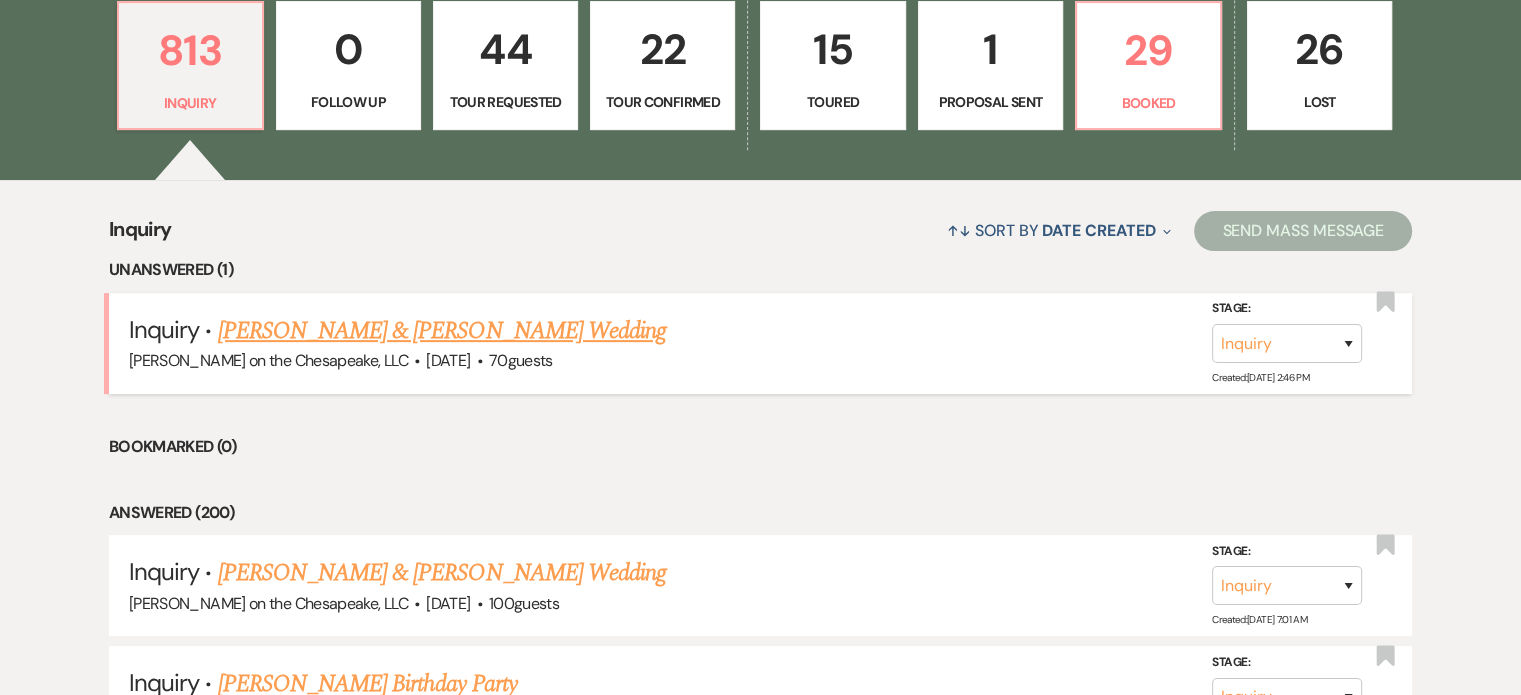 click on "[PERSON_NAME] & [PERSON_NAME] Wedding" at bounding box center [442, 331] 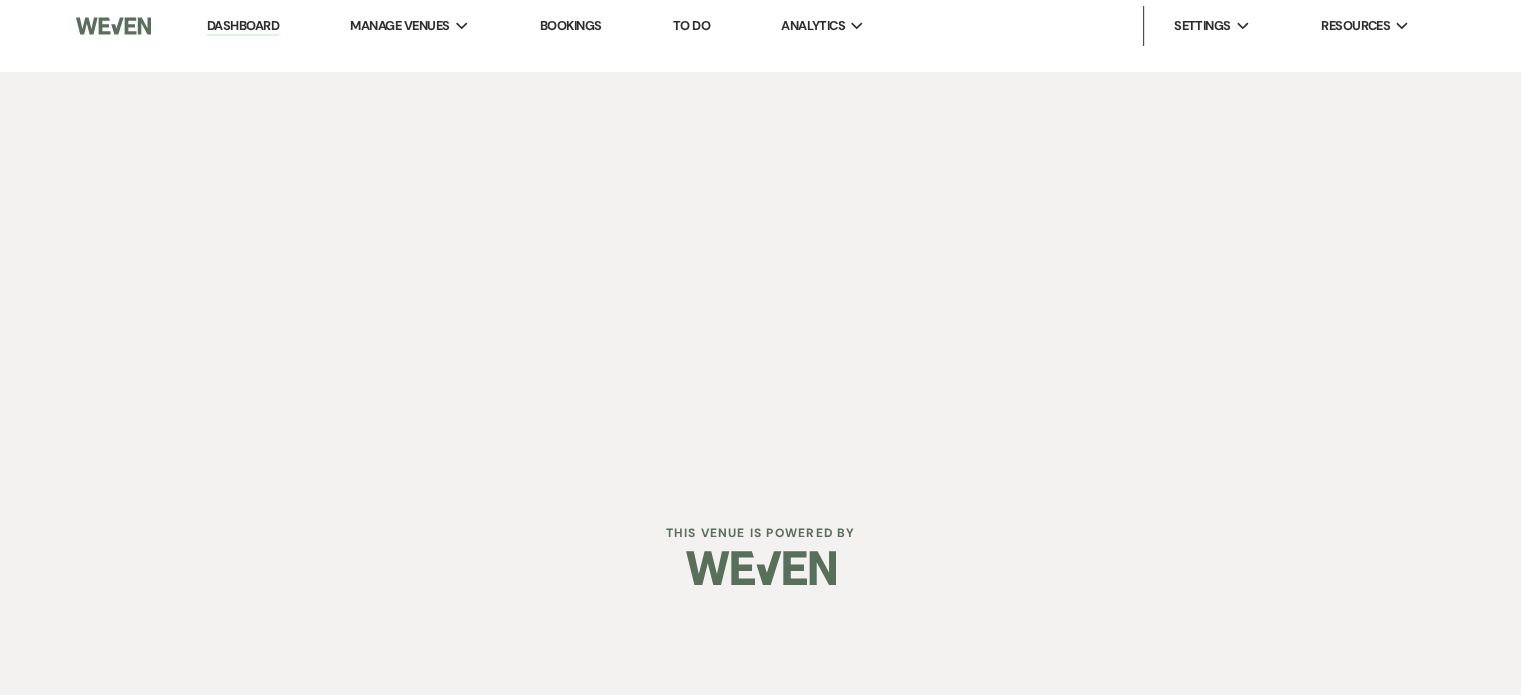 scroll, scrollTop: 0, scrollLeft: 0, axis: both 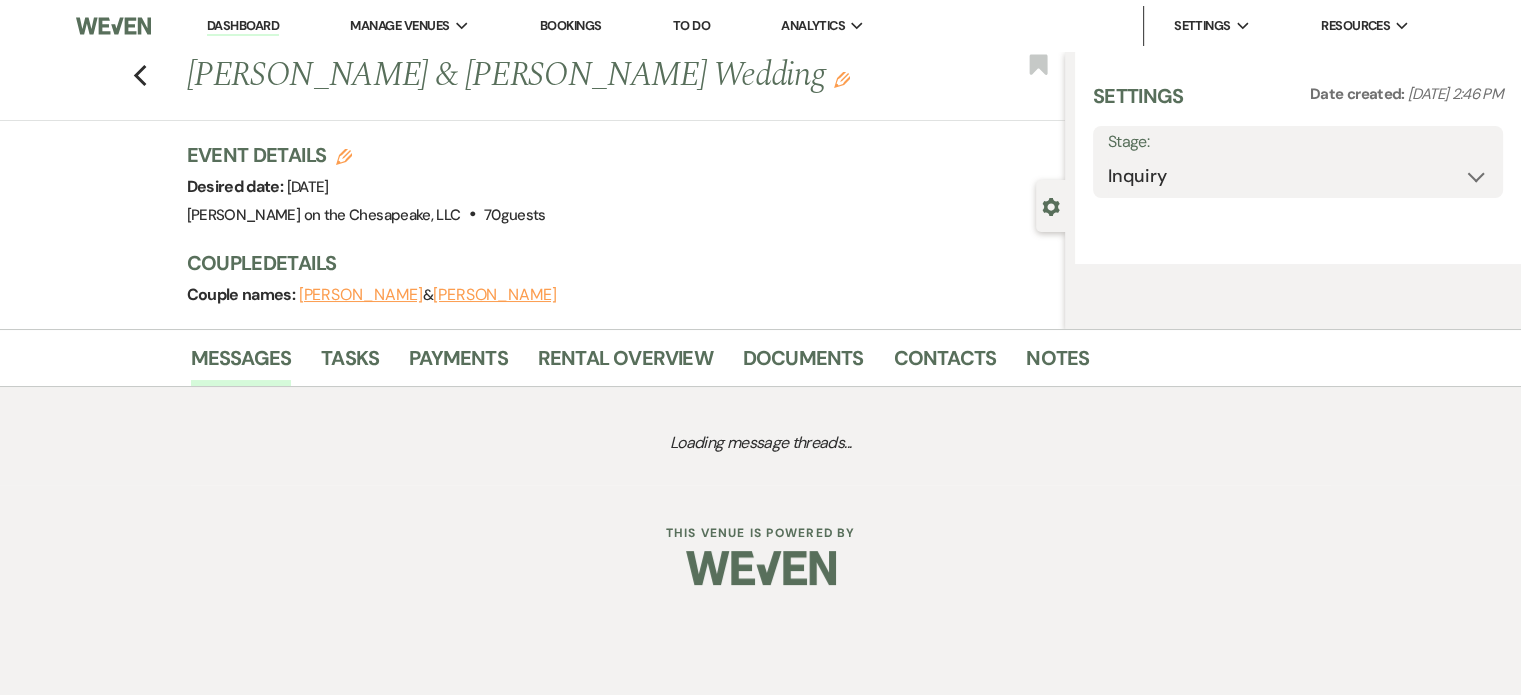 select on "5" 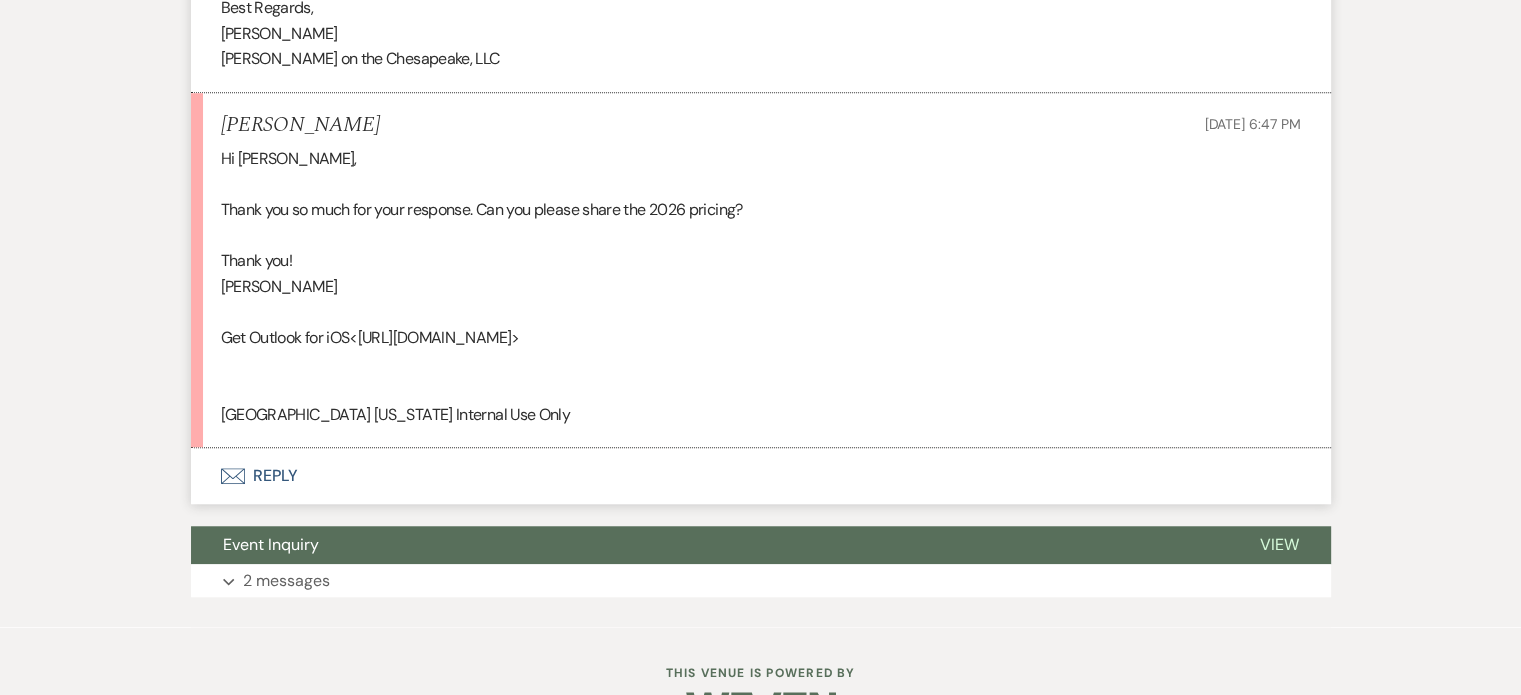 scroll, scrollTop: 1660, scrollLeft: 0, axis: vertical 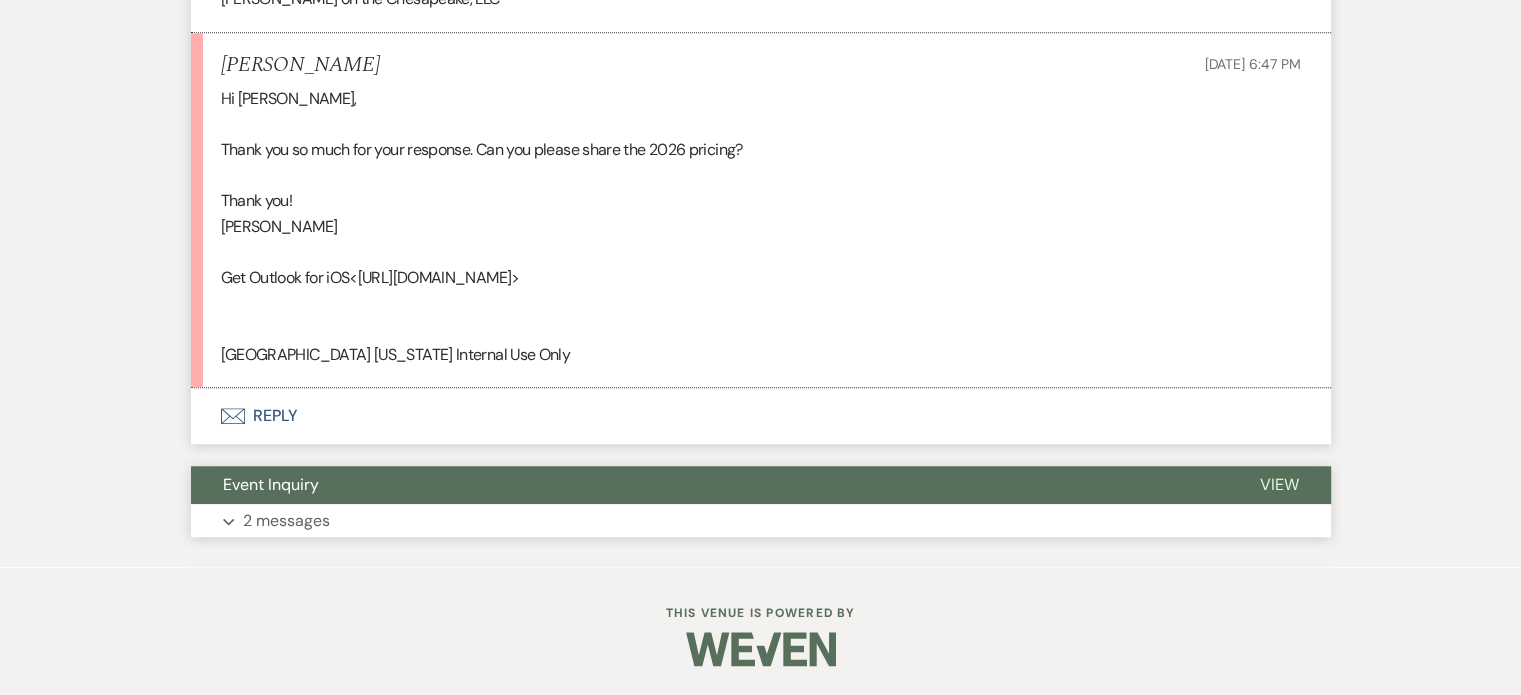 click on "View" at bounding box center [1279, 484] 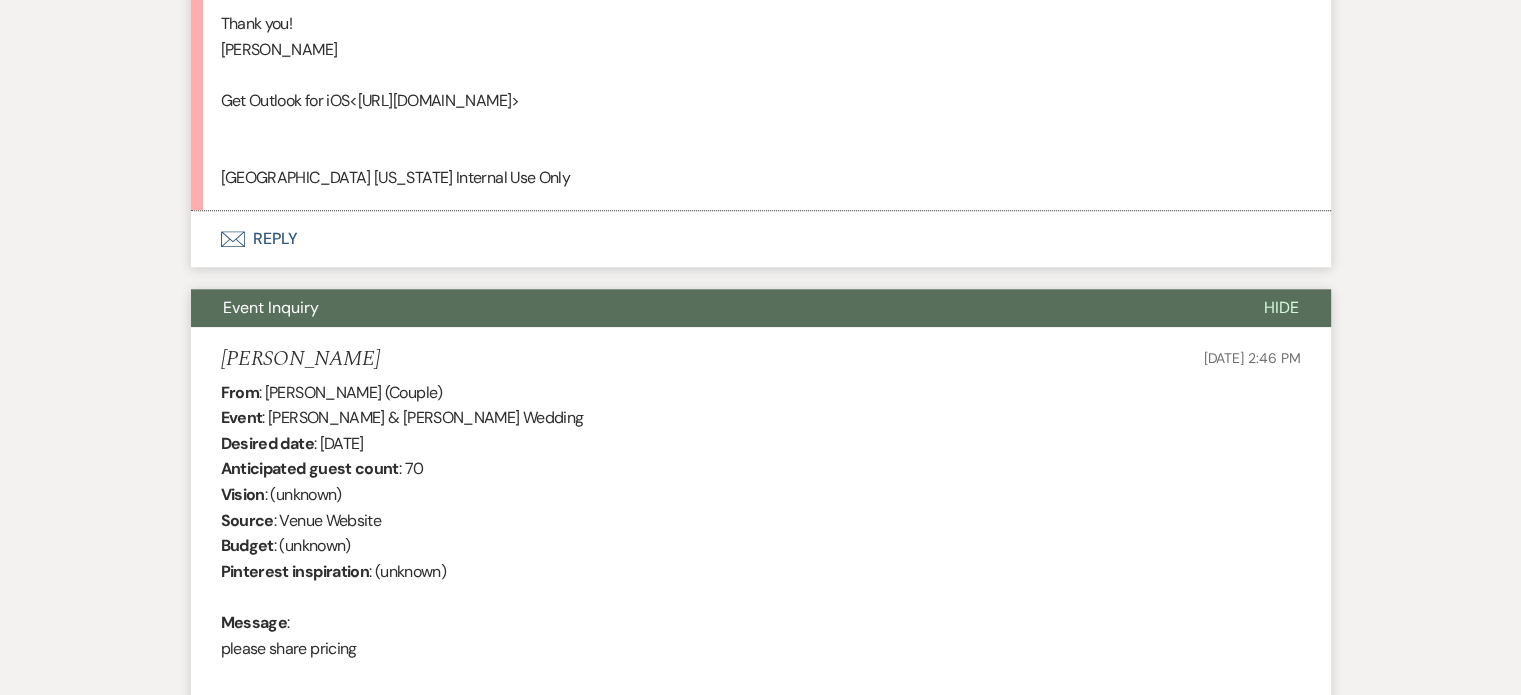 scroll, scrollTop: 1823, scrollLeft: 0, axis: vertical 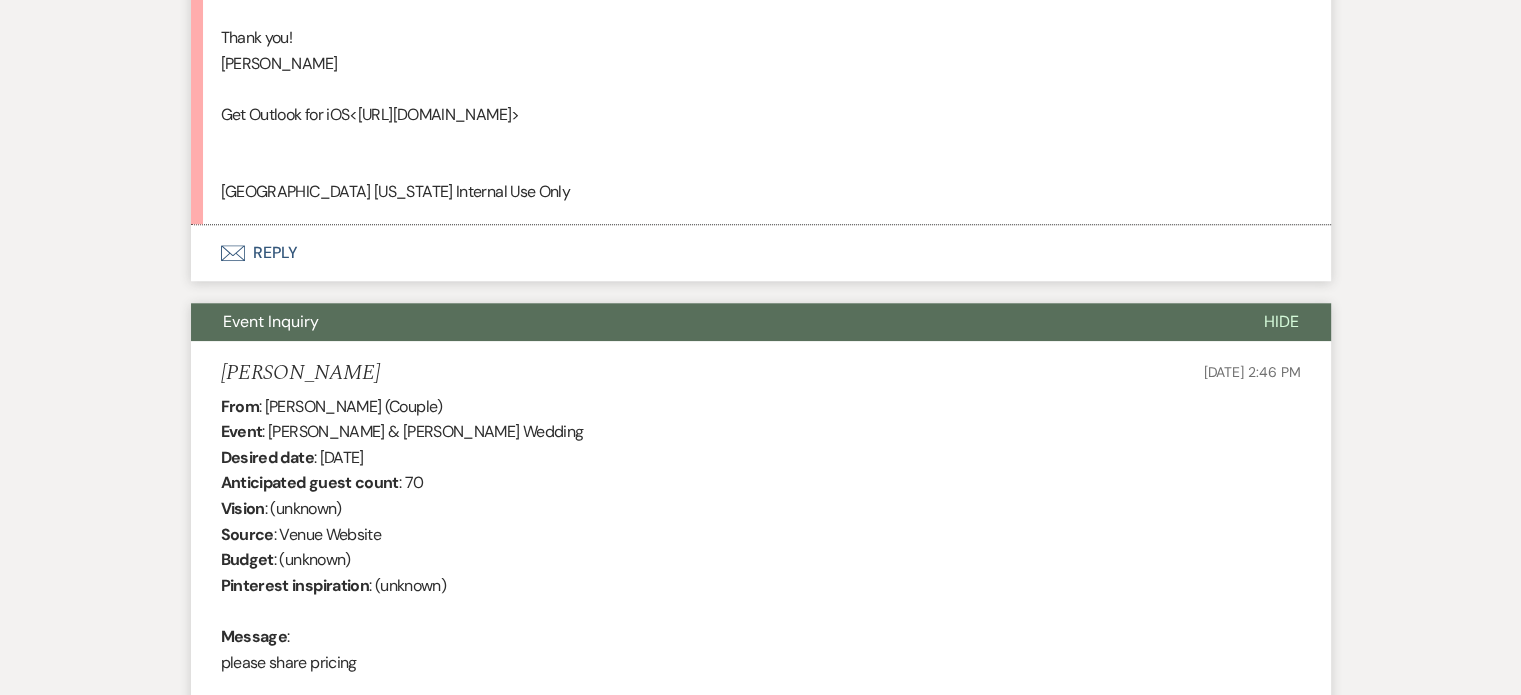 click on "Envelope Reply" at bounding box center (761, 253) 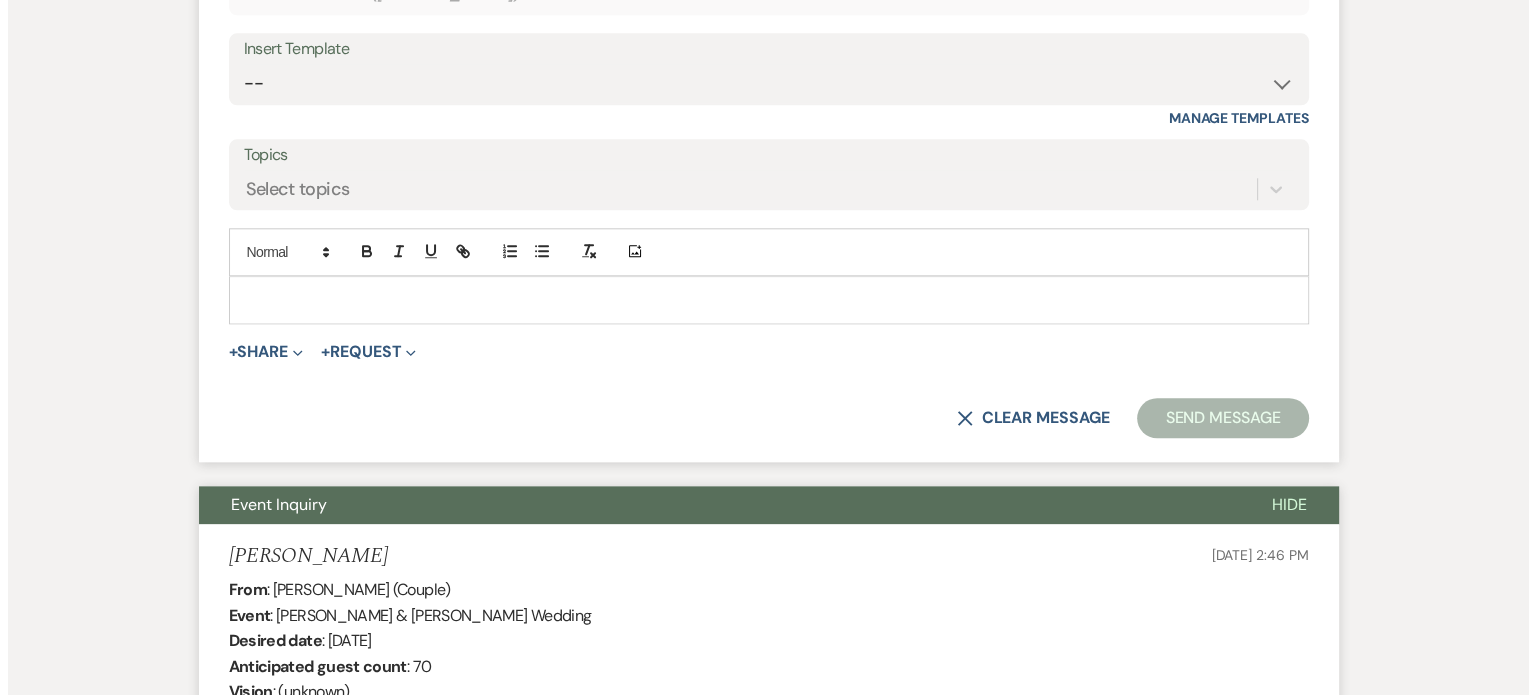 scroll, scrollTop: 2206, scrollLeft: 0, axis: vertical 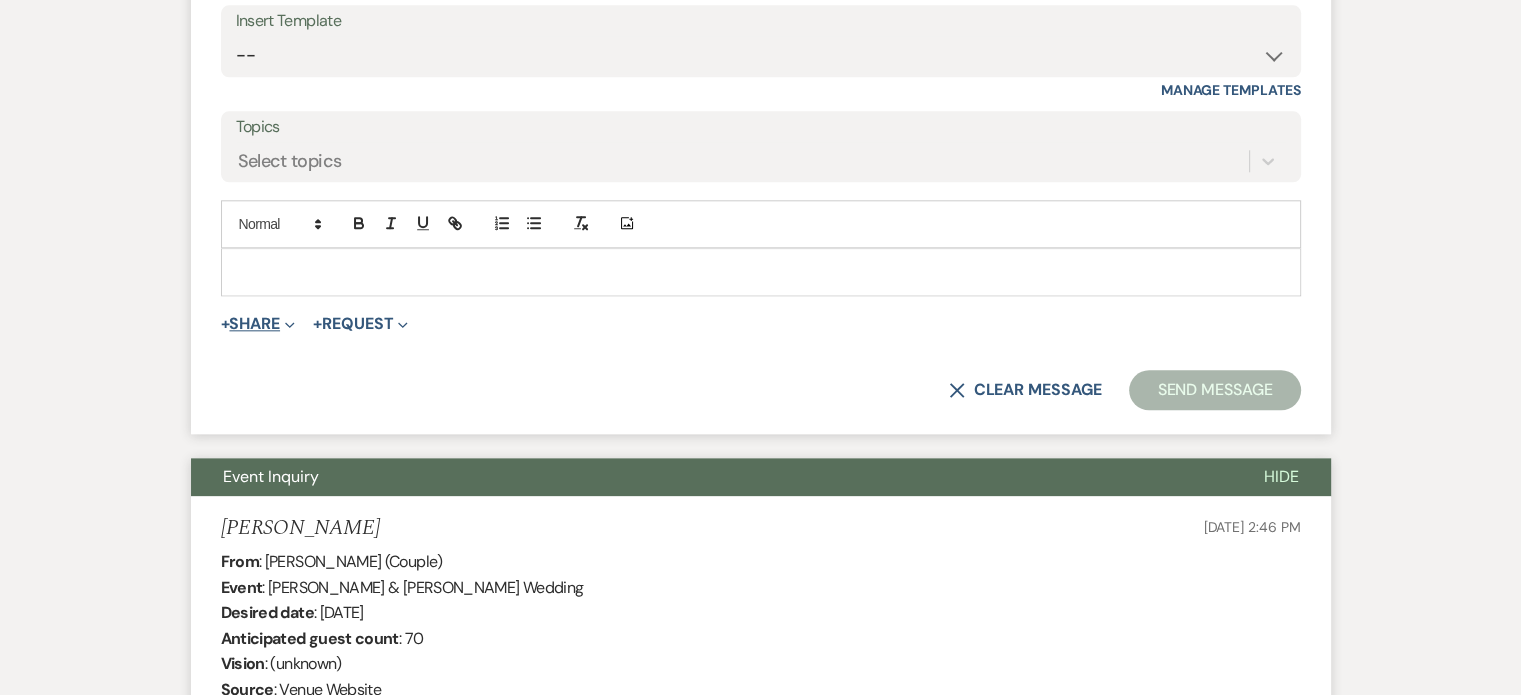 click on "Expand" at bounding box center (287, 323) 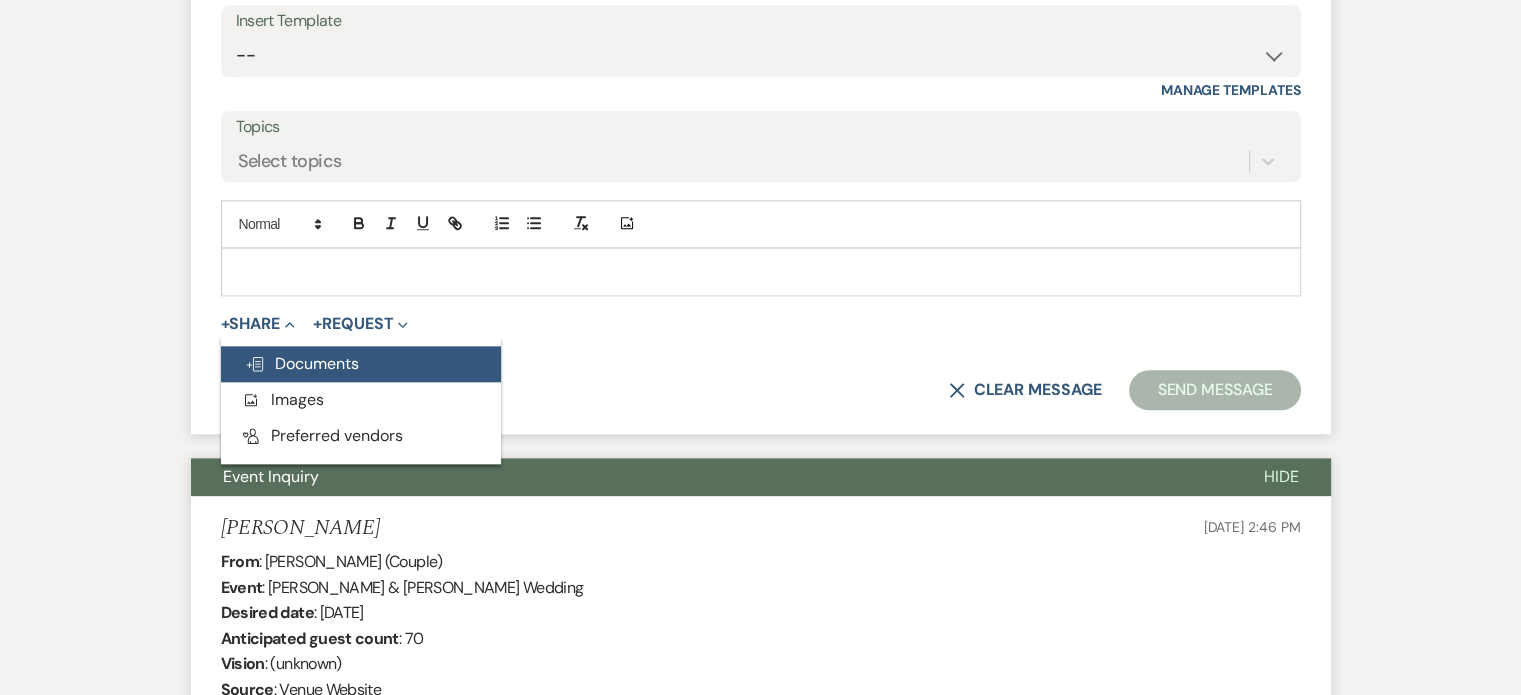 click on "Doc Upload Documents" at bounding box center (302, 363) 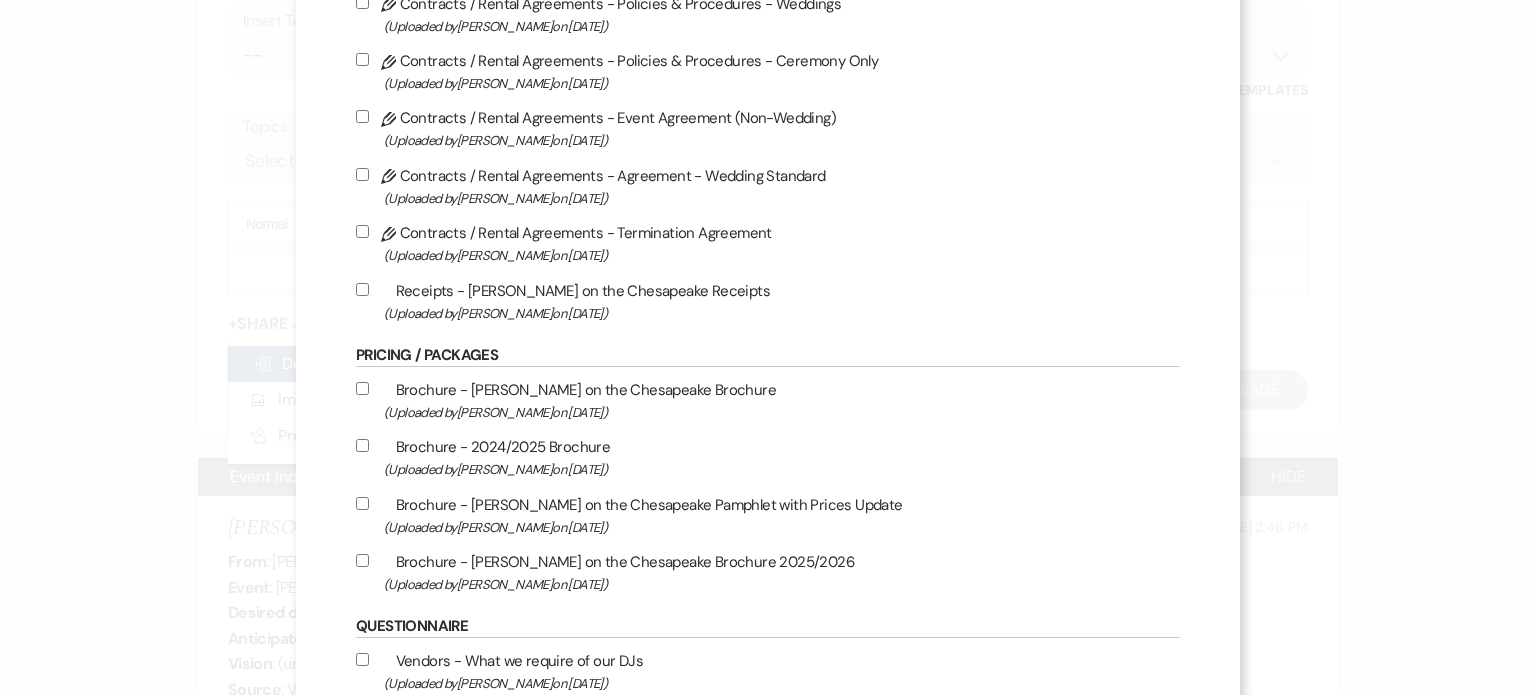 scroll, scrollTop: 400, scrollLeft: 0, axis: vertical 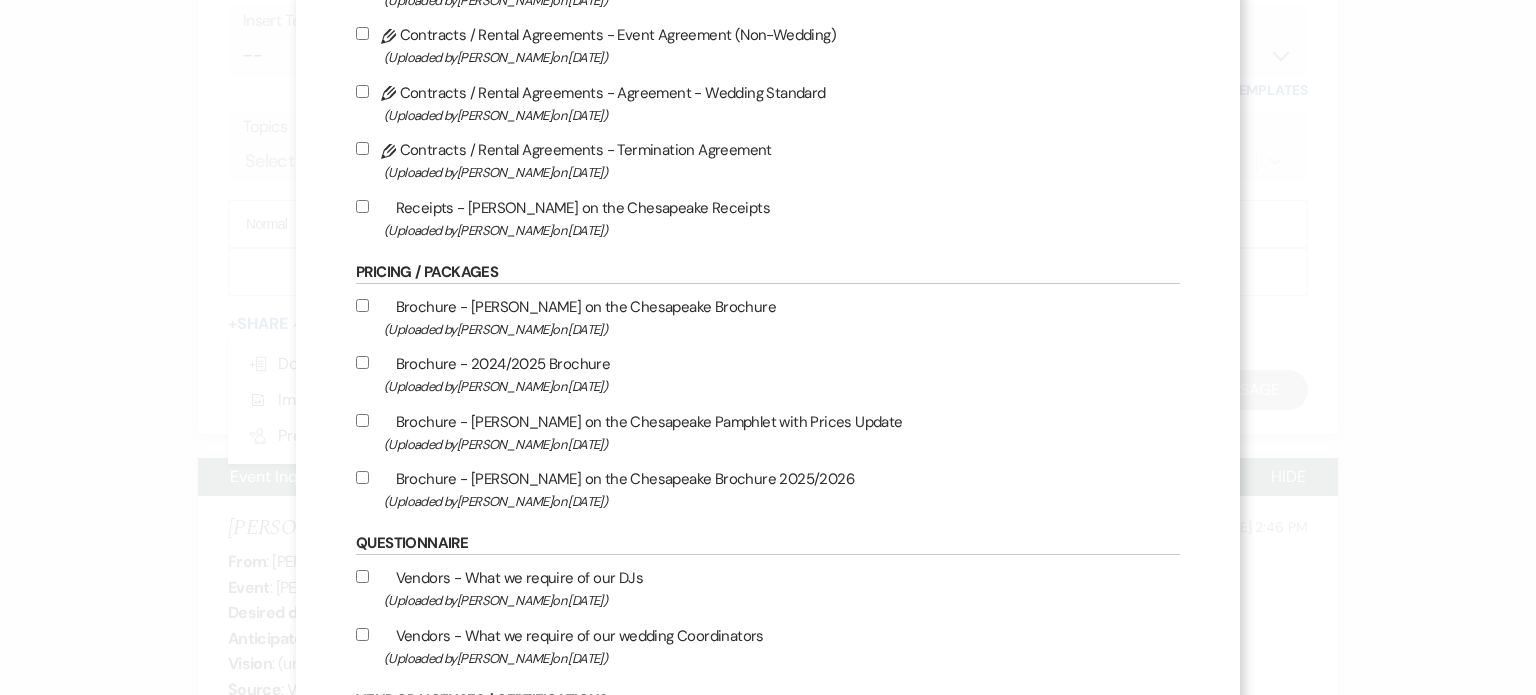 click on "Attach File Brochure - [PERSON_NAME] on the Chesapeake Brochure 2025/2026 (Uploaded by  [PERSON_NAME]  on   [DATE] )" at bounding box center [362, 477] 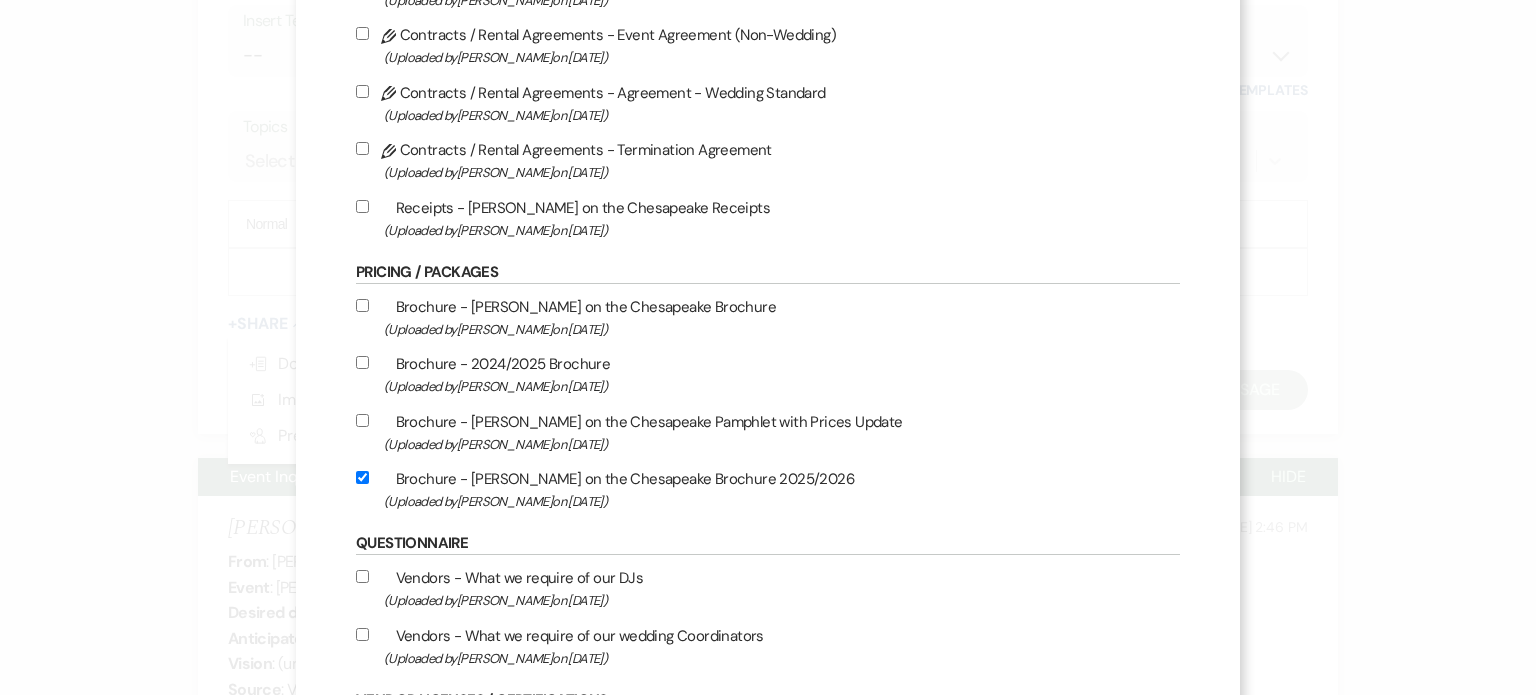 checkbox on "true" 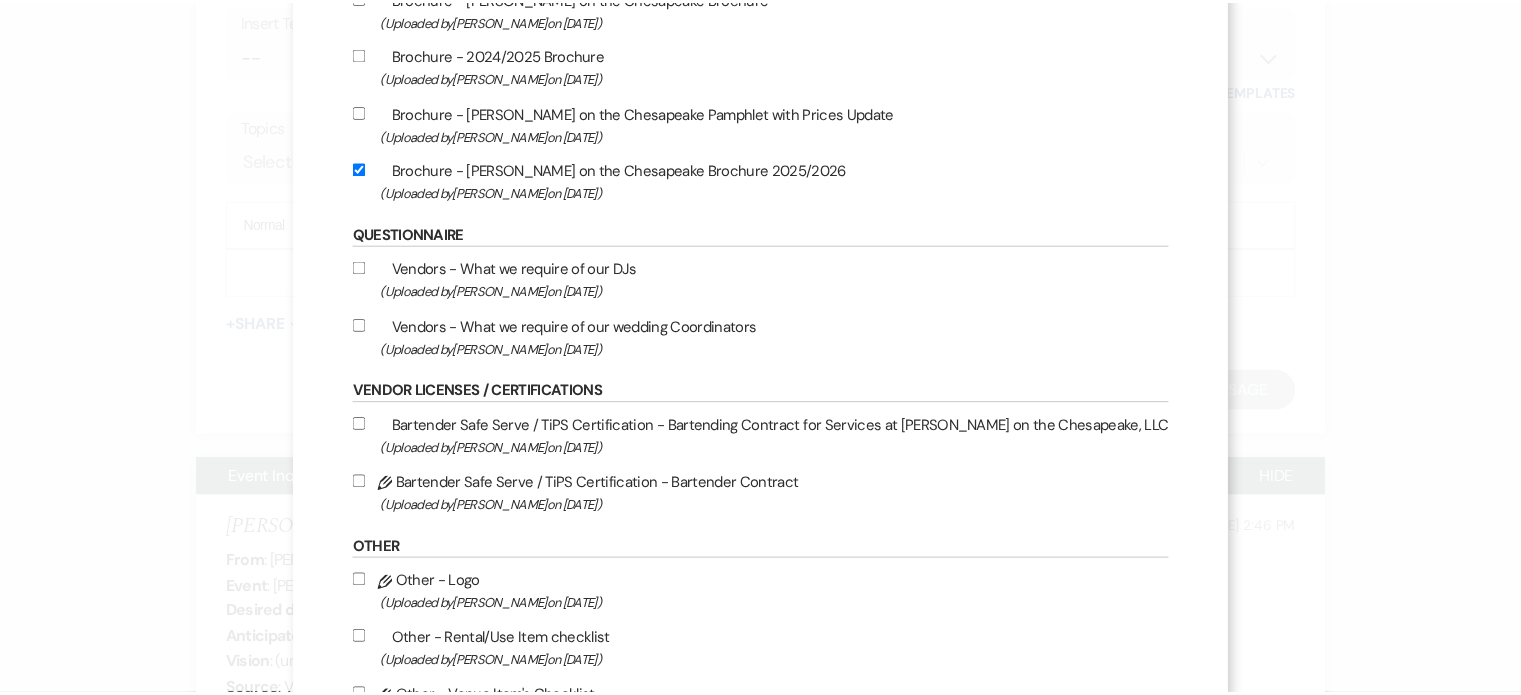 scroll, scrollTop: 872, scrollLeft: 0, axis: vertical 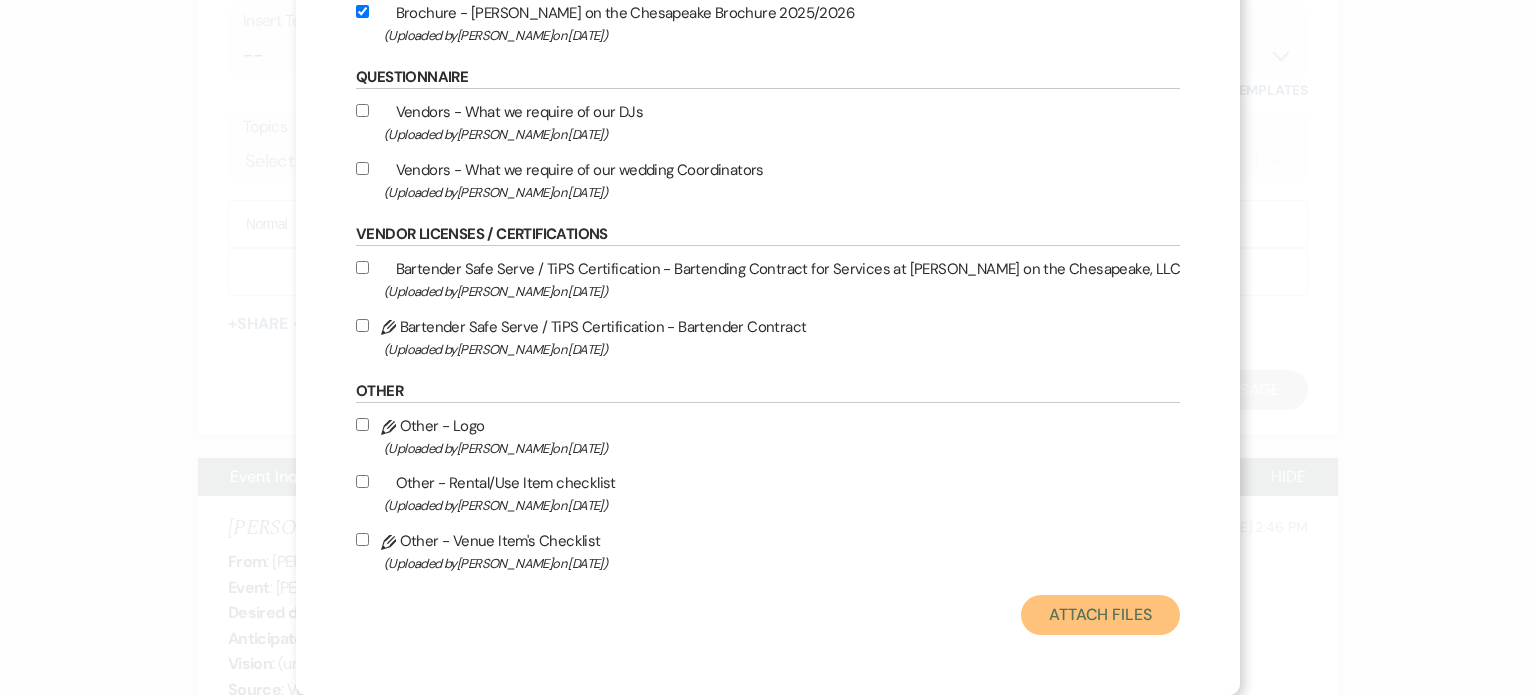 click on "Attach Files" at bounding box center [1100, 615] 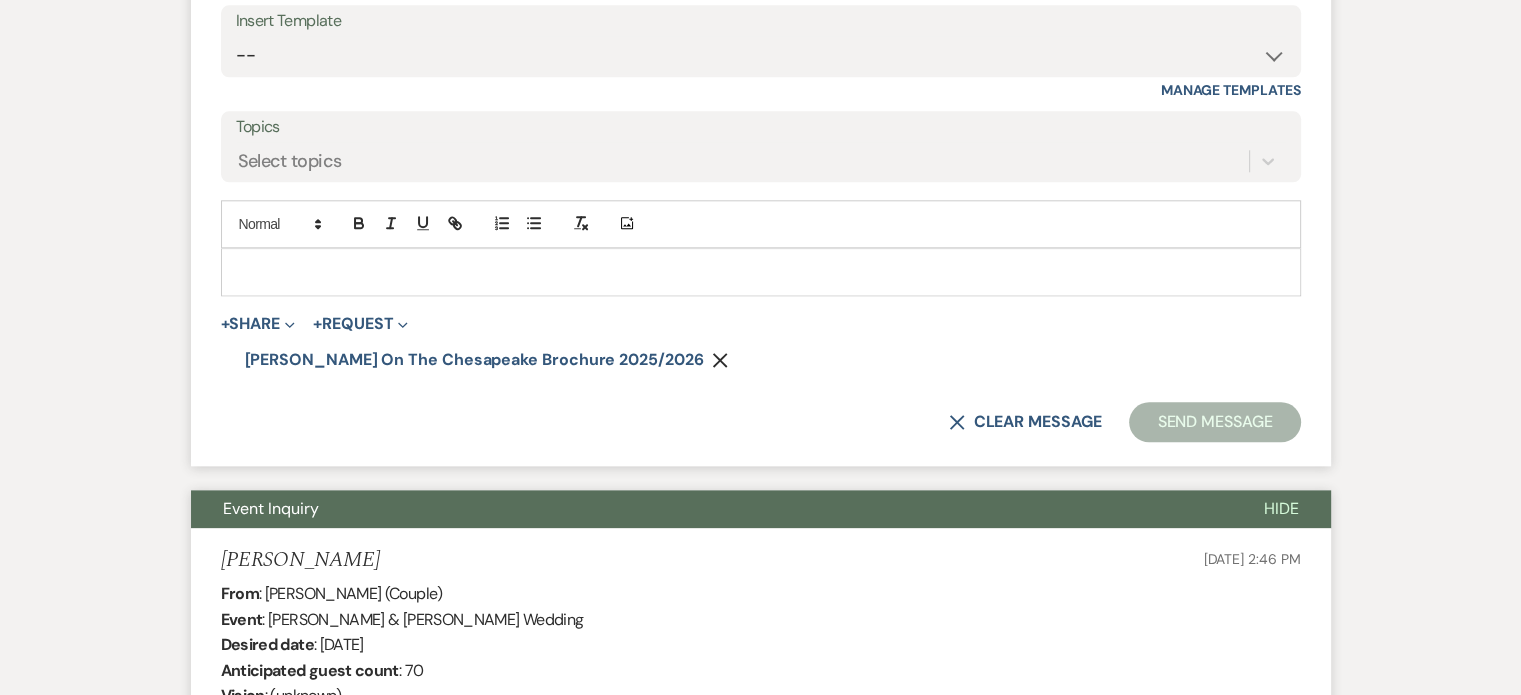 click at bounding box center [761, 272] 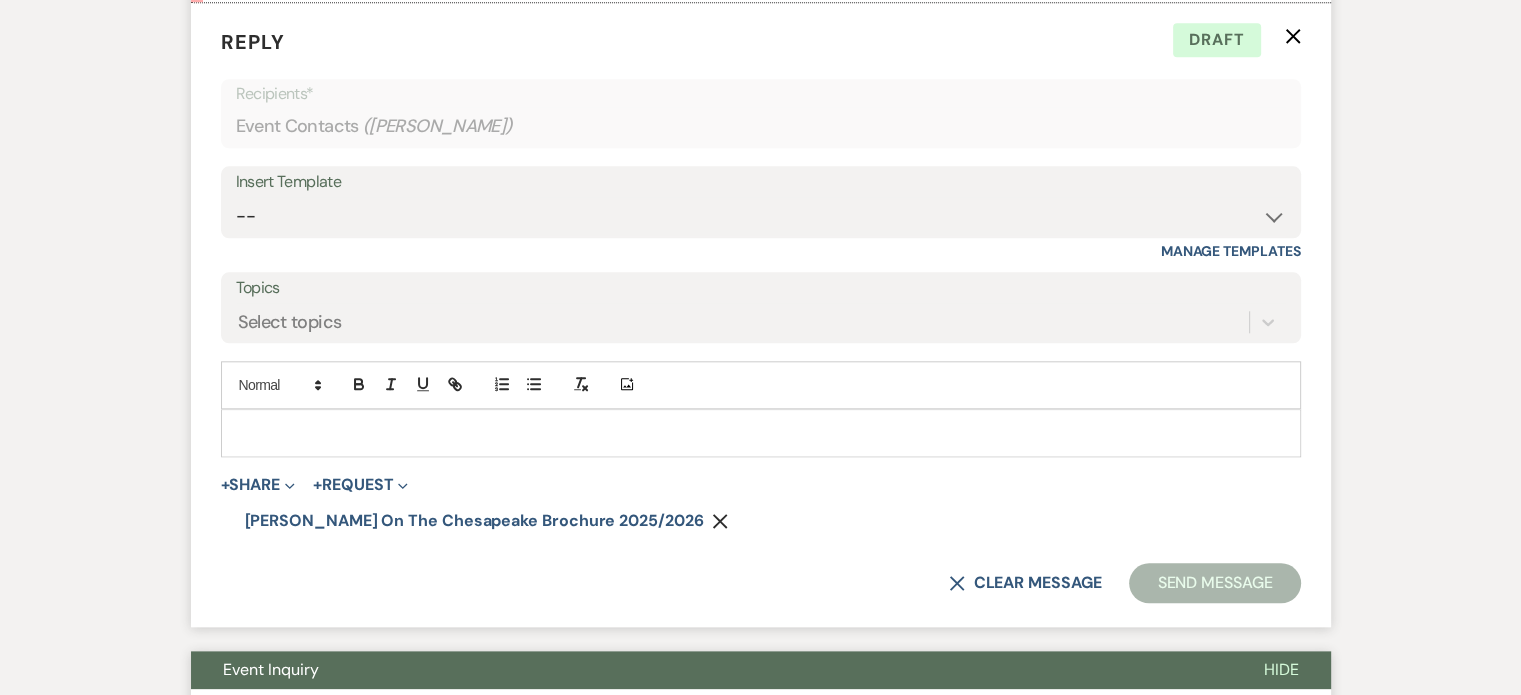 scroll, scrollTop: 1792, scrollLeft: 0, axis: vertical 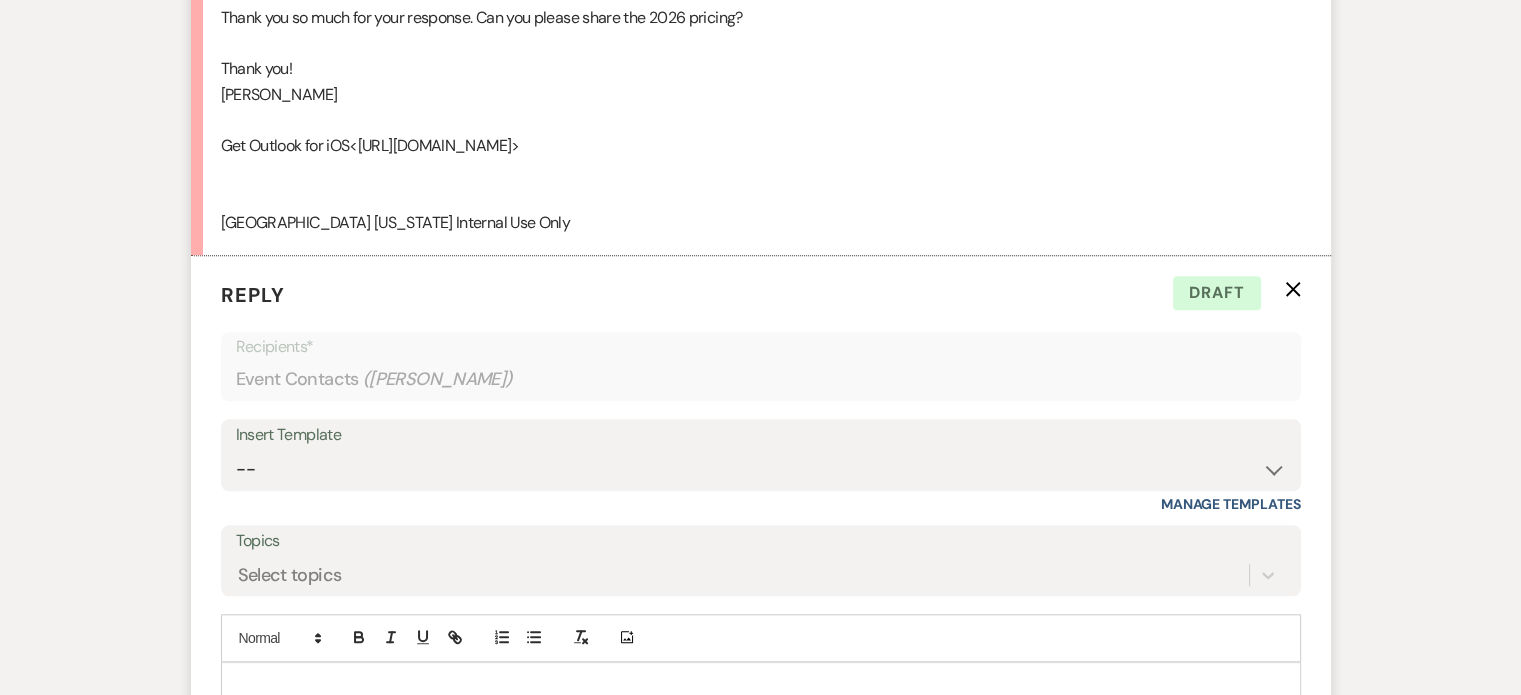 click at bounding box center [761, 686] 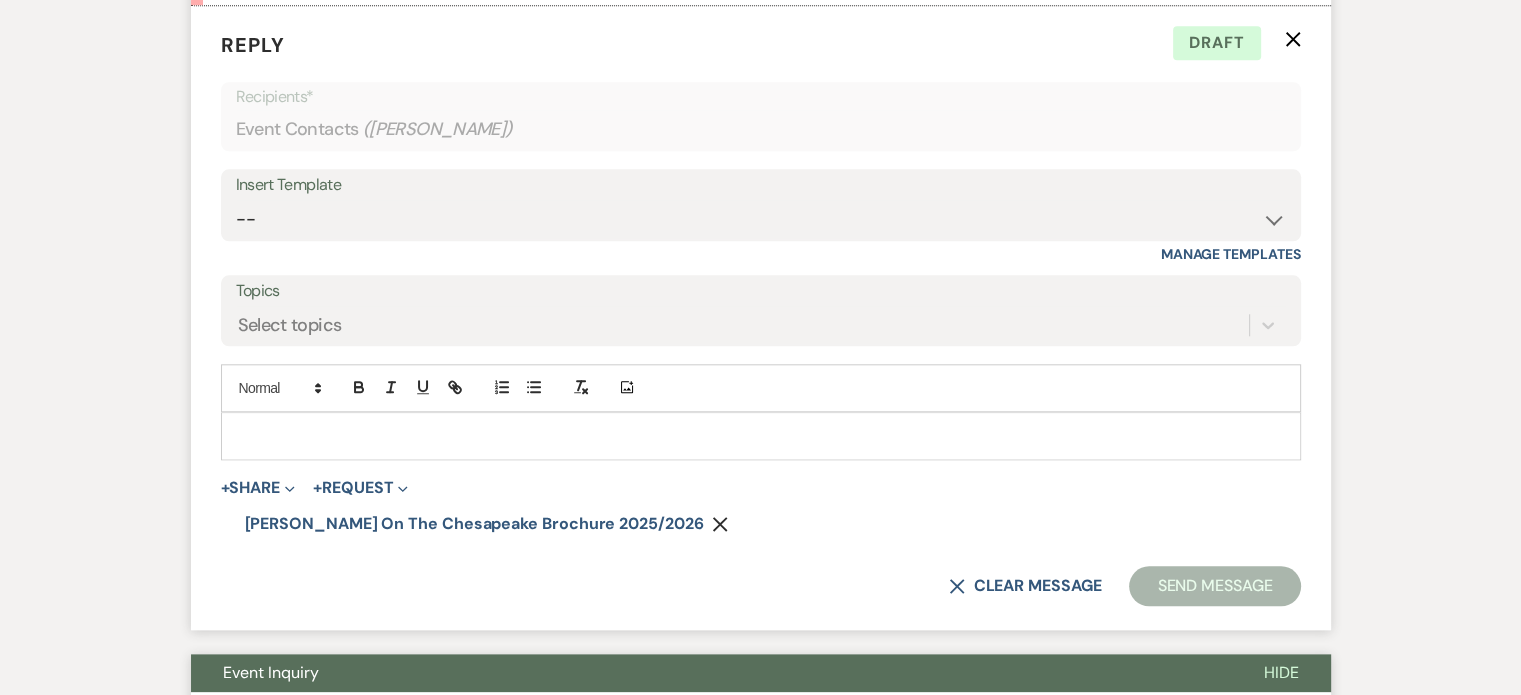 scroll, scrollTop: 2092, scrollLeft: 0, axis: vertical 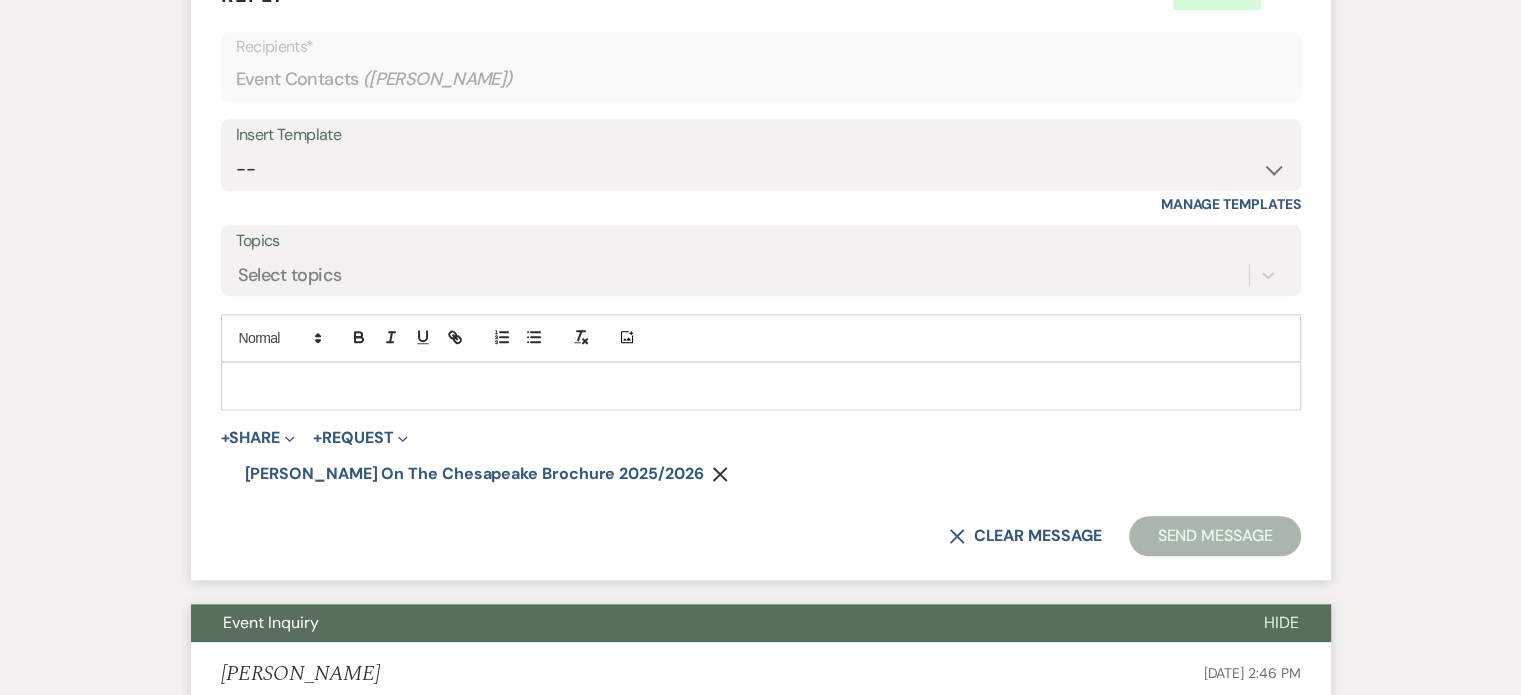 type 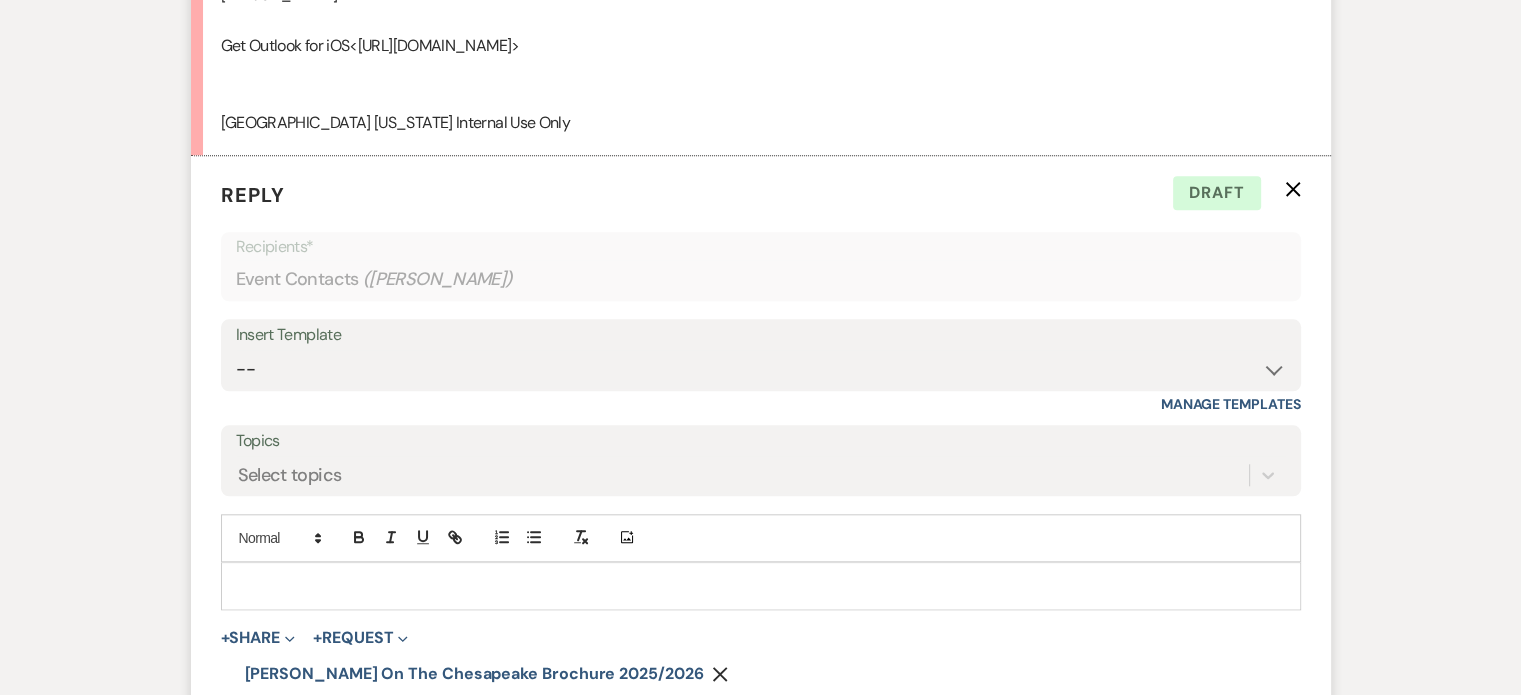 scroll, scrollTop: 1992, scrollLeft: 0, axis: vertical 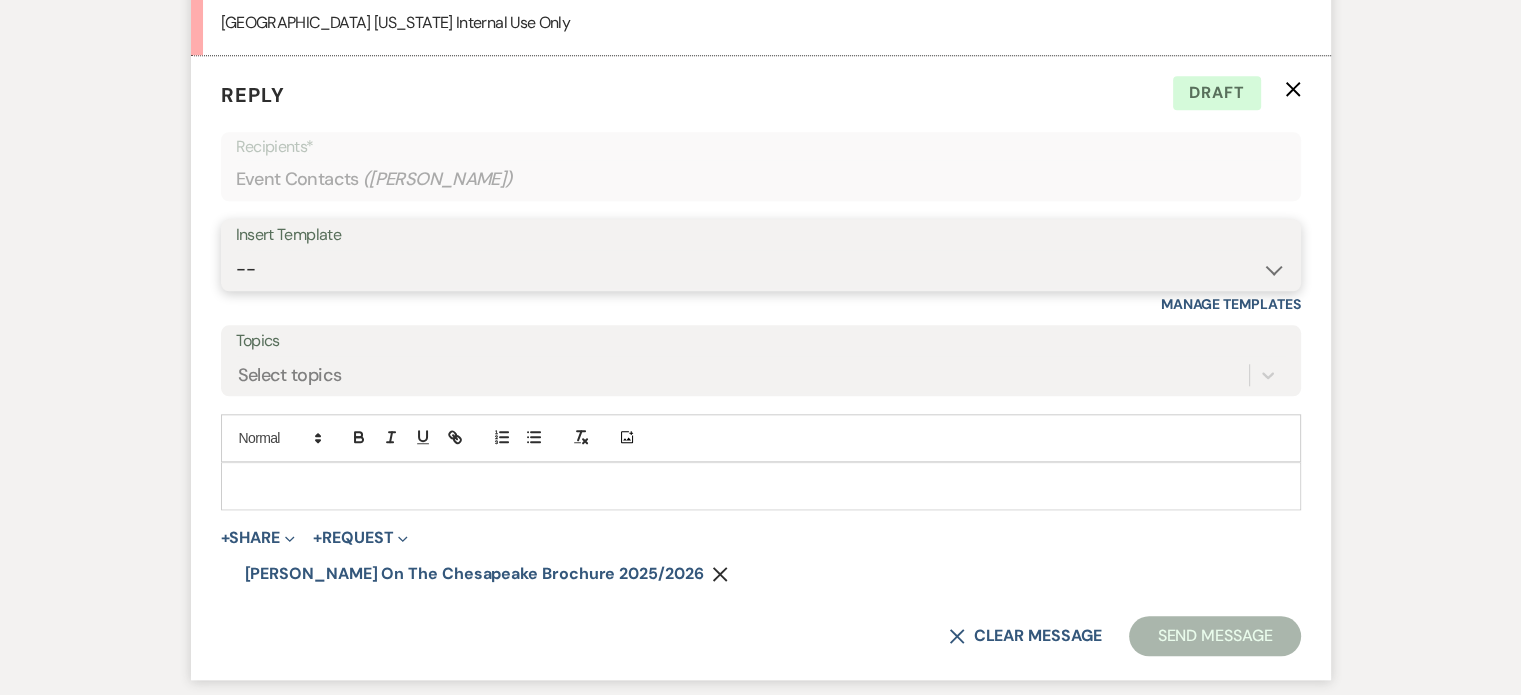 click on "-- Weven Planning Portal Introduction (Booked Events) Tour Request Response Follow Up Contract (Pre-Booked Leads) Auto-Response  Weven Planning Portal Introduction (FUTURE Booked Events) Weven Planning Portal Introduction for CURRENTLY BOOKED EVENTS Copy of Weven Planning Portal Introduction (Booked Events) Copy of Follow Up Call and tour follow-up End of Year Holiday sale [PERSON_NAME] on the Chesapeake, LLC Venue items/Rental checklist 30 Day Message Tour acknowledgement and follow-up 2nd Inquiry Follow-up Termination Agreement Weven Planning Platform" at bounding box center (761, 269) 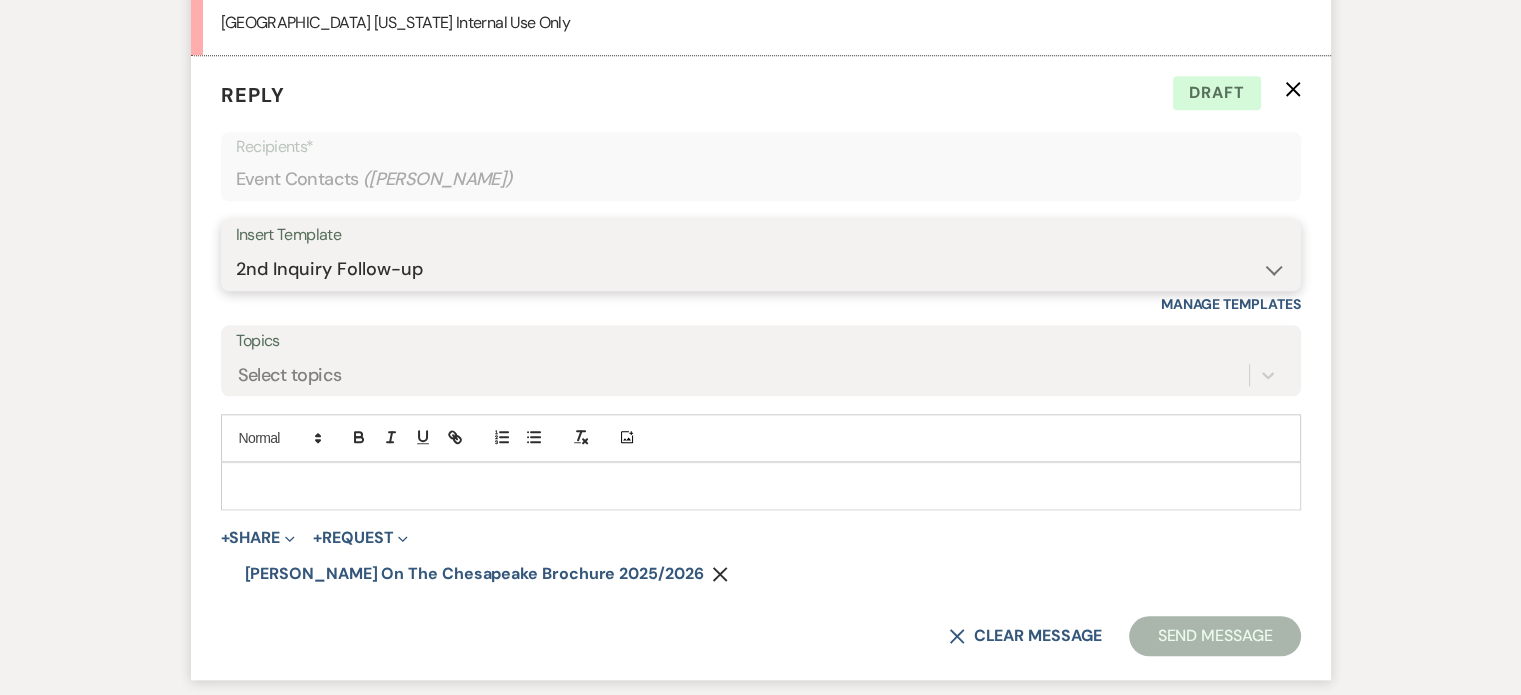 click on "-- Weven Planning Portal Introduction (Booked Events) Tour Request Response Follow Up Contract (Pre-Booked Leads) Auto-Response  Weven Planning Portal Introduction (FUTURE Booked Events) Weven Planning Portal Introduction for CURRENTLY BOOKED EVENTS Copy of Weven Planning Portal Introduction (Booked Events) Copy of Follow Up Call and tour follow-up End of Year Holiday sale [PERSON_NAME] on the Chesapeake, LLC Venue items/Rental checklist 30 Day Message Tour acknowledgement and follow-up 2nd Inquiry Follow-up Termination Agreement Weven Planning Platform" at bounding box center [761, 269] 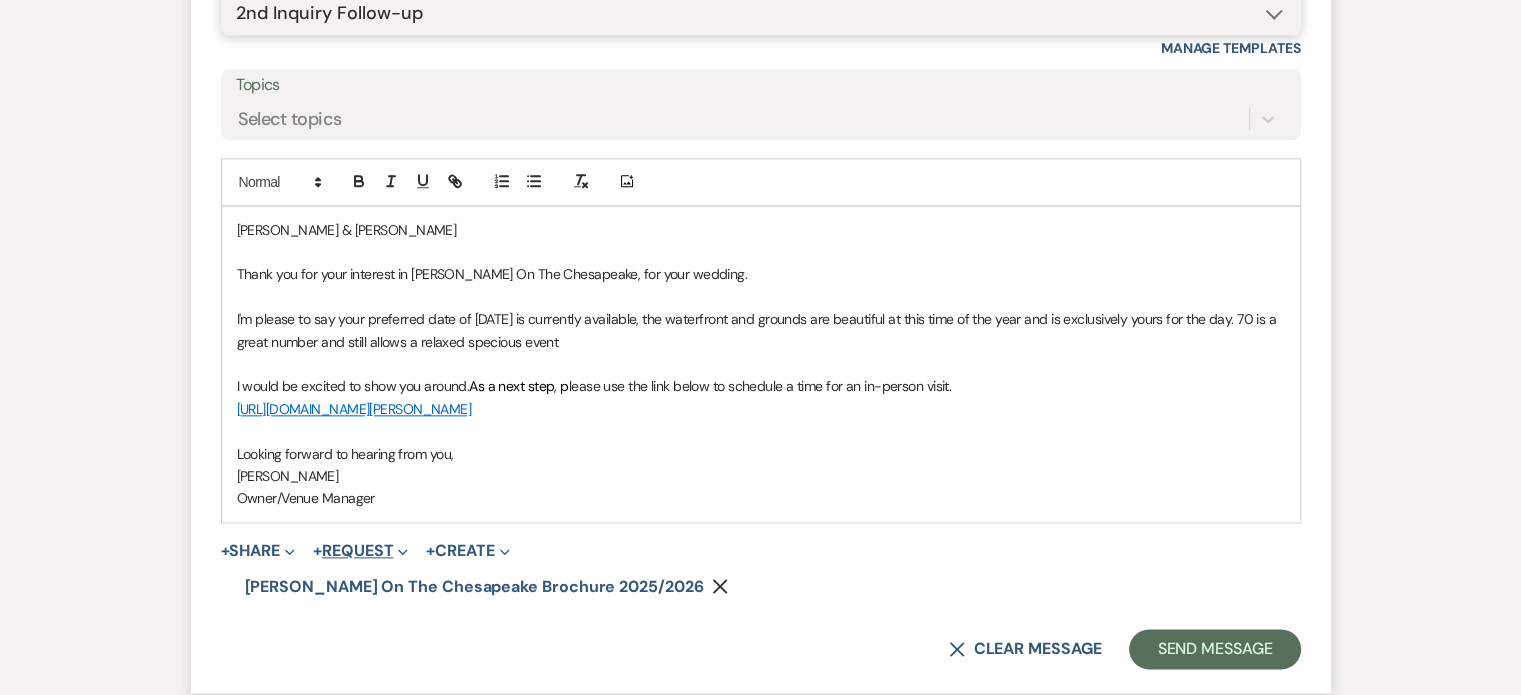 scroll, scrollTop: 2192, scrollLeft: 0, axis: vertical 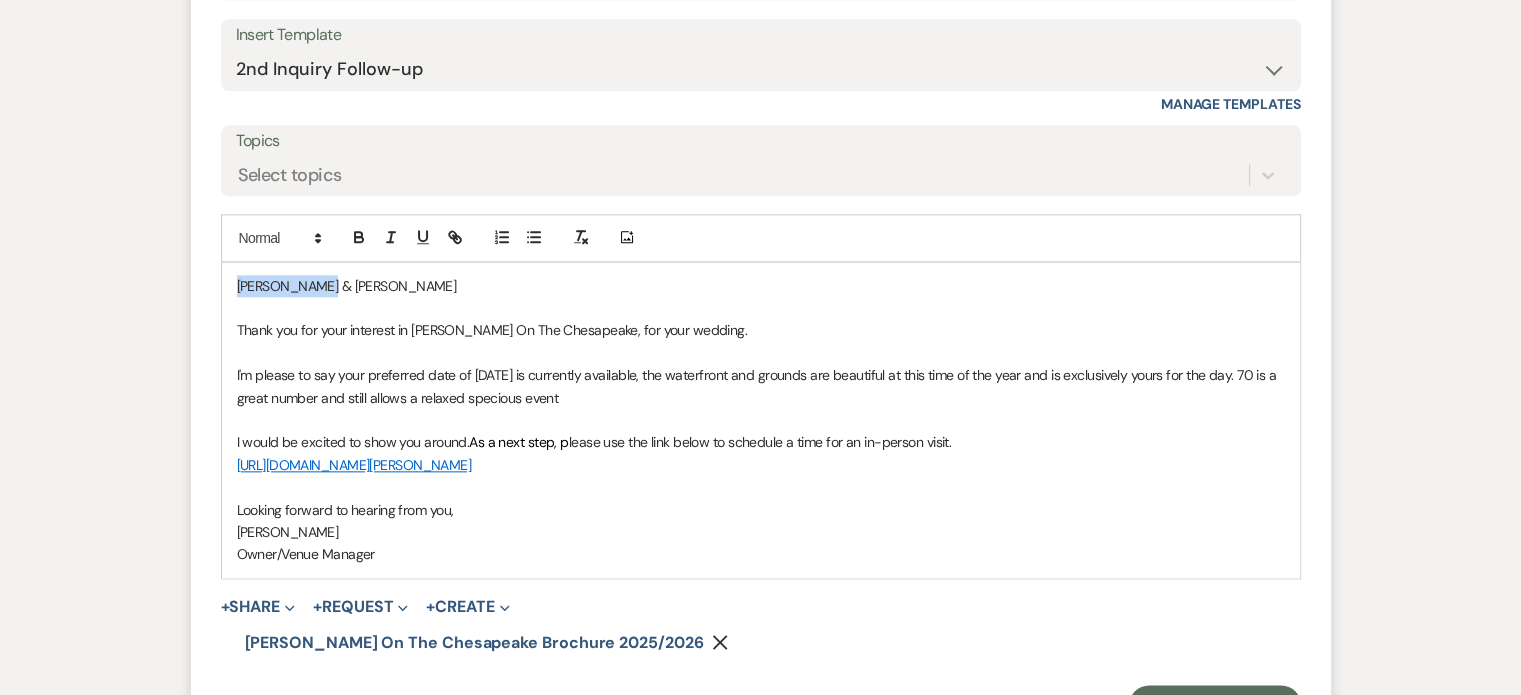 drag, startPoint x: 322, startPoint y: 279, endPoint x: 231, endPoint y: 270, distance: 91.44397 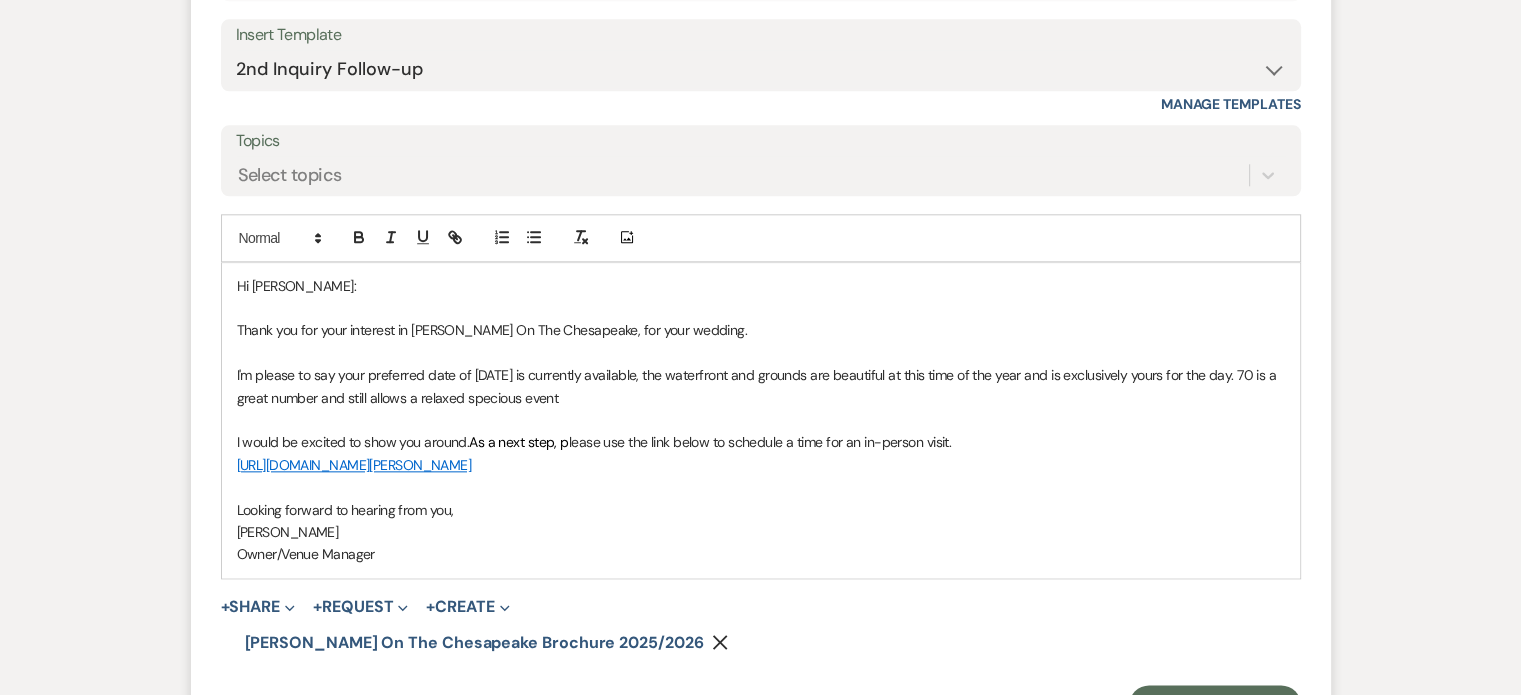 click on "I'm please to say your preferred date of [DATE] is currently available, the waterfront and grounds are beautiful at this time of the year and is exclusively yours for the day. 70 is a great number and still allows a relaxed specious event" at bounding box center (761, 386) 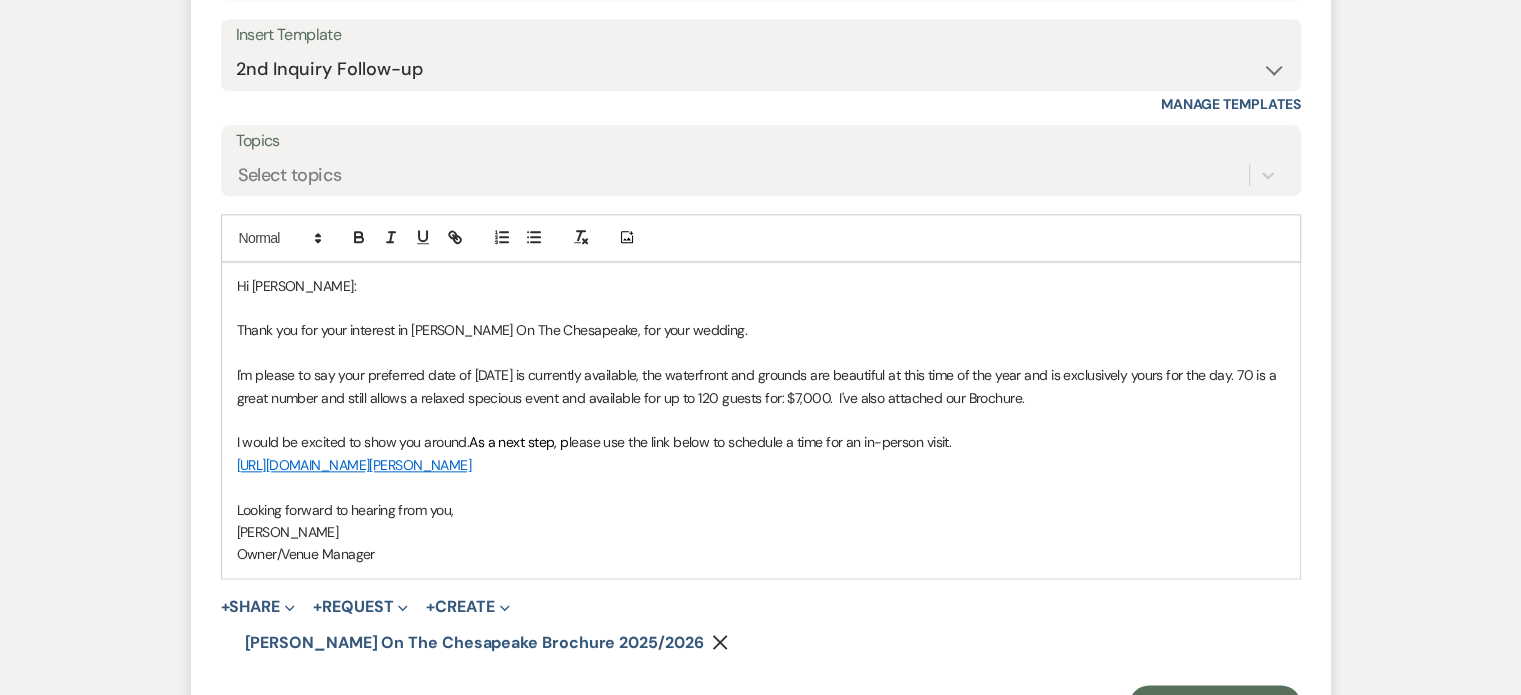 click on "I'm please to say your preferred date of [DATE] is currently available, the waterfront and grounds are beautiful at this time of the year and is exclusively yours for the day. 70 is a great number and still allows a relaxed specious event and available for up to 120 guests for: $7,000.  I've also attached our Brochure." at bounding box center (761, 386) 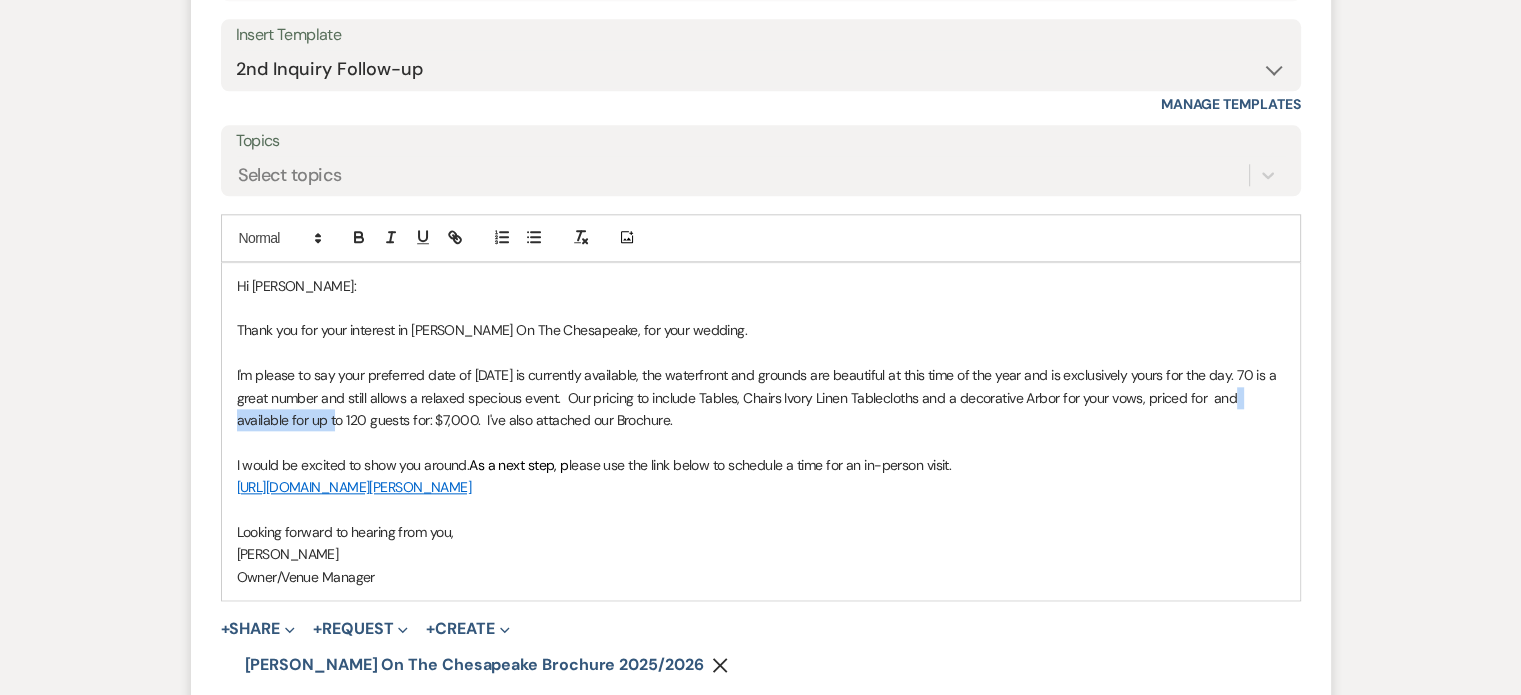 drag, startPoint x: 1226, startPoint y: 391, endPoint x: 308, endPoint y: 406, distance: 918.12256 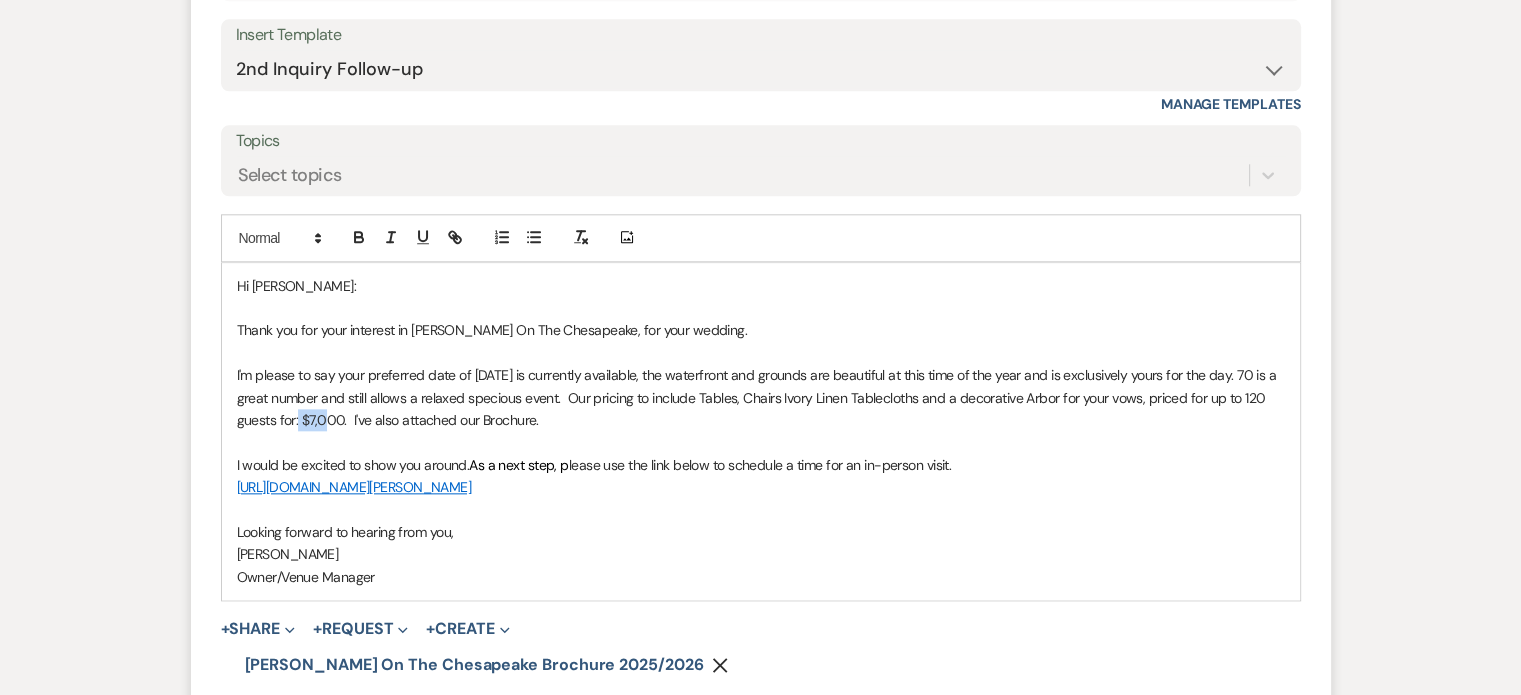 drag, startPoint x: 300, startPoint y: 416, endPoint x: 278, endPoint y: 418, distance: 22.090721 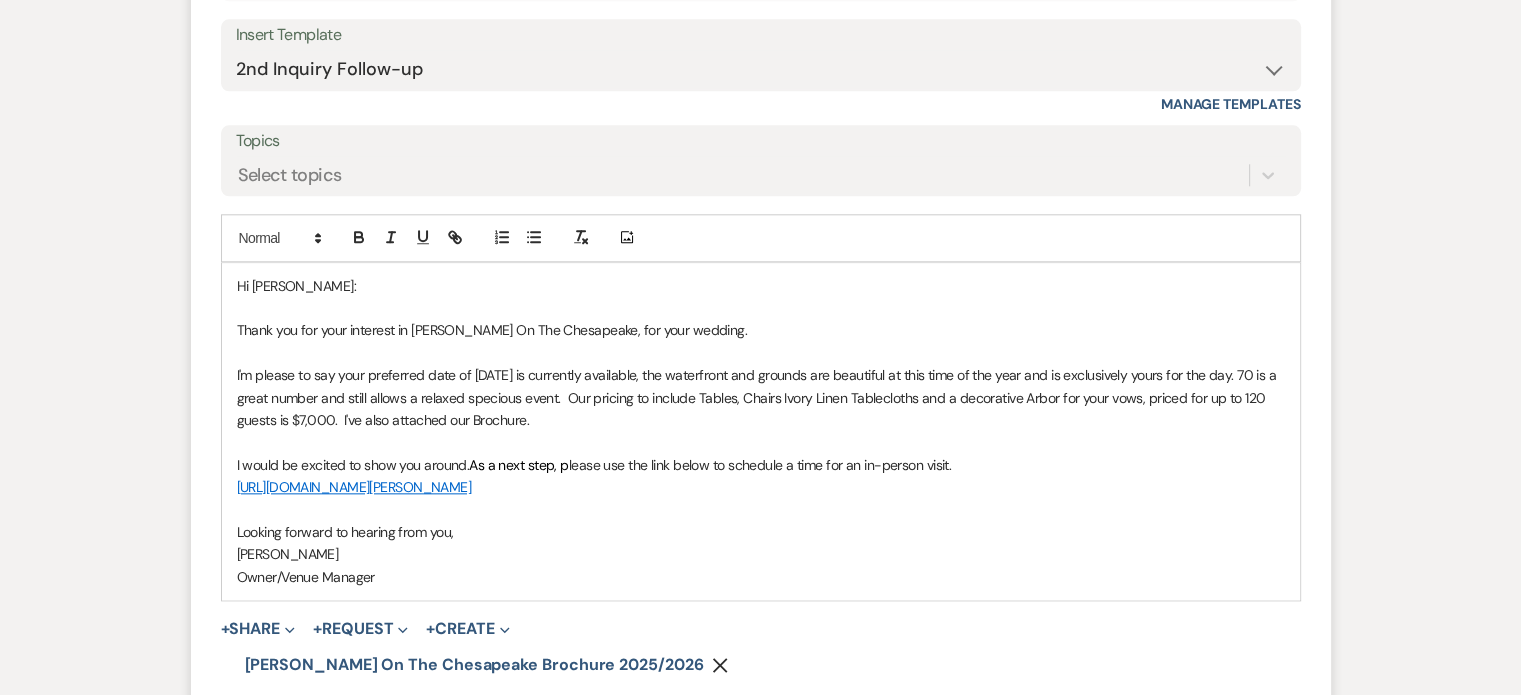click on "I'm please to say your preferred date of [DATE] is currently available, the waterfront and grounds are beautiful at this time of the year and is exclusively yours for the day. 70 is a great number and still allows a relaxed specious event.  Our pricing to include Tables, Chairs Ivory Linen Tablecloths and a decorative Arbor for your vows, priced for up to 120 guests is $7,000.  I've also attached our Brochure." at bounding box center (761, 397) 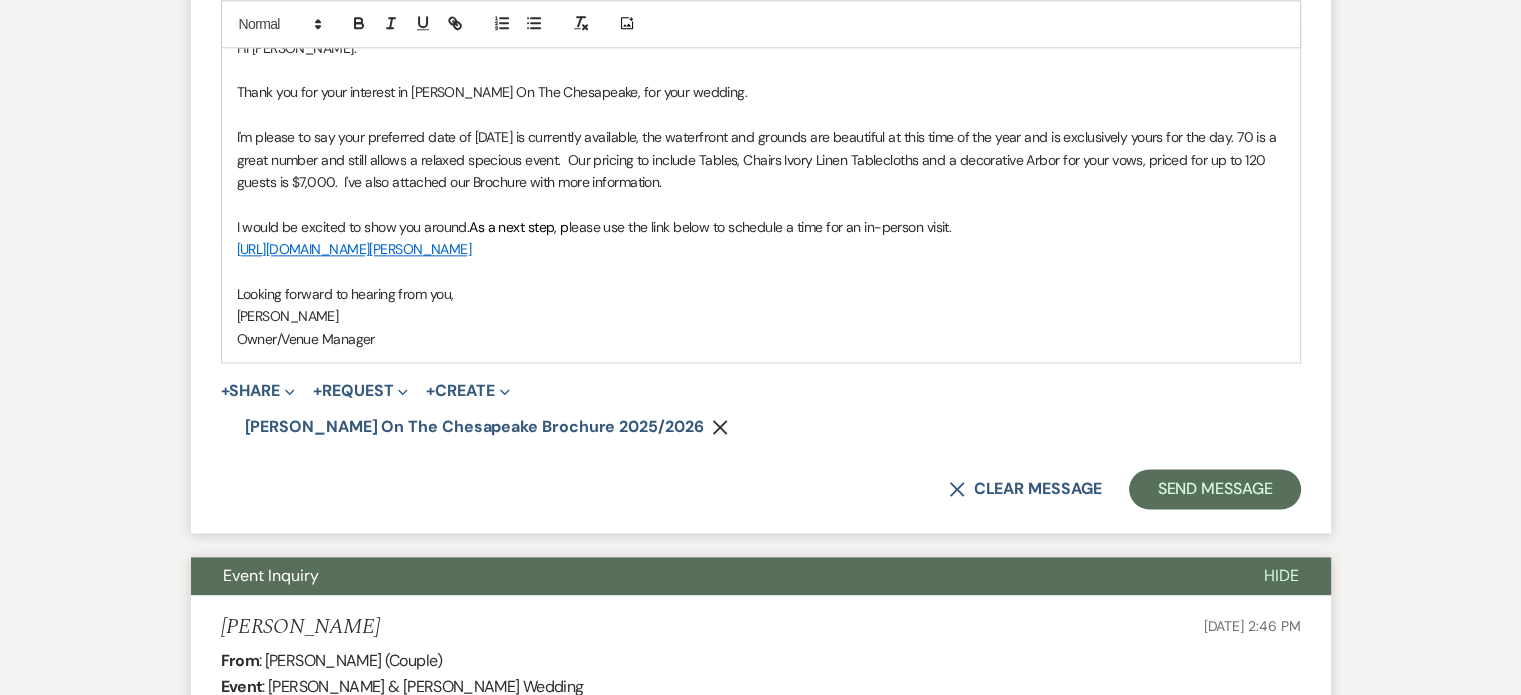 scroll, scrollTop: 2492, scrollLeft: 0, axis: vertical 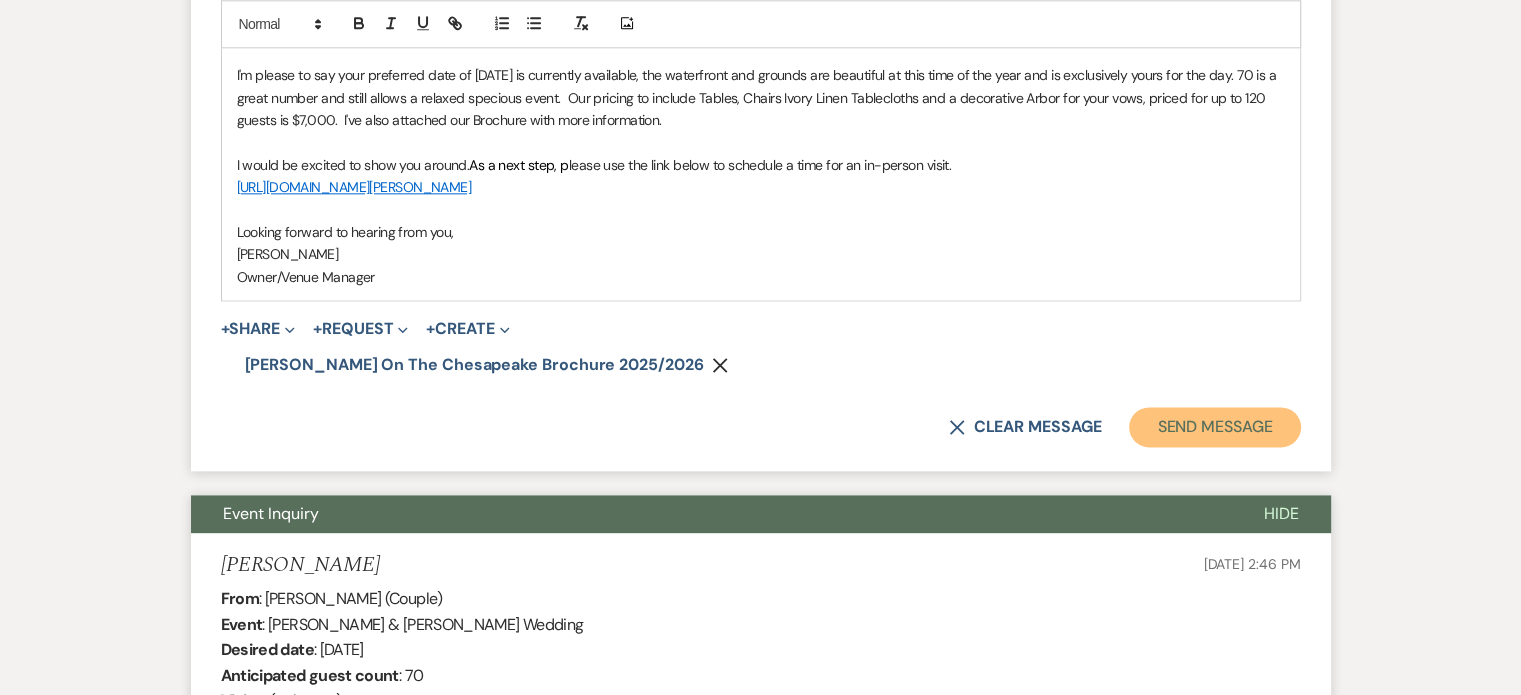 click on "Send Message" at bounding box center [1214, 427] 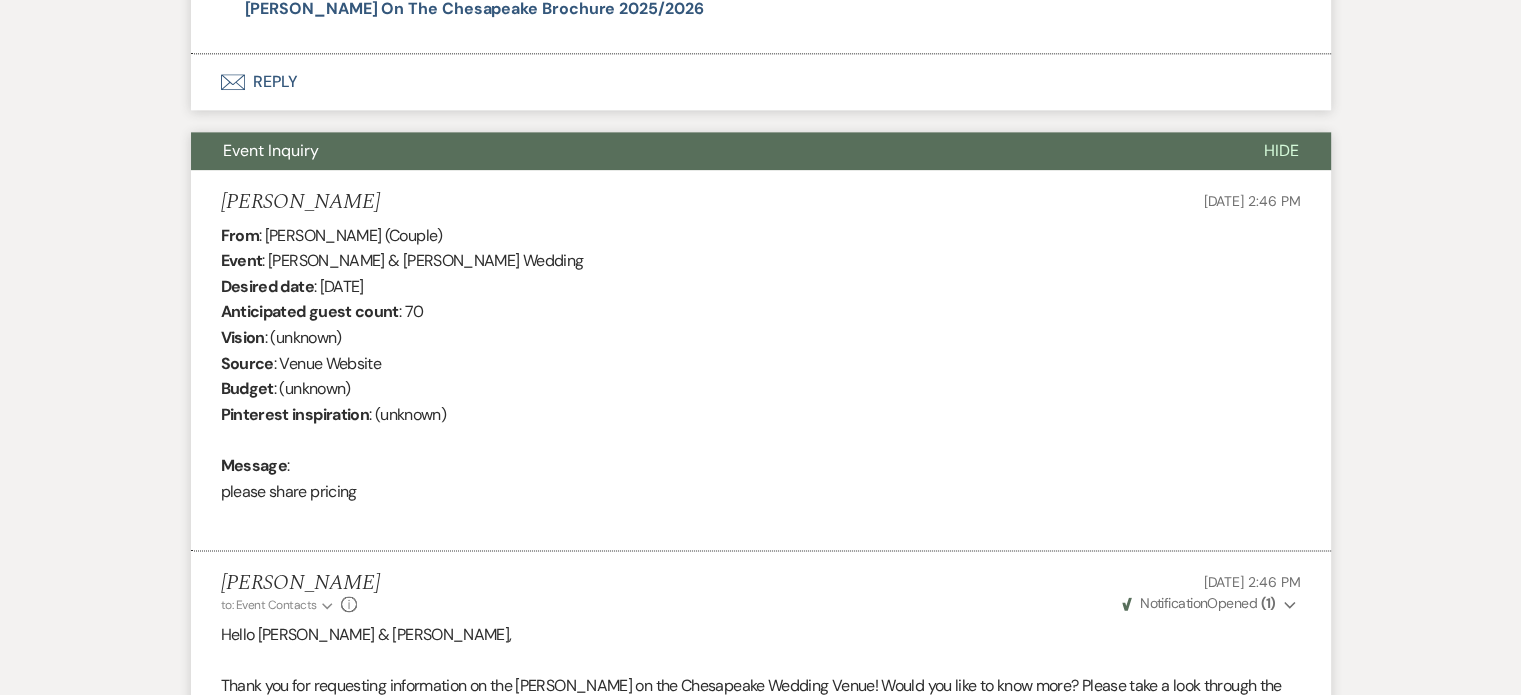 scroll, scrollTop: 2990, scrollLeft: 0, axis: vertical 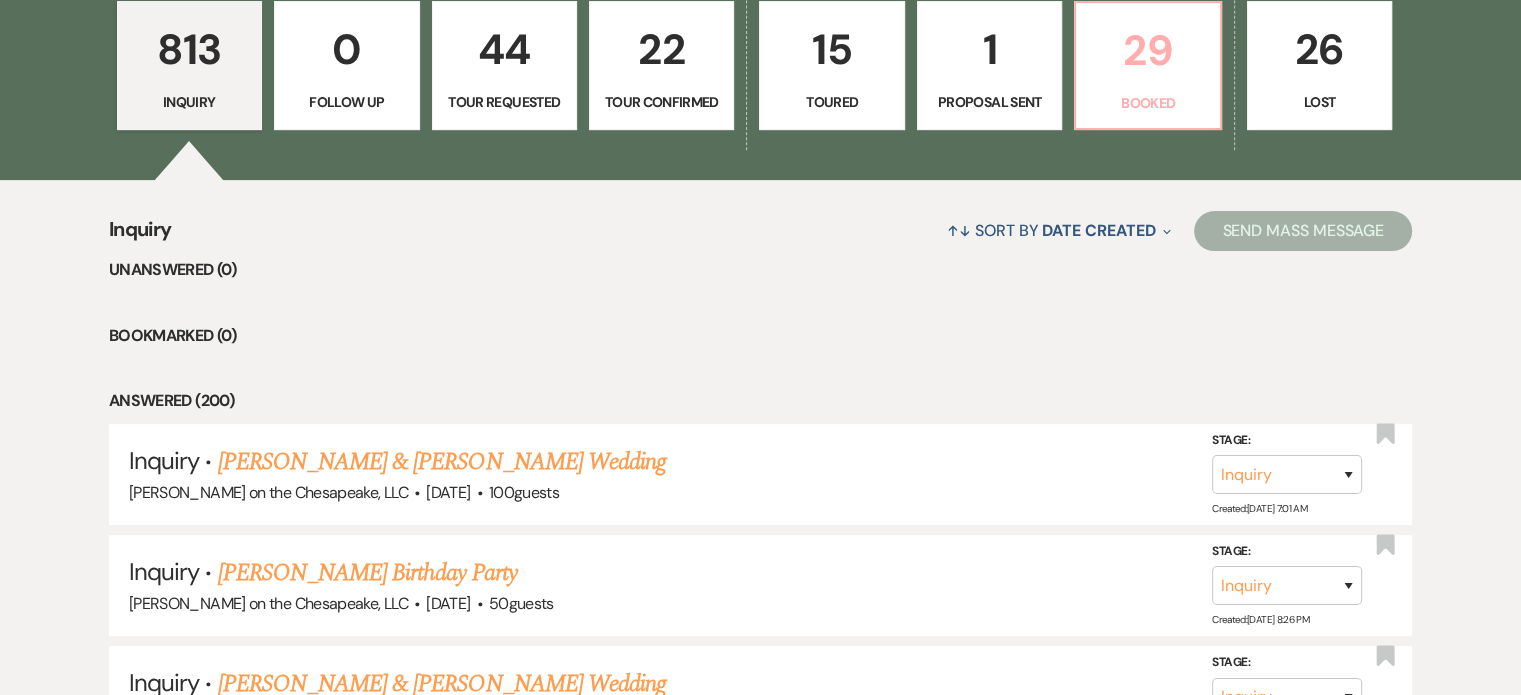 click on "29" at bounding box center [1147, 50] 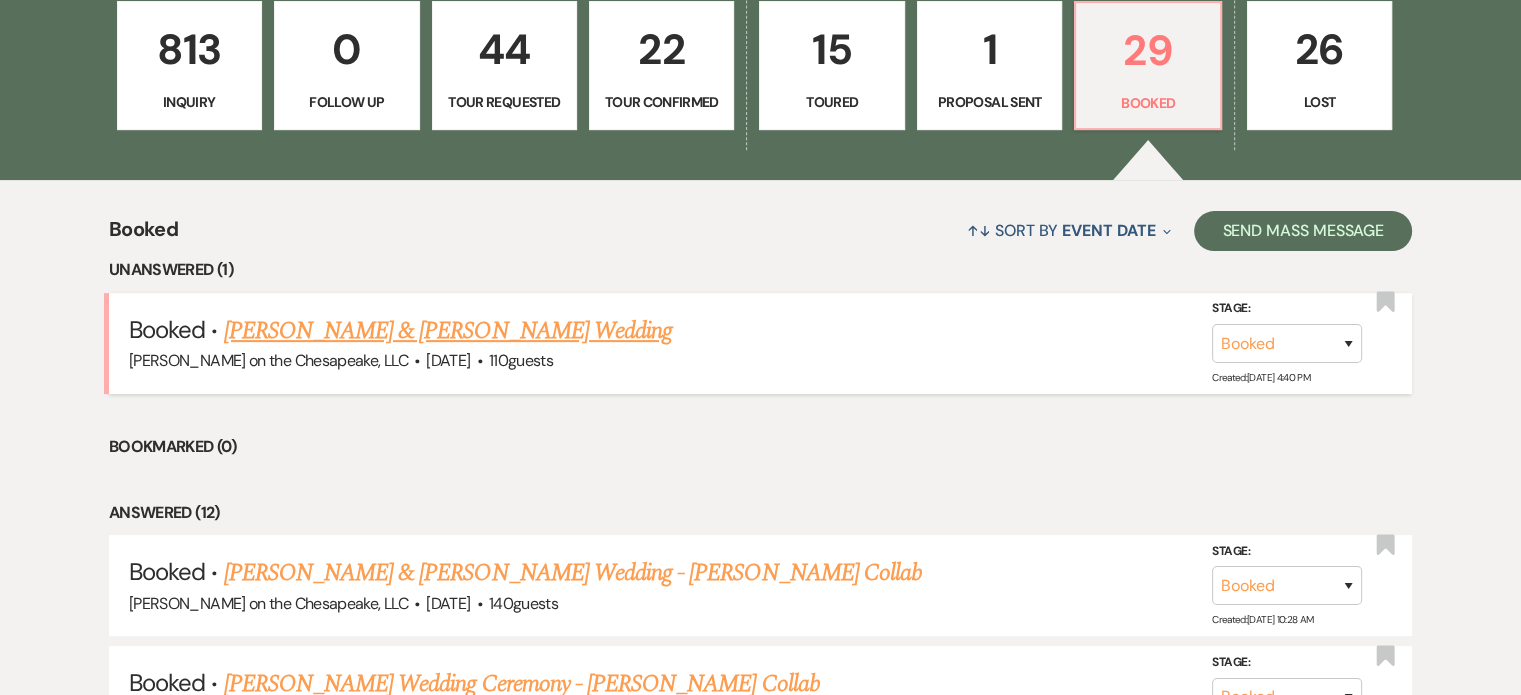 click on "[PERSON_NAME] & [PERSON_NAME] Wedding" at bounding box center [448, 331] 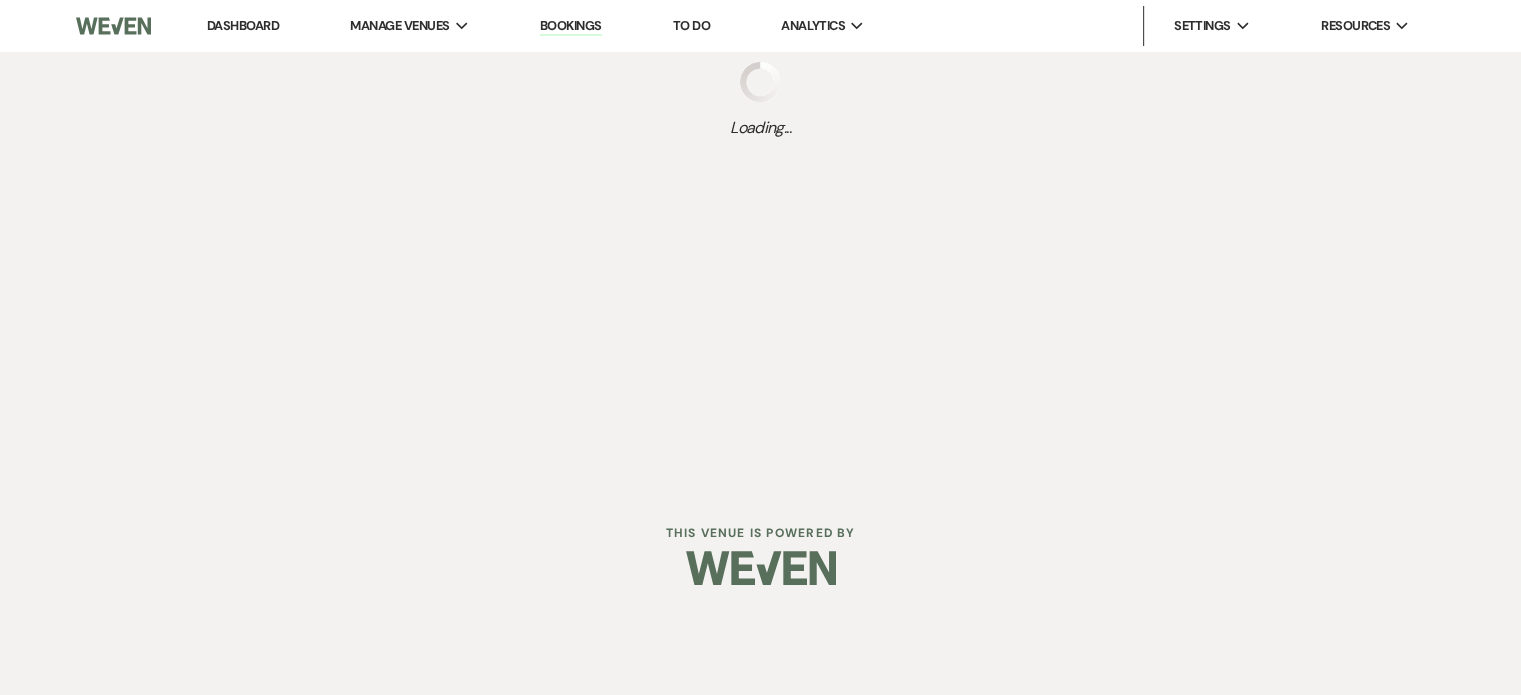 scroll, scrollTop: 0, scrollLeft: 0, axis: both 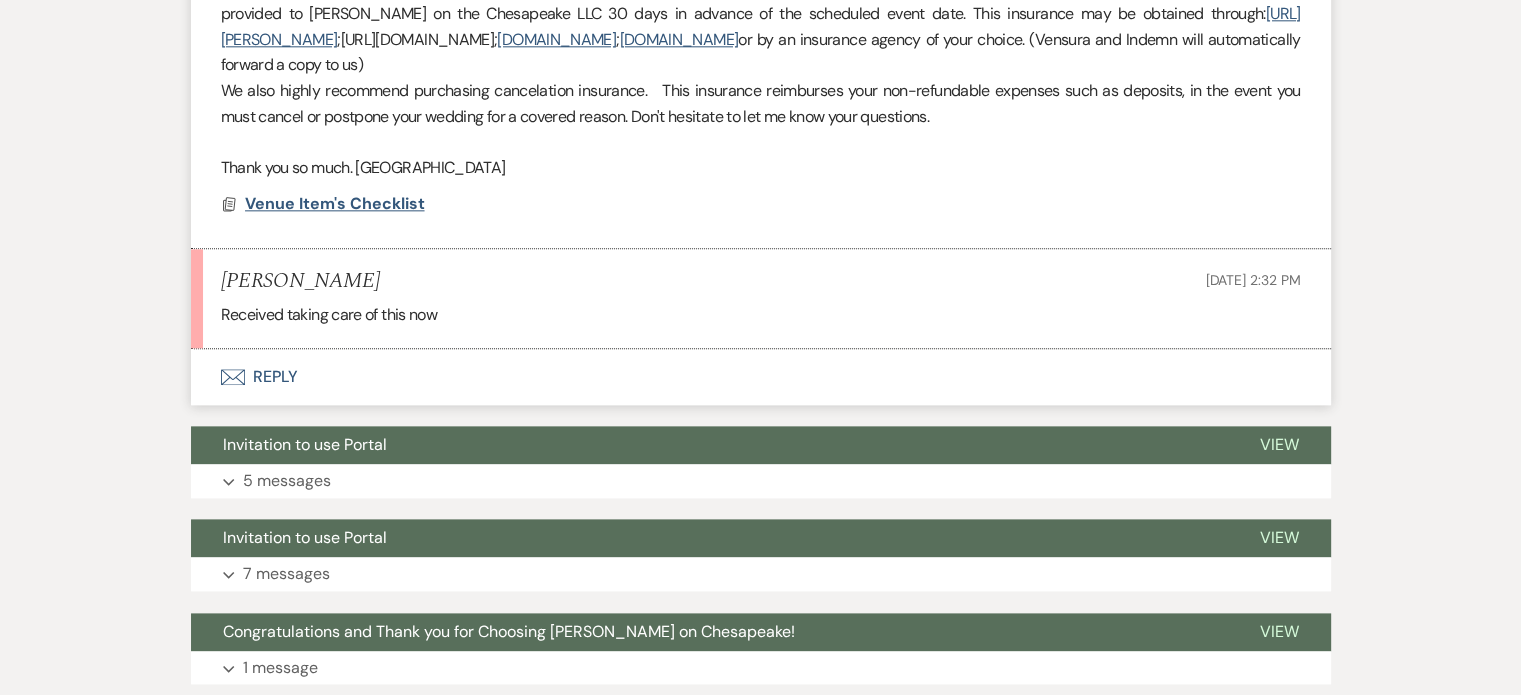 click on "Venue Item's Checklist" at bounding box center [335, 203] 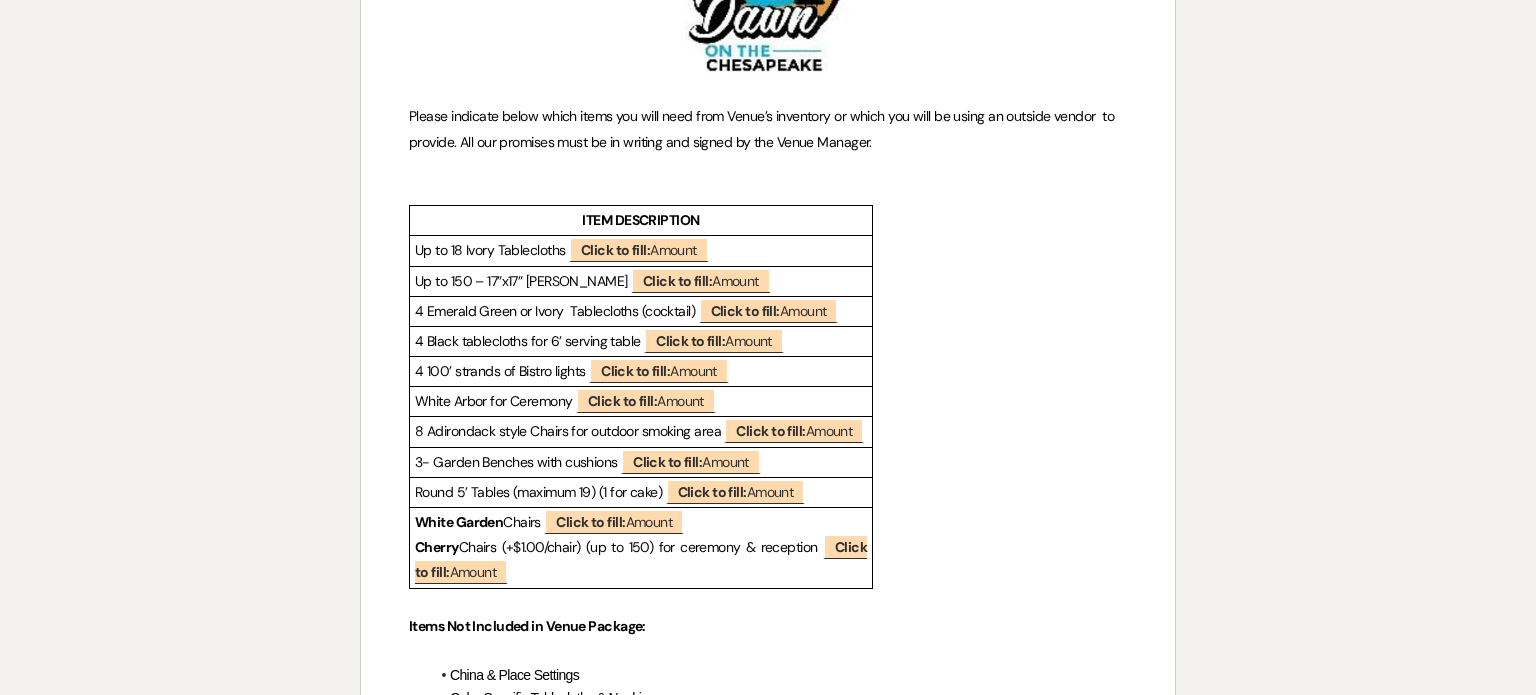 scroll, scrollTop: 0, scrollLeft: 0, axis: both 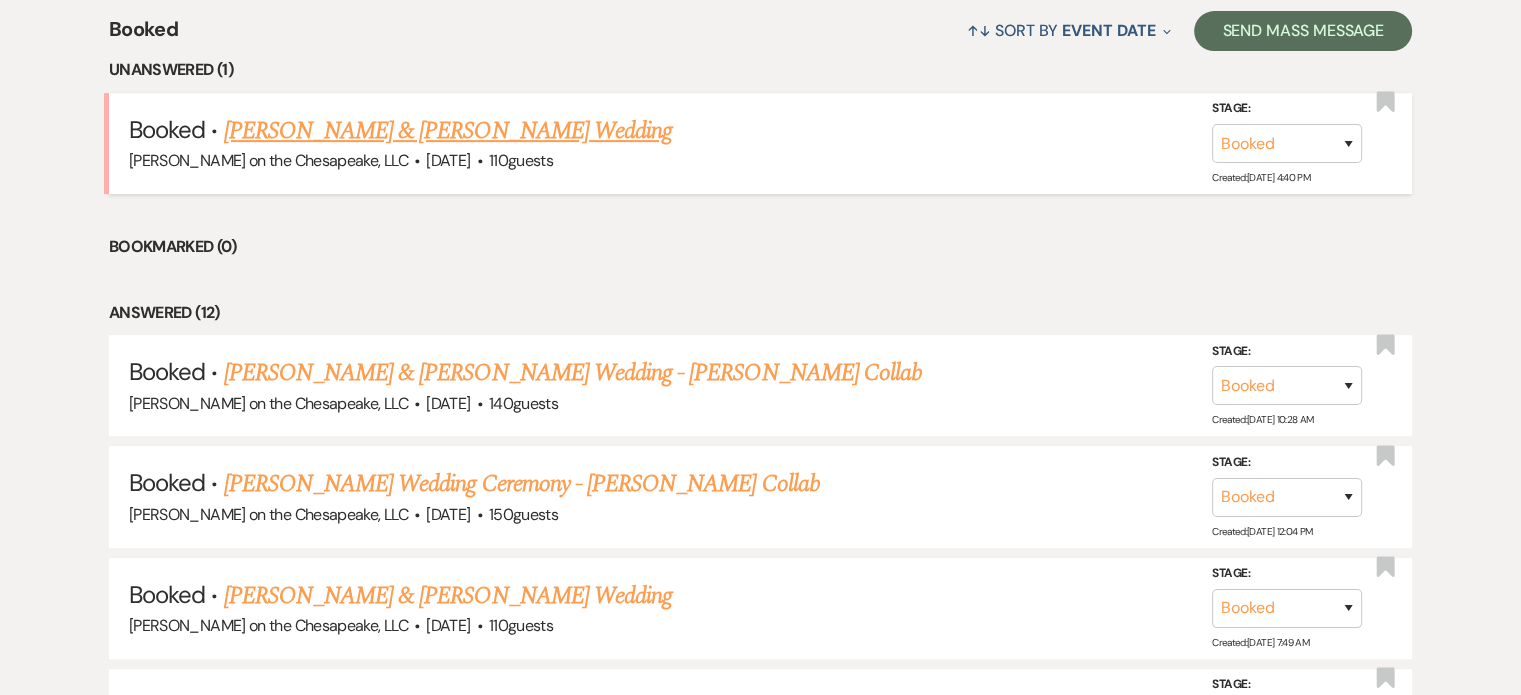 click on "[PERSON_NAME] & [PERSON_NAME] Wedding - [PERSON_NAME] Collab" at bounding box center [573, 373] 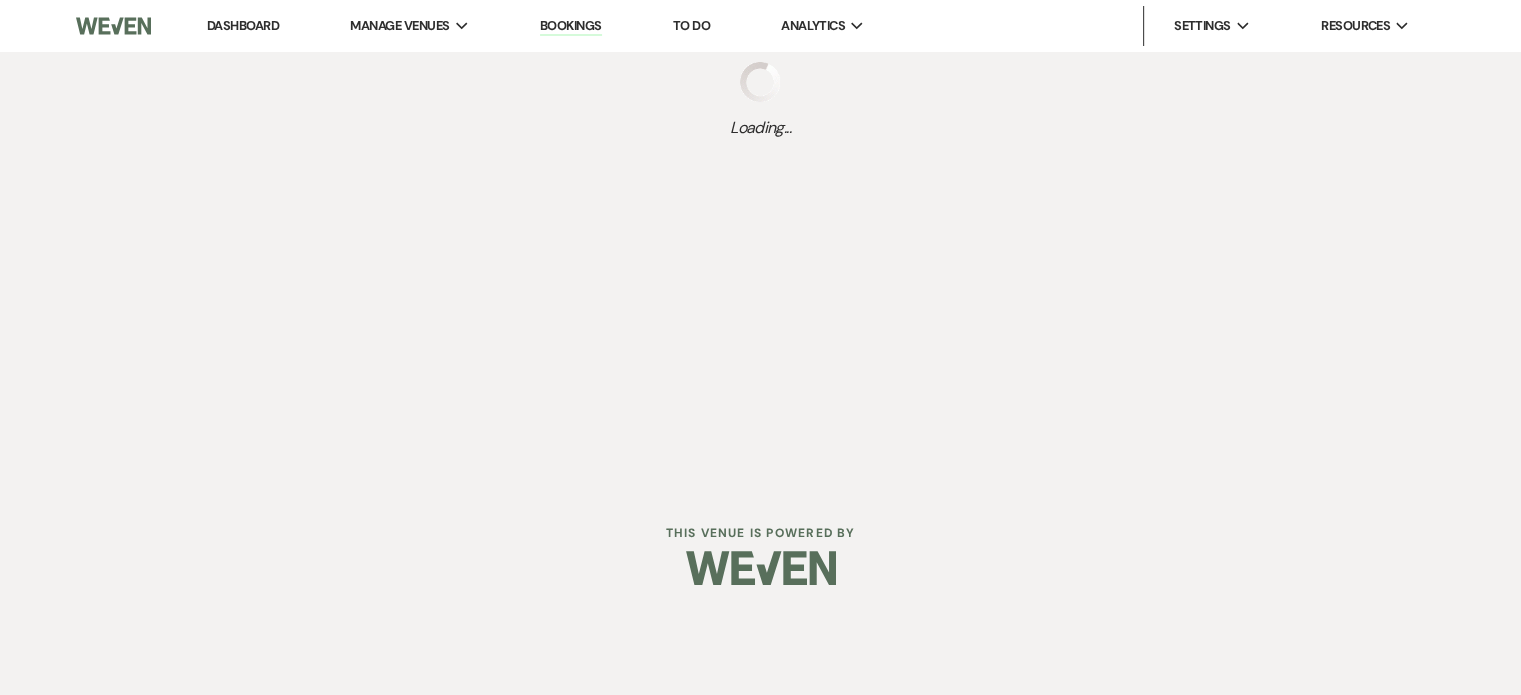 scroll, scrollTop: 0, scrollLeft: 0, axis: both 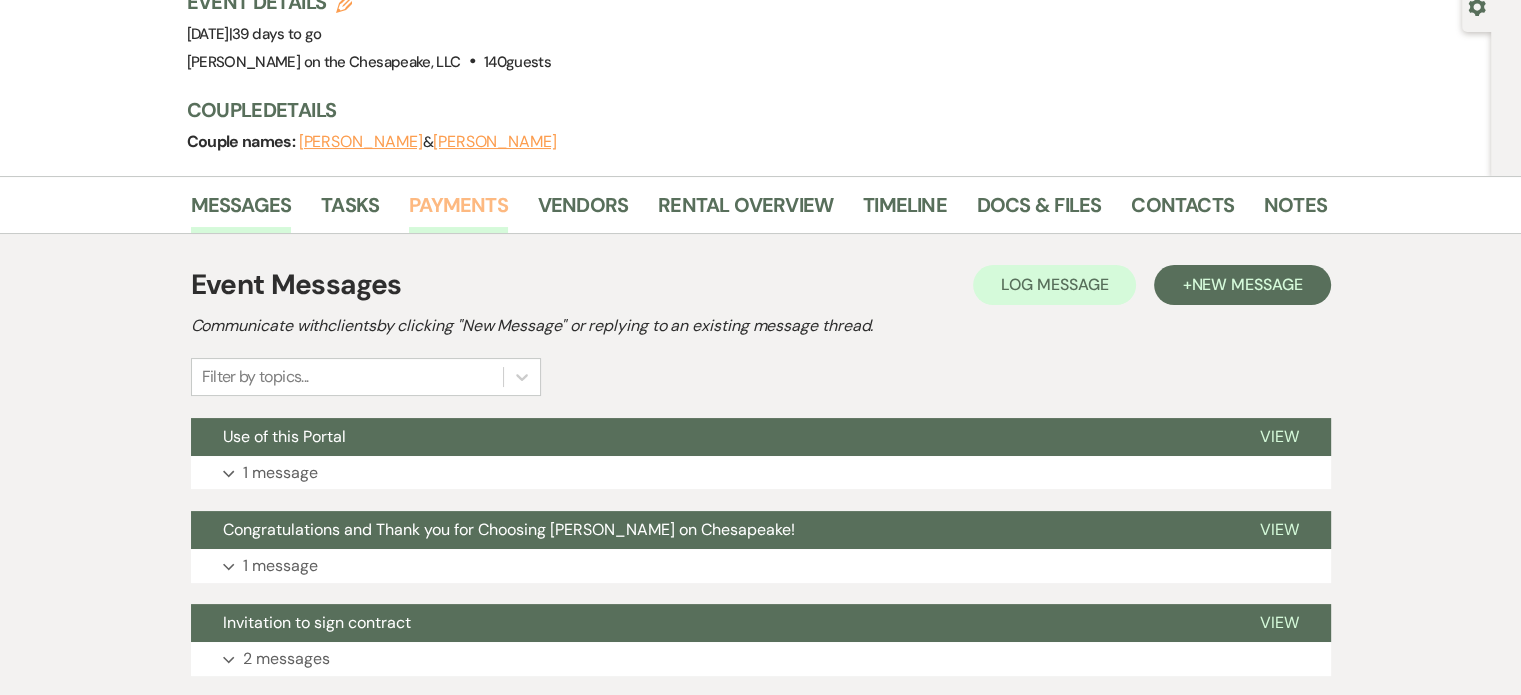click on "Payments" at bounding box center (458, 211) 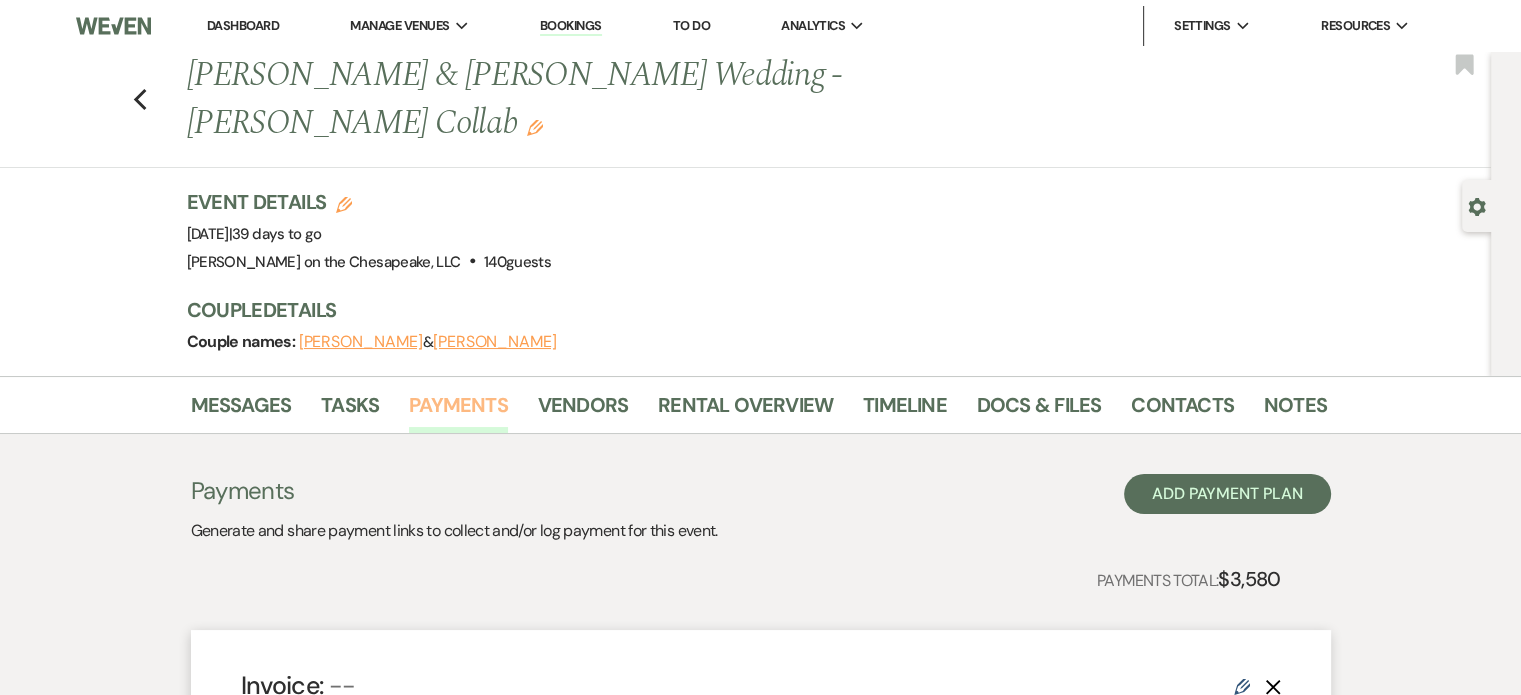 scroll, scrollTop: 0, scrollLeft: 0, axis: both 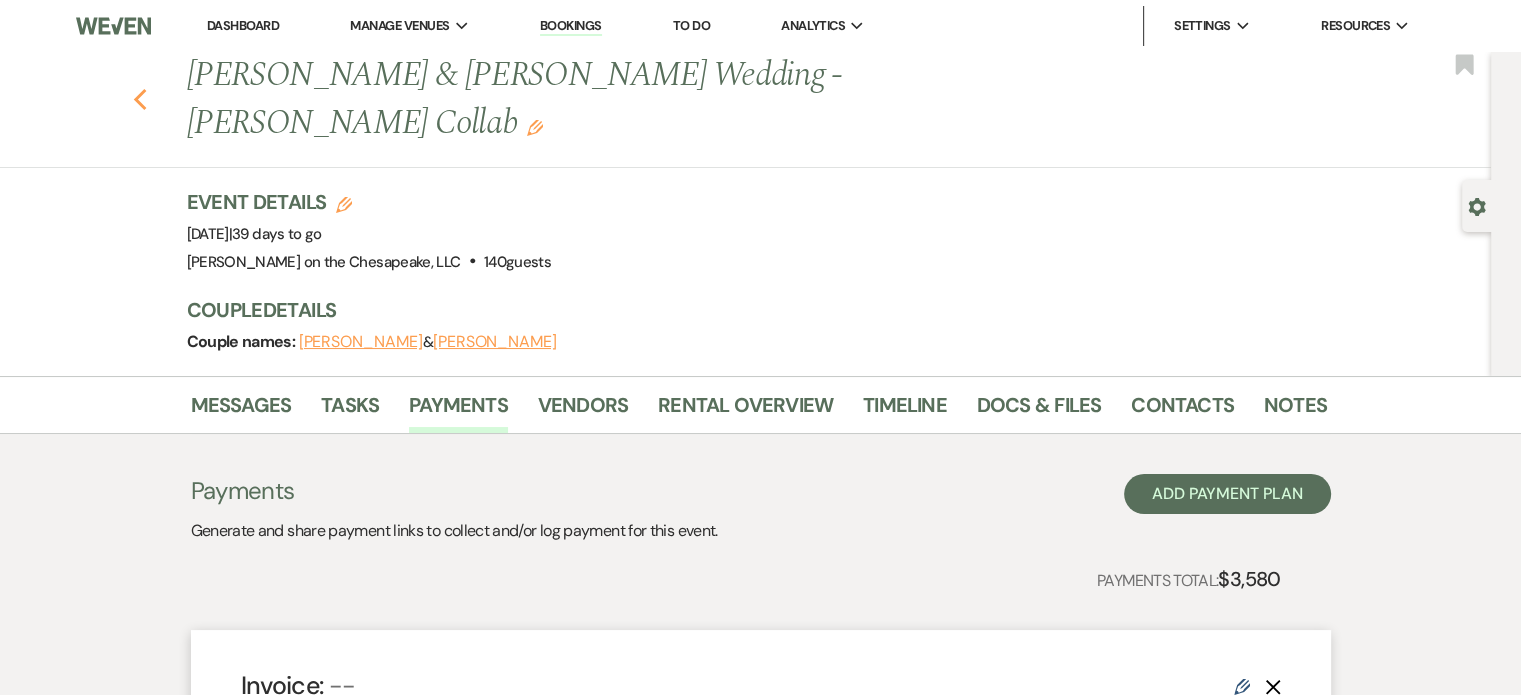 click on "Previous" 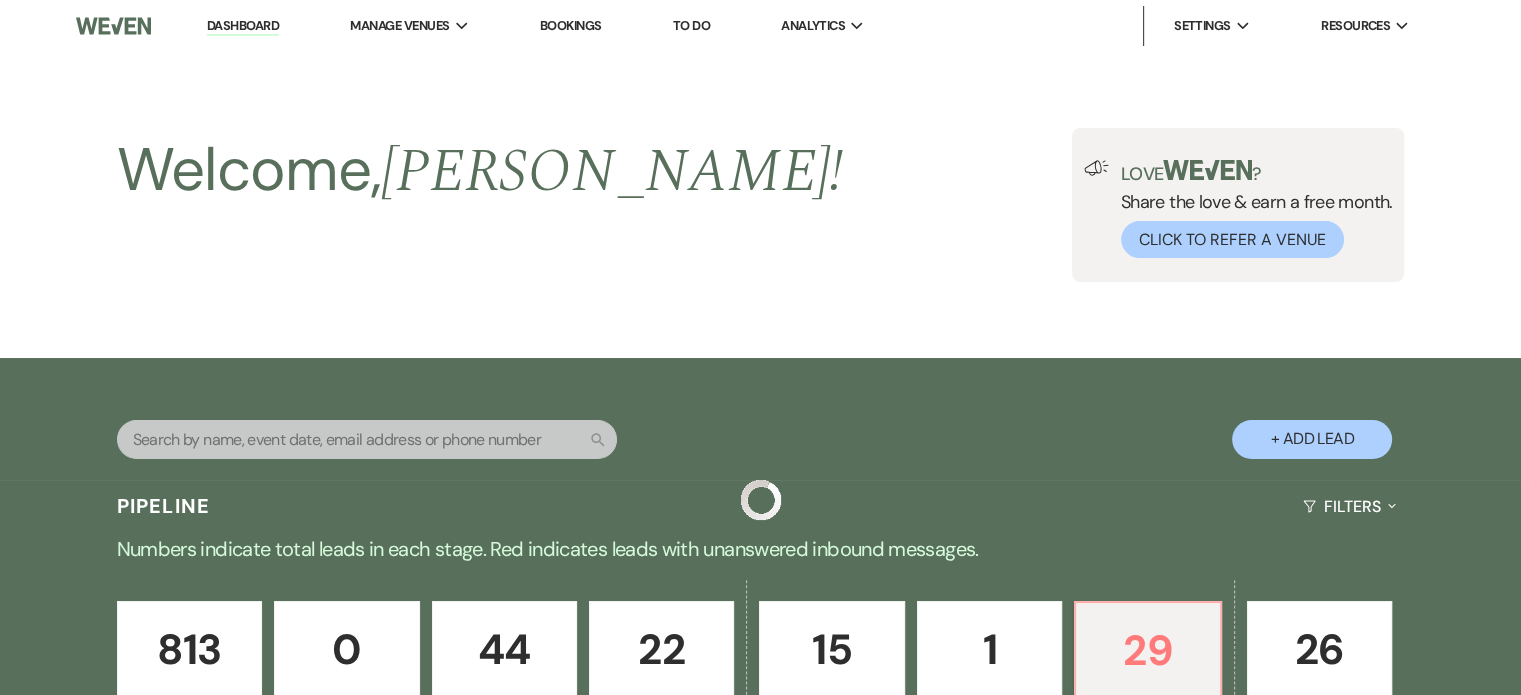 scroll, scrollTop: 800, scrollLeft: 0, axis: vertical 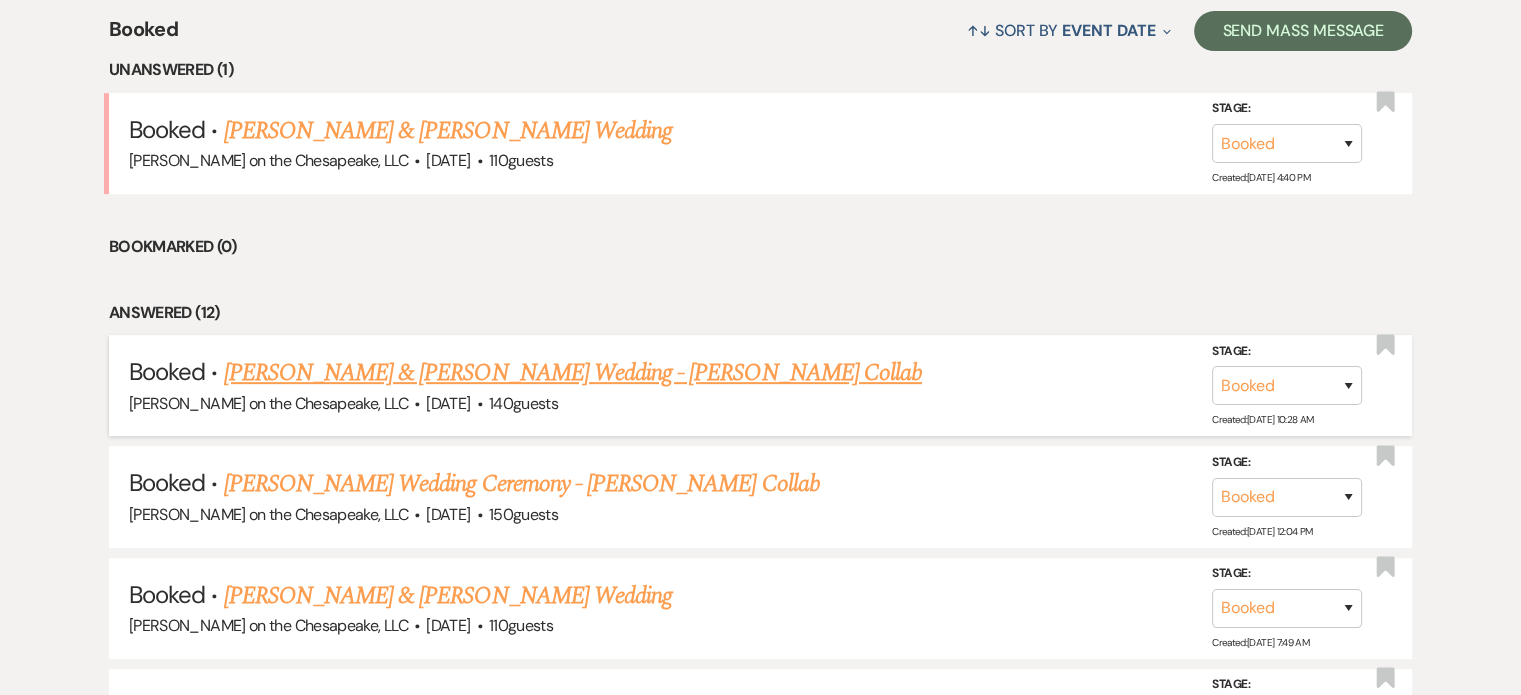 click on "[PERSON_NAME] & [PERSON_NAME] Wedding - [PERSON_NAME] Collab" at bounding box center [573, 373] 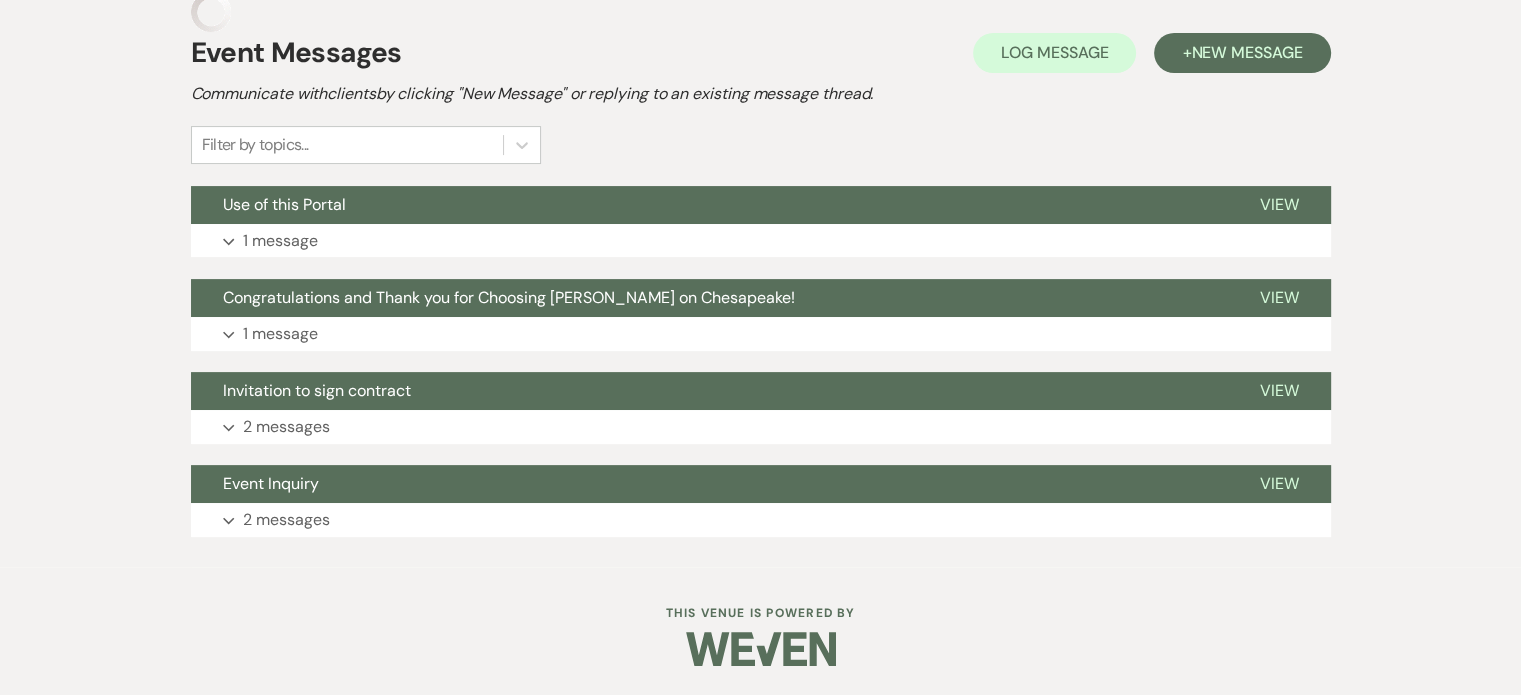 scroll, scrollTop: 432, scrollLeft: 0, axis: vertical 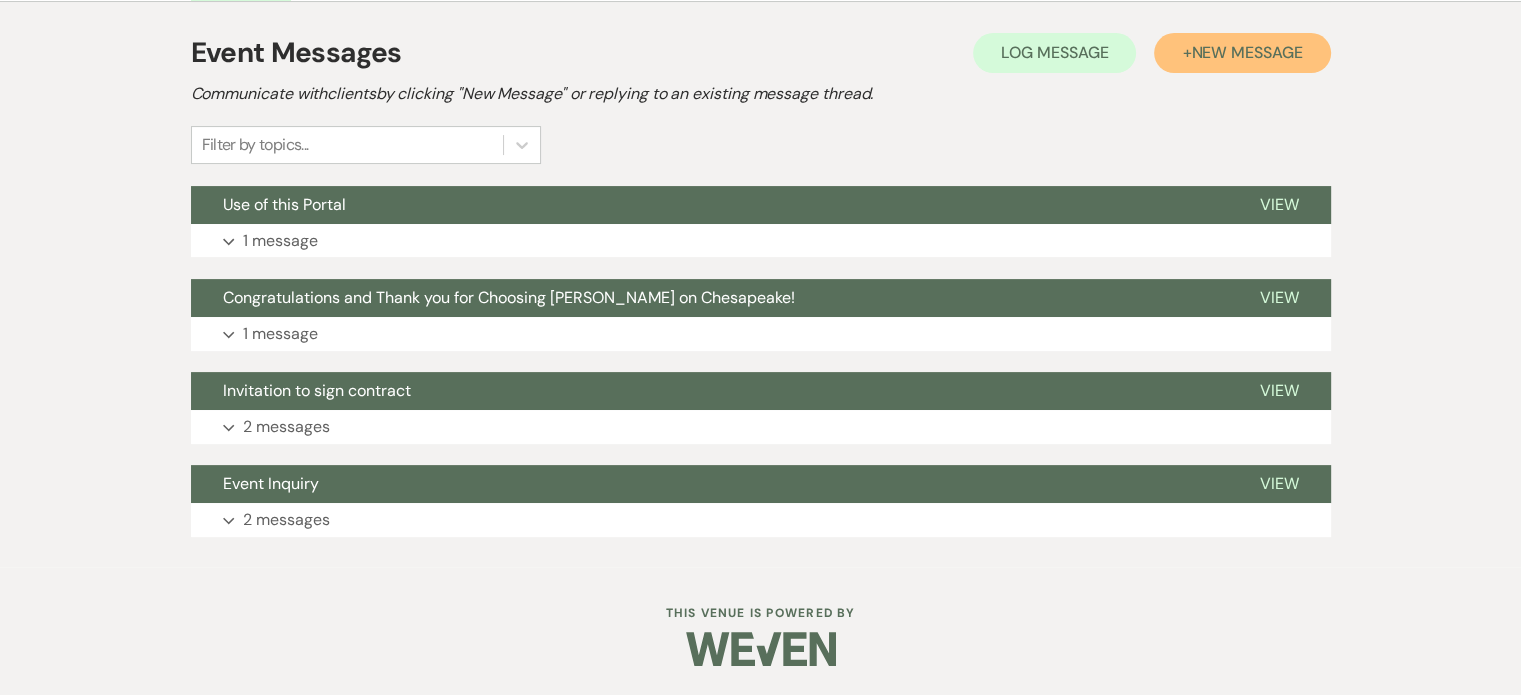 click on "New Message" at bounding box center [1246, 52] 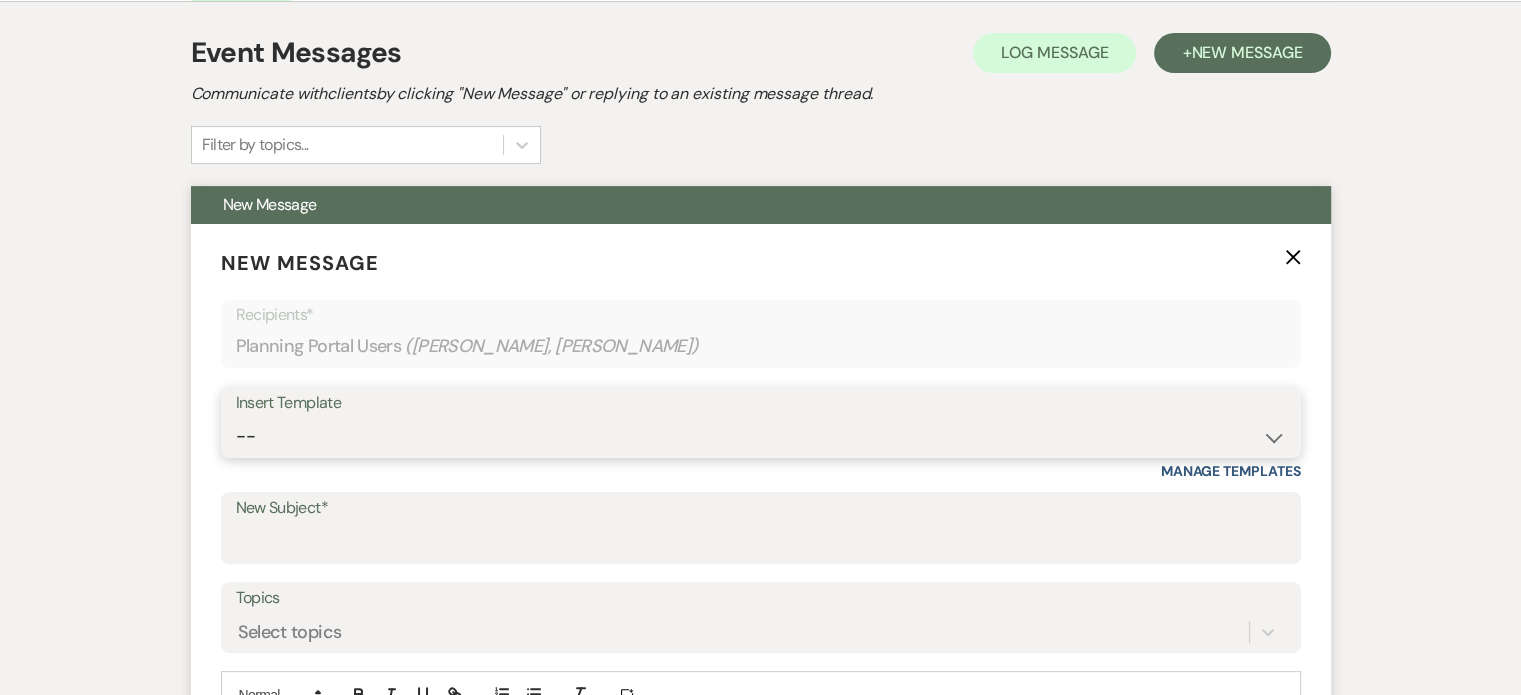 click on "-- Weven Planning Portal Introduction (Booked Events) Tour Request Response Follow Up Contract (Pre-Booked Leads) Auto-Response  Weven Planning Portal Introduction (FUTURE Booked Events) Weven Planning Portal Introduction for CURRENTLY BOOKED EVENTS Copy of Weven Planning Portal Introduction (Booked Events) Copy of Follow Up Call and tour follow-up End of Year Holiday sale [PERSON_NAME] on the Chesapeake, LLC Venue items/Rental checklist 30 Day Message Tour acknowledgement and follow-up 2nd Inquiry Follow-up Termination Agreement Weven Planning Platform" at bounding box center [761, 436] 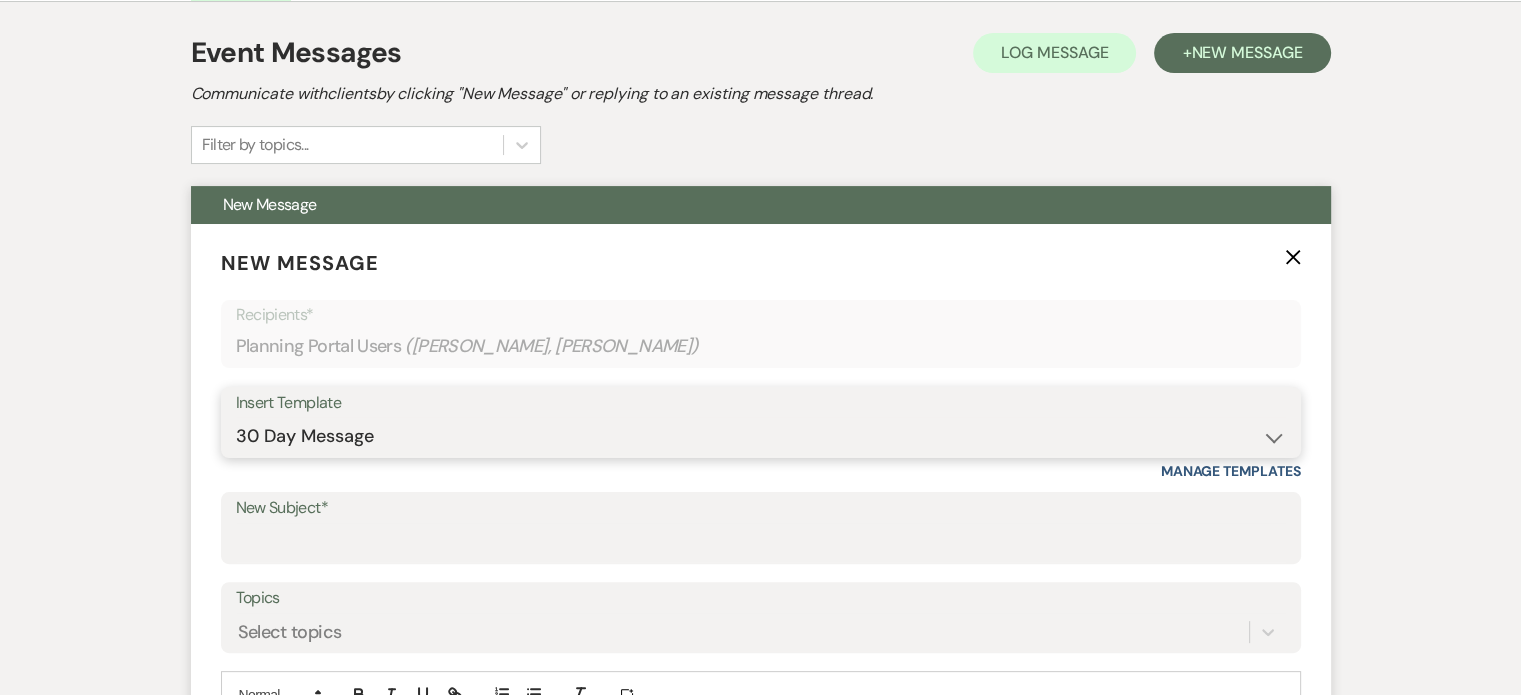 click on "-- Weven Planning Portal Introduction (Booked Events) Tour Request Response Follow Up Contract (Pre-Booked Leads) Auto-Response  Weven Planning Portal Introduction (FUTURE Booked Events) Weven Planning Portal Introduction for CURRENTLY BOOKED EVENTS Copy of Weven Planning Portal Introduction (Booked Events) Copy of Follow Up Call and tour follow-up End of Year Holiday sale [PERSON_NAME] on the Chesapeake, LLC Venue items/Rental checklist 30 Day Message Tour acknowledgement and follow-up 2nd Inquiry Follow-up Termination Agreement Weven Planning Platform" at bounding box center [761, 436] 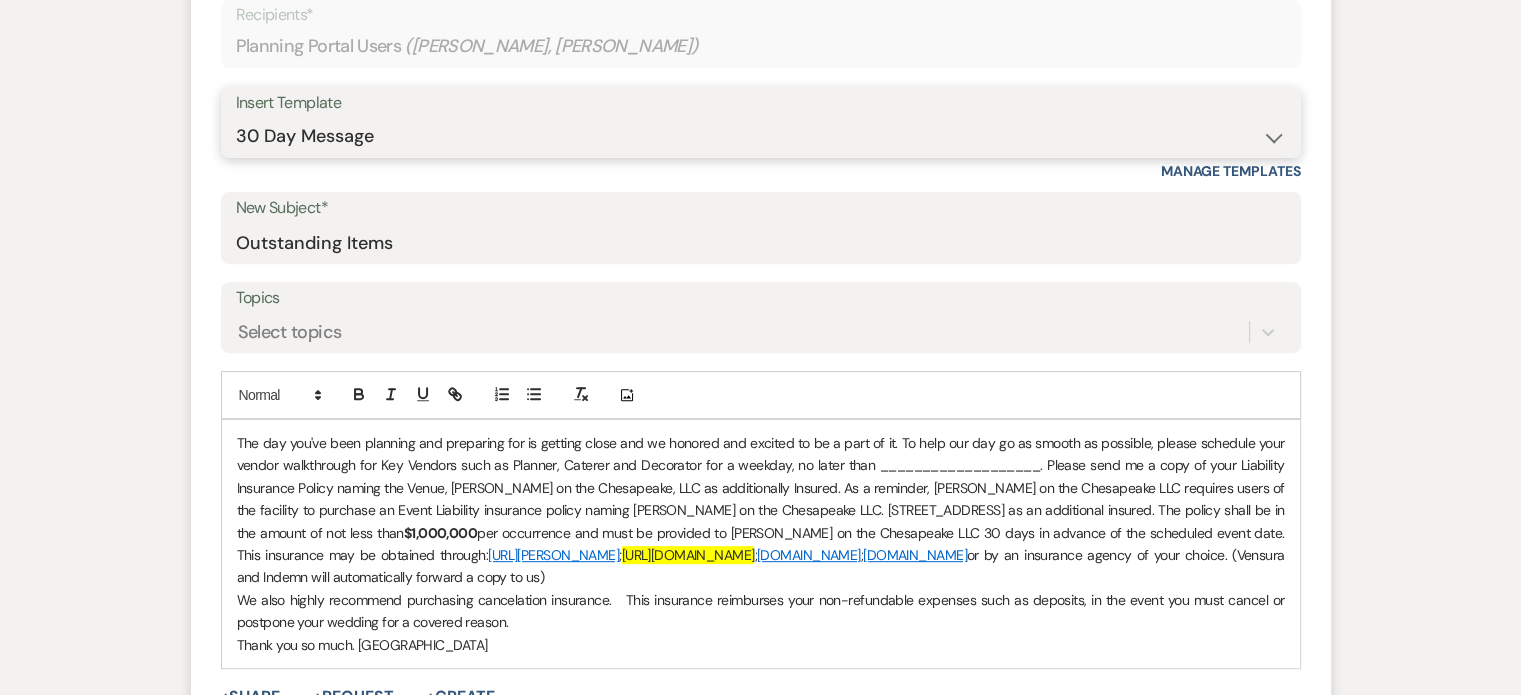 scroll, scrollTop: 832, scrollLeft: 0, axis: vertical 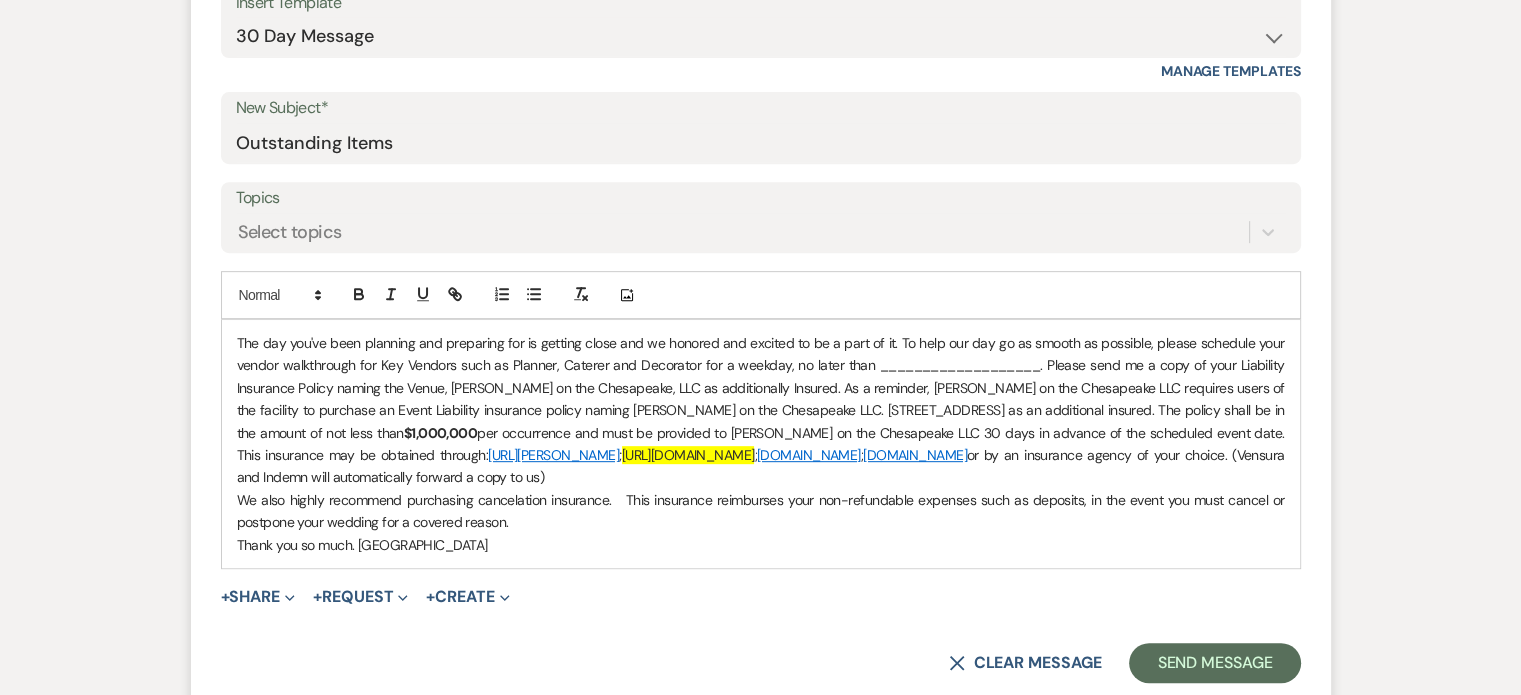 click on "The day you've been planning and preparing for is getting close and we honored and excited to be a part of it. To help our day go as smooth as possible, please schedule your vendor walkthrough for Key Vendors such as Planner, Caterer and Decorator for a weekday, no later than ___________________. Please send me a copy of your Liability Insurance Policy naming the Venue, [PERSON_NAME] on the Chesapeake, LLC as additionally Insured. As a reminder, [PERSON_NAME] on the Chesapeake LLC requires users of the facility to purchase an Event Liability insurance policy naming [PERSON_NAME] on the Chesapeake LLC. [STREET_ADDRESS] as an additional insured. The policy shall be in the amount of not less than  $1,000,000  per occurrence and must be provided to [PERSON_NAME] on the Chesapeake LLC 30 days in advance of the scheduled event date. This insurance may be obtained through:  [URL][PERSON_NAME] ;  [URL][DOMAIN_NAME] ;  [DOMAIN_NAME] ;  [DOMAIN_NAME]" at bounding box center [761, 410] 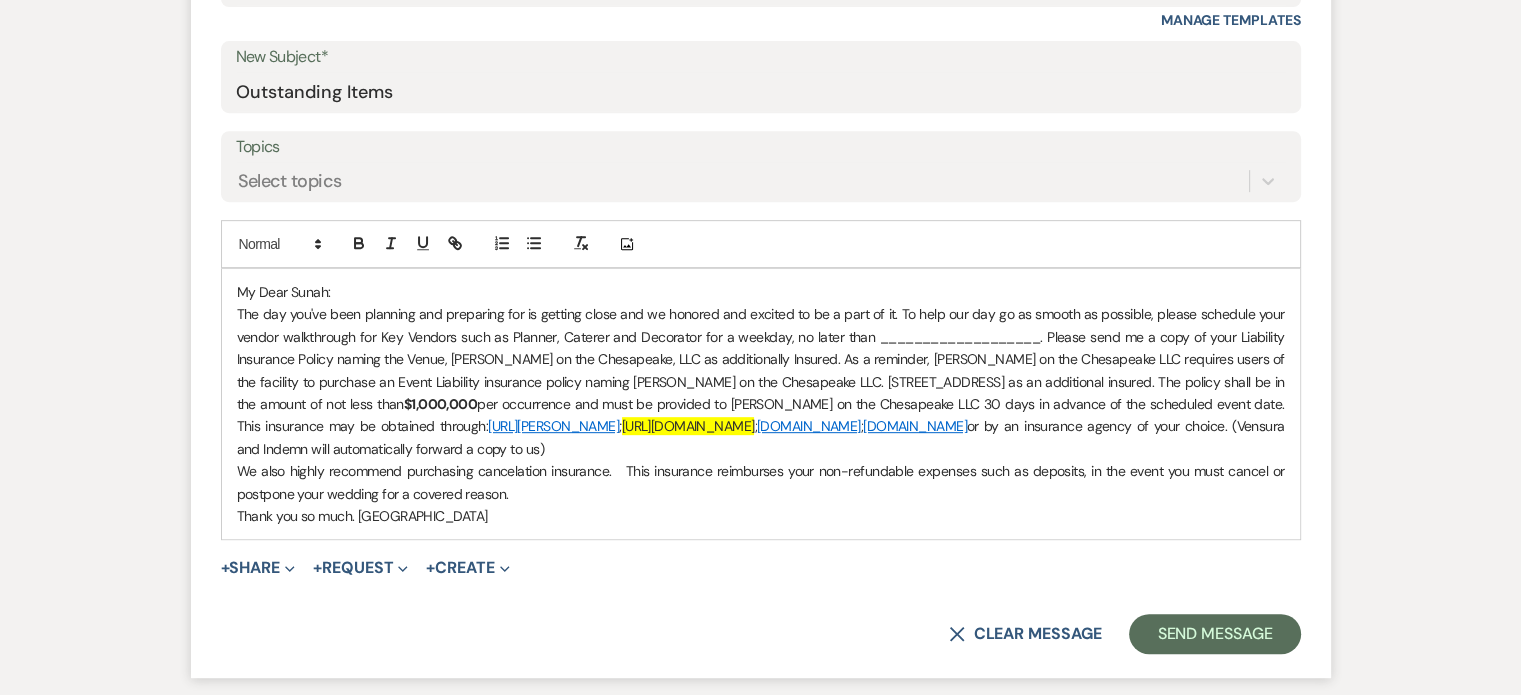 scroll, scrollTop: 900, scrollLeft: 0, axis: vertical 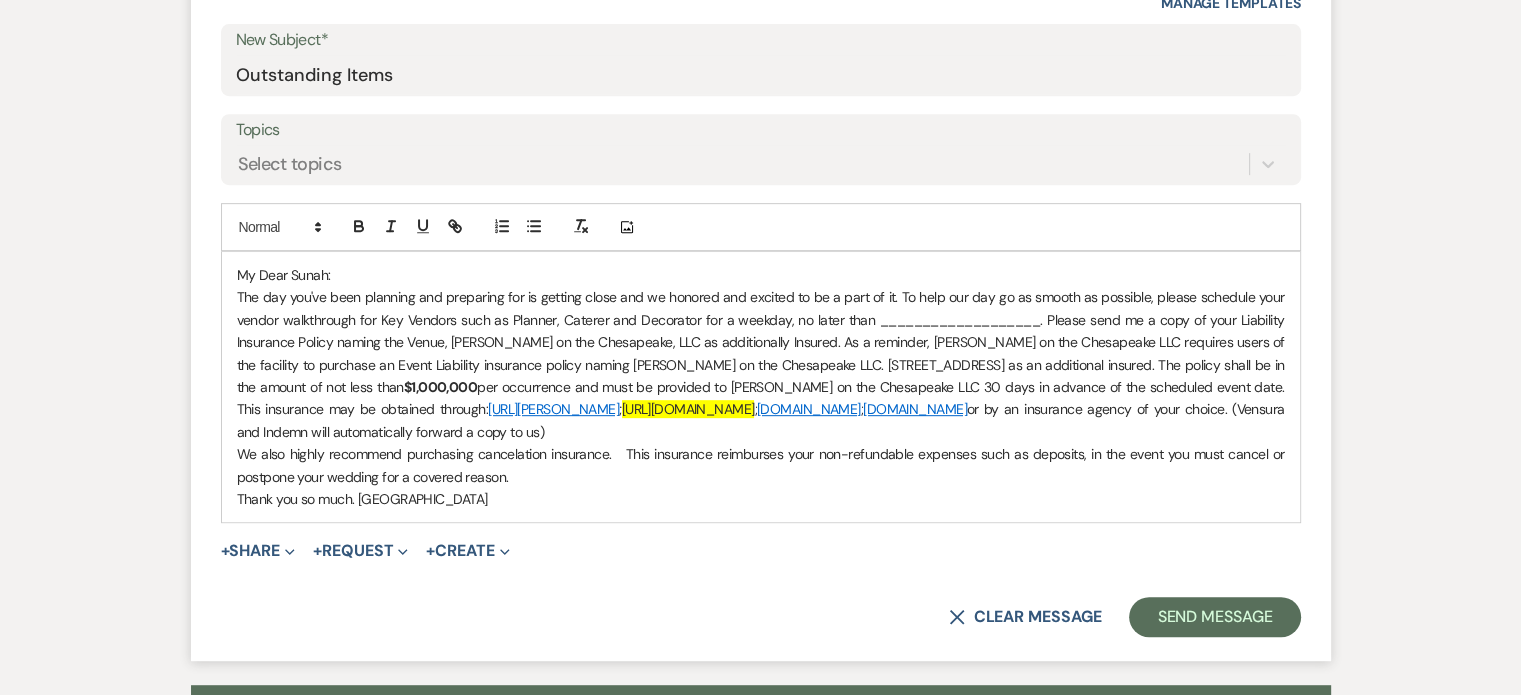 click on "The day you've been planning and preparing for is getting close and we honored and excited to be a part of it. To help our day go as smooth as possible, please schedule your vendor walkthrough for Key Vendors such as Planner, Caterer and Decorator for a weekday, no later than ___________________. Please send me a copy of your Liability Insurance Policy naming the Venue, [PERSON_NAME] on the Chesapeake, LLC as additionally Insured. As a reminder, [PERSON_NAME] on the Chesapeake LLC requires users of the facility to purchase an Event Liability insurance policy naming [PERSON_NAME] on the Chesapeake LLC. [STREET_ADDRESS] as an additional insured. The policy shall be in the amount of not less than  $1,000,000  per occurrence and must be provided to [PERSON_NAME] on the Chesapeake LLC 30 days in advance of the scheduled event date. This insurance may be obtained through:  [URL][PERSON_NAME] ;  [URL][DOMAIN_NAME] ;  [DOMAIN_NAME] ;  [DOMAIN_NAME]" at bounding box center (761, 364) 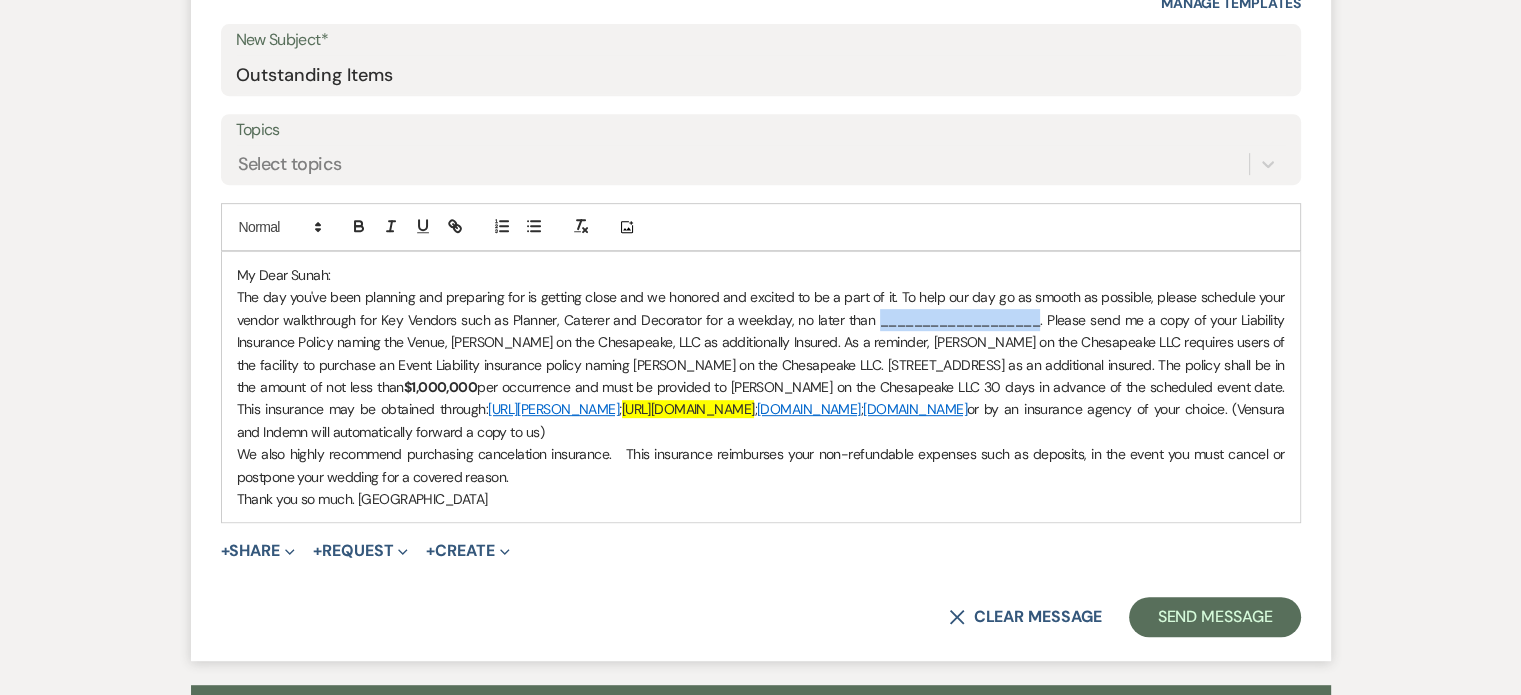 drag, startPoint x: 1036, startPoint y: 323, endPoint x: 877, endPoint y: 317, distance: 159.11317 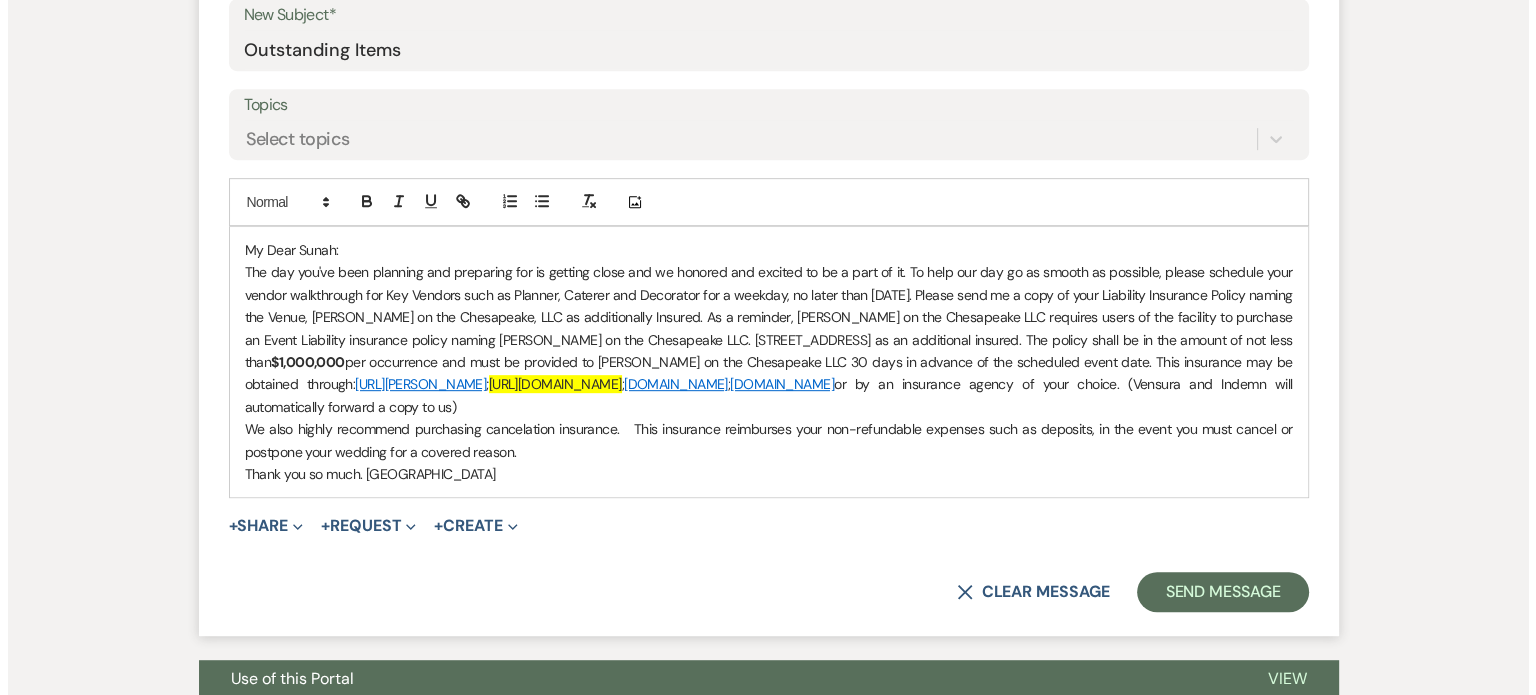 scroll, scrollTop: 1000, scrollLeft: 0, axis: vertical 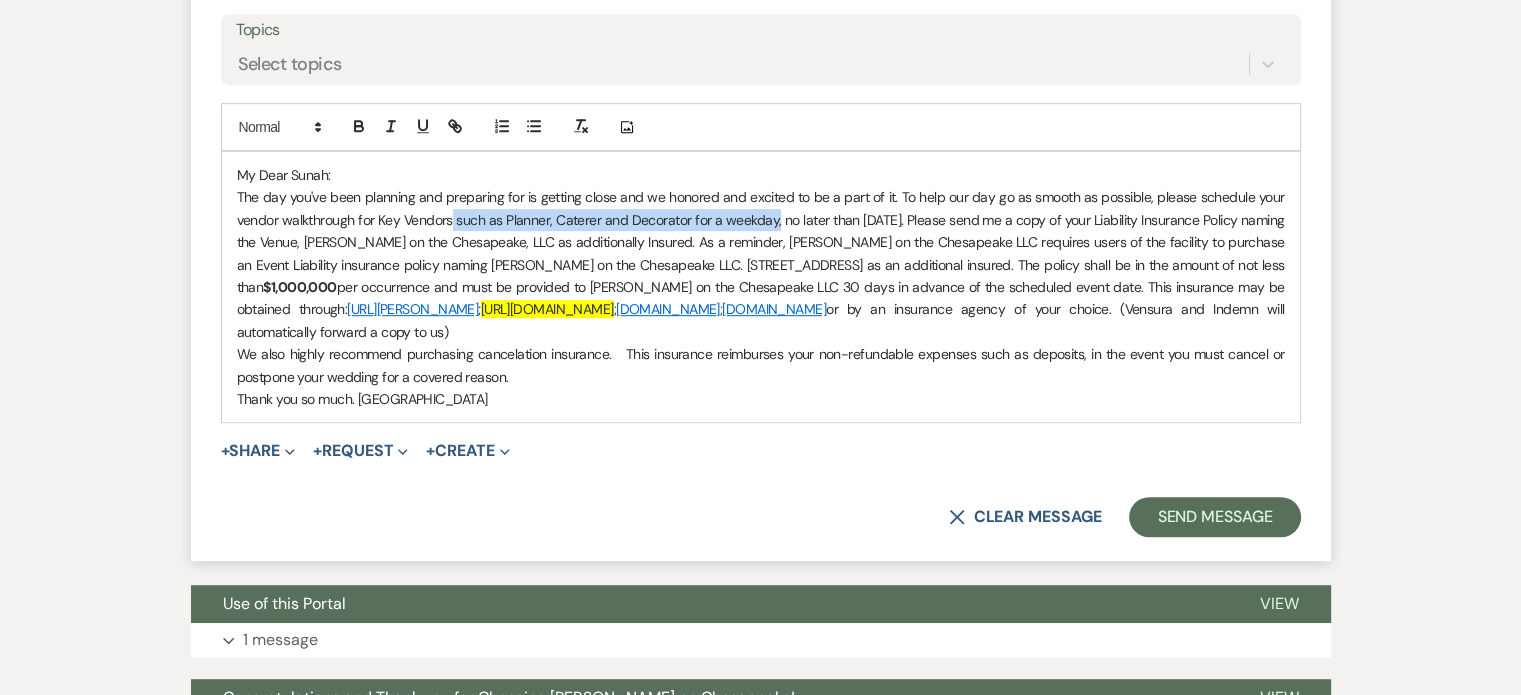 drag, startPoint x: 781, startPoint y: 219, endPoint x: 454, endPoint y: 219, distance: 327 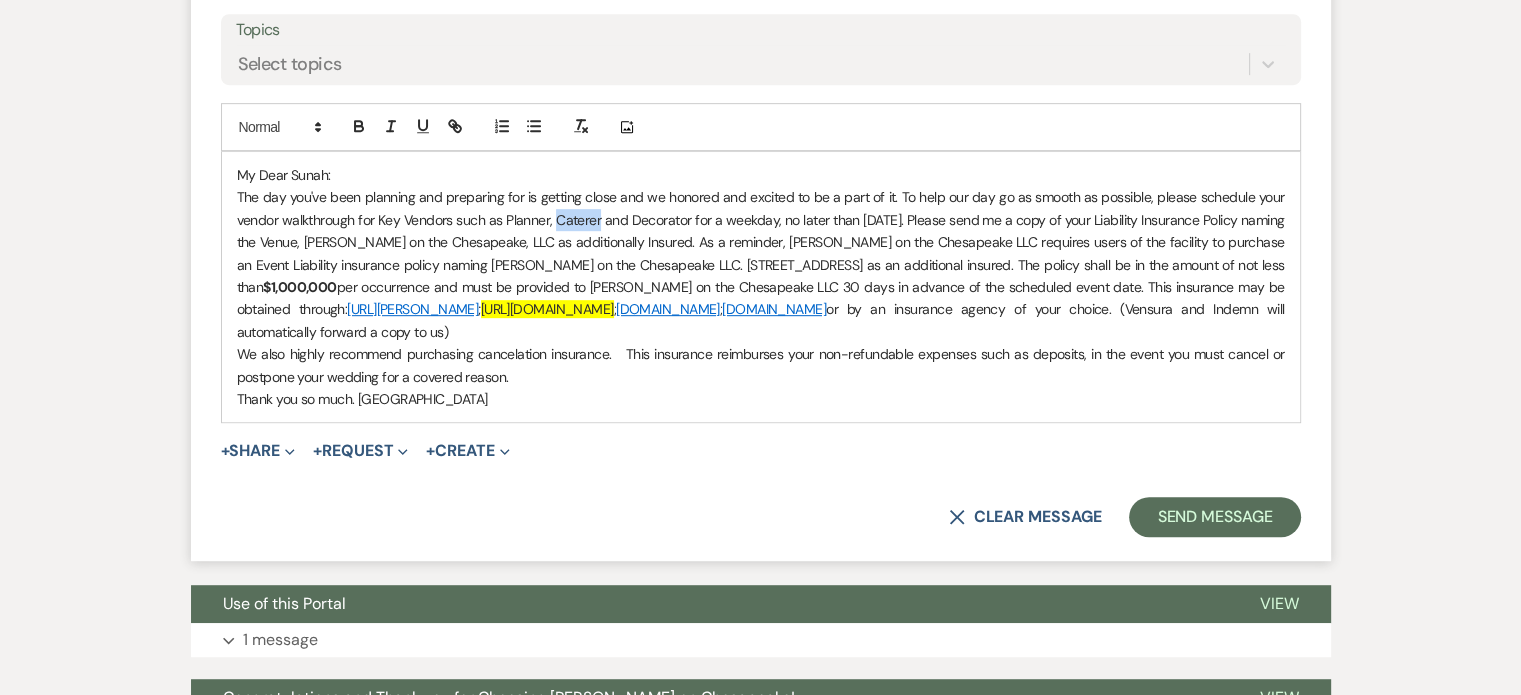drag, startPoint x: 600, startPoint y: 216, endPoint x: 559, endPoint y: 223, distance: 41.59327 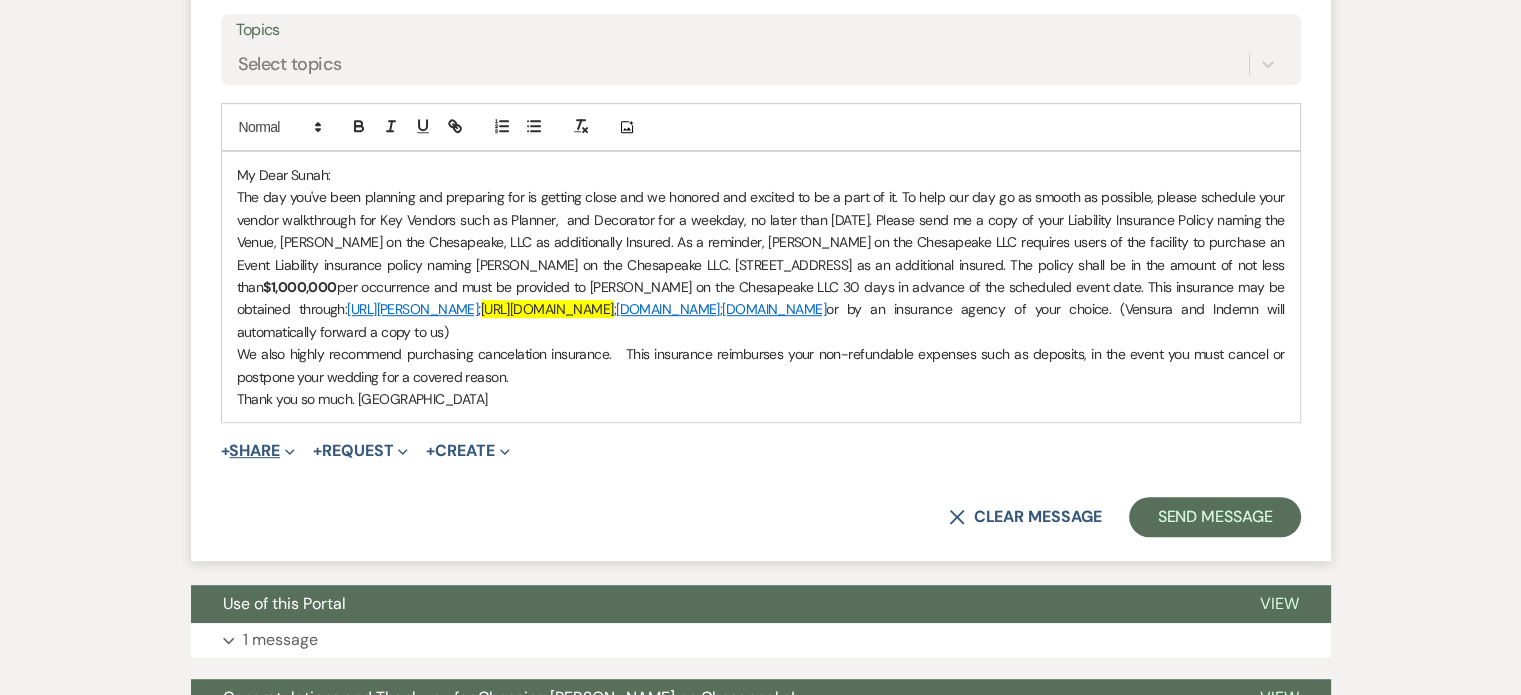 click on "Expand" 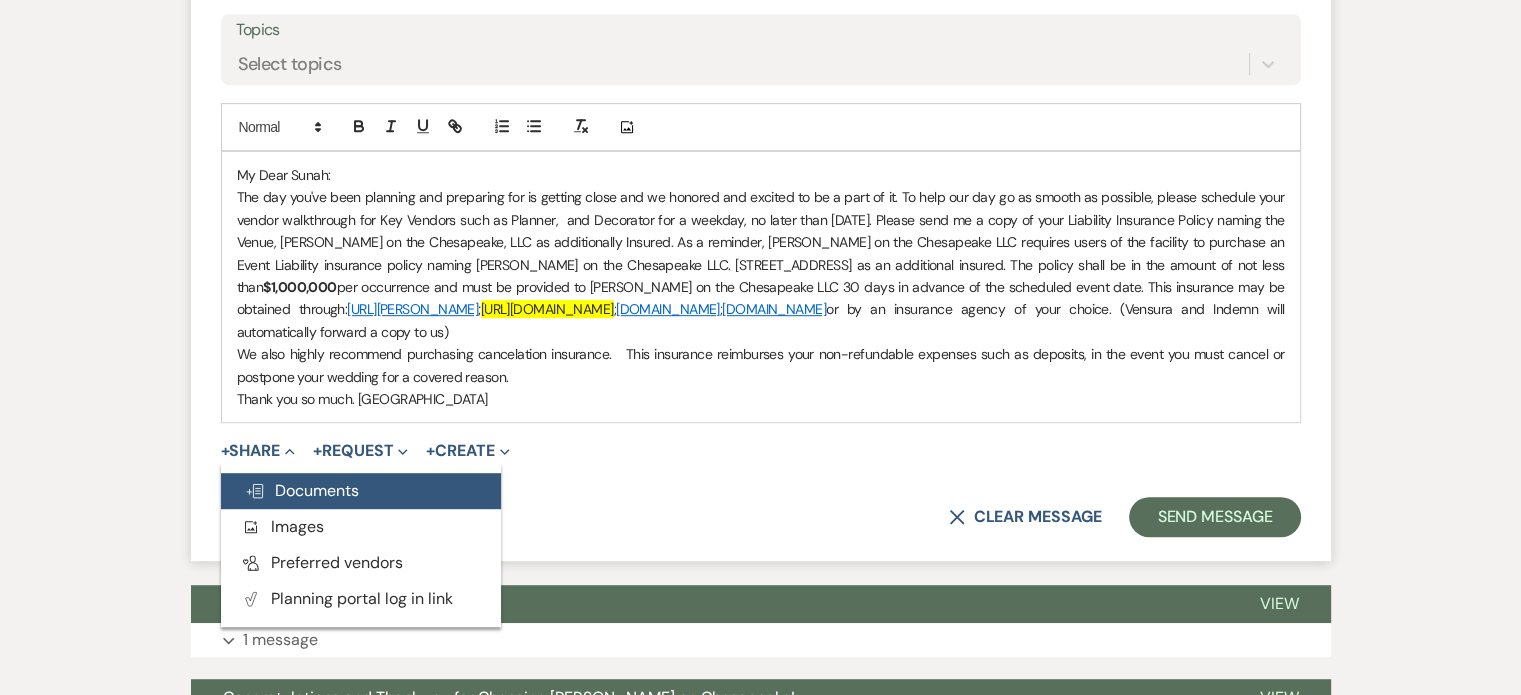 click on "Doc Upload Documents" at bounding box center (302, 490) 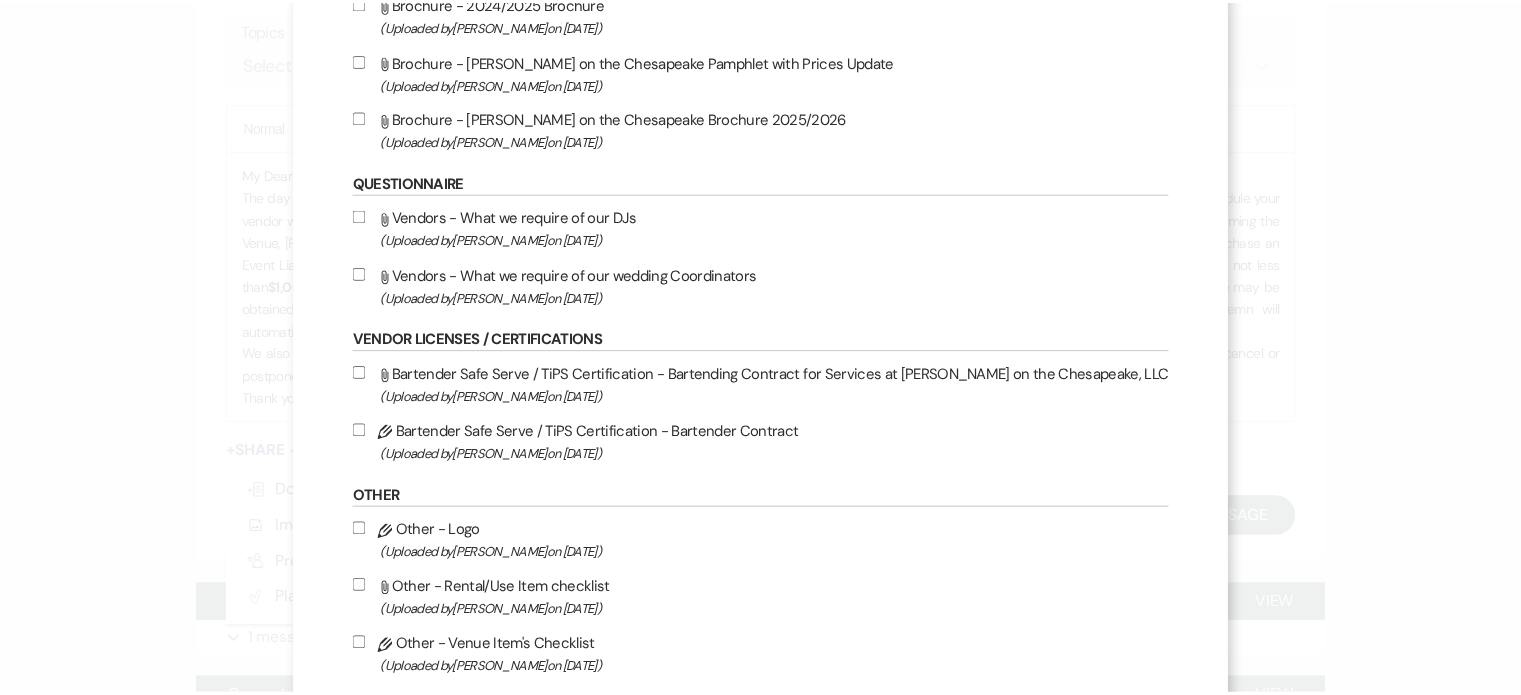 scroll, scrollTop: 800, scrollLeft: 0, axis: vertical 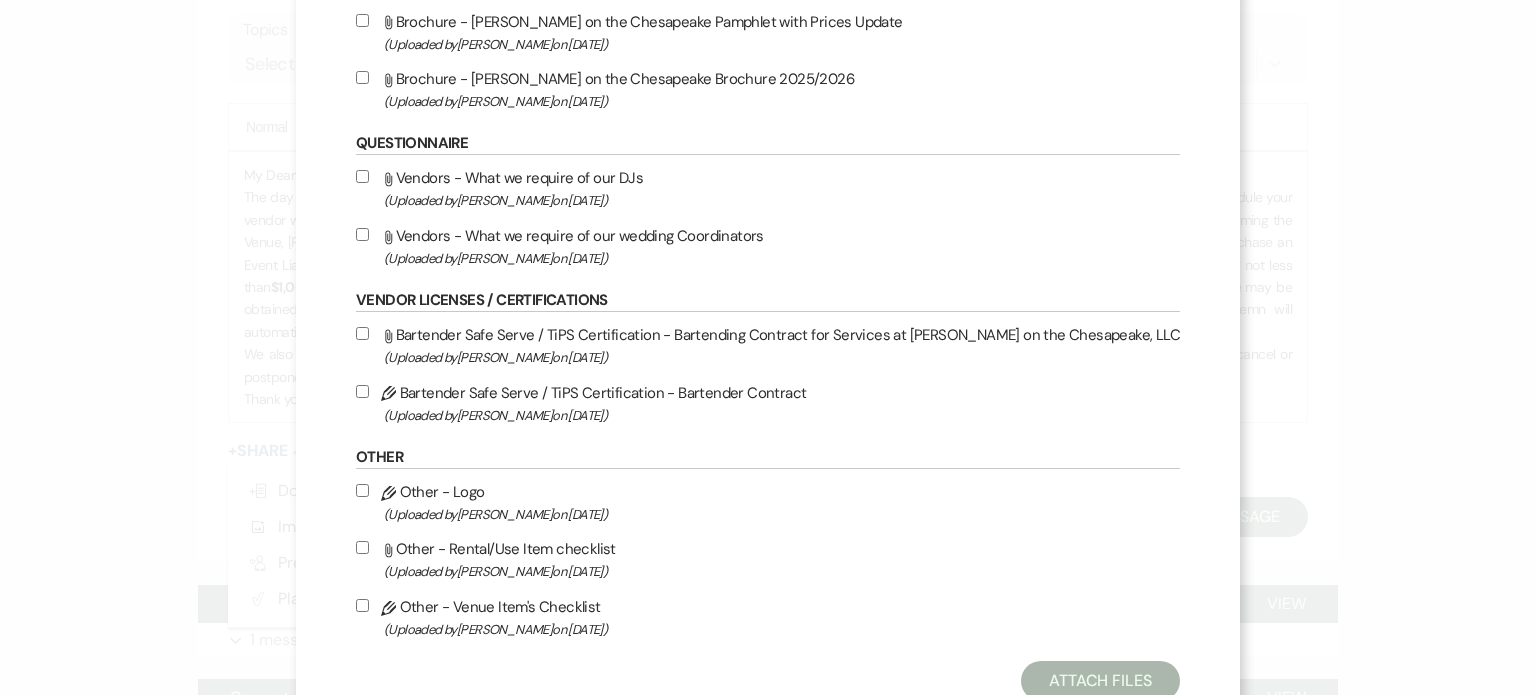 click on "X Attach Files Library Files Event Documents Upload File Invoice / Rental Agreements   Pencil Contracts / Rental Agreements - Policies & Procedures - Events (Uploaded by  [PERSON_NAME]  on   [DATE] )   Pencil Contracts / Rental Agreements - Wedding Ceremony Only Agreement (Uploaded by  [PERSON_NAME]  on   [DATE] )   Pencil Contracts / Rental Agreements - Policies & Procedures - Weddings (Uploaded by  [PERSON_NAME]  on   [DATE] )   Pencil Contracts / Rental Agreements - Policies & Procedures - Ceremony Only (Uploaded by  [PERSON_NAME]  on   [DATE] )   Pencil Contracts / Rental Agreements - Event Agreement (Non-Wedding) (Uploaded by  [PERSON_NAME]  on   [DATE] )   Pencil Contracts / Rental Agreements - Agreement - Wedding Standard (Uploaded by  [PERSON_NAME]  on   [DATE] )   Pencil Contracts / Rental Agreements - Termination Agreement (Uploaded by  [PERSON_NAME]  on   [DATE] )   Attach File Receipts - [PERSON_NAME] on the Chesapeake Receipts (Uploaded by  [PERSON_NAME]  on" at bounding box center [768, 347] 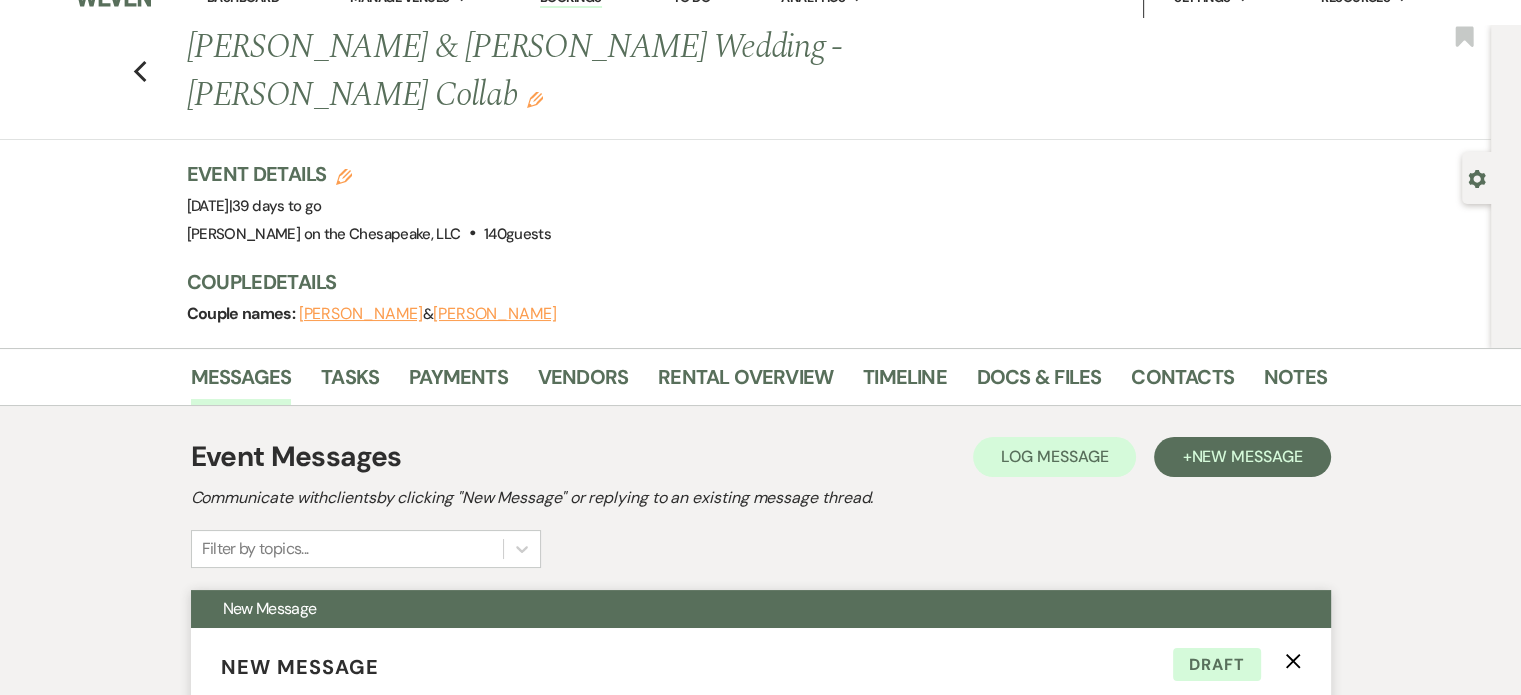 scroll, scrollTop: 0, scrollLeft: 0, axis: both 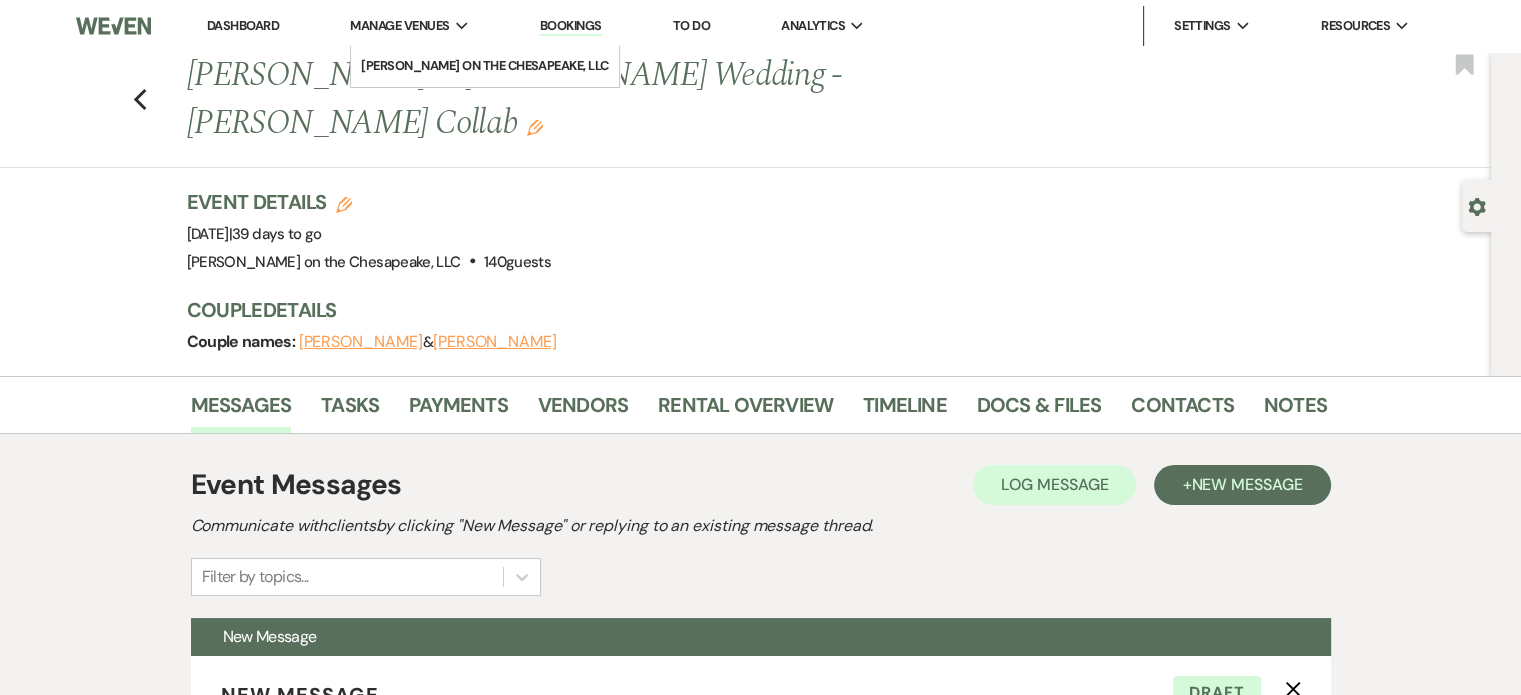 click on "Manage Venues" at bounding box center [399, 26] 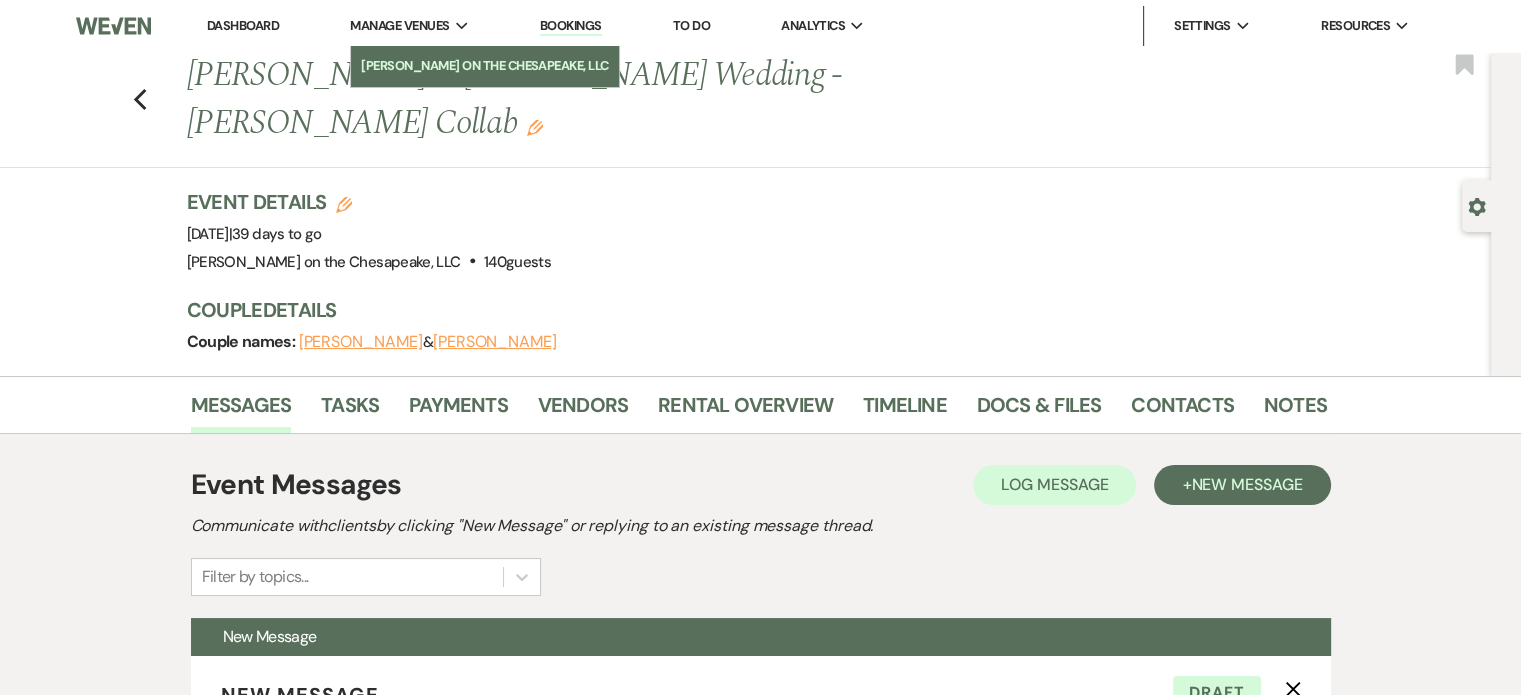 click on "[PERSON_NAME] on the Chesapeake, LLC" at bounding box center [485, 66] 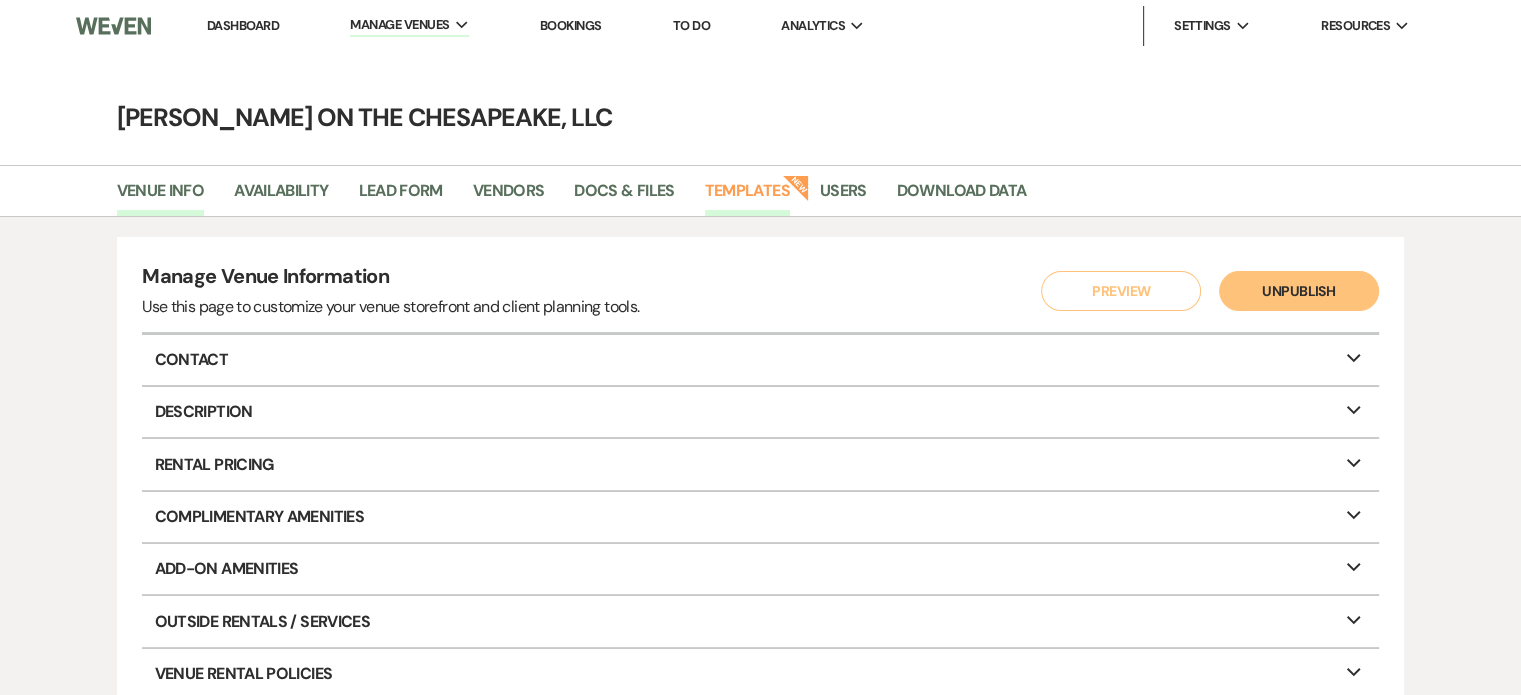 click on "Templates" at bounding box center [747, 197] 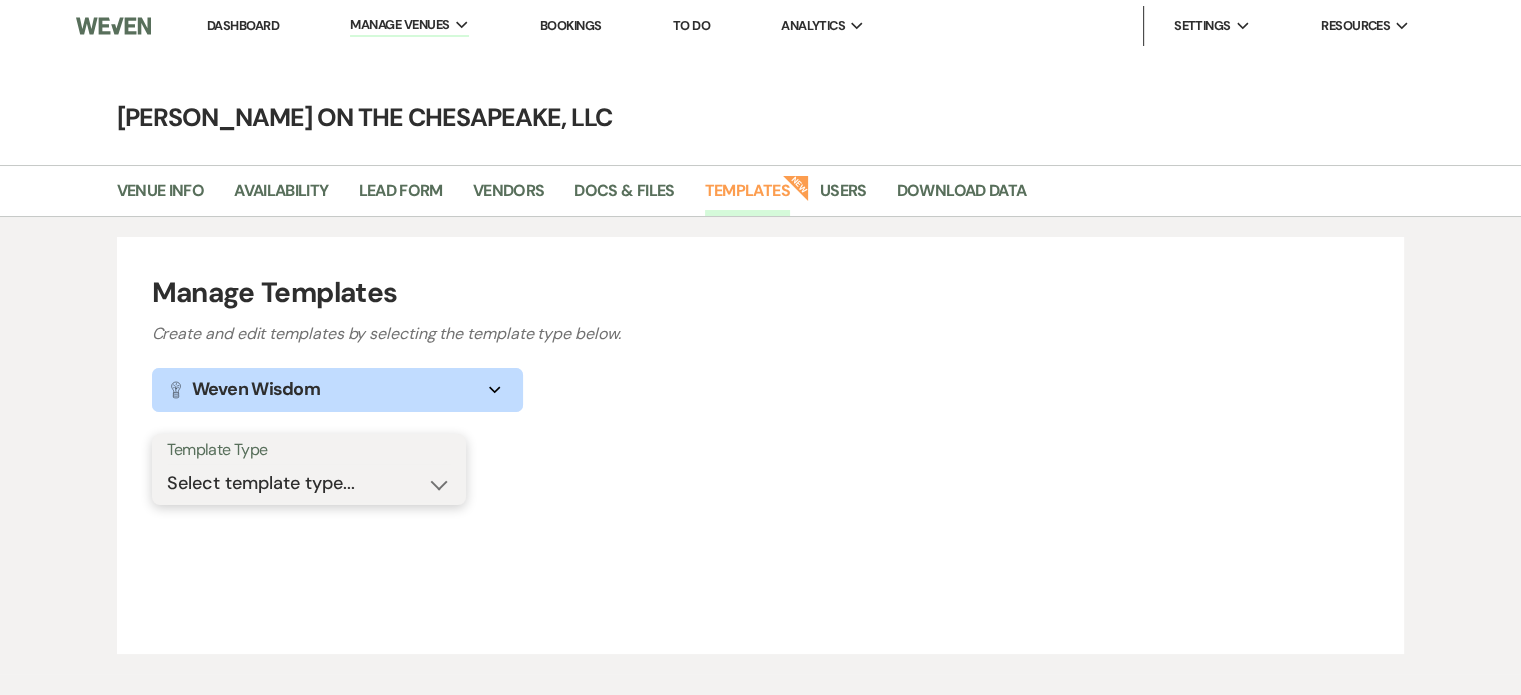 click on "Select template type... Task List Message Templates Payment Plan Inventory Items Categories" at bounding box center [309, 483] 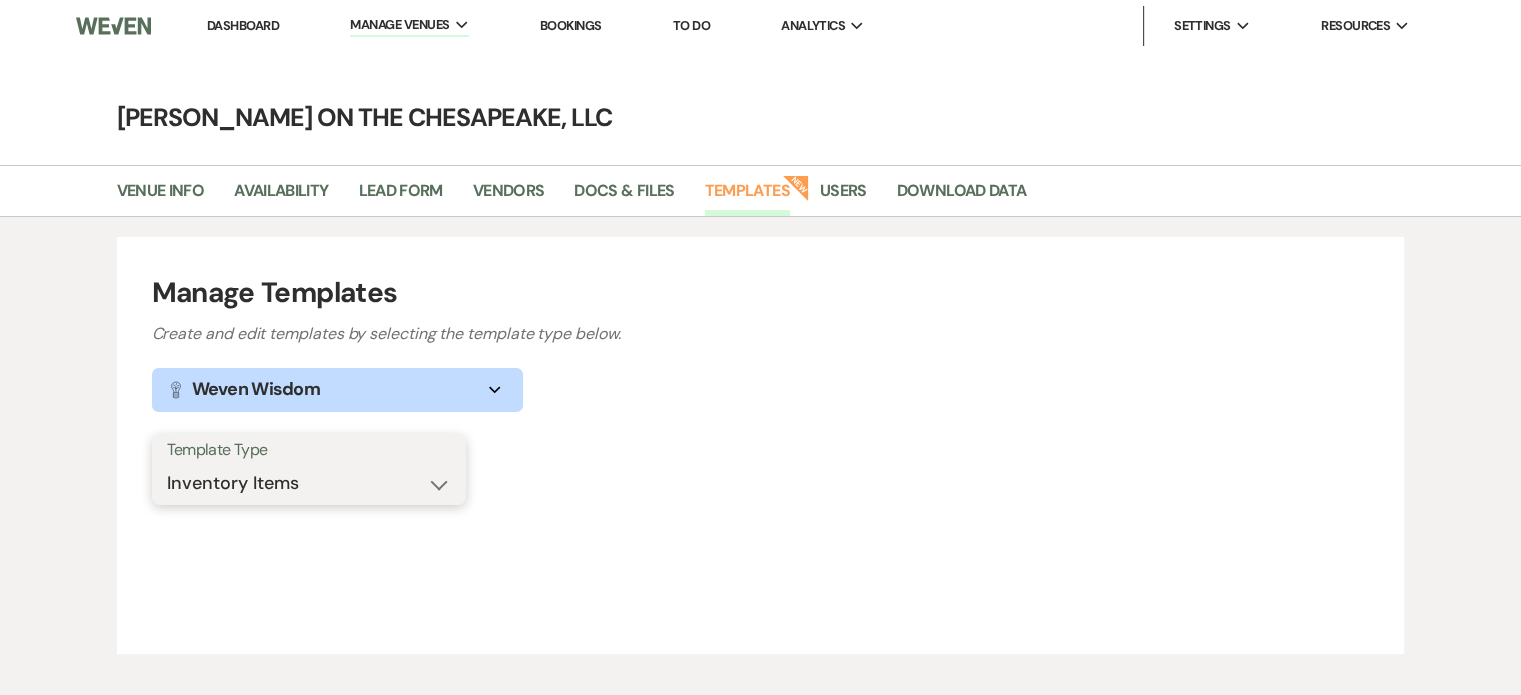click on "Select template type... Task List Message Templates Payment Plan Inventory Items Categories" at bounding box center (309, 483) 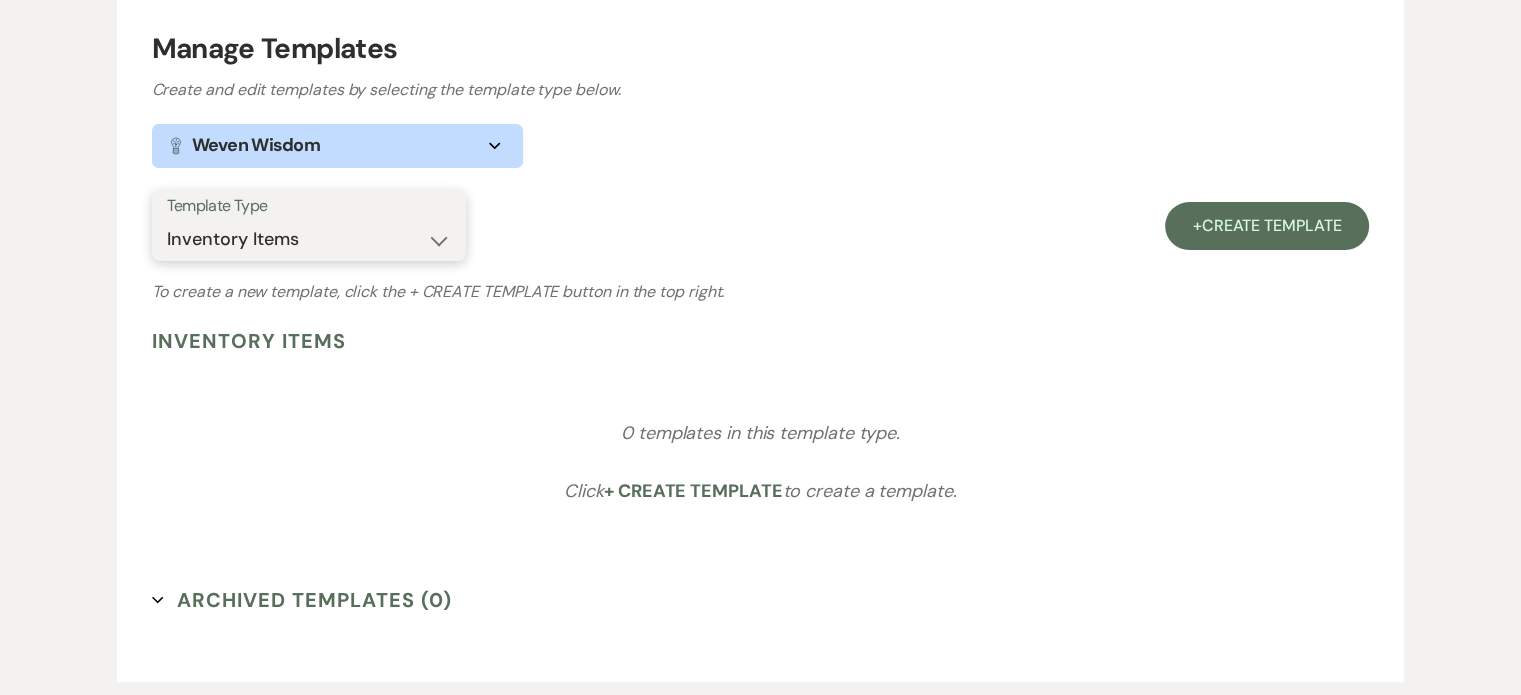 scroll, scrollTop: 0, scrollLeft: 0, axis: both 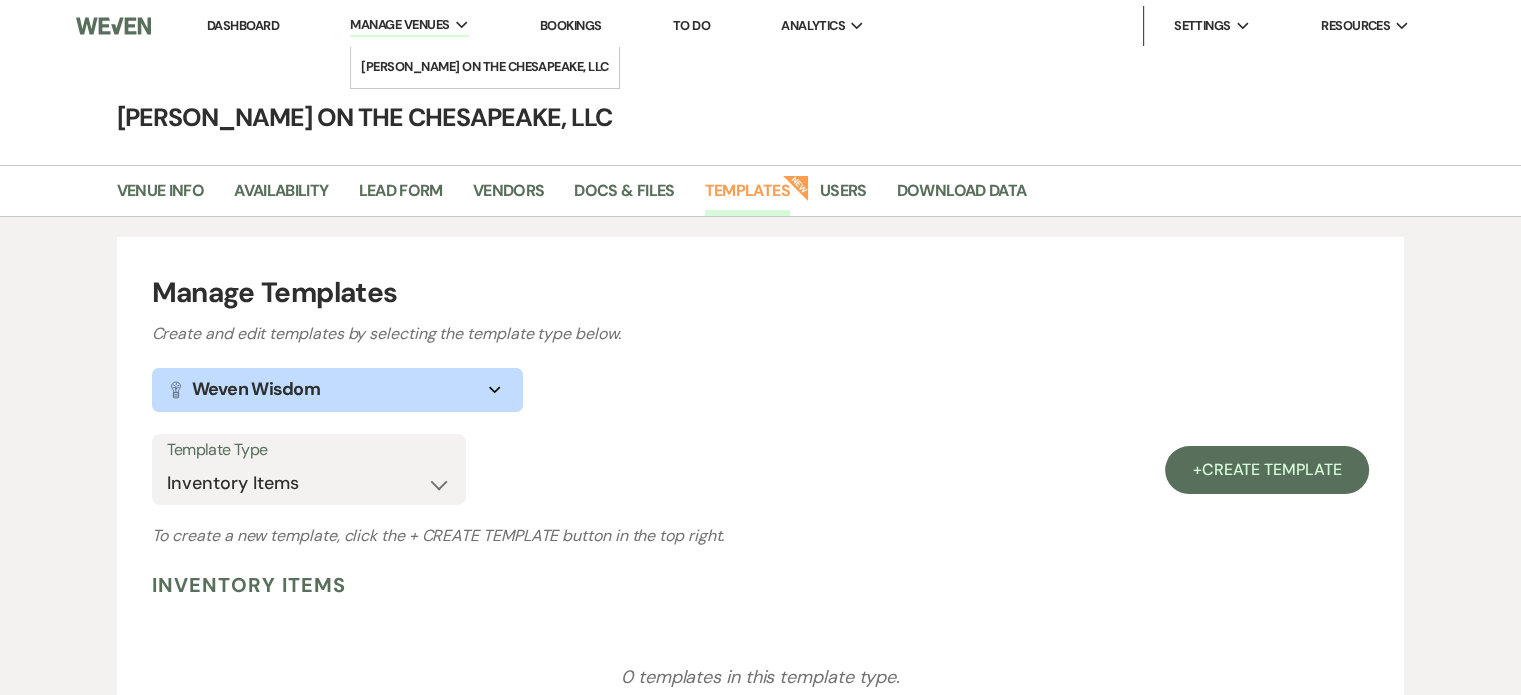 click on "Manage Venues" at bounding box center (399, 25) 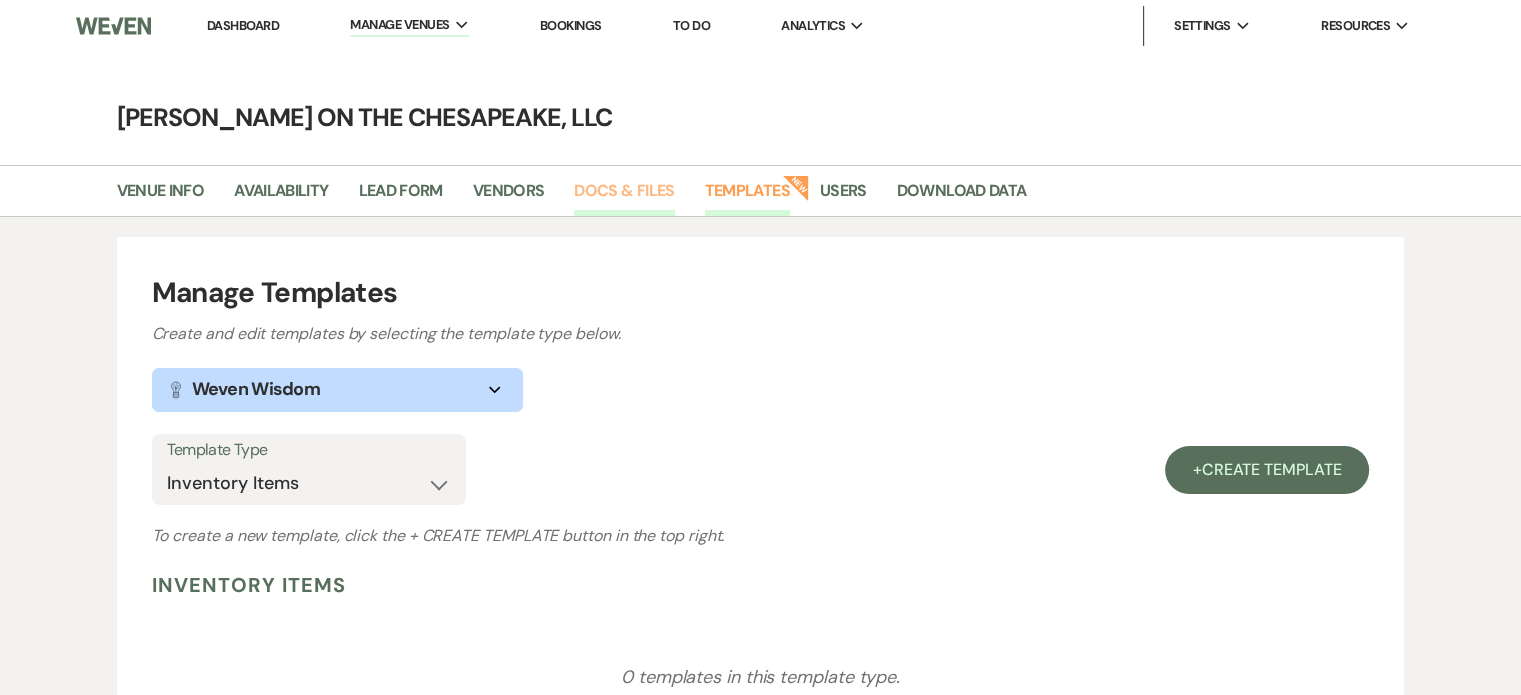 click on "Docs & Files" at bounding box center (624, 197) 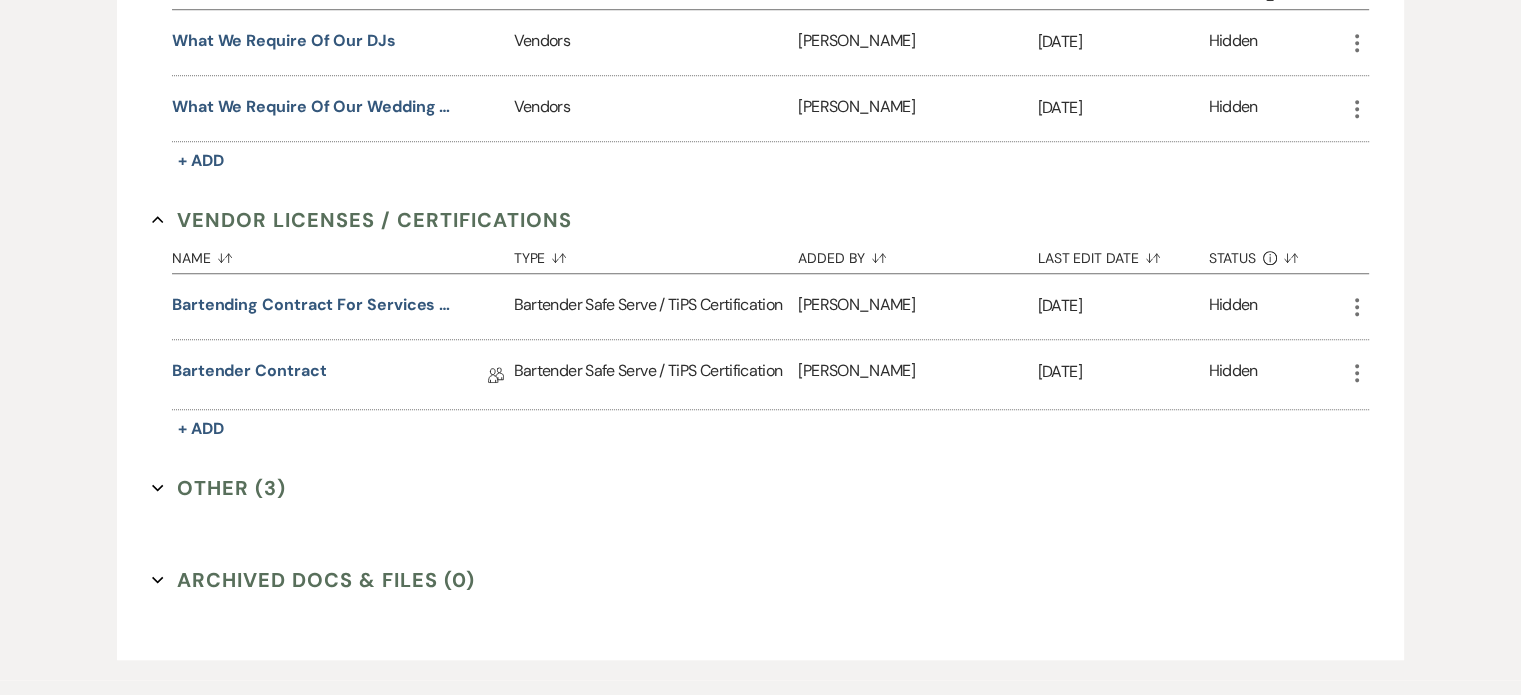 scroll, scrollTop: 1673, scrollLeft: 0, axis: vertical 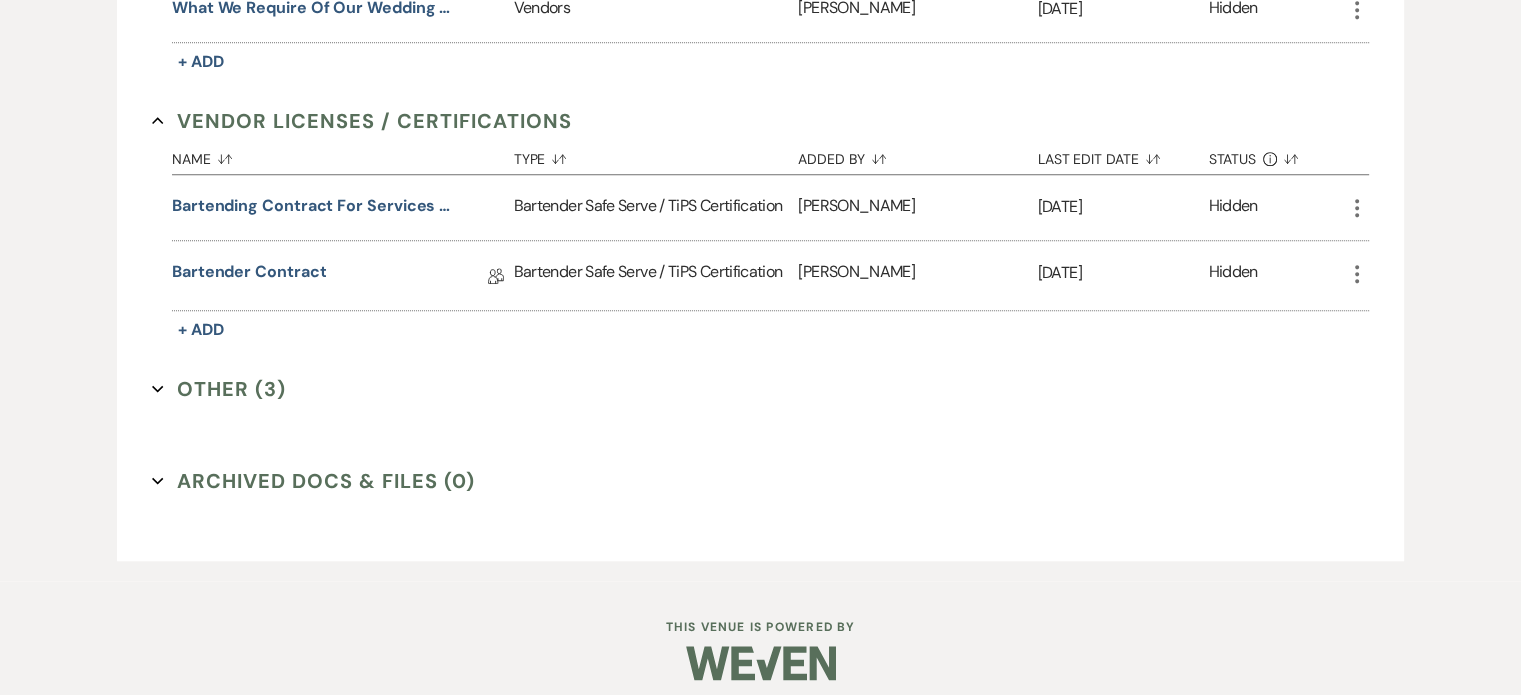click on "Other (3) Expand" at bounding box center (219, 389) 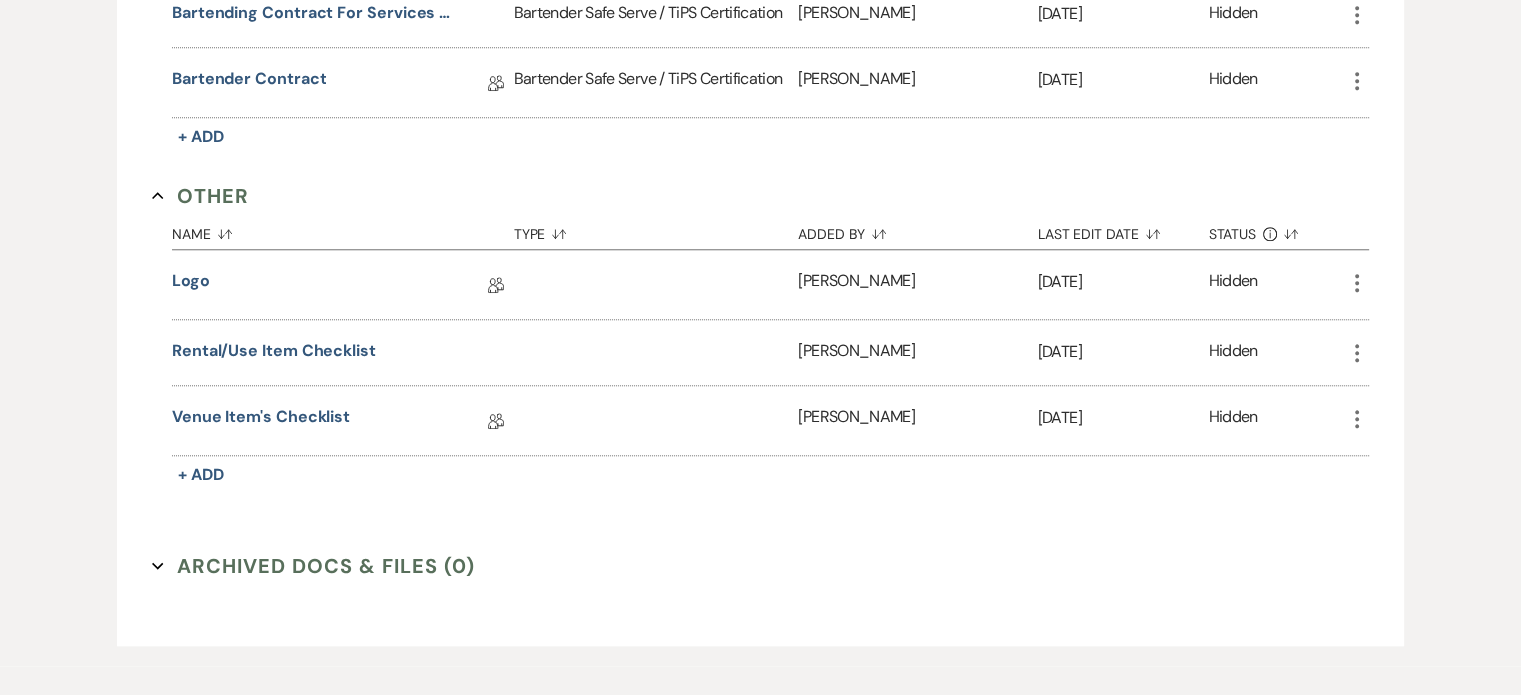 scroll, scrollTop: 1873, scrollLeft: 0, axis: vertical 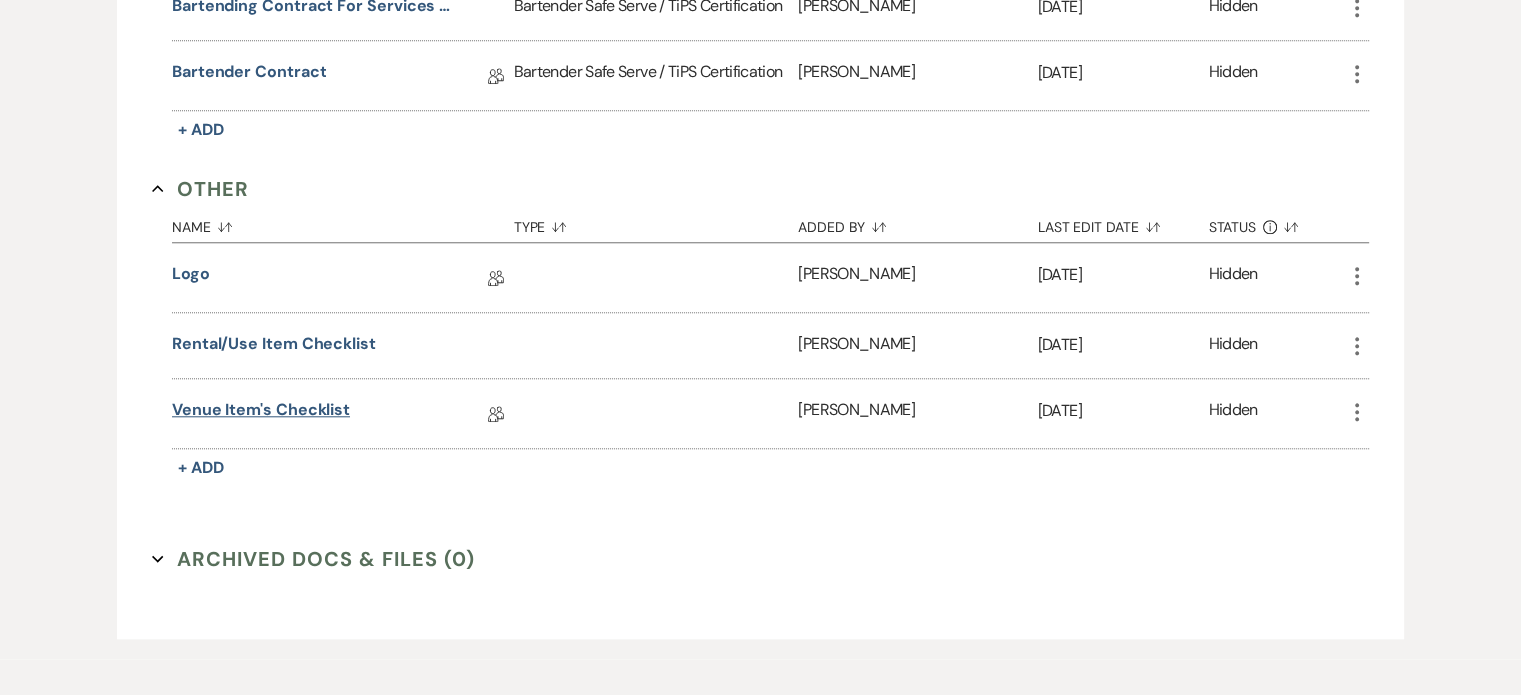 click on "Venue Item's Checklist" at bounding box center [261, 413] 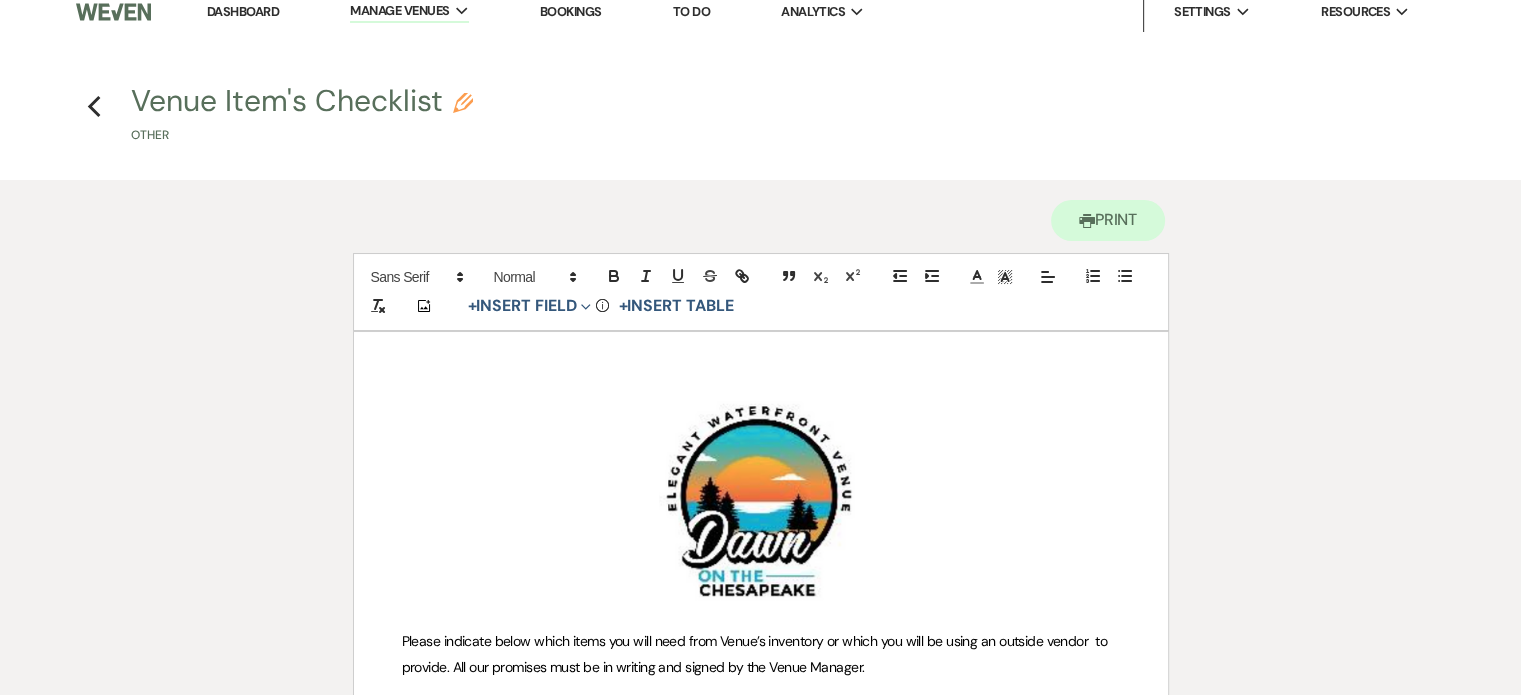 scroll, scrollTop: 0, scrollLeft: 0, axis: both 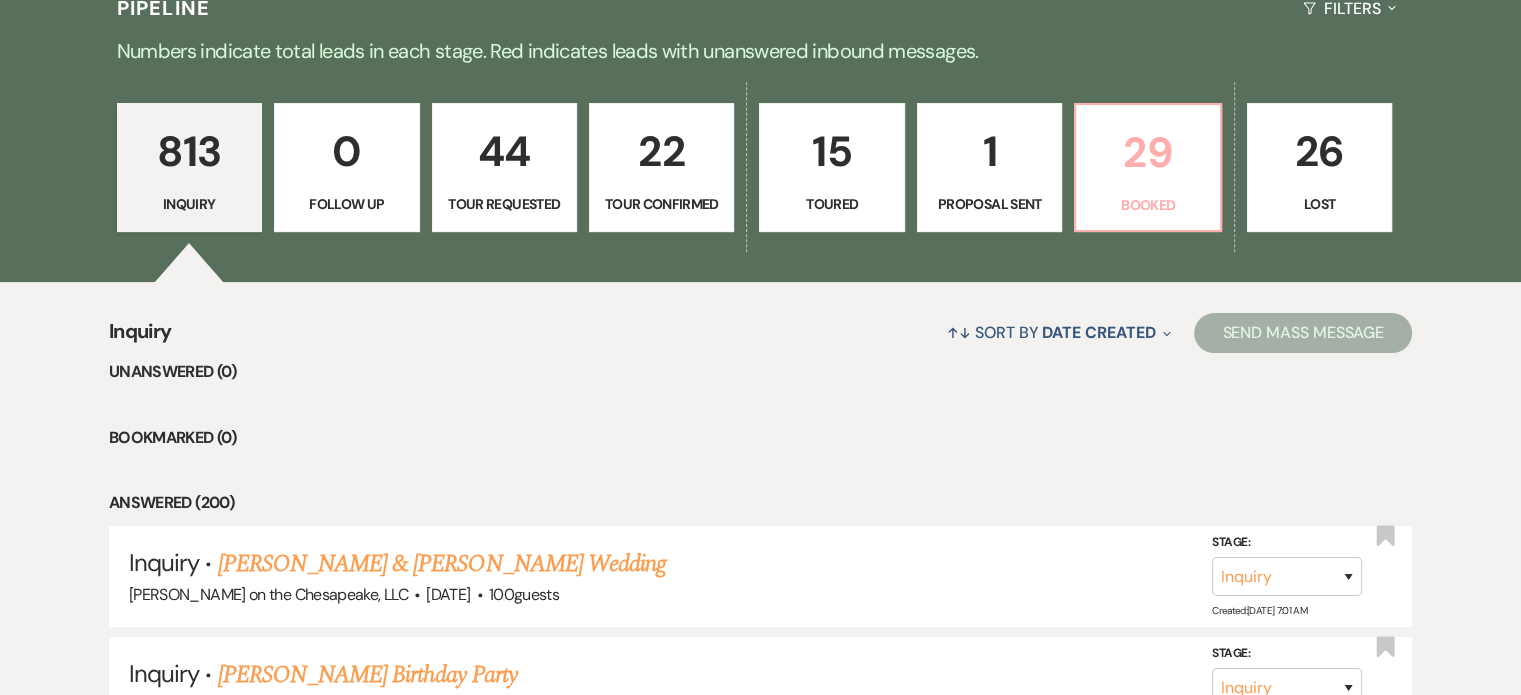click on "Booked" at bounding box center [1147, 205] 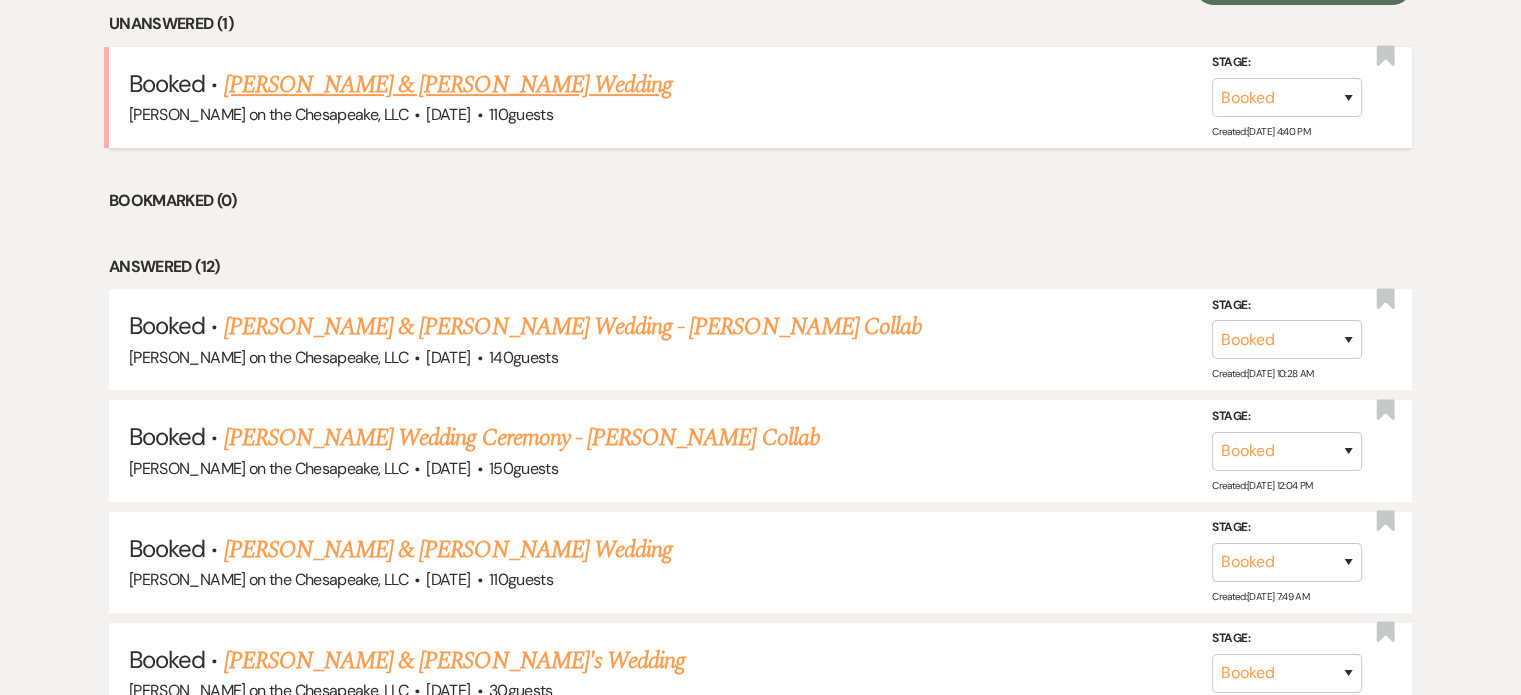 scroll, scrollTop: 898, scrollLeft: 0, axis: vertical 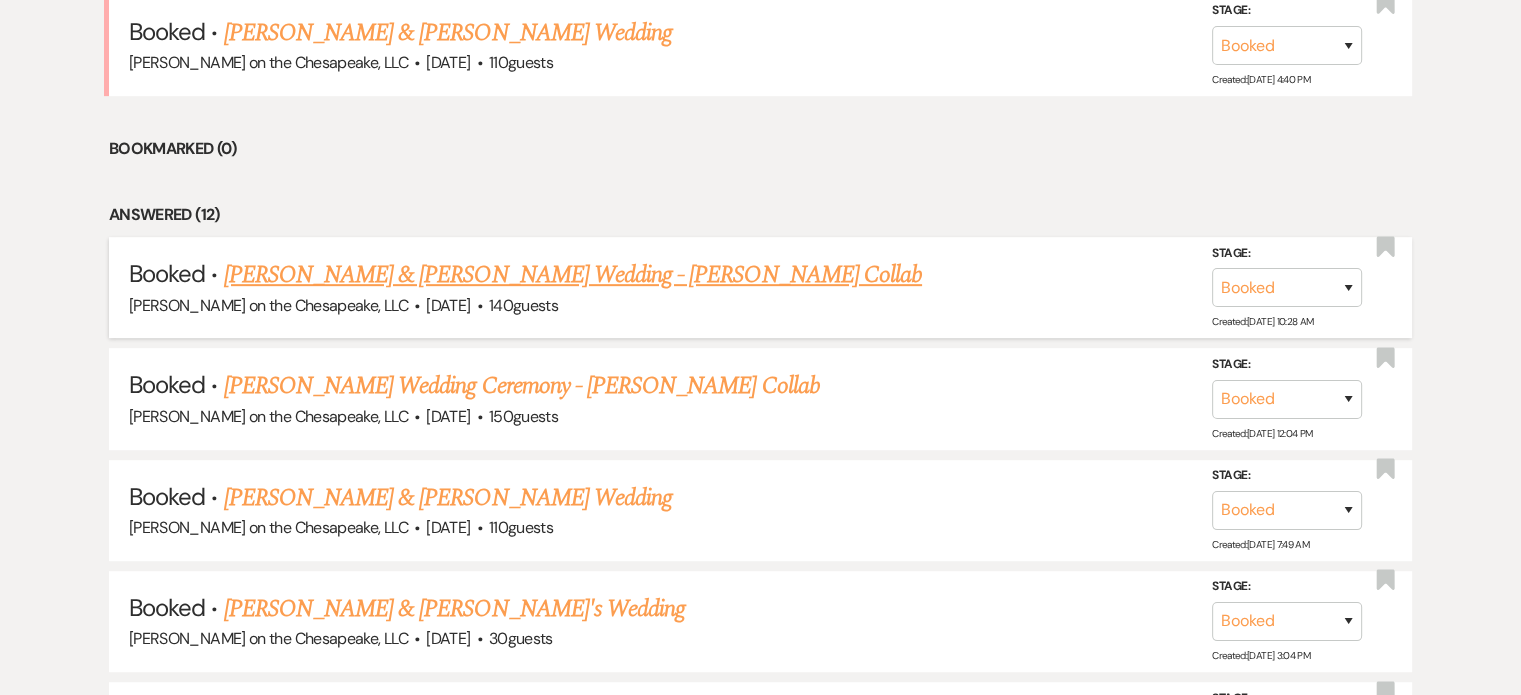 click on "[PERSON_NAME] & [PERSON_NAME] Wedding - [PERSON_NAME] Collab" at bounding box center (573, 275) 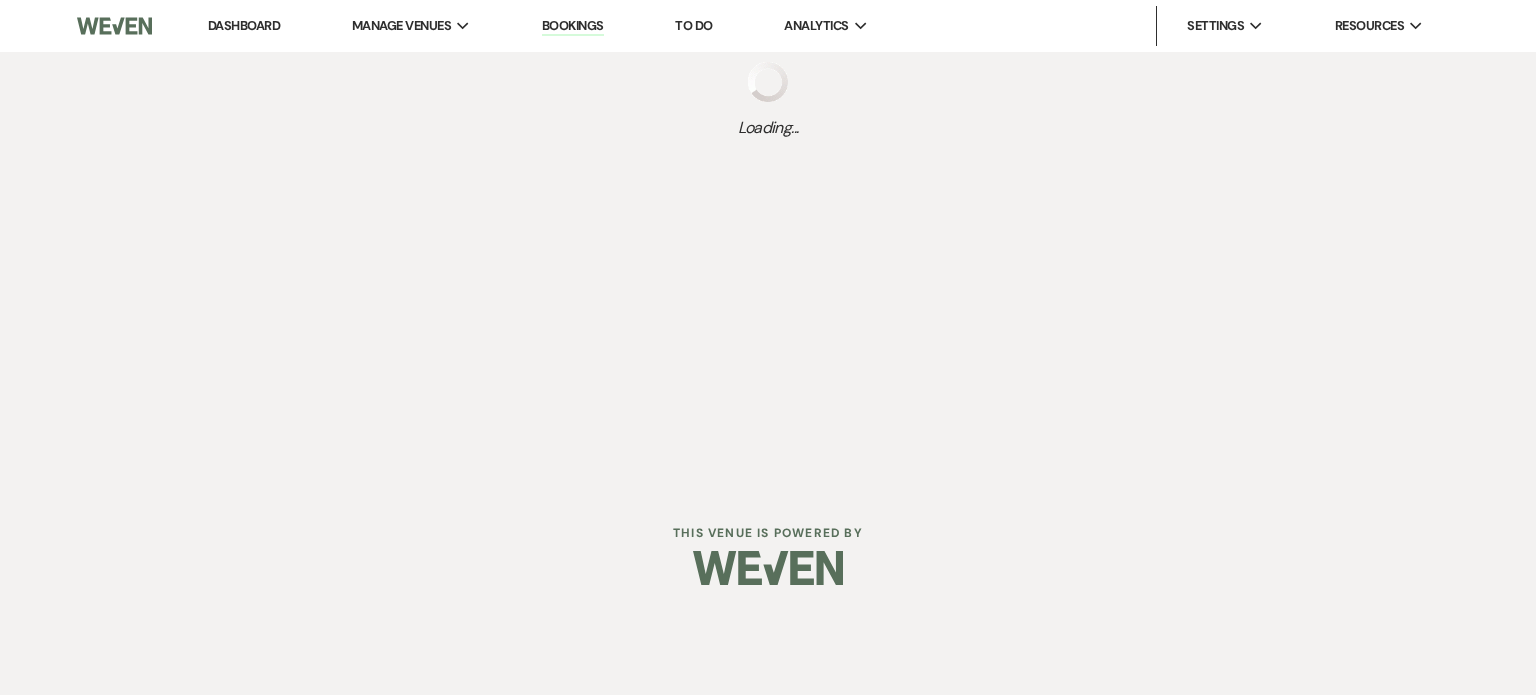 click on "Dashboard Manage Venues   Expand Dawn on the Chesapeake, LLC Bookings To Do Analytics   Expand Dawn on the Chesapeake, LLC Settings   Expand Host Profile Payment Settings Change Password Log Out Resources   Expand Lead Form/Badge Resource Library     Contact Weven Loading..." at bounding box center [768, 243] 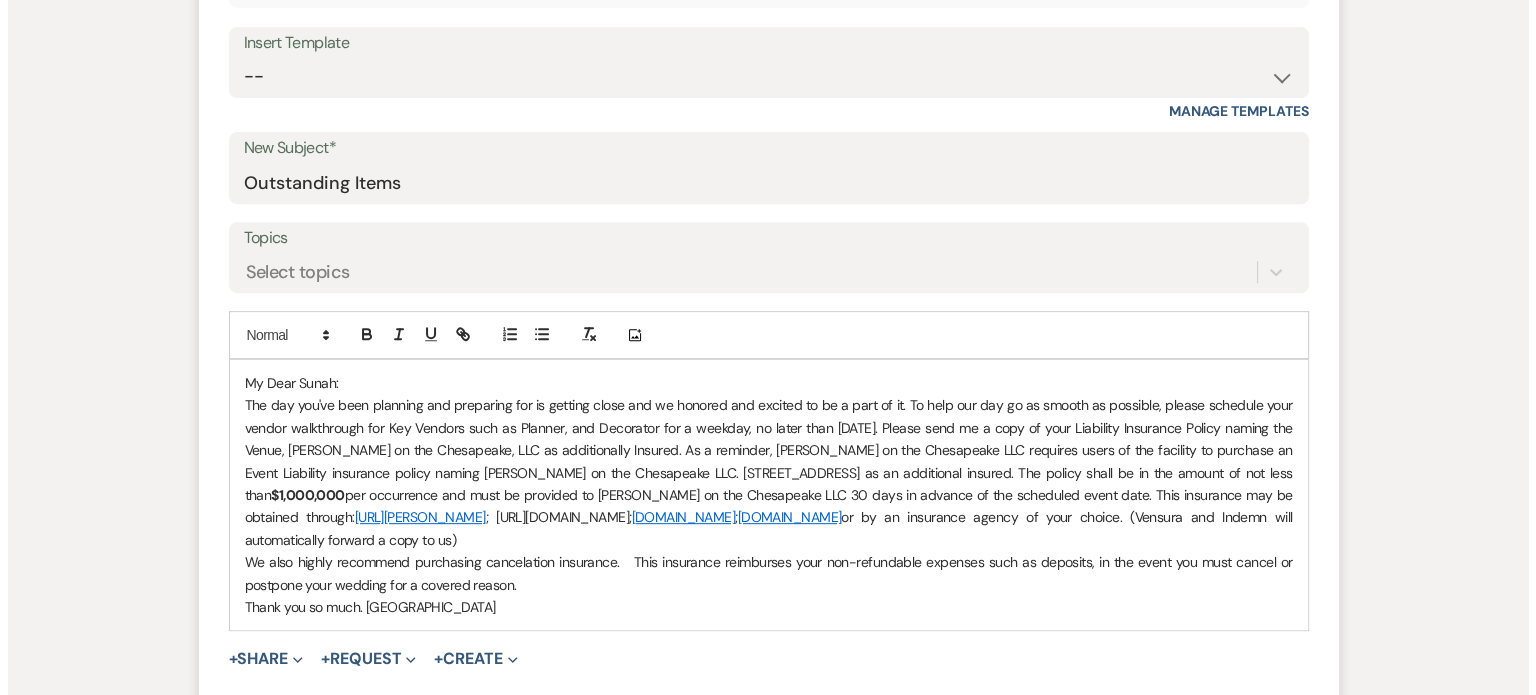 scroll, scrollTop: 1000, scrollLeft: 0, axis: vertical 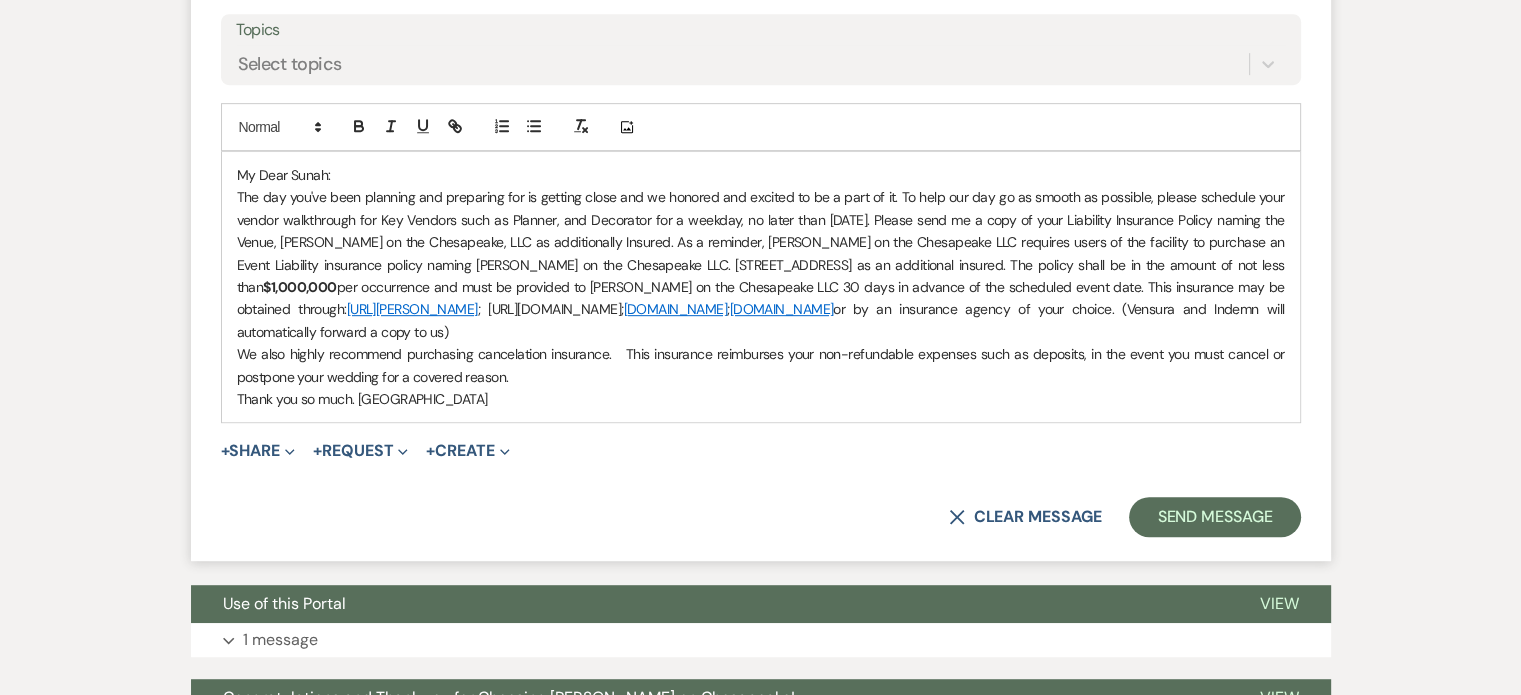 click on "The day you've been planning and preparing for is getting close and we honored and excited to be a part of it. To help our day go as smooth as possible, please schedule your vendor walkthrough for Key Vendors such as Planner, and Decorator for a weekday, no later than July 23, 2026. Please send me a copy of your Liability Insurance Policy naming the Venue, Dawn on the Chesapeake, LLC as additionally Insured. As a reminder, Dawn on the Chesapeake LLC requires users of the facility to purchase an Event Liability insurance policy naming Dawn on the Chesapeake LLC. 48725 Spring Ridge Road, Lexington Park, 20653 as an additional insured. The policy shall be in the amount of not less than  $1,000,000  per occurrence and must be provided to Dawn on the Chesapeake LLC 30 days in advance of the scheduled event date. This insurance may be obtained through:  https://indemn.ai/venues/dawn-on-the-chesapeake ; https://www.vensura.co/venues;  www.WedSafe.com ;  www.markelamerican.com" at bounding box center [761, 264] 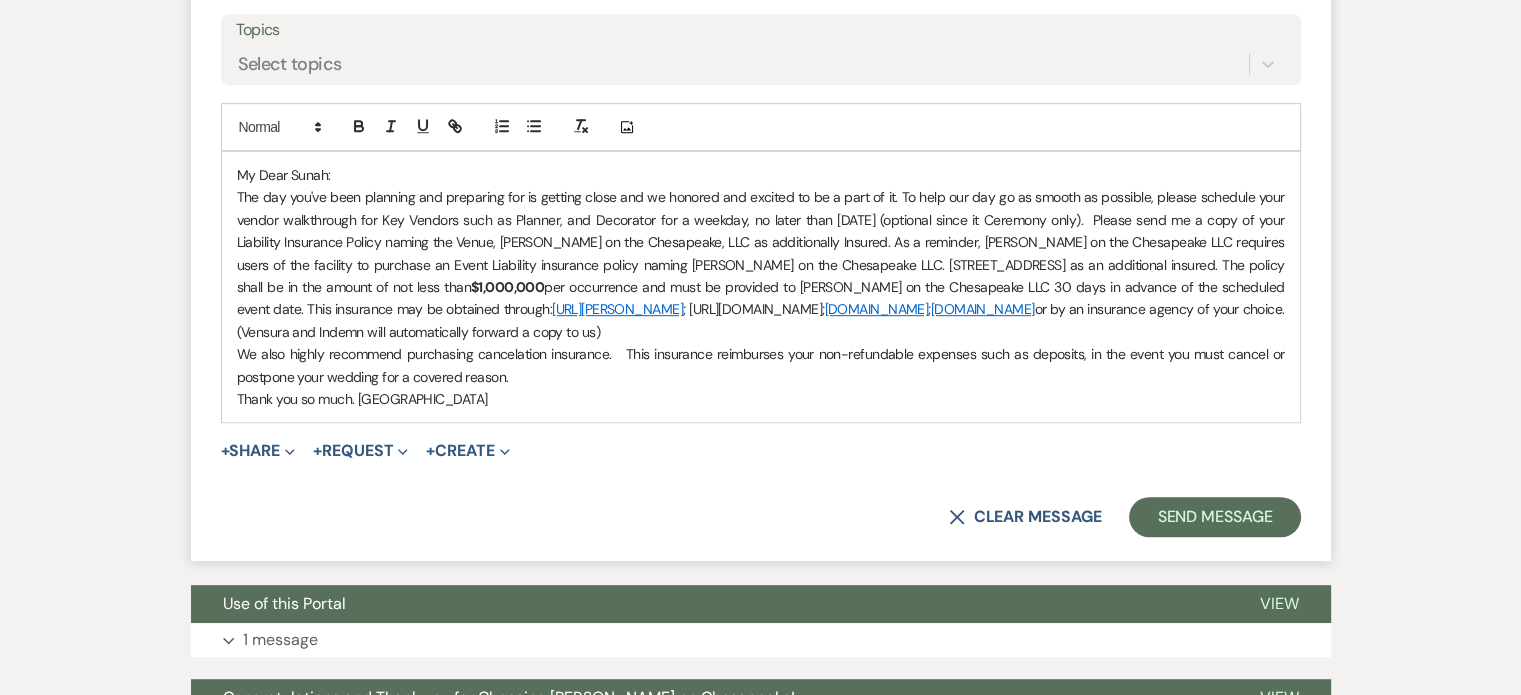 click on "We also highly recommend purchasing cancelation insurance.   This insurance reimburses your non-refundable expenses such as deposits, in the event you must cancel or postpone your wedding for a covered reason." at bounding box center (761, 365) 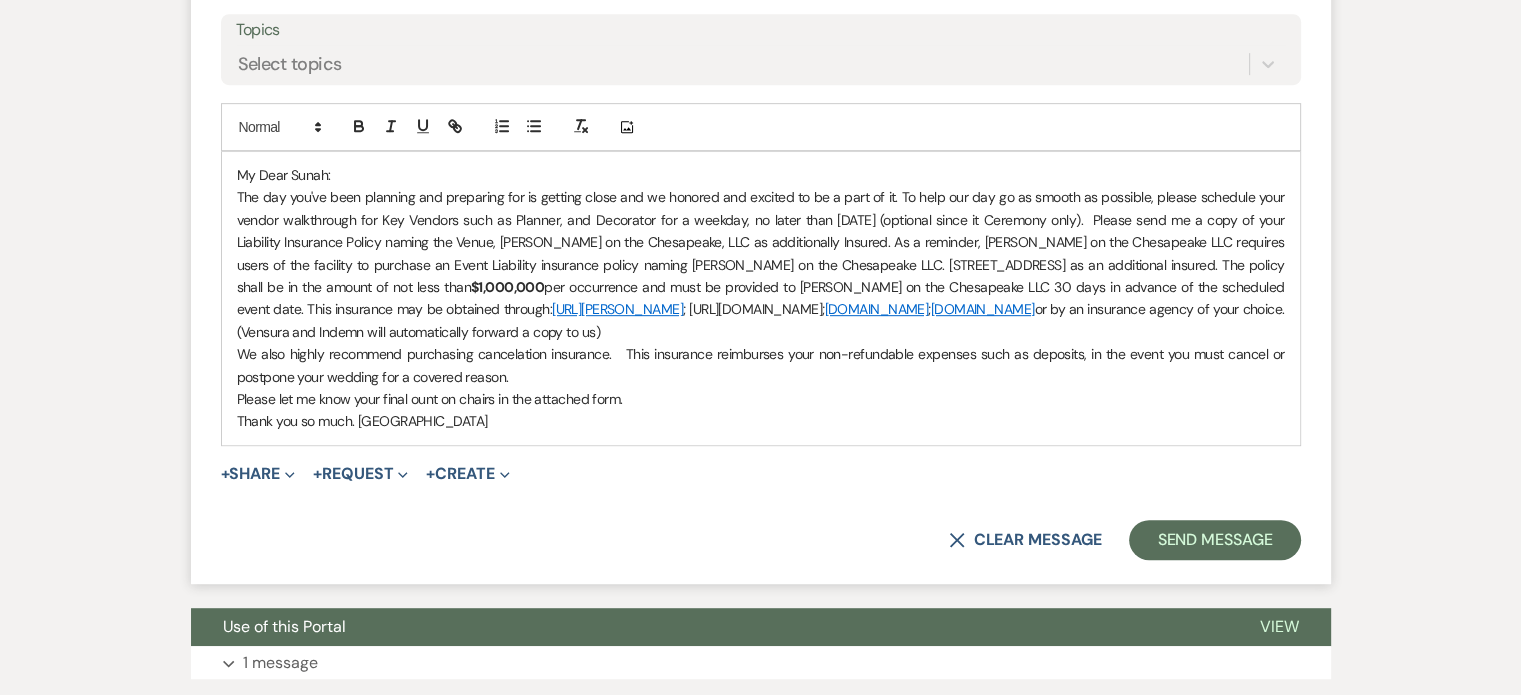 drag, startPoint x: 427, startPoint y: 401, endPoint x: 756, endPoint y: 411, distance: 329.15195 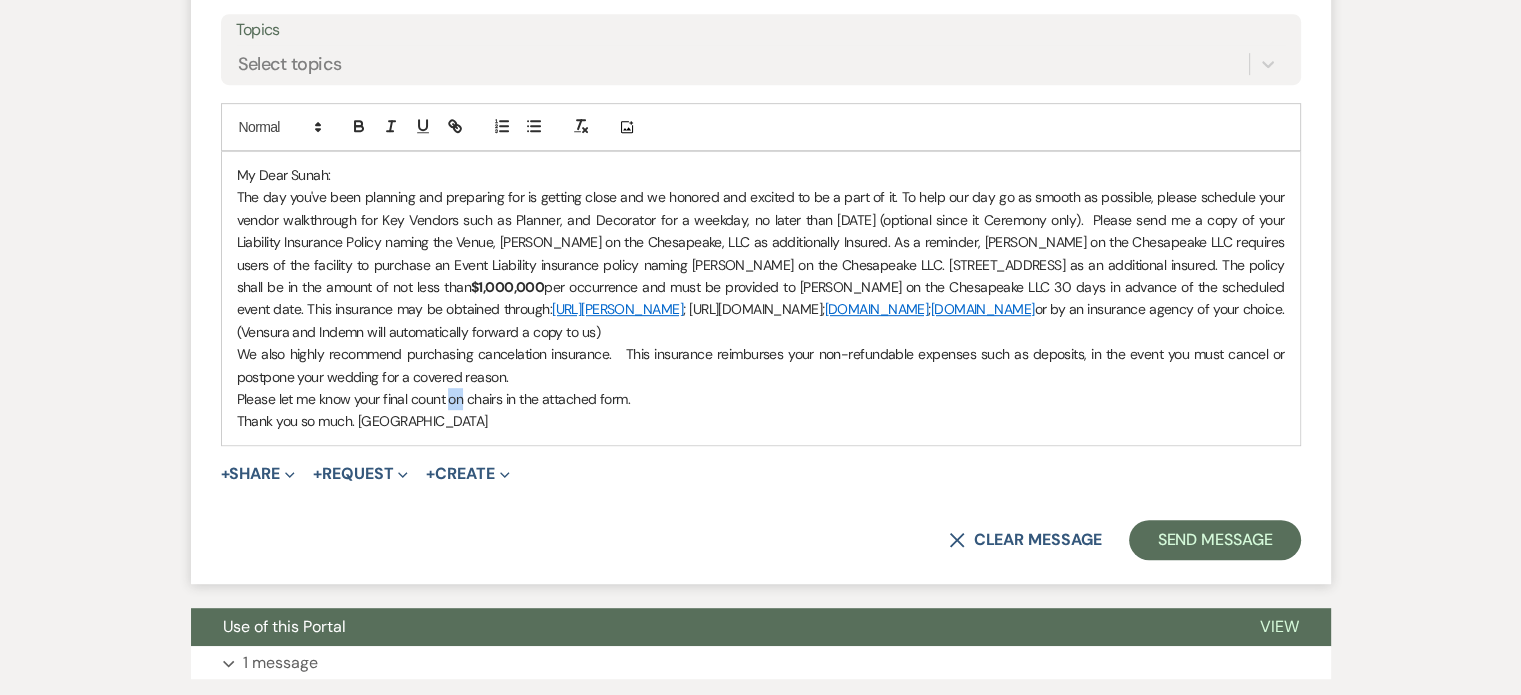 drag, startPoint x: 462, startPoint y: 397, endPoint x: 450, endPoint y: 404, distance: 13.892444 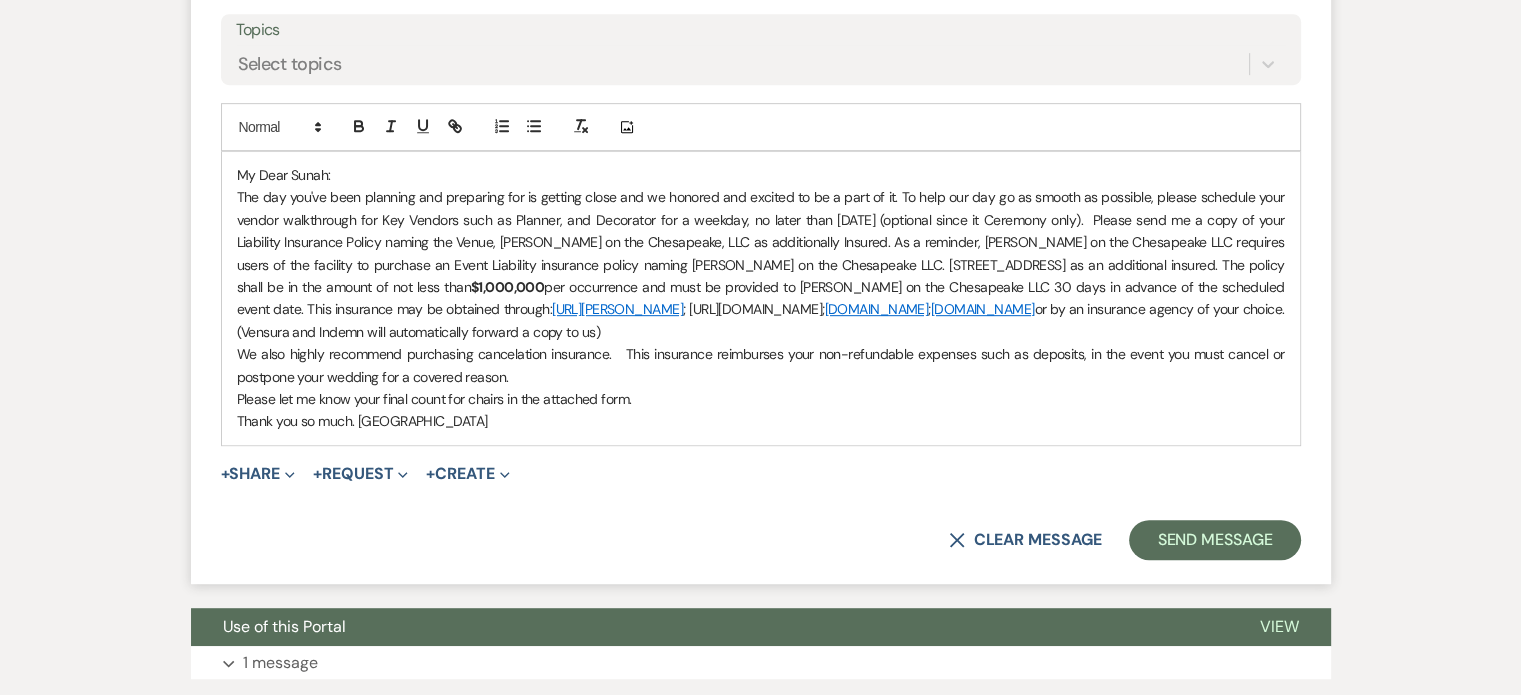 click on "Please let me know your final count for chairs in the attached form." at bounding box center [761, 399] 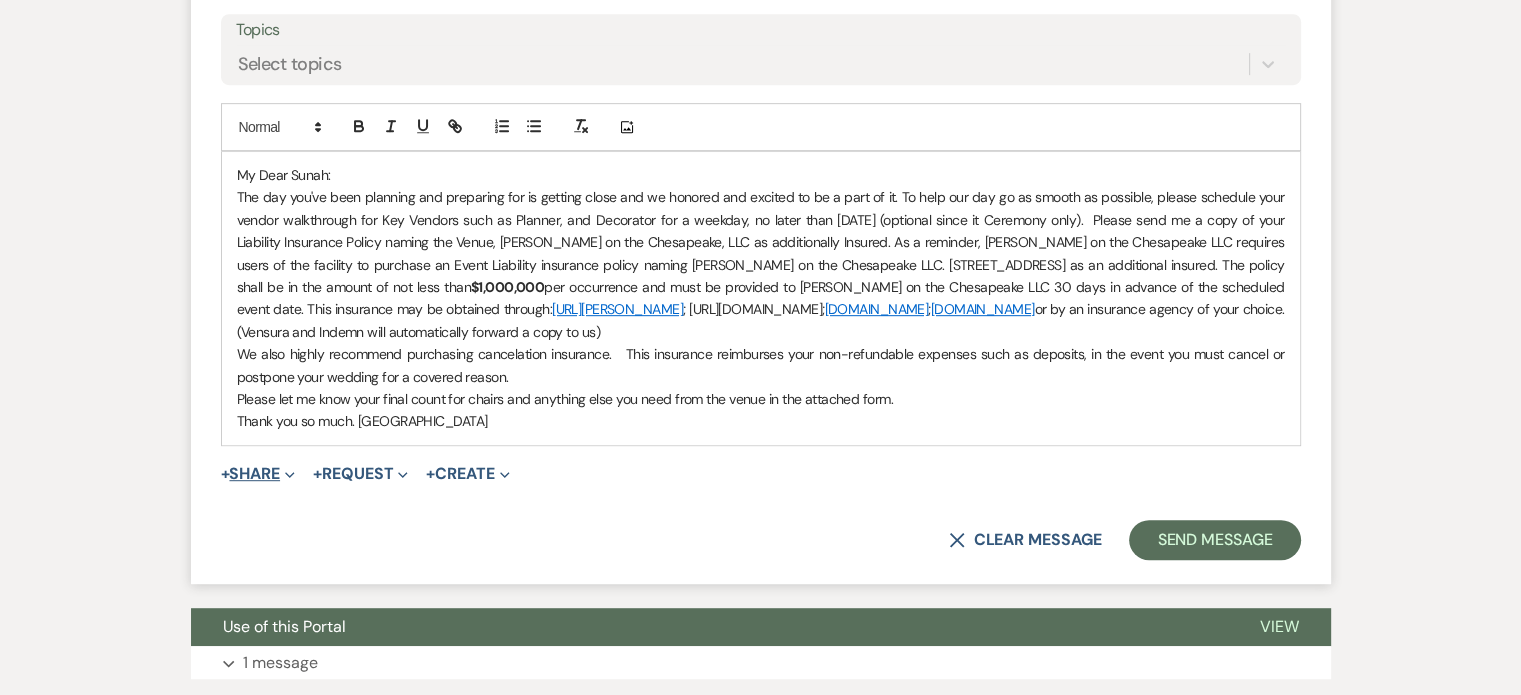 click on "Expand" 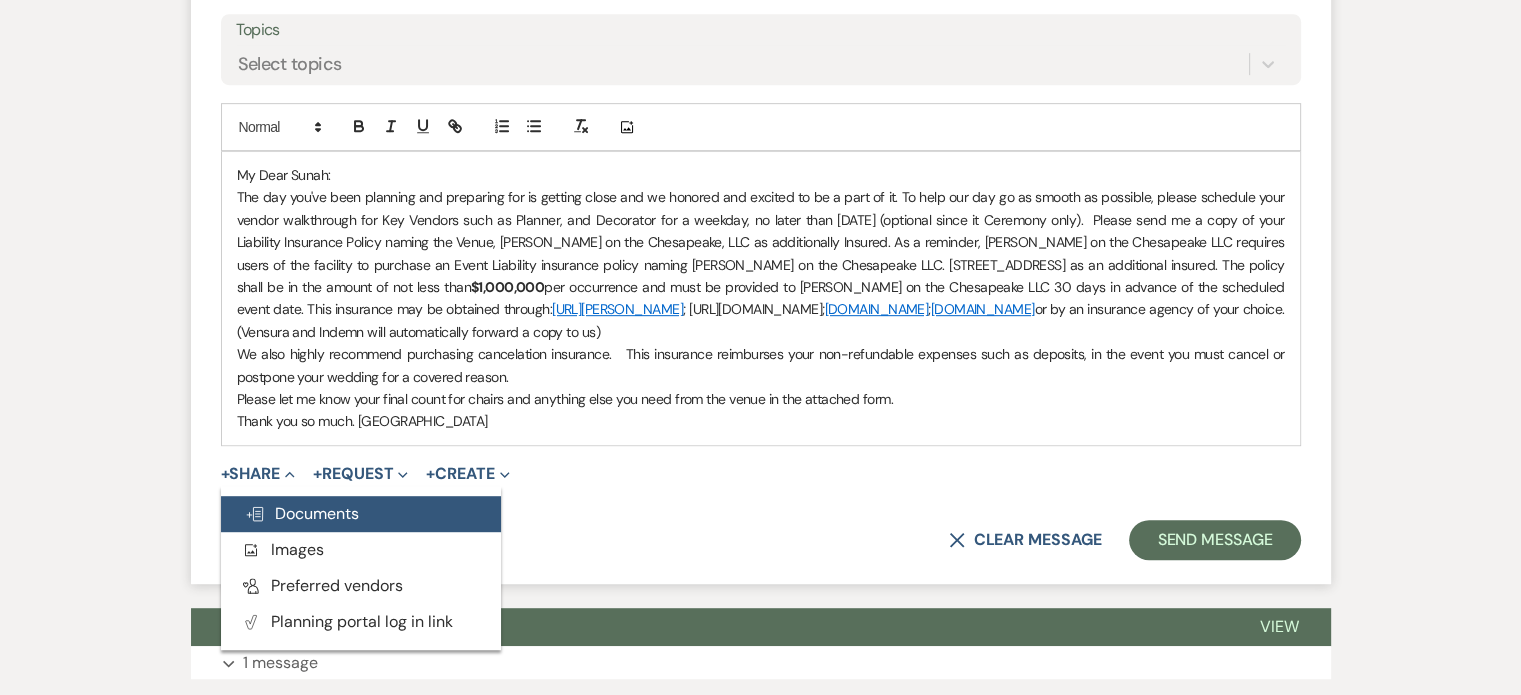 click on "Doc Upload Documents" at bounding box center (302, 513) 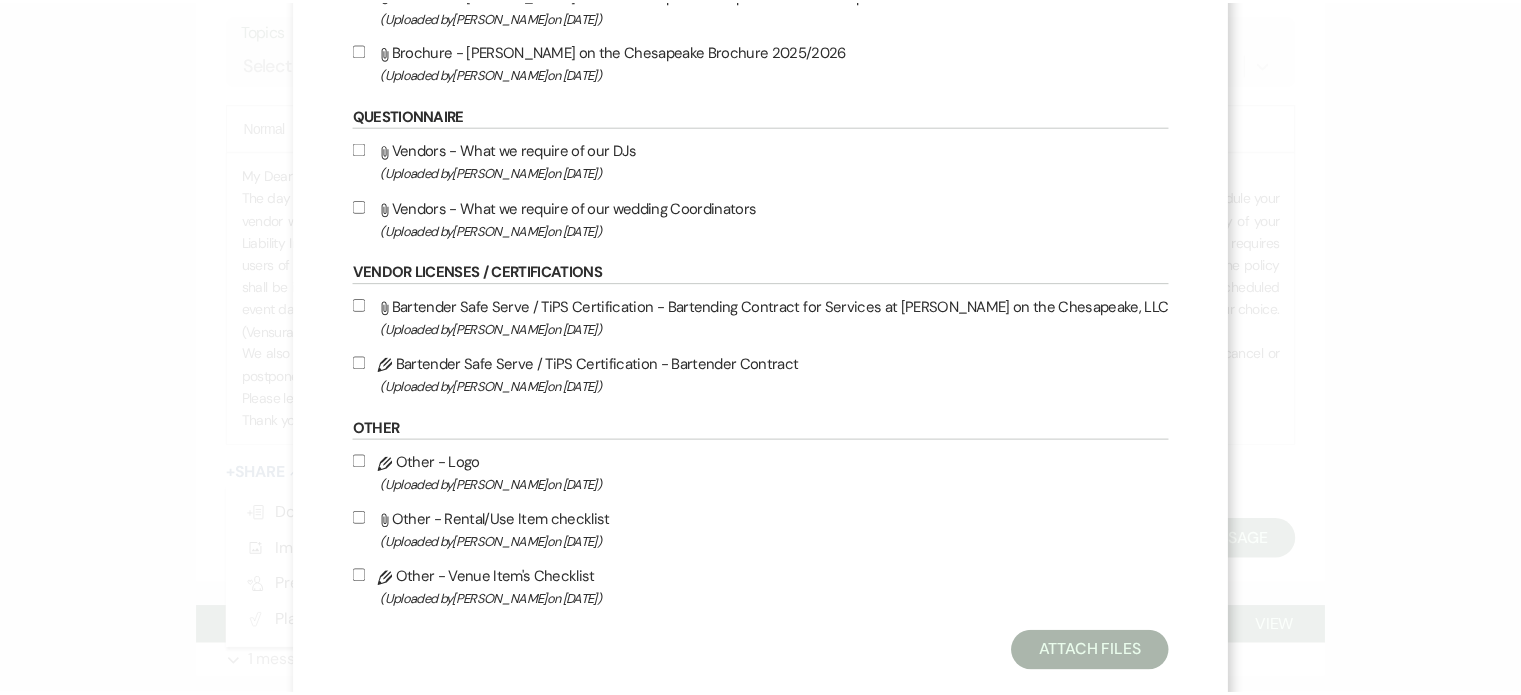 scroll, scrollTop: 872, scrollLeft: 0, axis: vertical 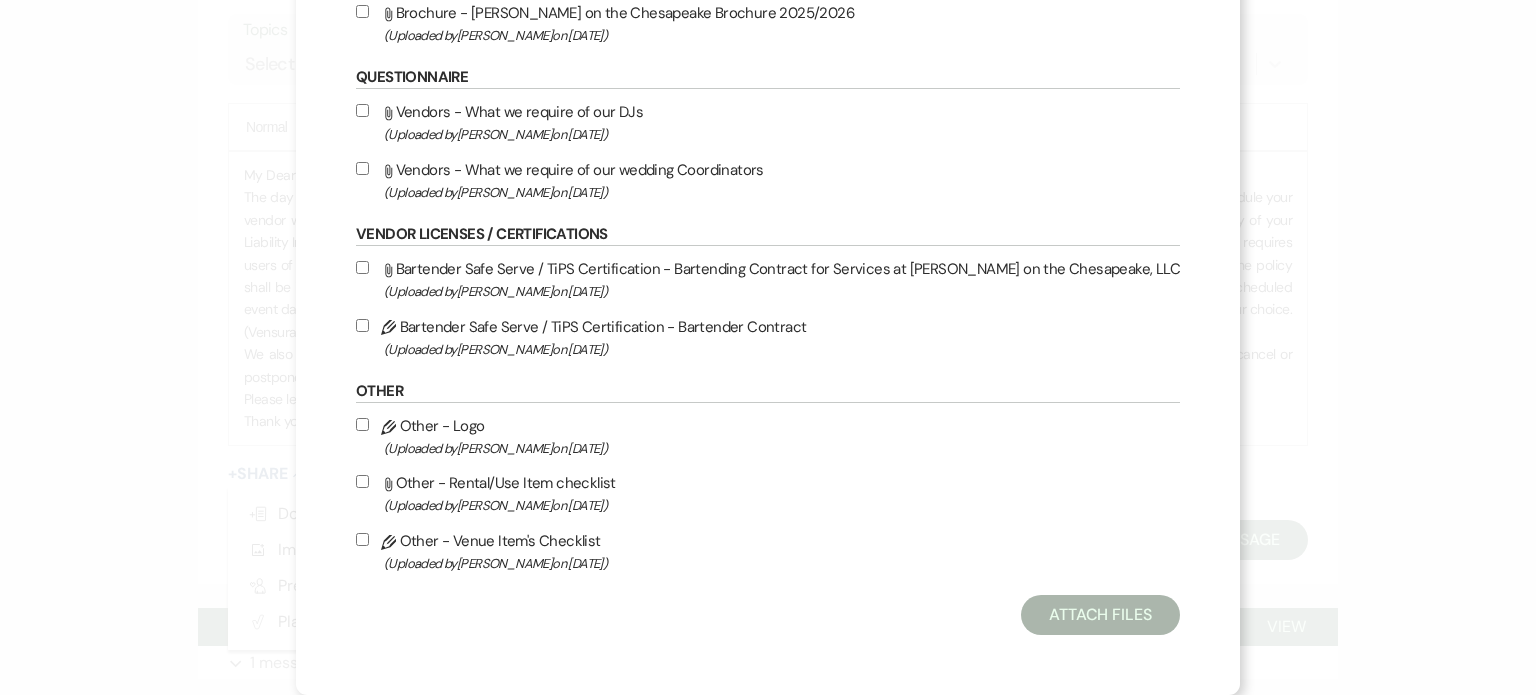 click on "Pencil Other - Venue Item's Checklist (Uploaded by  Lorna Taylor  on   Mar 28th, 2024 )" at bounding box center (362, 539) 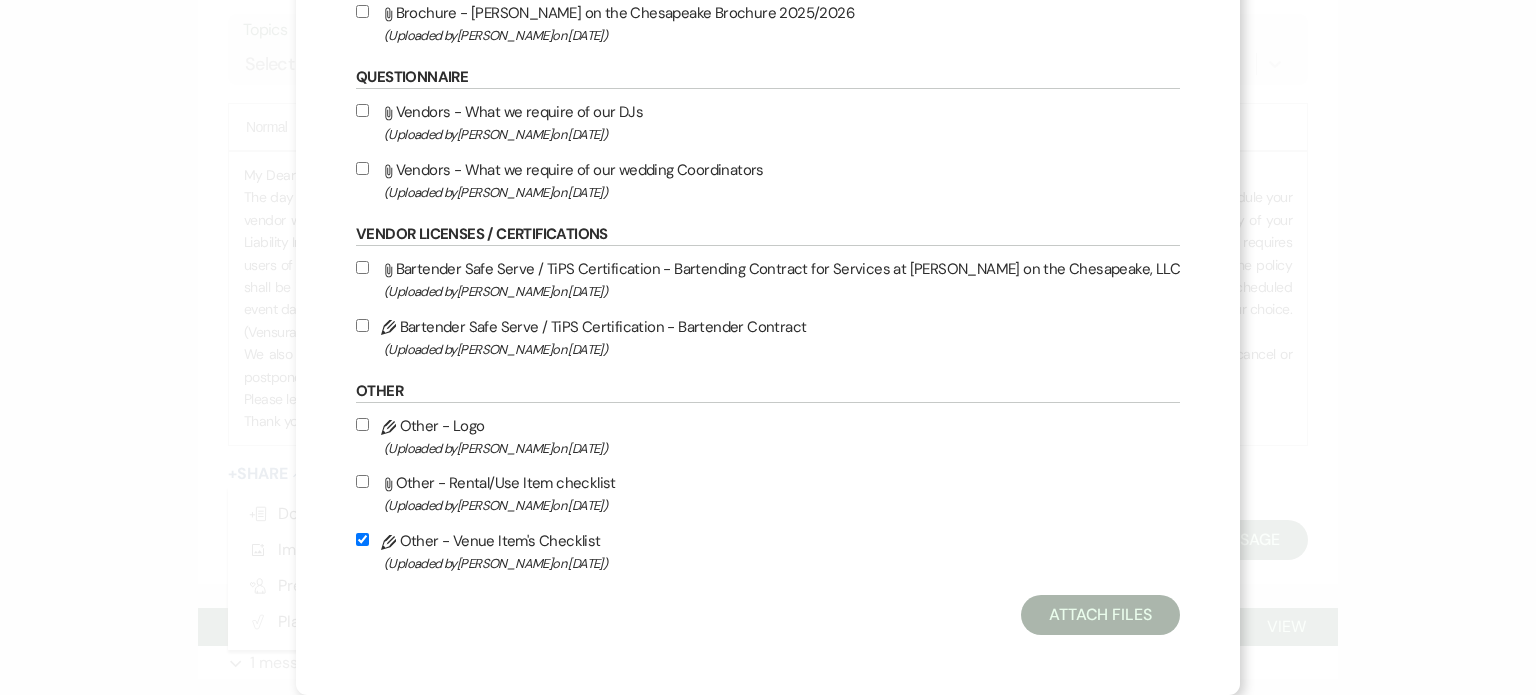 checkbox on "true" 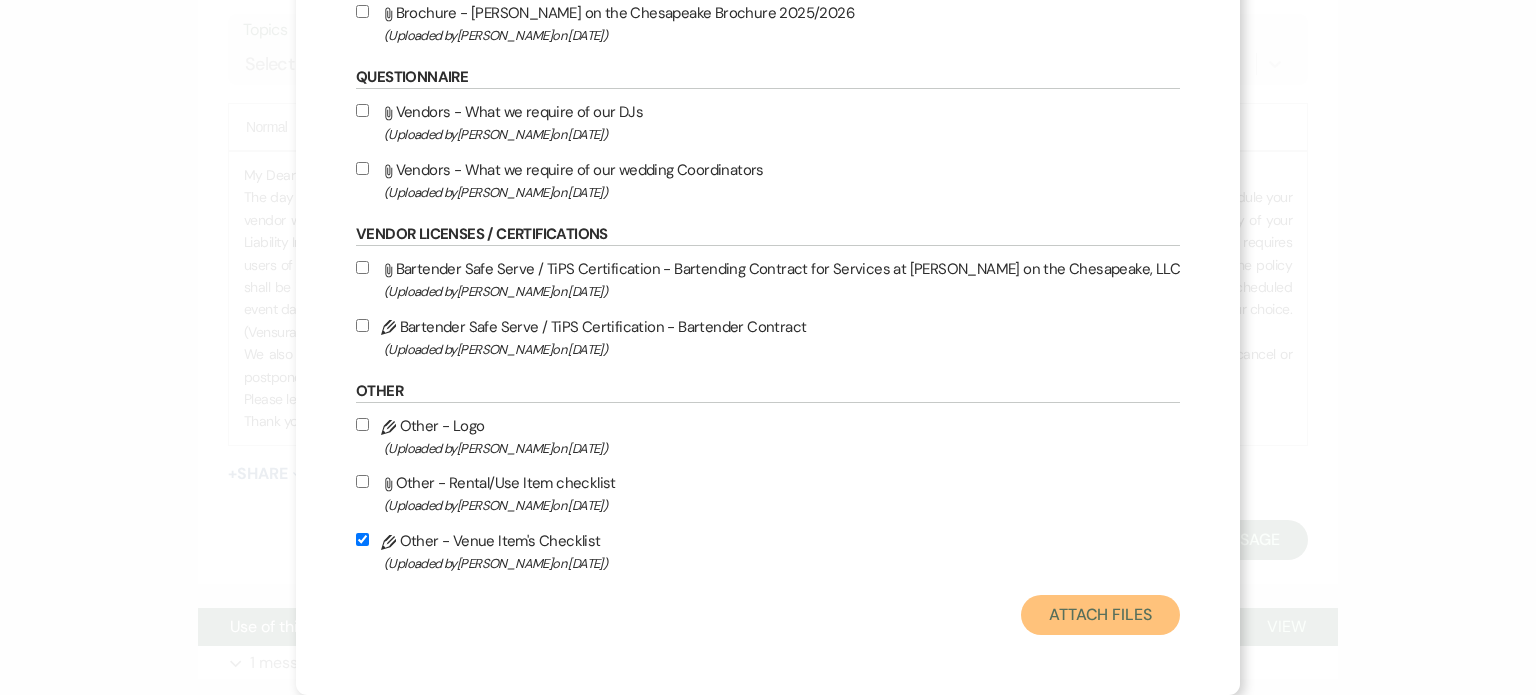 click on "Attach Files" at bounding box center [1100, 615] 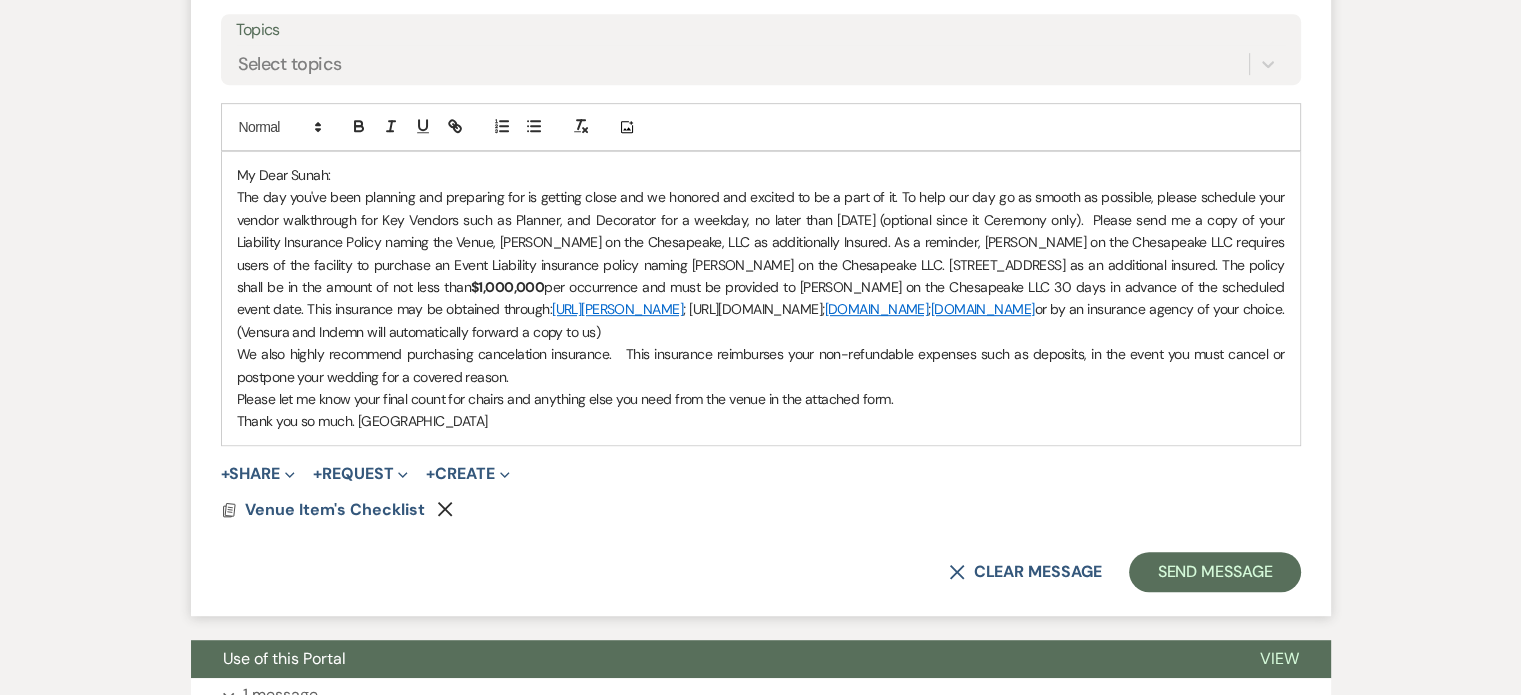 click on "The day you've been planning and preparing for is getting close and we honored and excited to be a part of it. To help our day go as smooth as possible, please schedule your vendor walkthrough for Key Vendors such as Planner, and Decorator for a weekday, no later than July 23, 2026 (optional since it Ceremony only).  Please send me a copy of your Liability Insurance Policy naming the Venue, Dawn on the Chesapeake, LLC as additionally Insured. As a reminder, Dawn on the Chesapeake LLC requires users of the facility to purchase an Event Liability insurance policy naming Dawn on the Chesapeake LLC. 48725 Spring Ridge Road, Lexington Park, 20653 as an additional insured. The policy shall be in the amount of not less than  $1,000,000  per occurrence and must be provided to Dawn on the Chesapeake LLC 30 days in advance of the scheduled event date. This insurance may be obtained through:  https://indemn.ai/venues/dawn-on-the-chesapeake ; https://www.vensura.co/venues;  www.WedSafe.com ;  www.markelamerican.com" at bounding box center [761, 264] 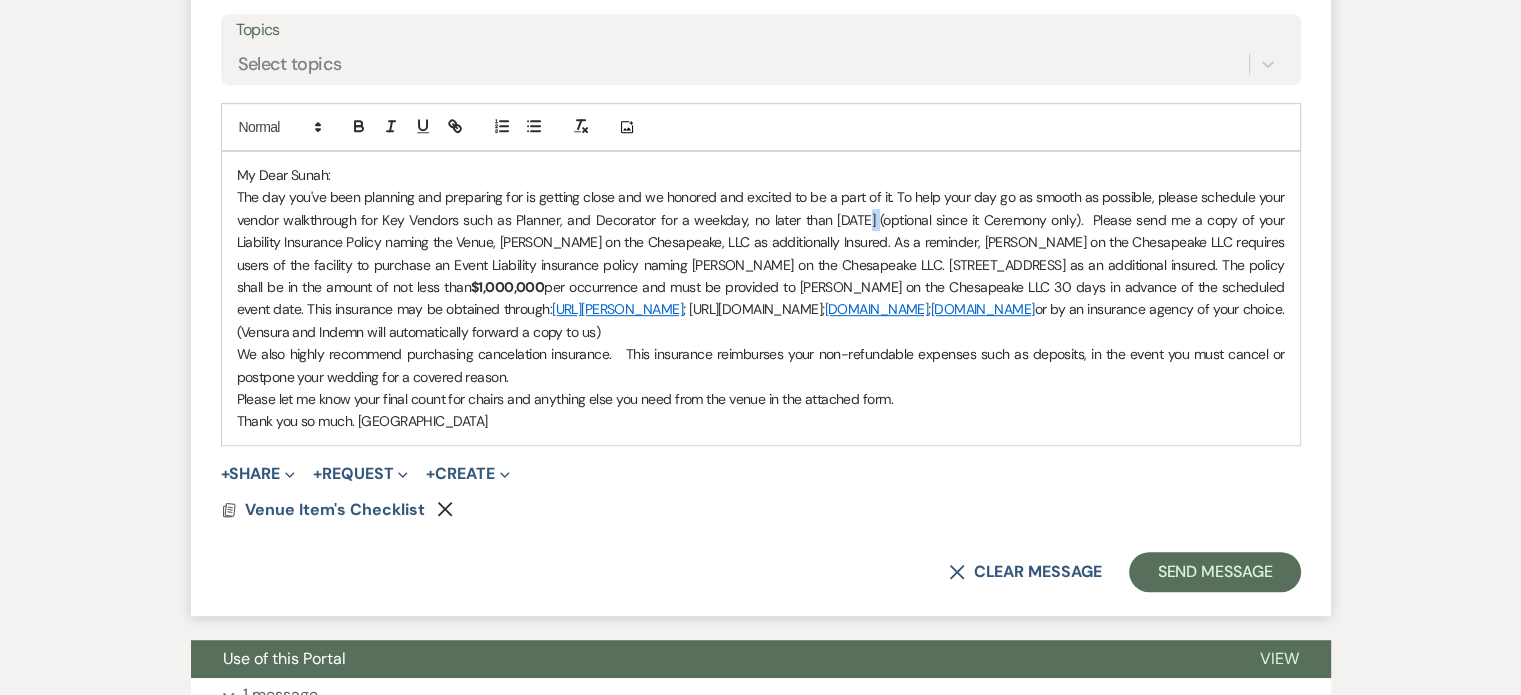 drag, startPoint x: 849, startPoint y: 218, endPoint x: 839, endPoint y: 219, distance: 10.049875 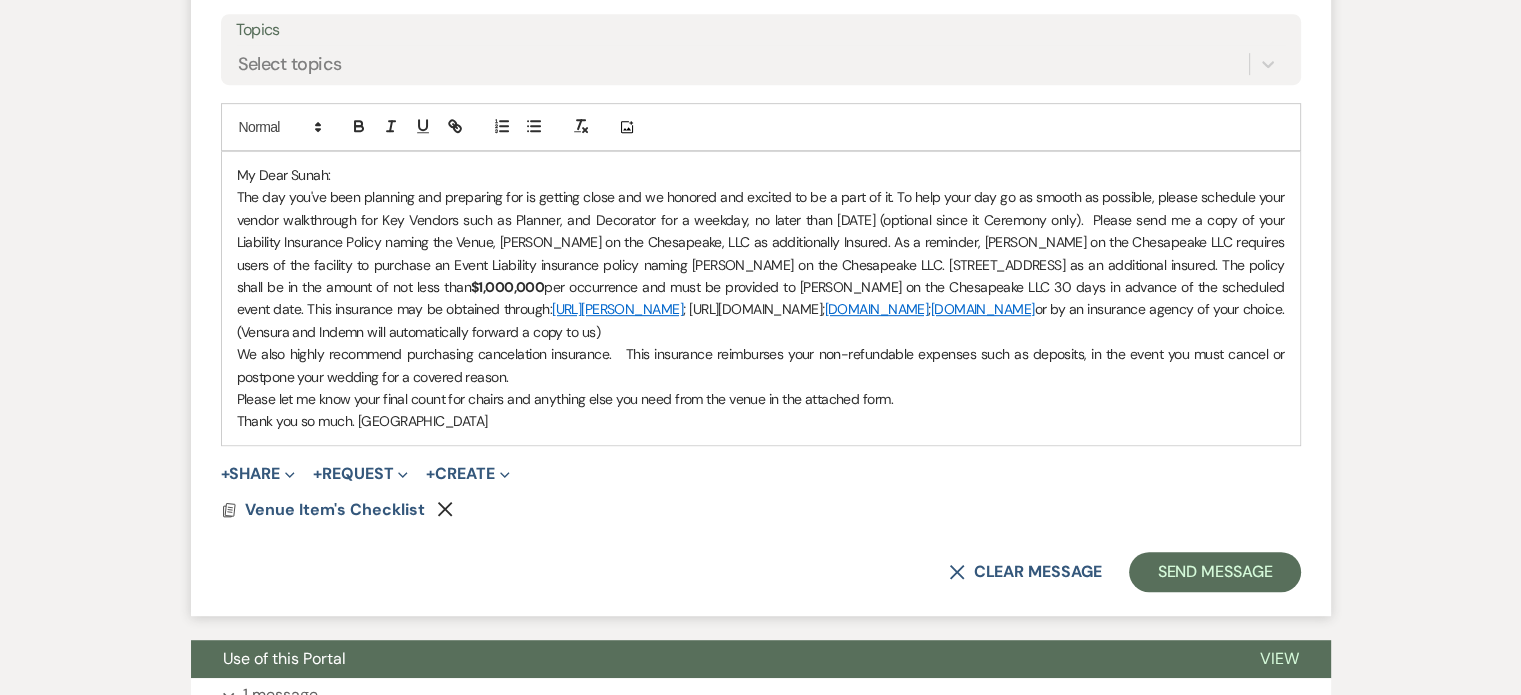 click on "New Message   X Draft Recipients* Planning Portal Users   ( Alexander Merriweather, Alexander Merriweather )   Insert Template   -- Weven Planning Portal Introduction (Booked Events) Tour Request Response Follow Up Contract (Pre-Booked Leads) Auto-Response  Weven Planning Portal Introduction (FUTURE Booked Events) Weven Planning Portal Introduction for CURRENTLY BOOKED EVENTS Copy of Weven Planning Portal Introduction (Booked Events) Copy of Follow Up Call and tour follow-up End of Year Holiday sale Dawn on the Chesapeake, LLC Venue items/Rental checklist 30 Day Message Tour acknowledgement and follow-up 2nd Inquiry Follow-up Termination Agreement Weven Planning Platform  Manage Templates New Subject* Outstanding Items Topics Select topics                                                                             Add Photo   My Dear Sunah: $1,000,000  per occurrence and must be provided to Dawn on the Chesapeake LLC 30 days in advance of the scheduled event date. This insurance may be obtained through:  ;" at bounding box center (761, 136) 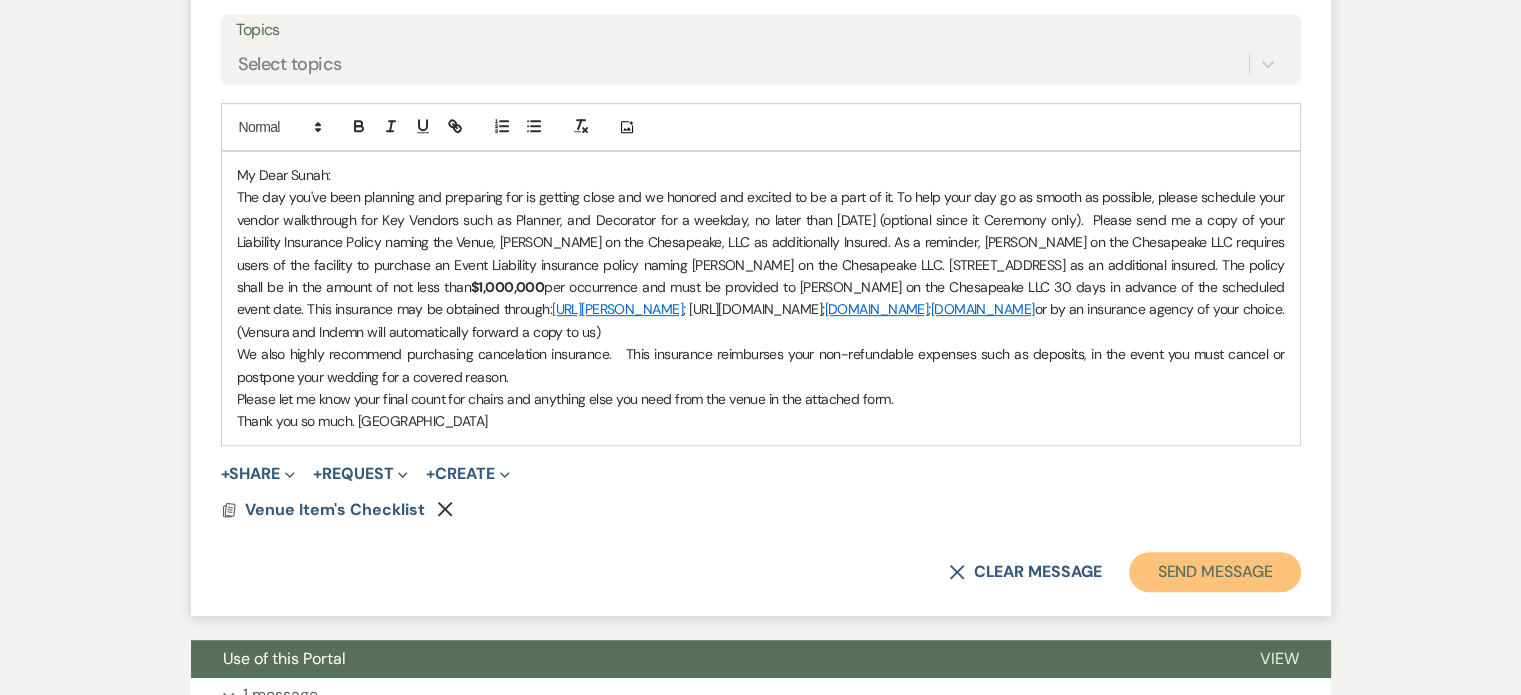 click on "Send Message" at bounding box center [1214, 572] 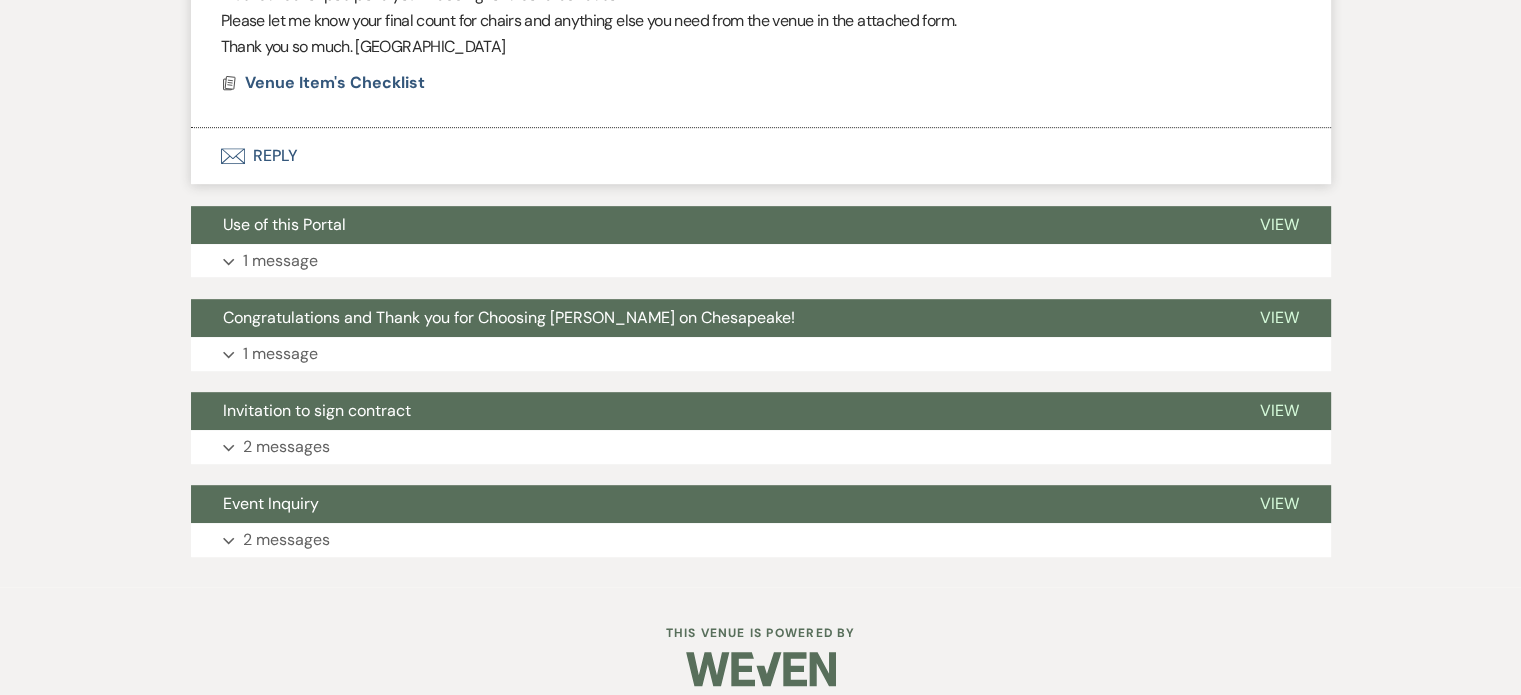 scroll, scrollTop: 257, scrollLeft: 0, axis: vertical 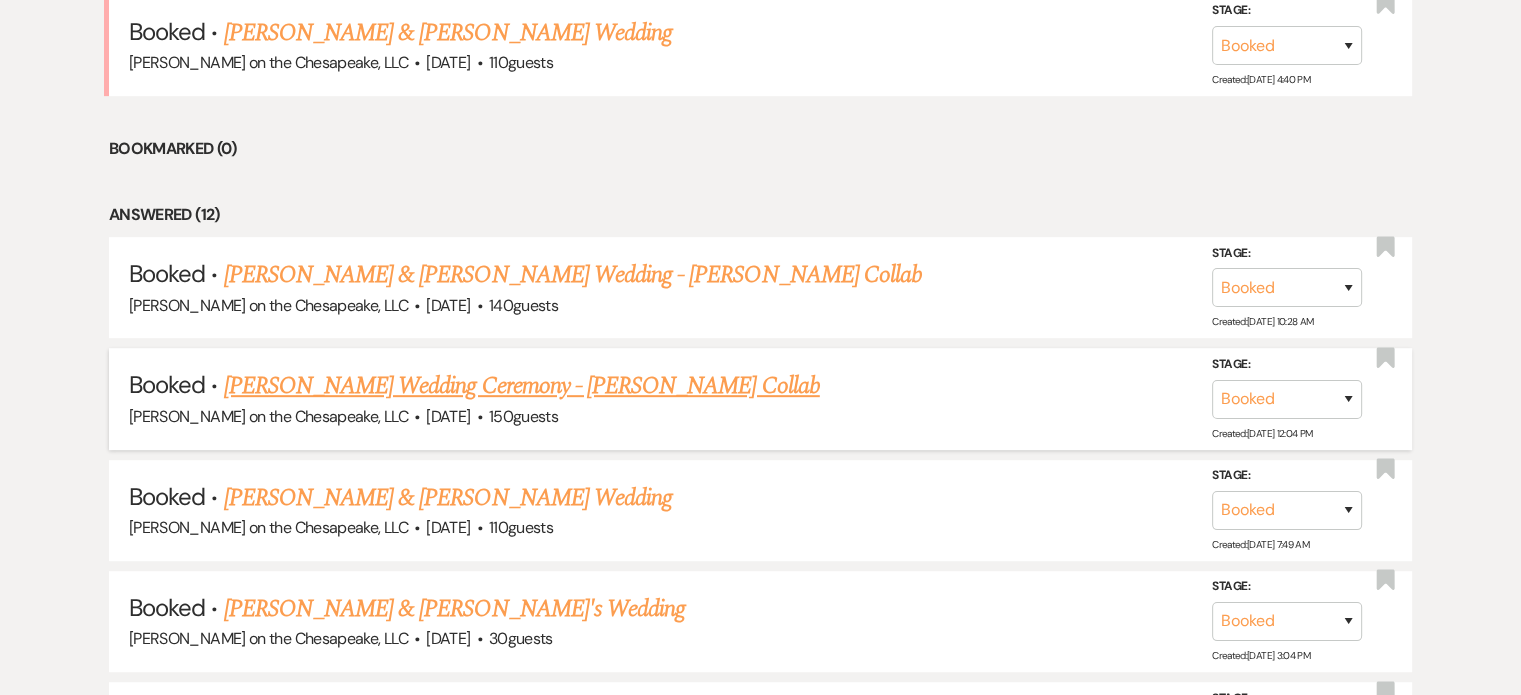 click on "[PERSON_NAME] Wedding Ceremony - [PERSON_NAME] Collab" at bounding box center [522, 386] 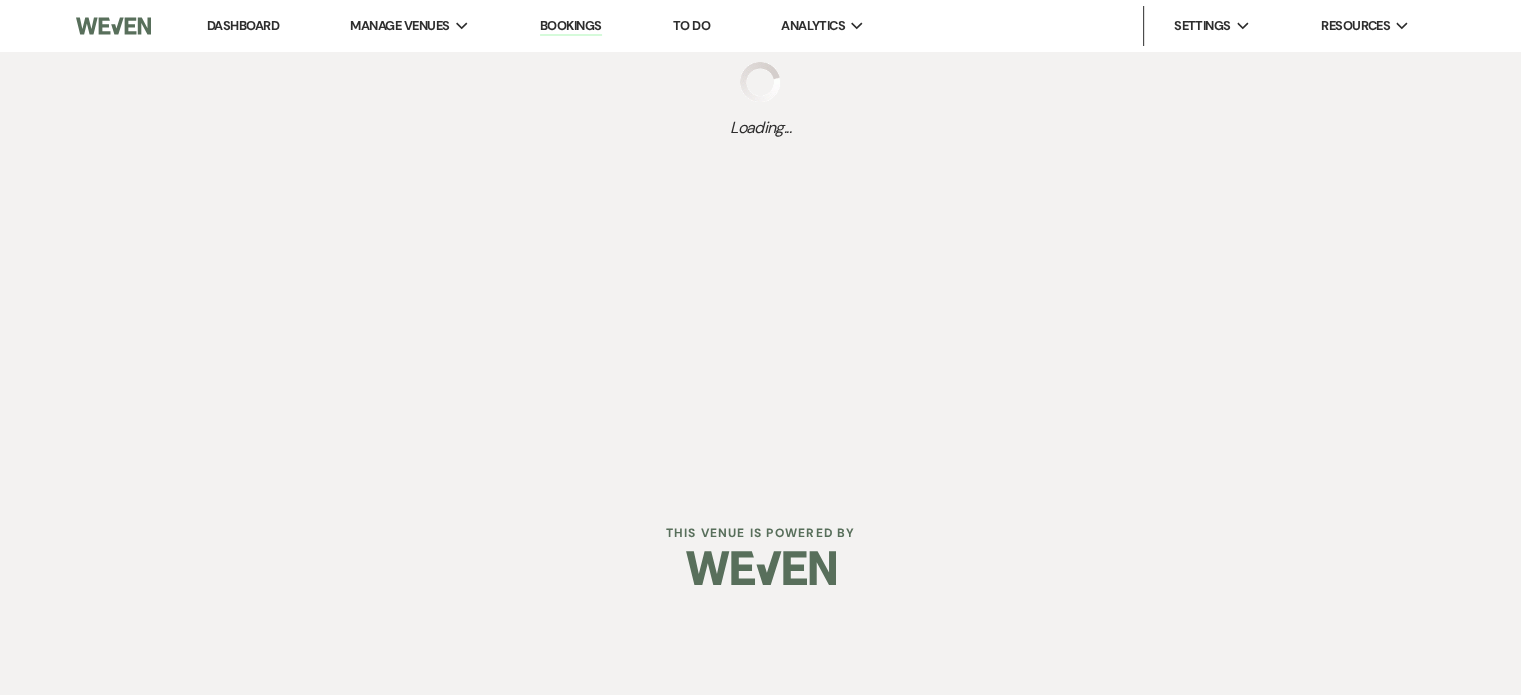 scroll, scrollTop: 0, scrollLeft: 0, axis: both 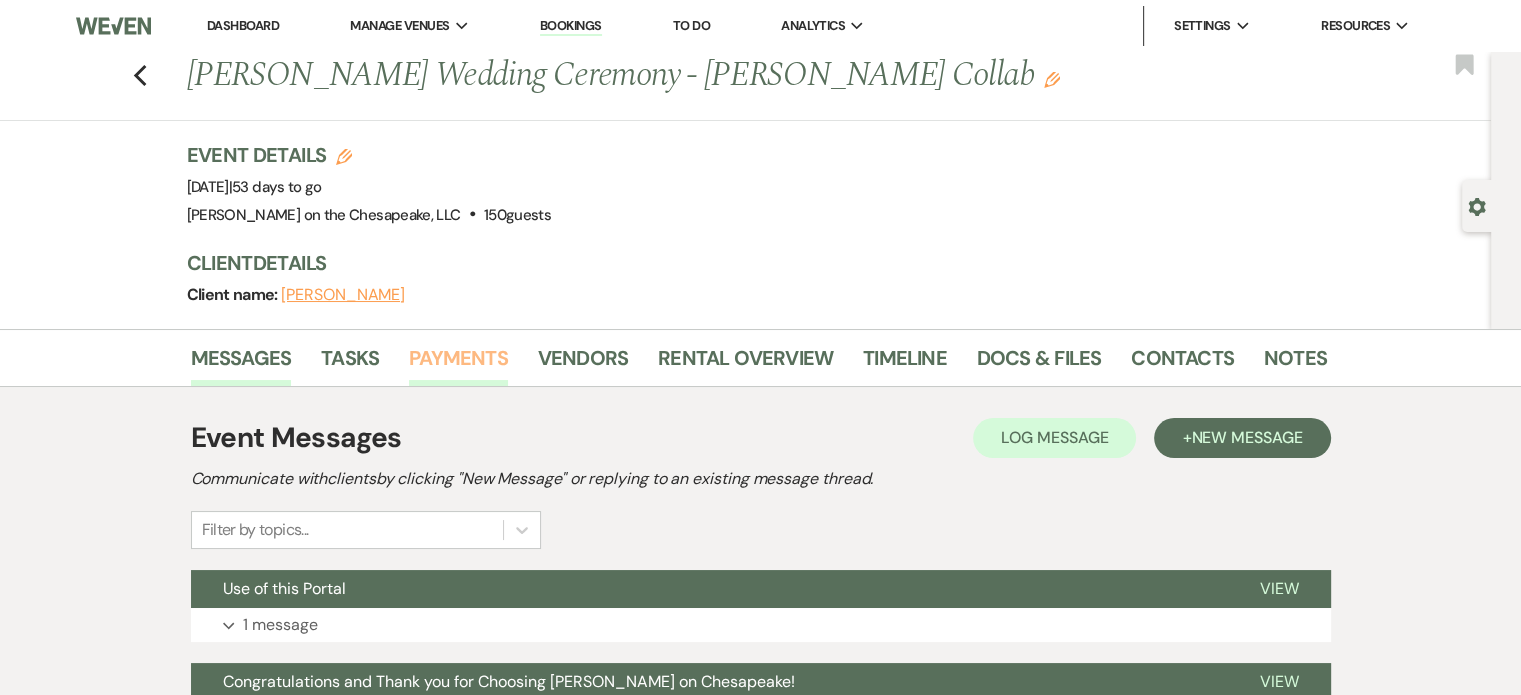 click on "Payments" at bounding box center (458, 364) 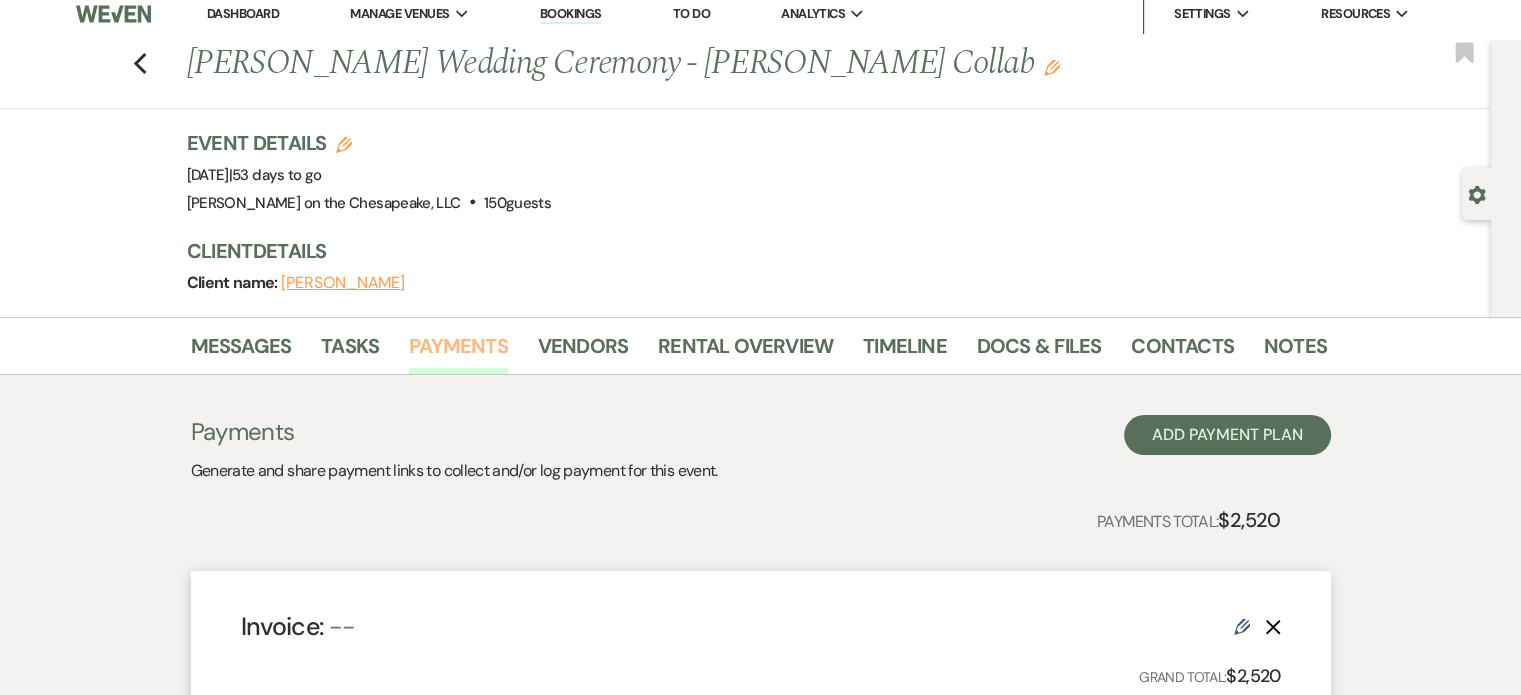 scroll, scrollTop: 0, scrollLeft: 0, axis: both 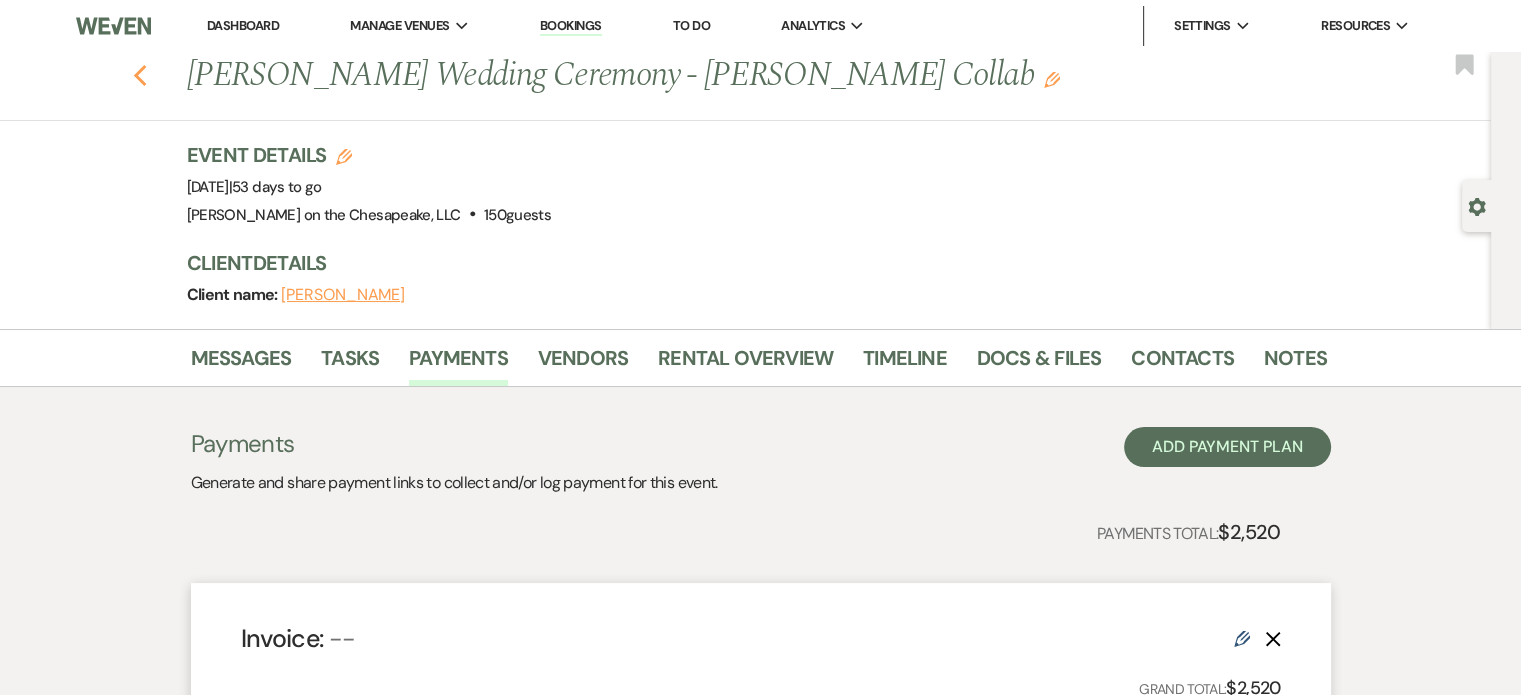 click on "Previous" 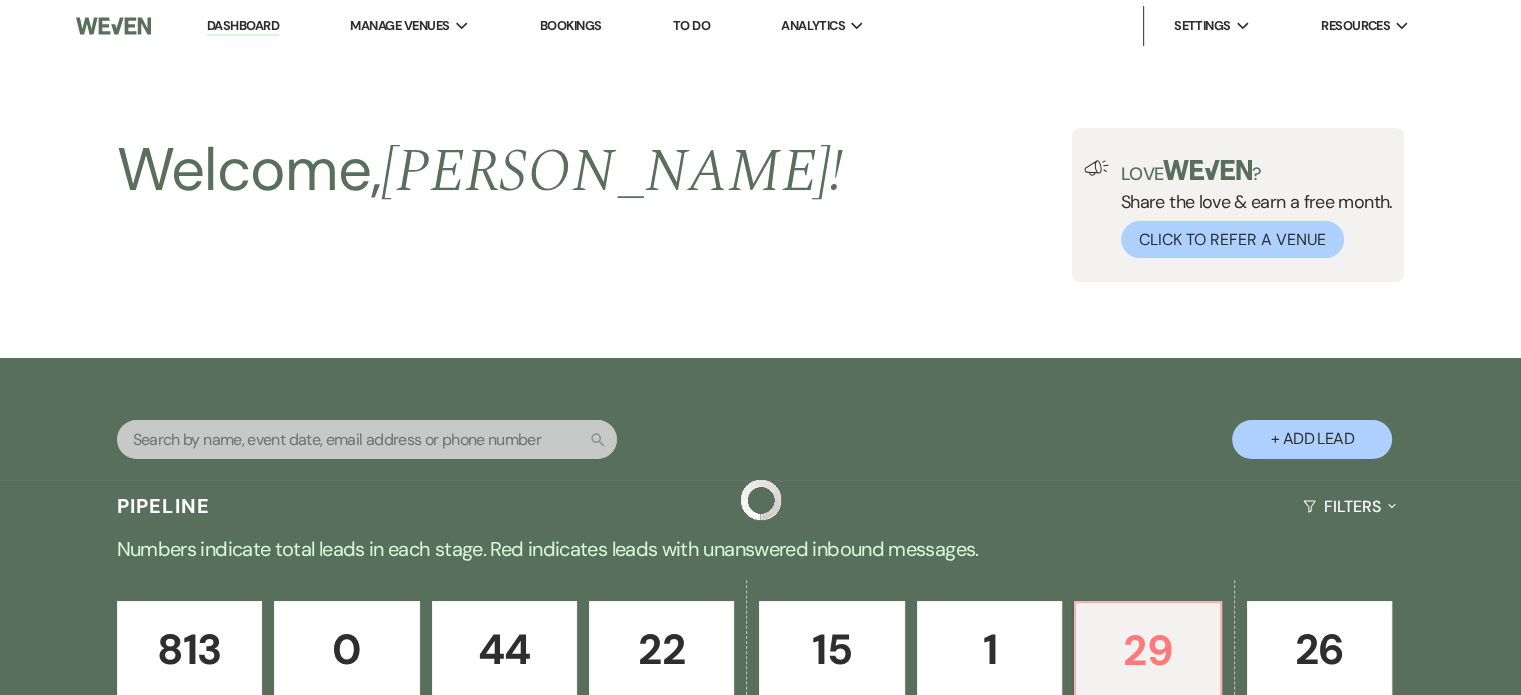 scroll, scrollTop: 898, scrollLeft: 0, axis: vertical 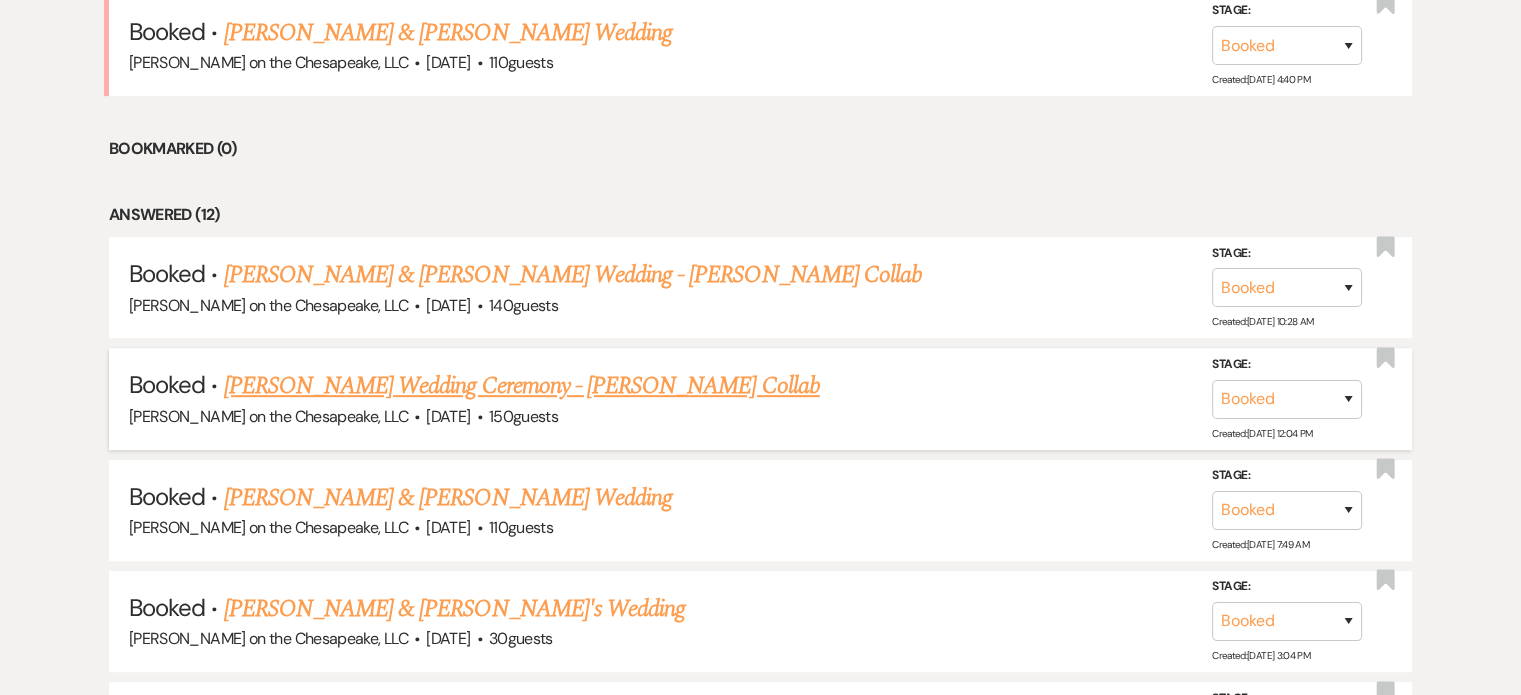 click on "[PERSON_NAME] Wedding Ceremony - [PERSON_NAME] Collab" at bounding box center (522, 386) 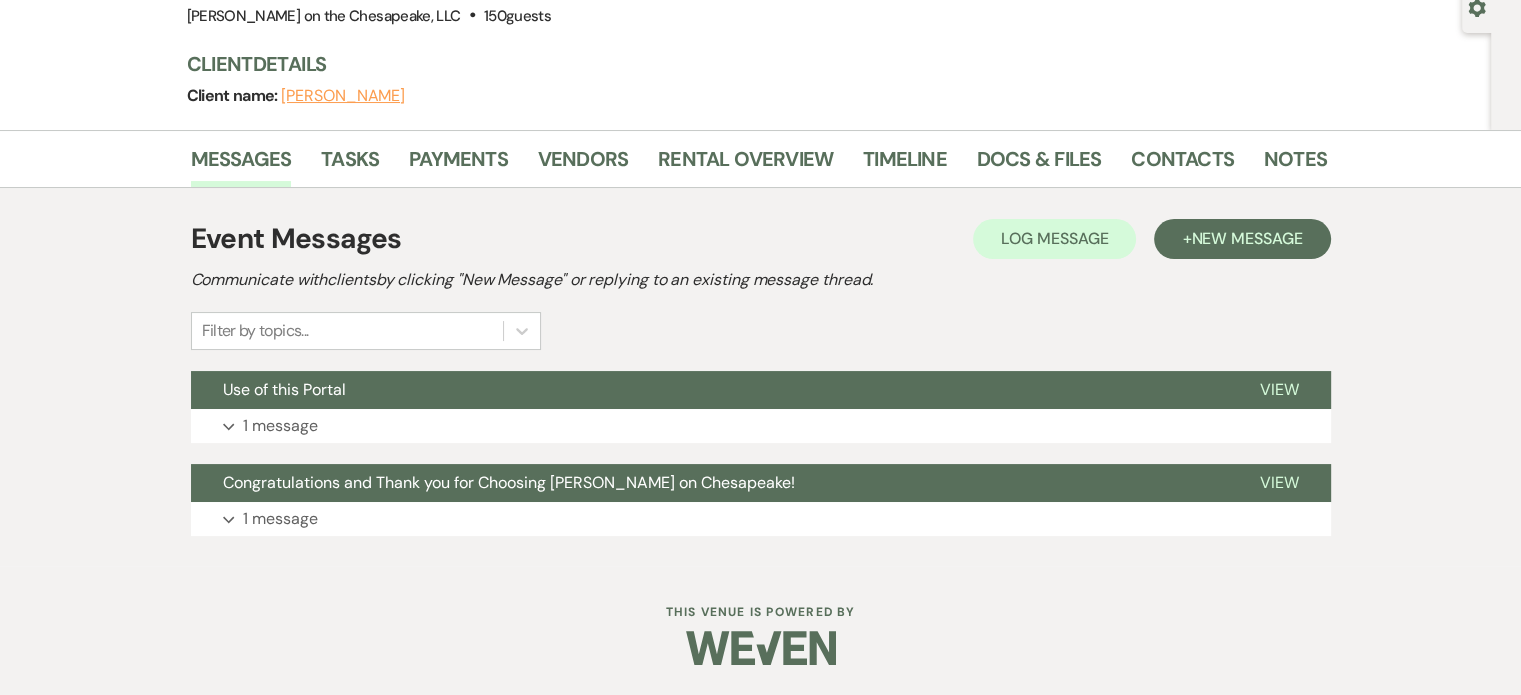scroll, scrollTop: 197, scrollLeft: 0, axis: vertical 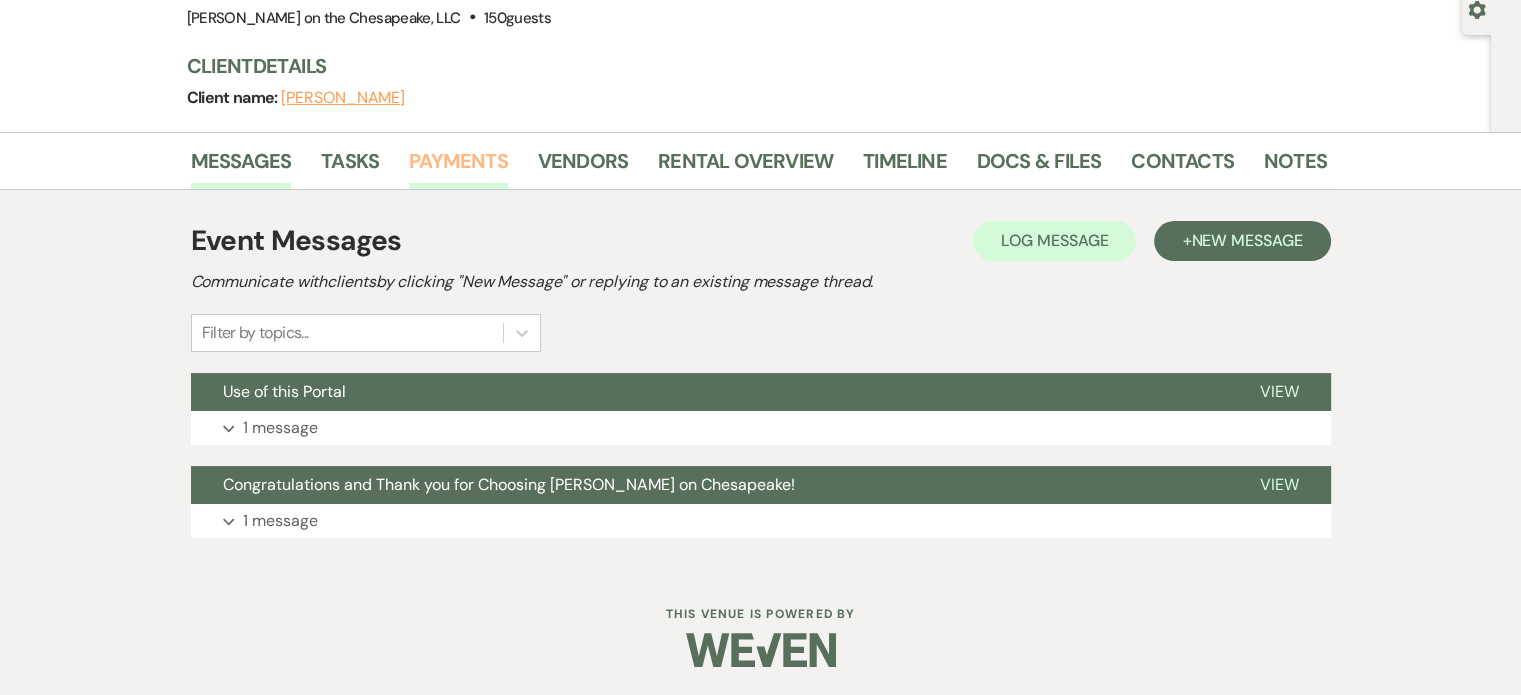 click on "Payments" at bounding box center [458, 167] 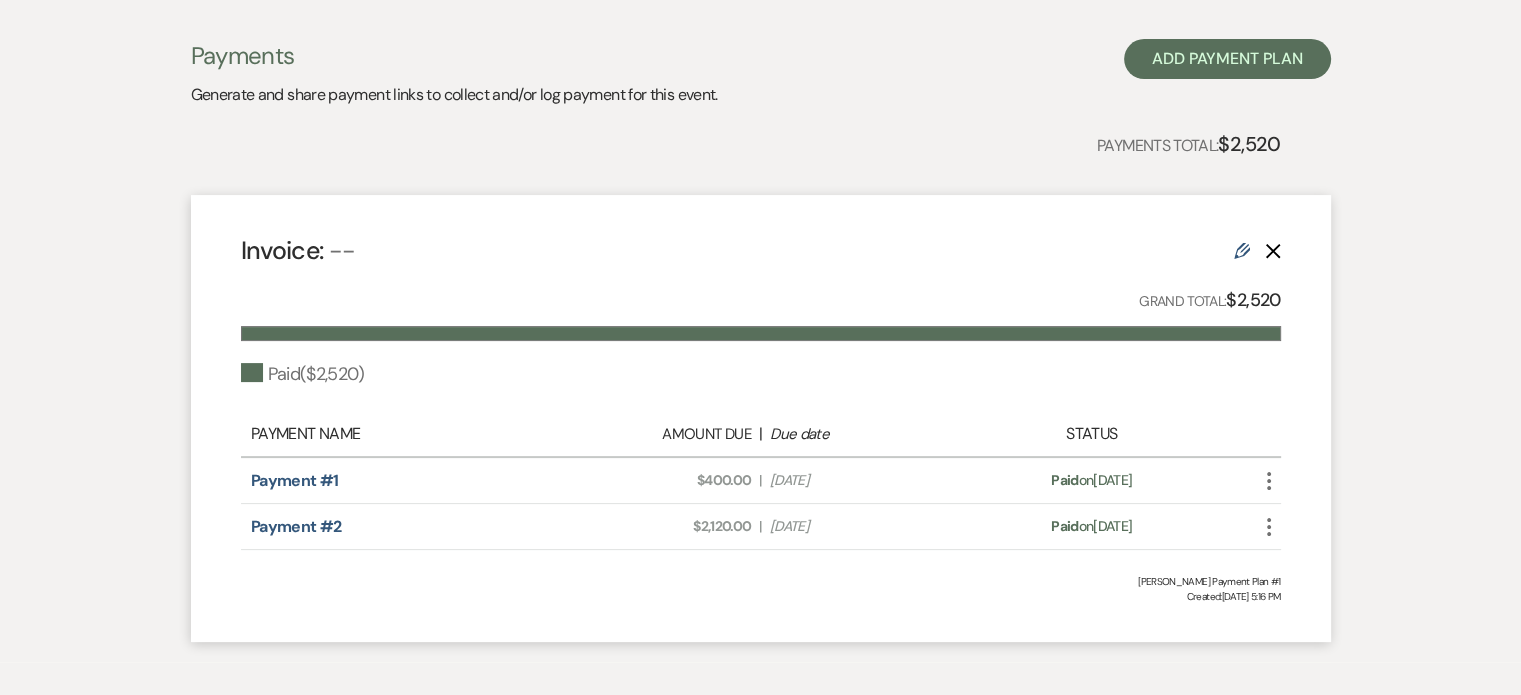 scroll, scrollTop: 400, scrollLeft: 0, axis: vertical 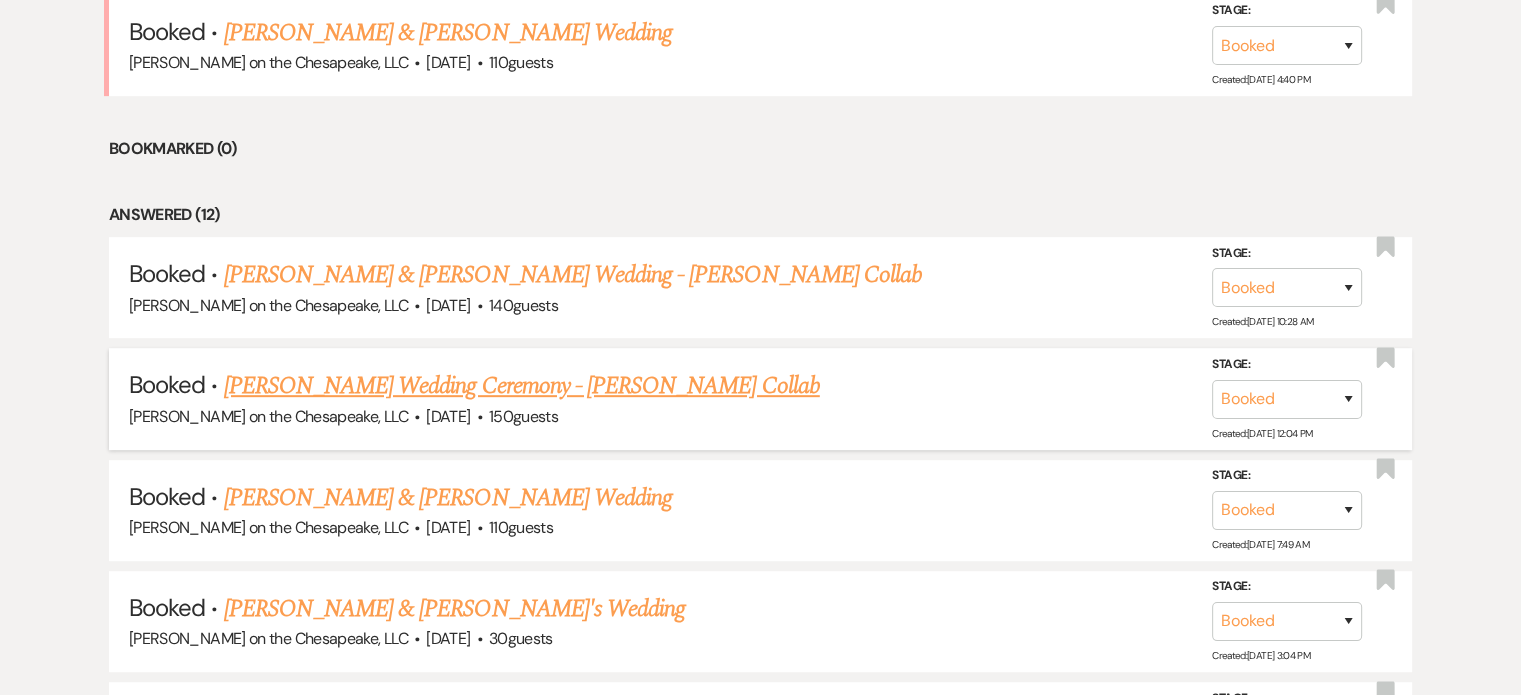 click on "[PERSON_NAME] Wedding Ceremony - [PERSON_NAME] Collab" at bounding box center [522, 386] 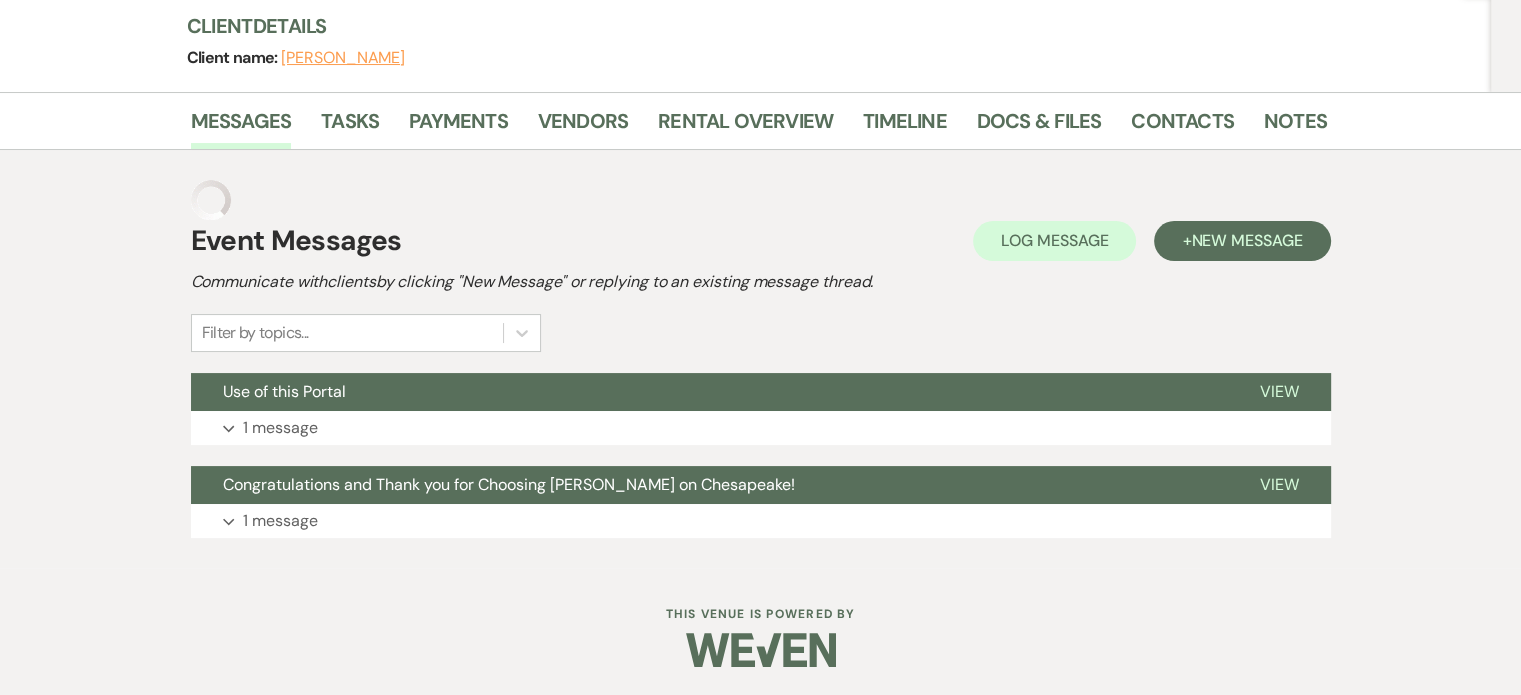 scroll, scrollTop: 197, scrollLeft: 0, axis: vertical 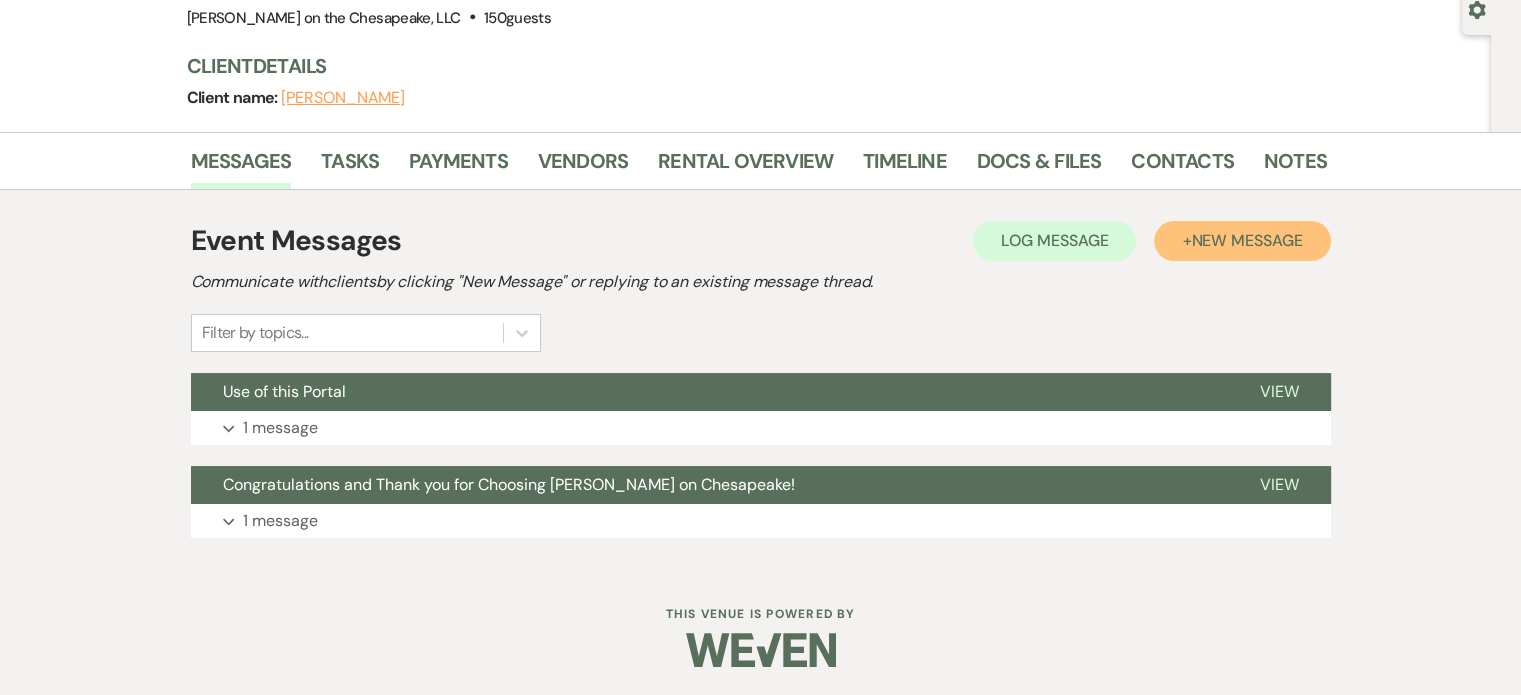 click on "New Message" at bounding box center (1246, 240) 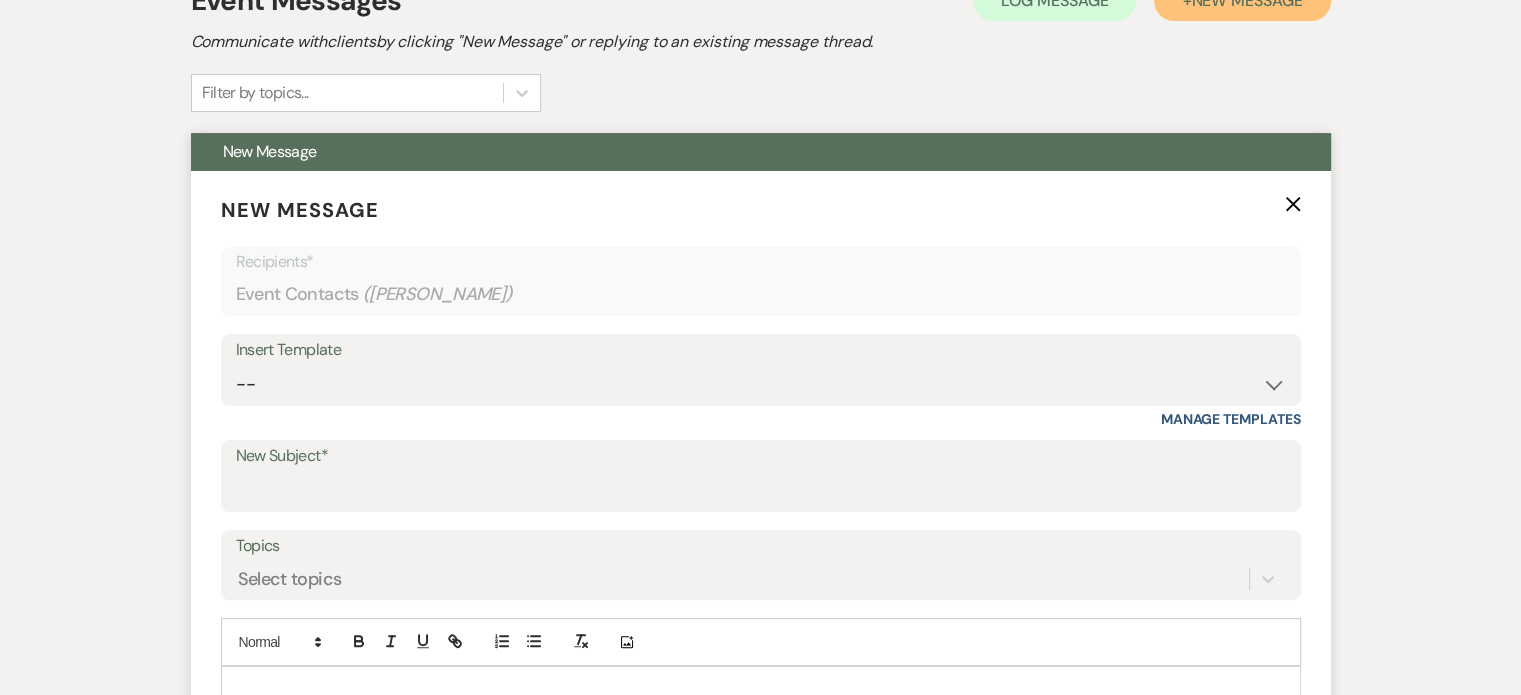 scroll, scrollTop: 597, scrollLeft: 0, axis: vertical 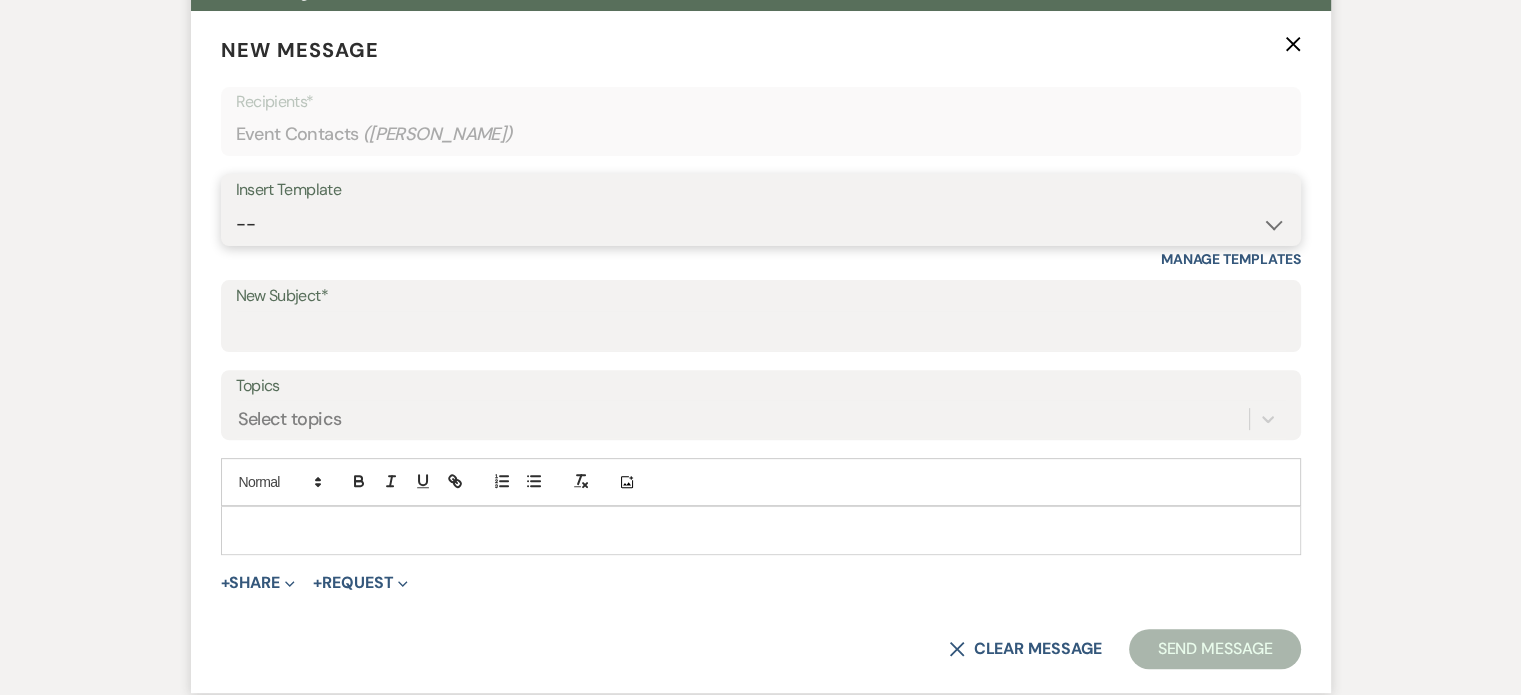 click on "-- Weven Planning Portal Introduction (Booked Events) Tour Request Response Follow Up Contract (Pre-Booked Leads) Auto-Response  Weven Planning Portal Introduction (FUTURE Booked Events) Weven Planning Portal Introduction for CURRENTLY BOOKED EVENTS Copy of Weven Planning Portal Introduction (Booked Events) Copy of Follow Up Call and tour follow-up End of Year Holiday sale [PERSON_NAME] on the Chesapeake, LLC Venue items/Rental checklist 30 Day Message Tour acknowledgement and follow-up 2nd Inquiry Follow-up Termination Agreement Weven Planning Platform" at bounding box center [761, 224] 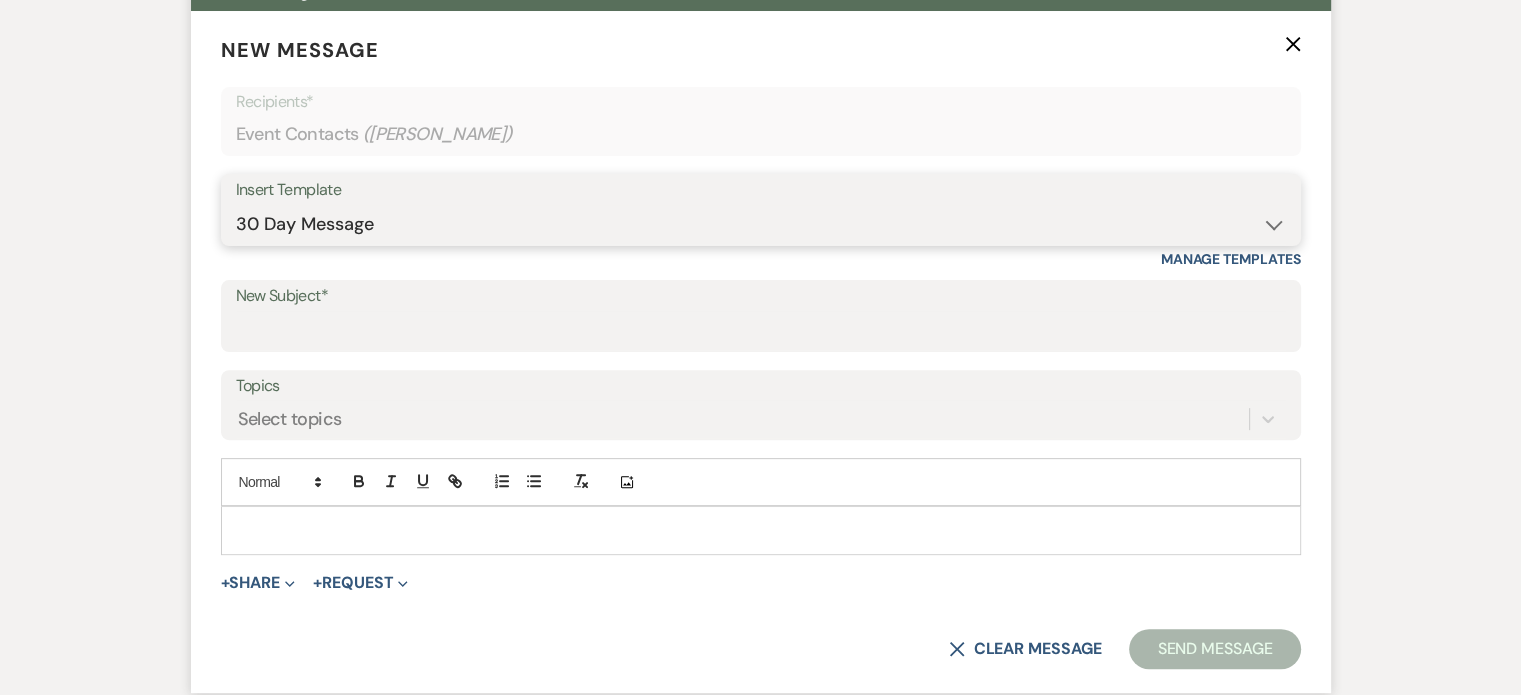 click on "-- Weven Planning Portal Introduction (Booked Events) Tour Request Response Follow Up Contract (Pre-Booked Leads) Auto-Response  Weven Planning Portal Introduction (FUTURE Booked Events) Weven Planning Portal Introduction for CURRENTLY BOOKED EVENTS Copy of Weven Planning Portal Introduction (Booked Events) Copy of Follow Up Call and tour follow-up End of Year Holiday sale [PERSON_NAME] on the Chesapeake, LLC Venue items/Rental checklist 30 Day Message Tour acknowledgement and follow-up 2nd Inquiry Follow-up Termination Agreement Weven Planning Platform" at bounding box center (761, 224) 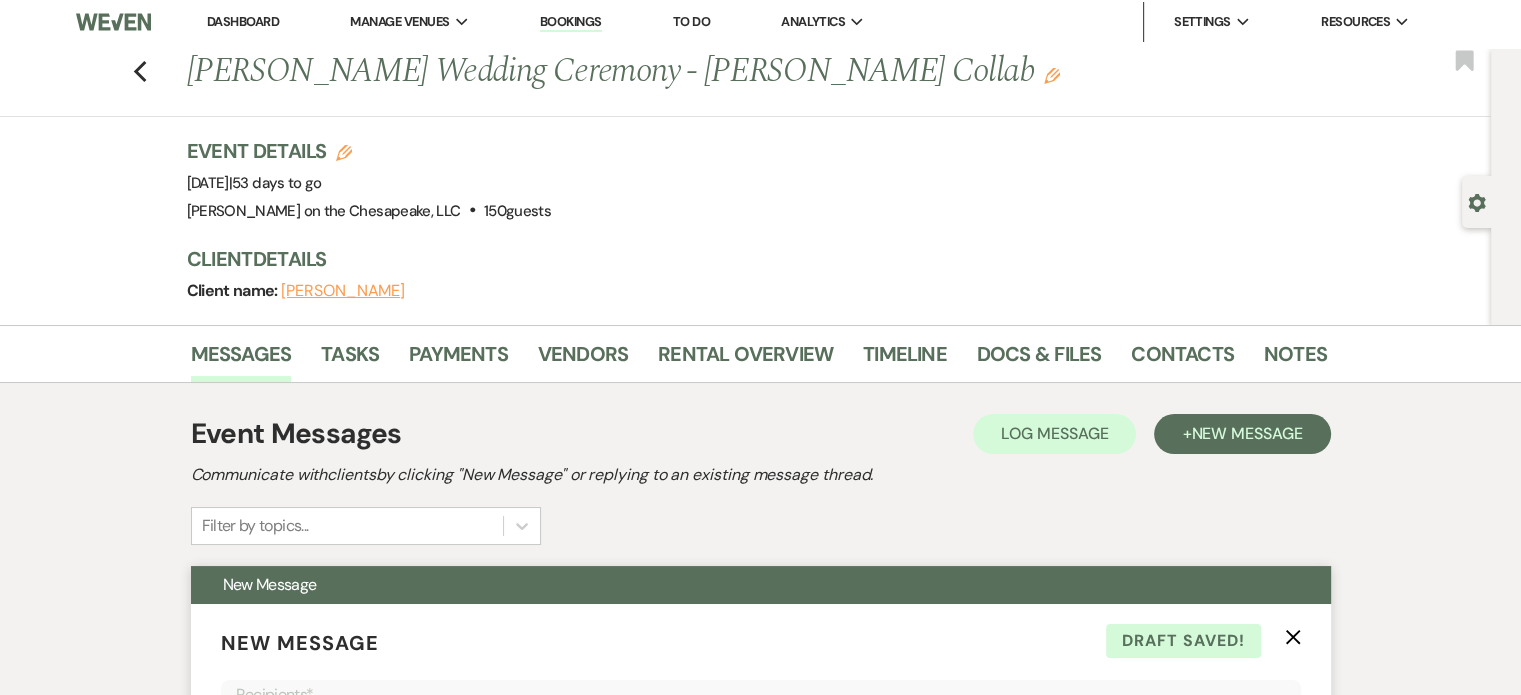 scroll, scrollTop: 0, scrollLeft: 0, axis: both 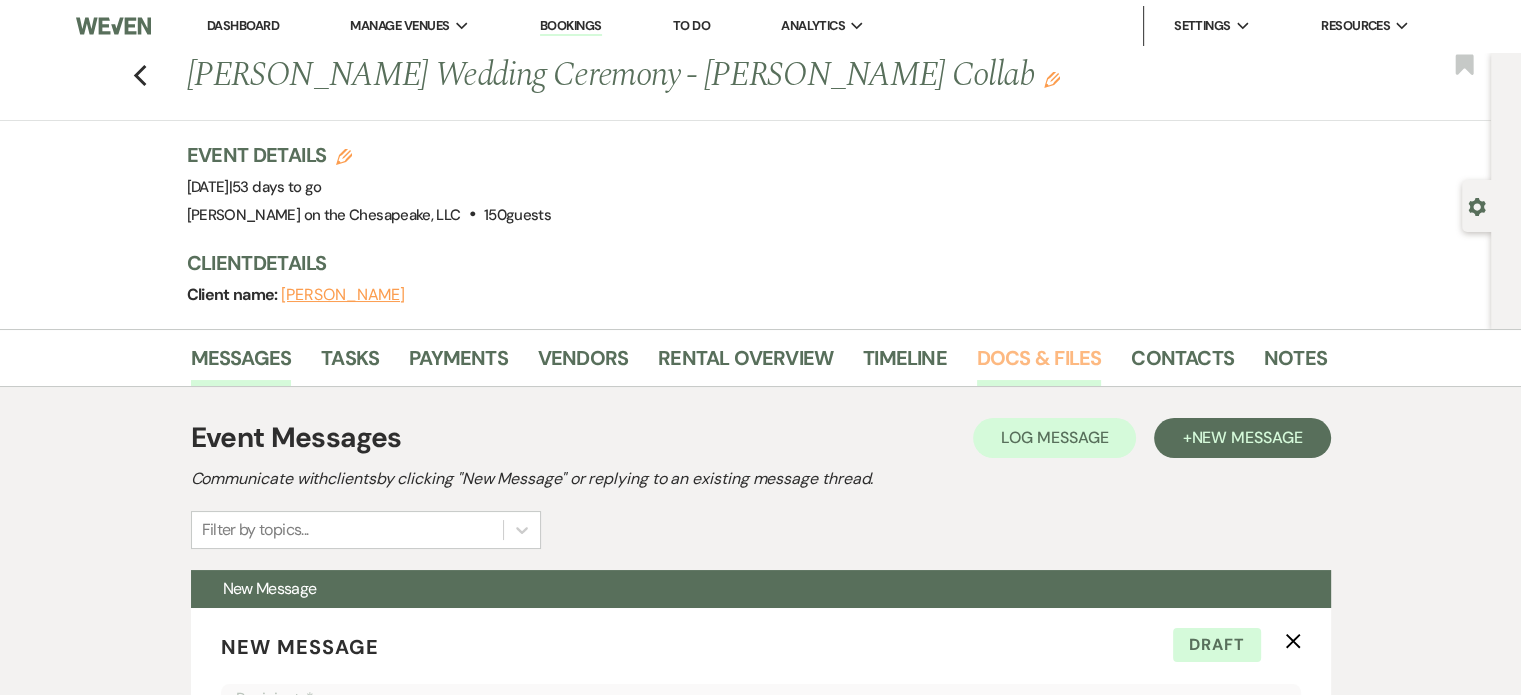 click on "Docs & Files" at bounding box center [1039, 364] 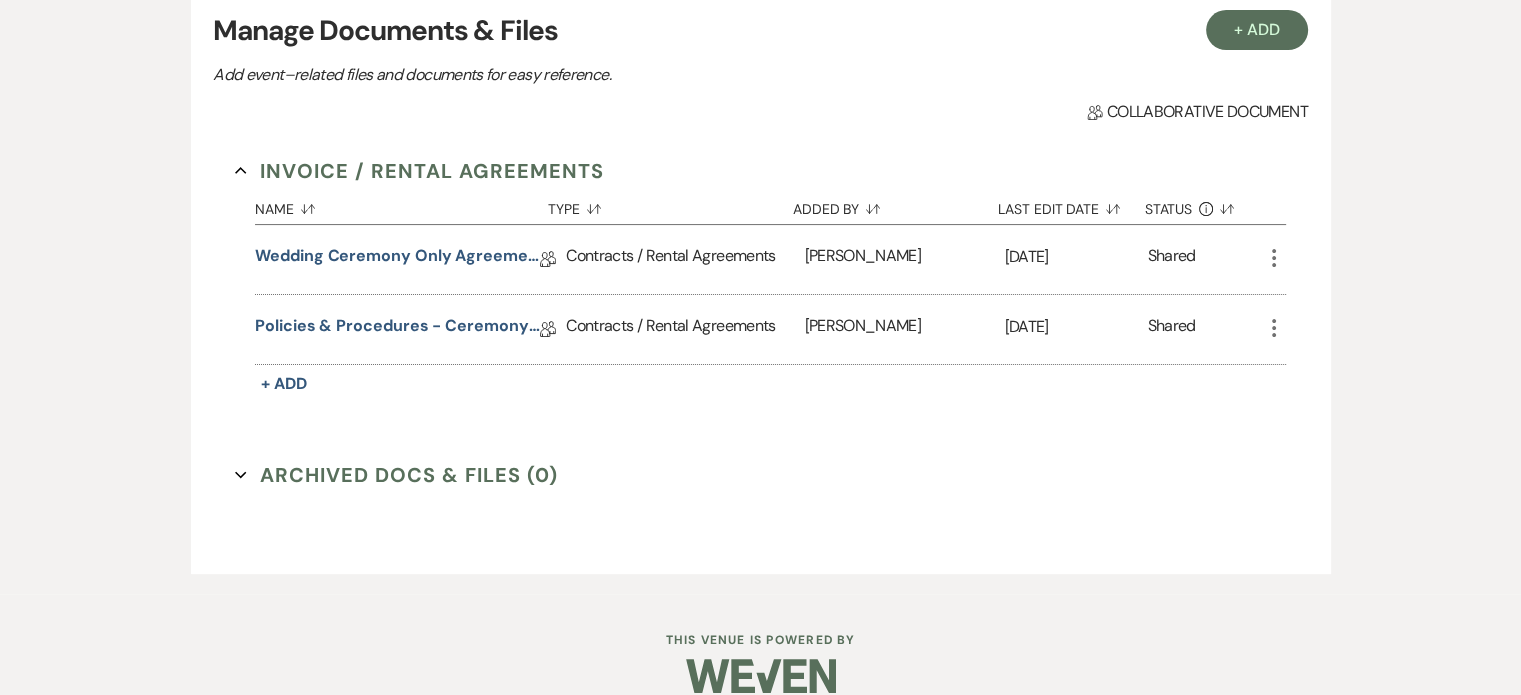 scroll, scrollTop: 456, scrollLeft: 0, axis: vertical 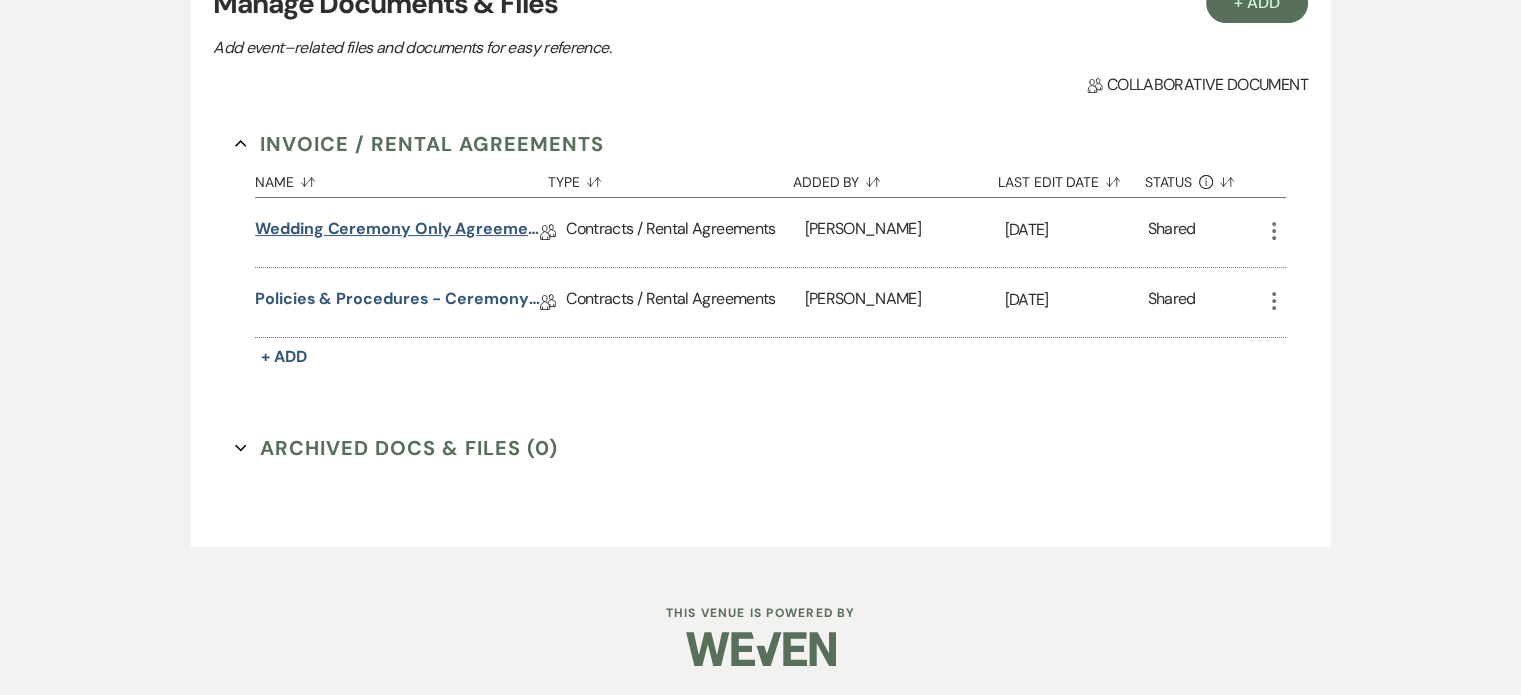 click on "Wedding Ceremony Only Agreement" at bounding box center [397, 232] 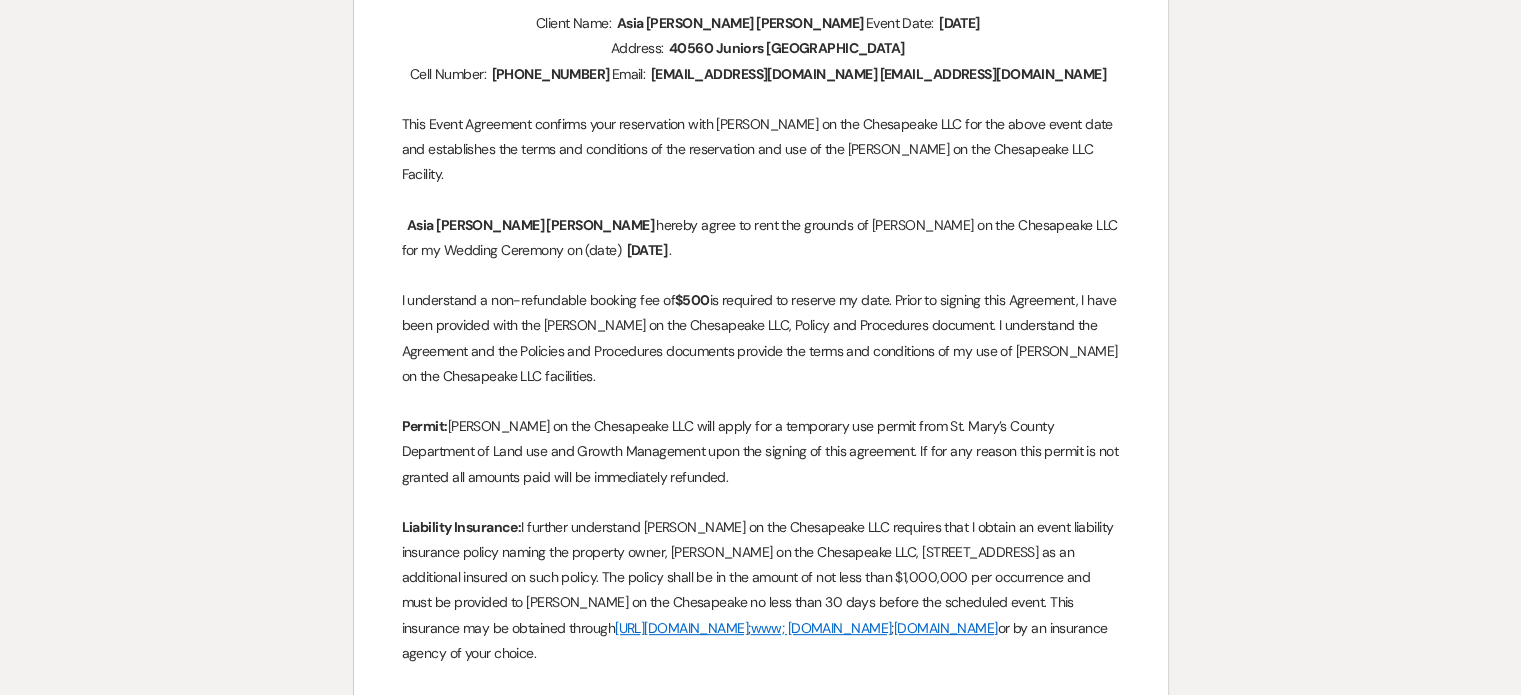scroll, scrollTop: 0, scrollLeft: 0, axis: both 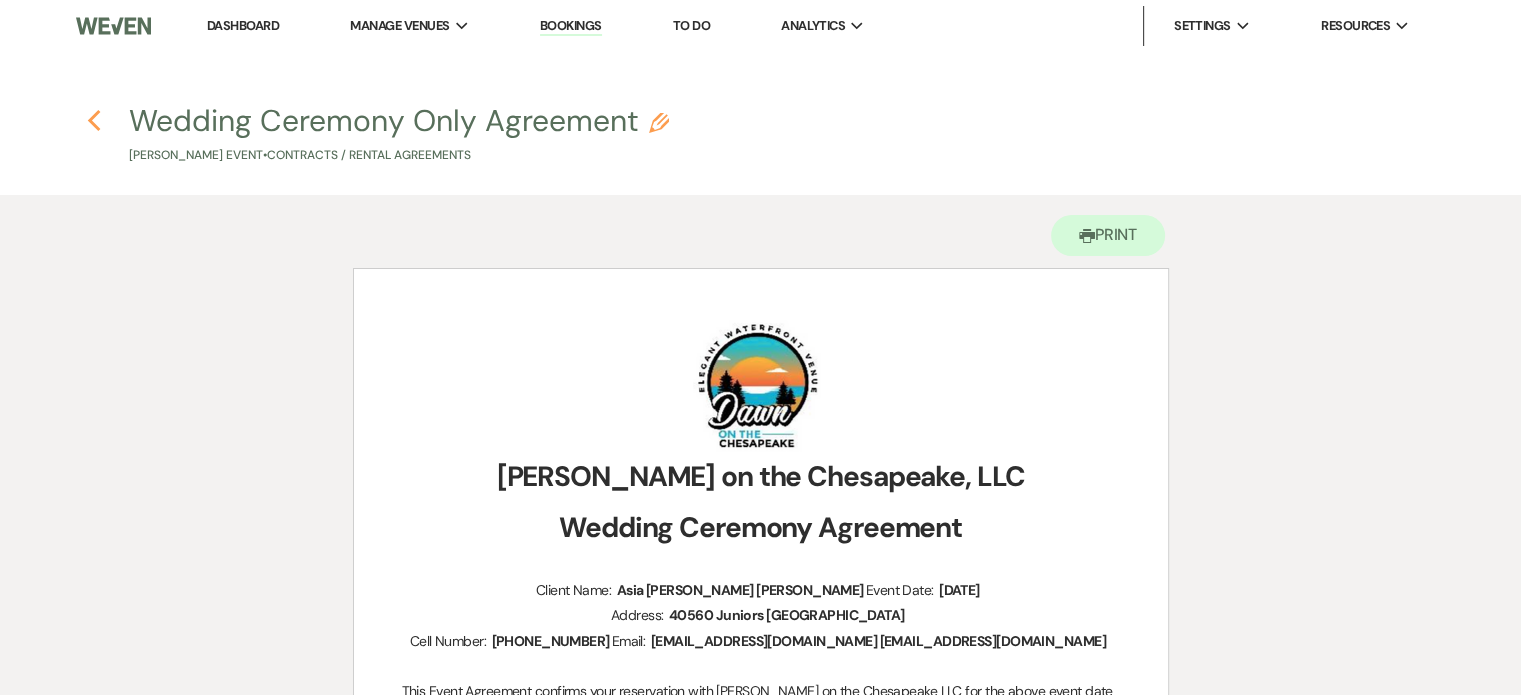 click 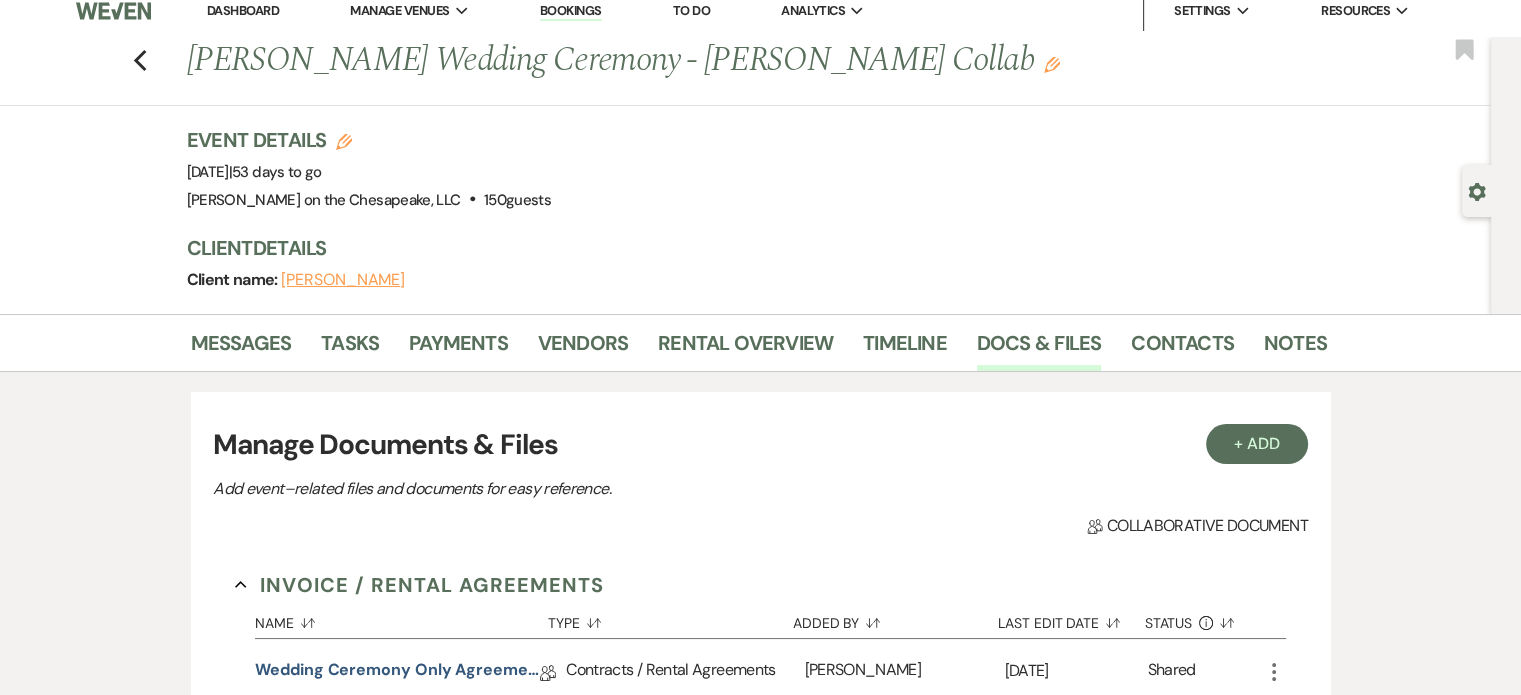 scroll, scrollTop: 0, scrollLeft: 0, axis: both 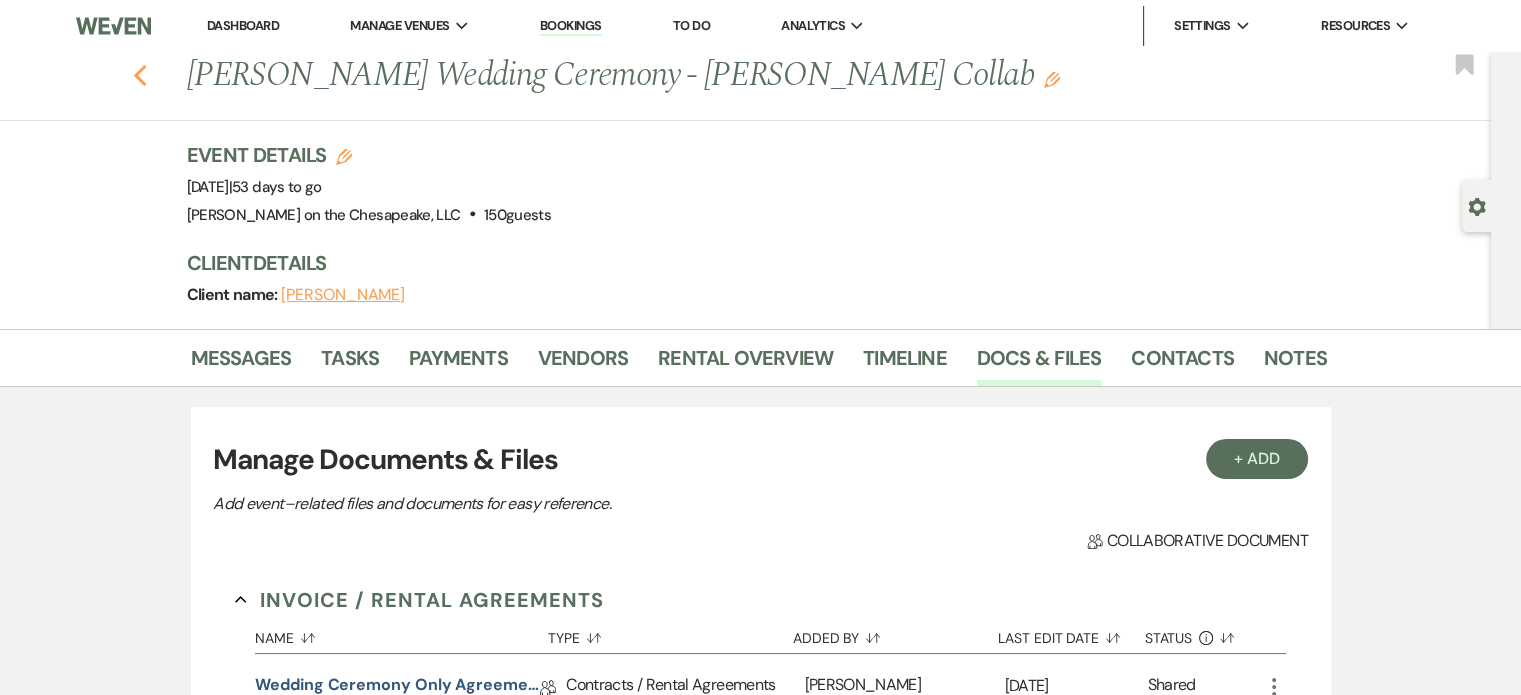 click 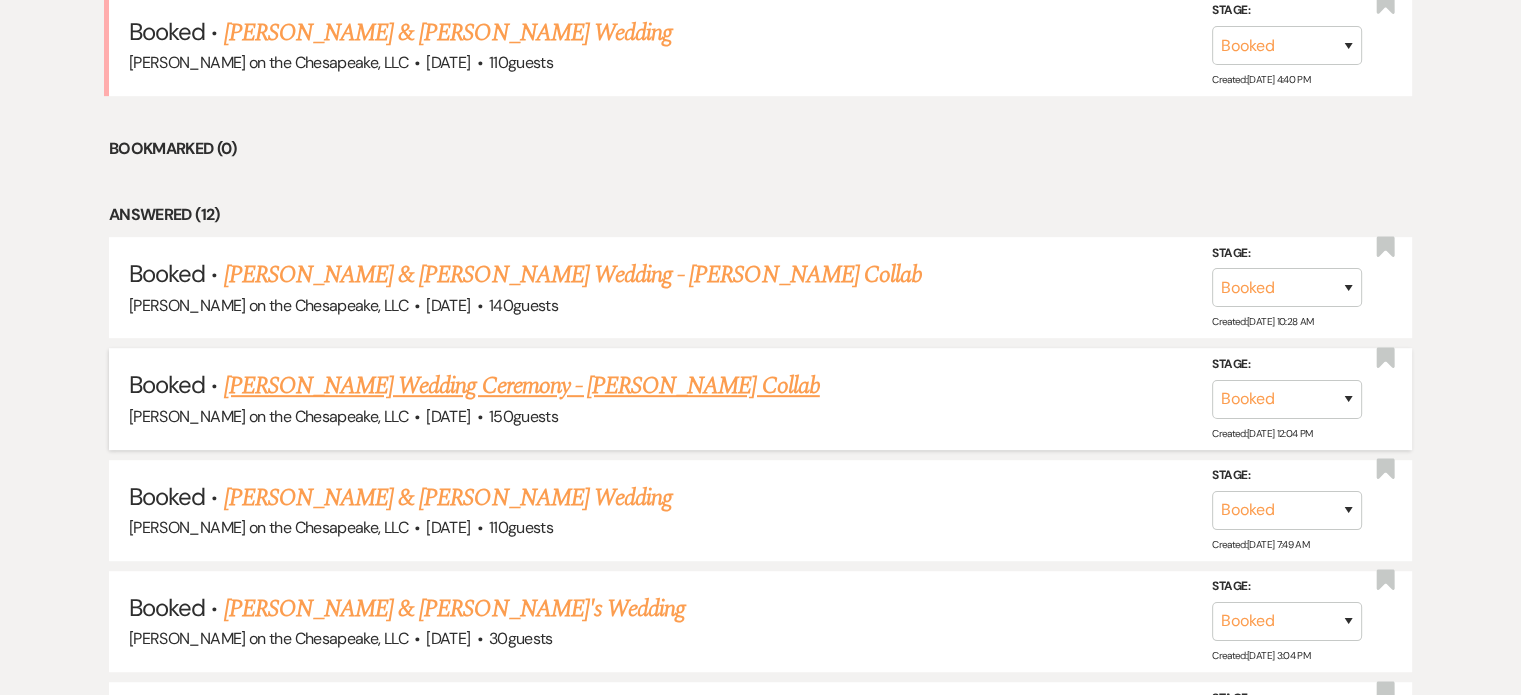 click on "[PERSON_NAME] Wedding Ceremony - [PERSON_NAME] Collab" at bounding box center (522, 386) 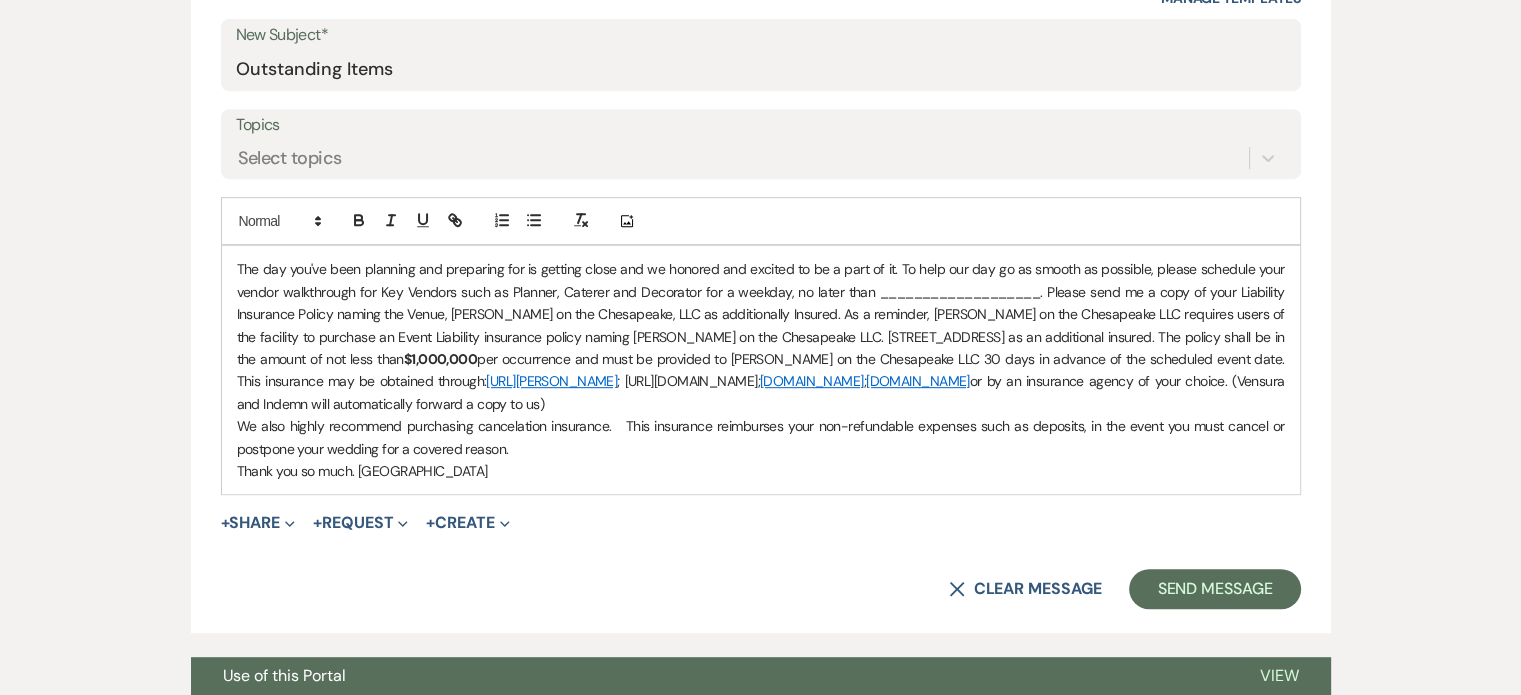 scroll, scrollTop: 857, scrollLeft: 0, axis: vertical 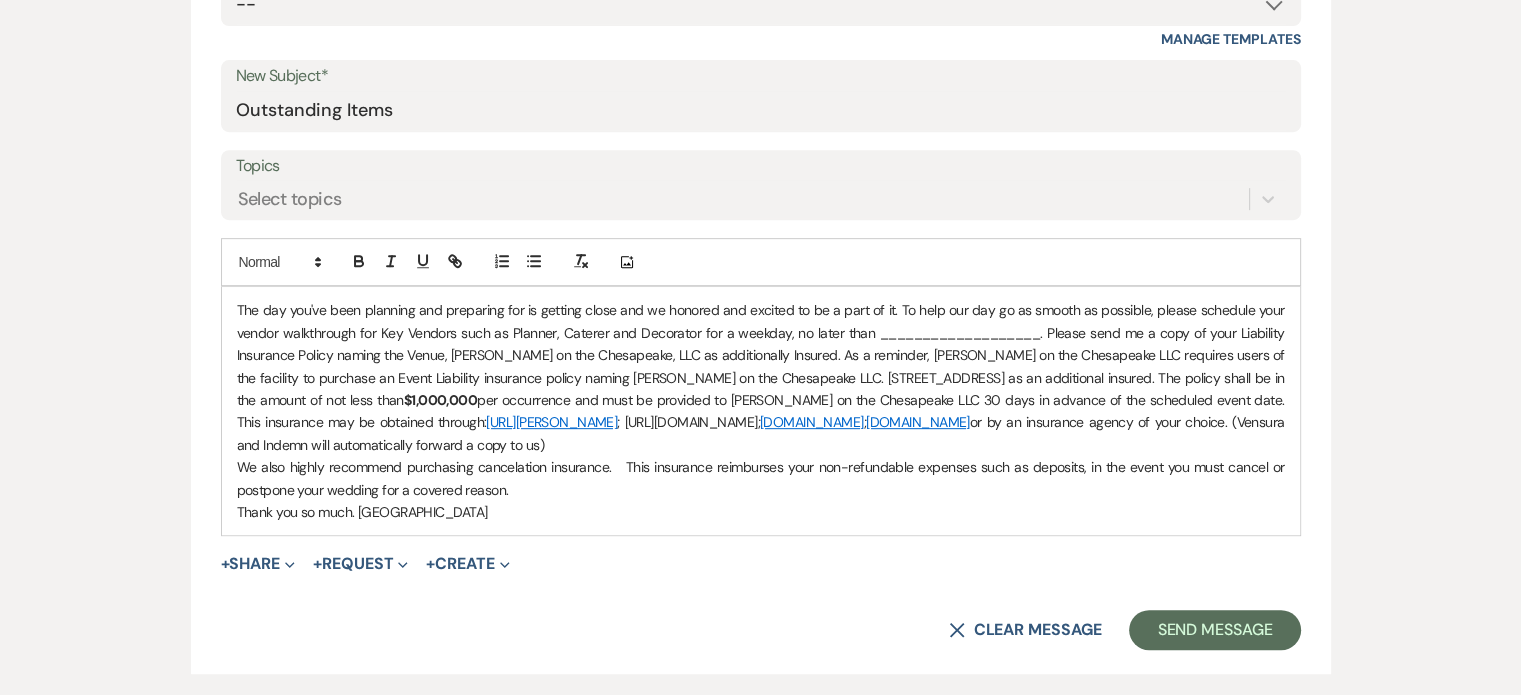 click on "[URL][PERSON_NAME]" at bounding box center (551, 422) 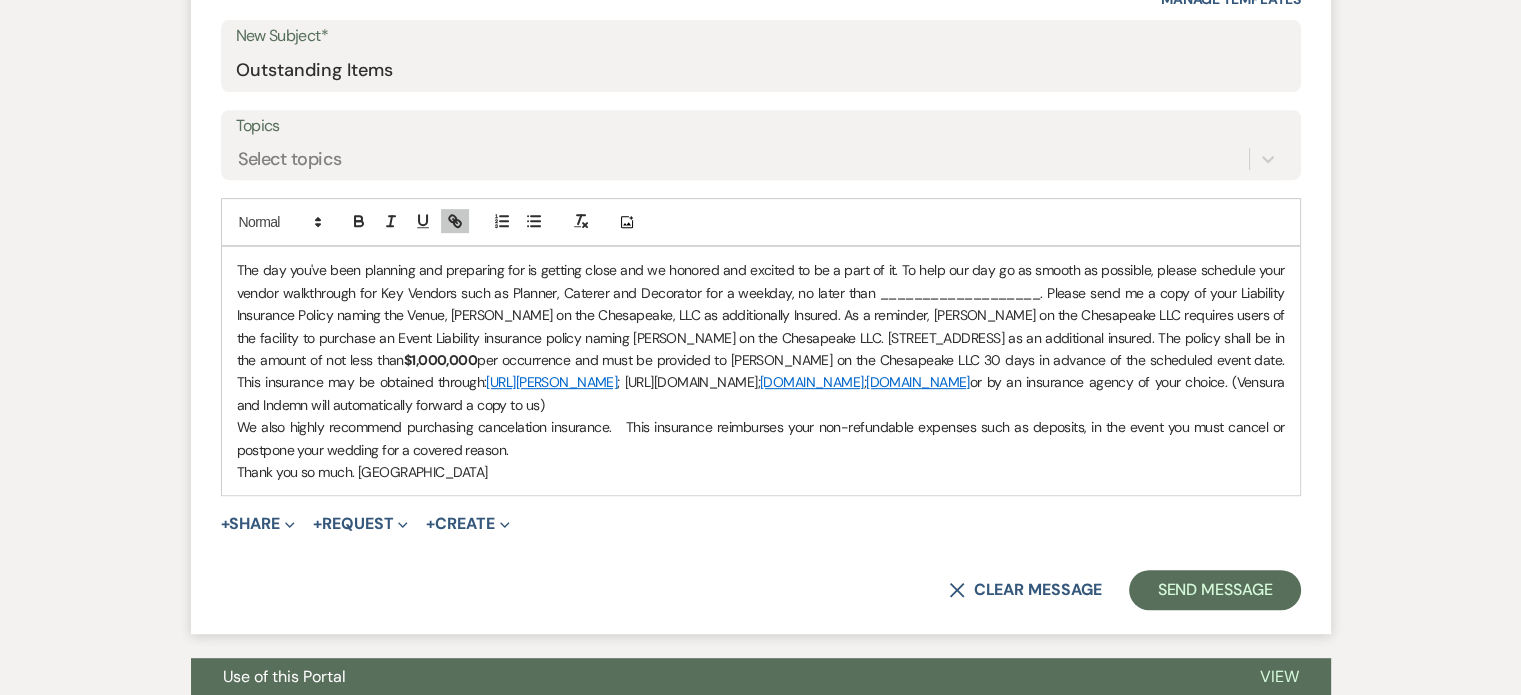 click on "The day you've been planning and preparing for is getting close and we honored and excited to be a part of it. To help our day go as smooth as possible, please schedule your vendor walkthrough for Key Vendors such as Planner, Caterer and Decorator for a weekday, no later than ___________________. Please send me a copy of your Liability Insurance Policy naming the Venue, Dawn on the Chesapeake, LLC as additionally Insured. As a reminder, Dawn on the Chesapeake LLC requires users of the facility to purchase an Event Liability insurance policy naming Dawn on the Chesapeake LLC. 48725 Spring Ridge Road, Lexington Park, 20653 as an additional insured. The policy shall be in the amount of not less than  $1,000,000  per occurrence and must be provided to Dawn on the Chesapeake LLC 30 days in advance of the scheduled event date. This insurance may be obtained through:  https://indemn.ai/venues/dawn-on-the-chesapeake ; https://www.vensura.co/venues;  www.WedSafe.com ;  www.markelamerican.com" at bounding box center (761, 337) 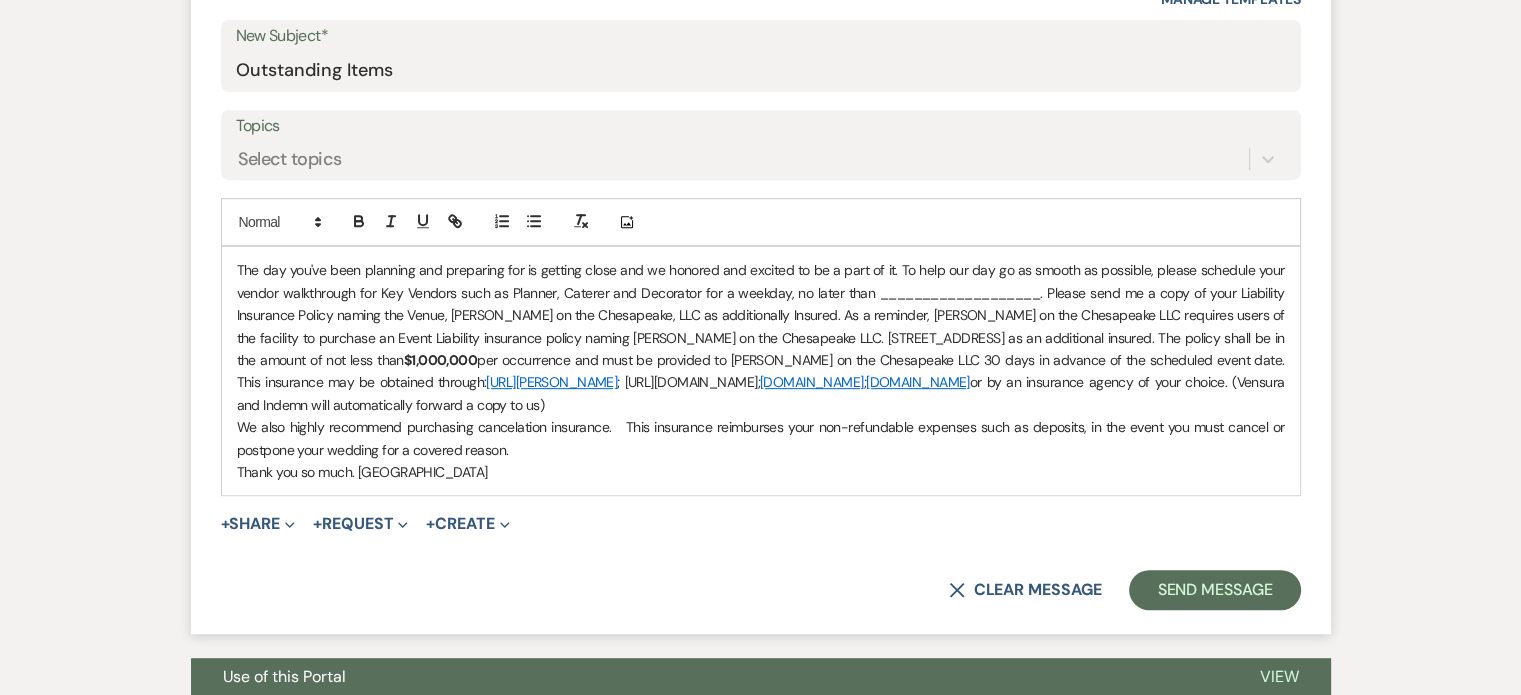 type 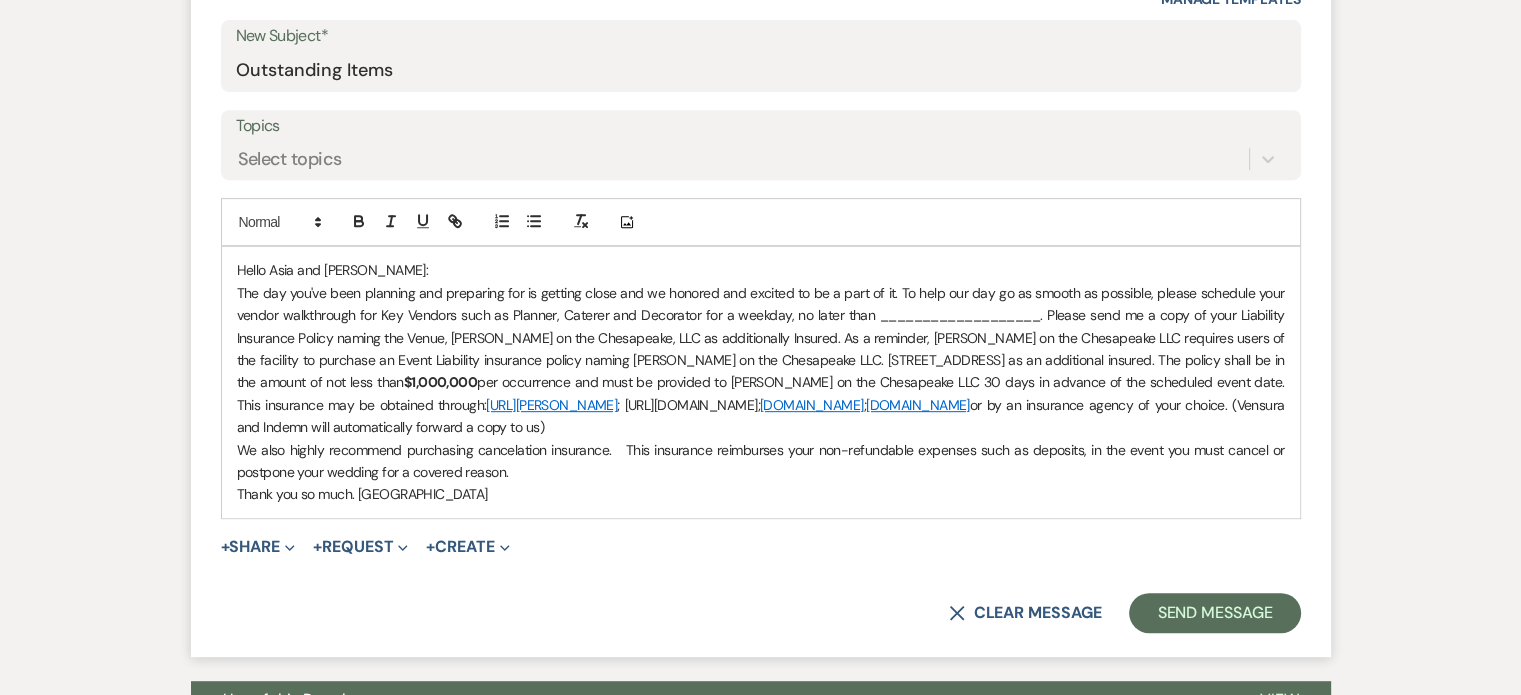 click on "The day you've been planning and preparing for is getting close and we honored and excited to be a part of it. To help our day go as smooth as possible, please schedule your vendor walkthrough for Key Vendors such as Planner, Caterer and Decorator for a weekday, no later than ___________________. Please send me a copy of your Liability Insurance Policy naming the Venue, Dawn on the Chesapeake, LLC as additionally Insured. As a reminder, Dawn on the Chesapeake LLC requires users of the facility to purchase an Event Liability insurance policy naming Dawn on the Chesapeake LLC. 48725 Spring Ridge Road, Lexington Park, 20653 as an additional insured. The policy shall be in the amount of not less than  $1,000,000  per occurrence and must be provided to Dawn on the Chesapeake LLC 30 days in advance of the scheduled event date. This insurance may be obtained through:  https://indemn.ai/venues/dawn-on-the-chesapeake ; https://www.vensura.co/venues;  www.WedSafe.com ;  www.markelamerican.com" at bounding box center (761, 360) 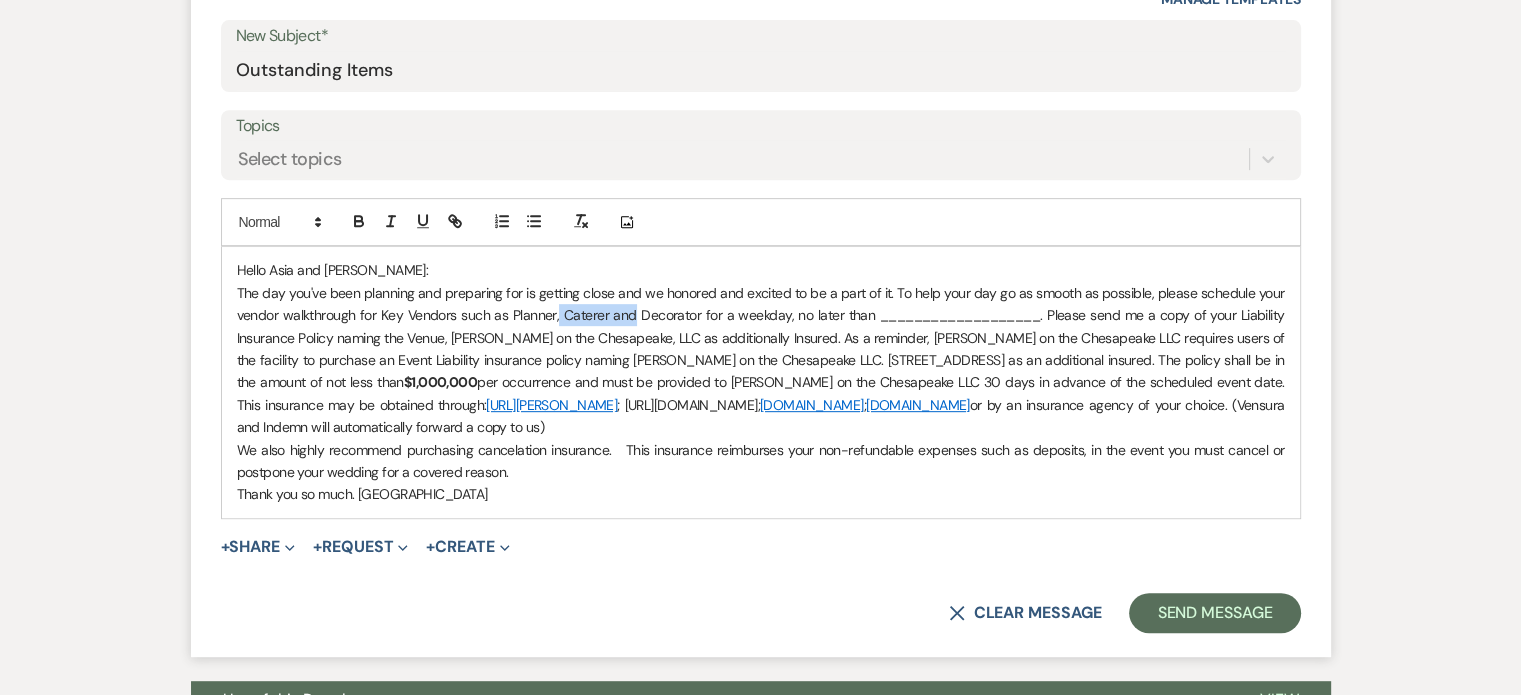 drag, startPoint x: 634, startPoint y: 312, endPoint x: 558, endPoint y: 311, distance: 76.00658 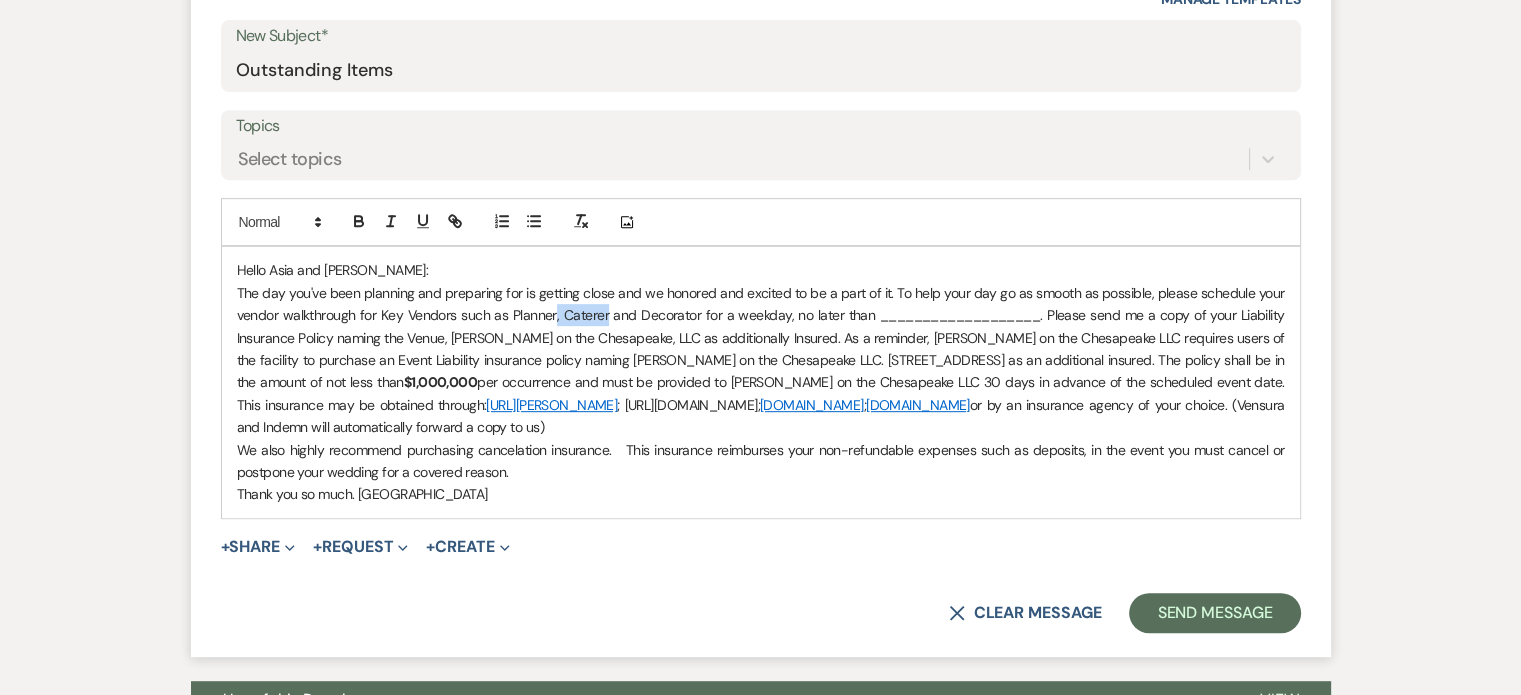drag, startPoint x: 606, startPoint y: 308, endPoint x: 554, endPoint y: 320, distance: 53.366657 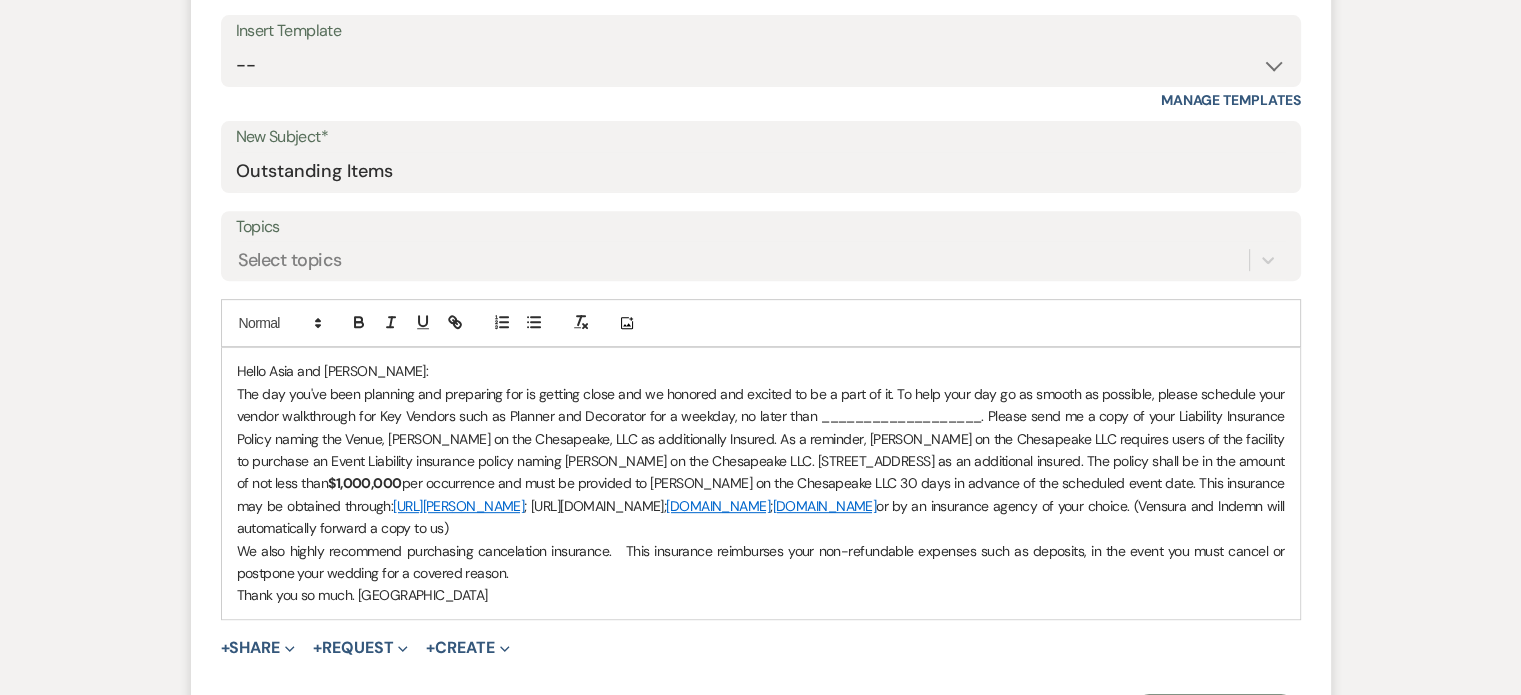 scroll, scrollTop: 800, scrollLeft: 0, axis: vertical 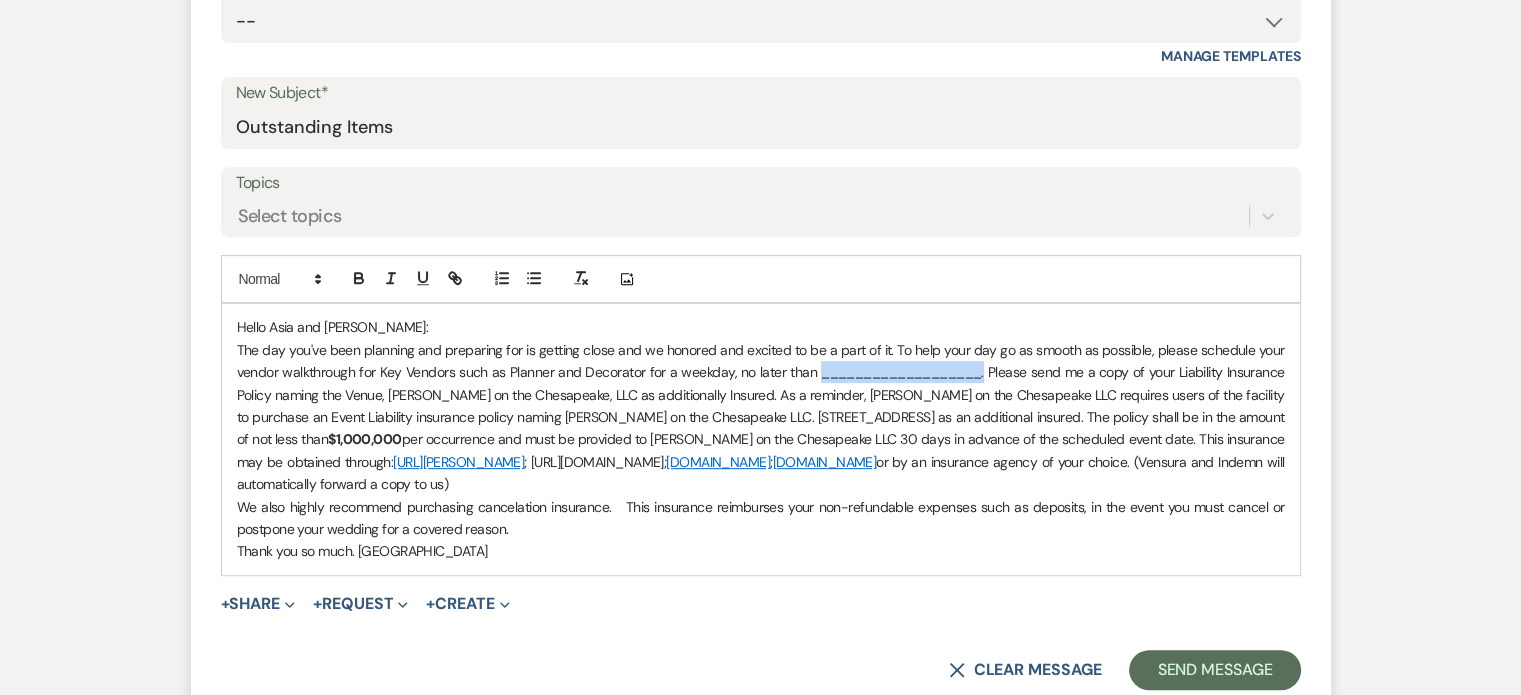 drag, startPoint x: 983, startPoint y: 370, endPoint x: 818, endPoint y: 374, distance: 165.04848 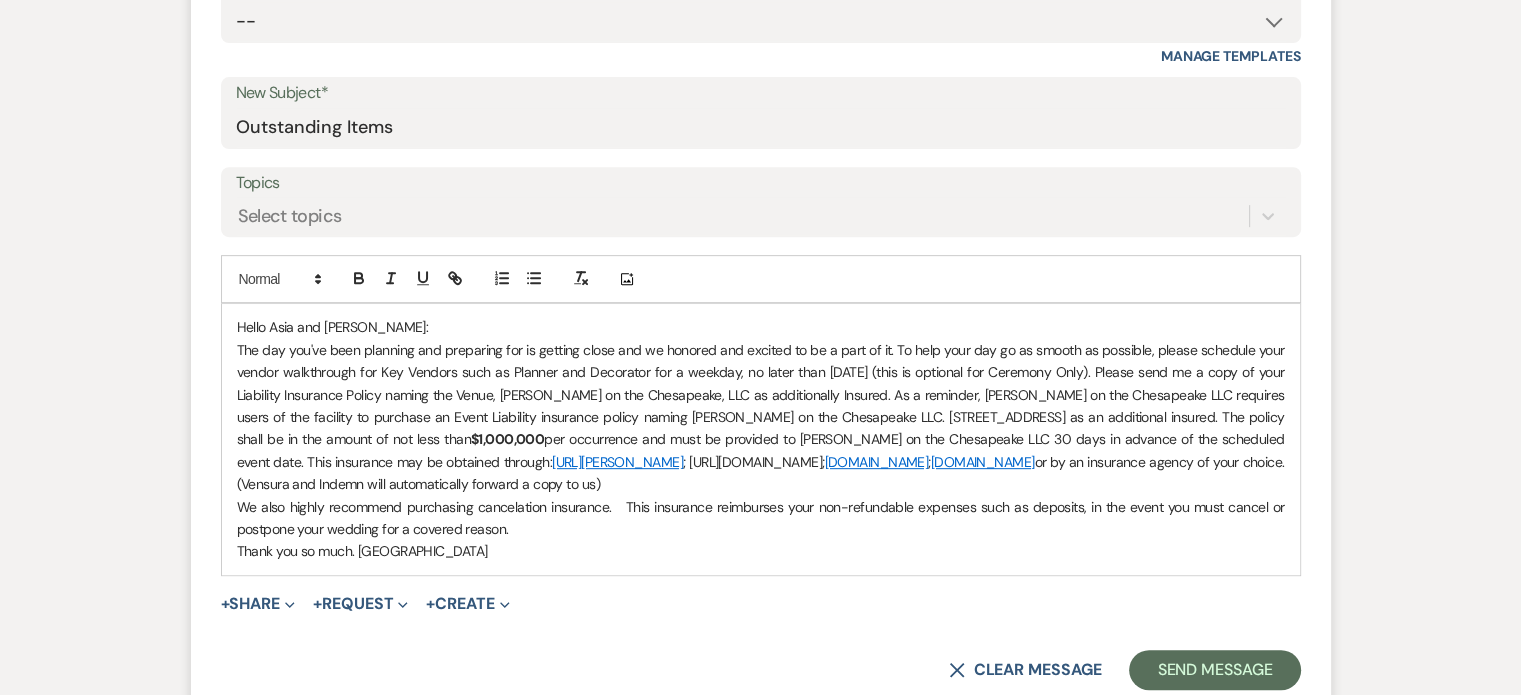 click on "We also highly recommend purchasing cancelation insurance.   This insurance reimburses your non-refundable expenses such as deposits, in the event you must cancel or postpone your wedding for a covered reason." at bounding box center [761, 518] 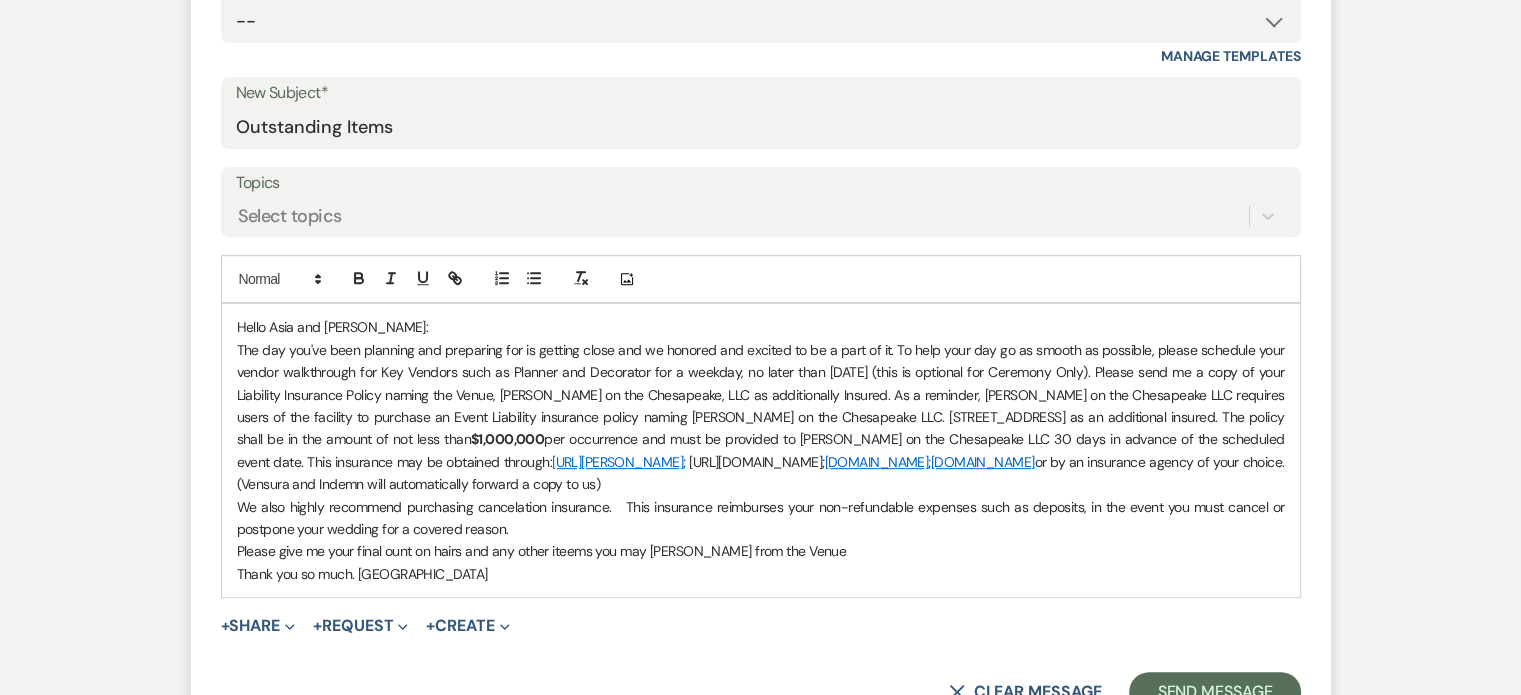 drag, startPoint x: 390, startPoint y: 549, endPoint x: 760, endPoint y: 582, distance: 371.46872 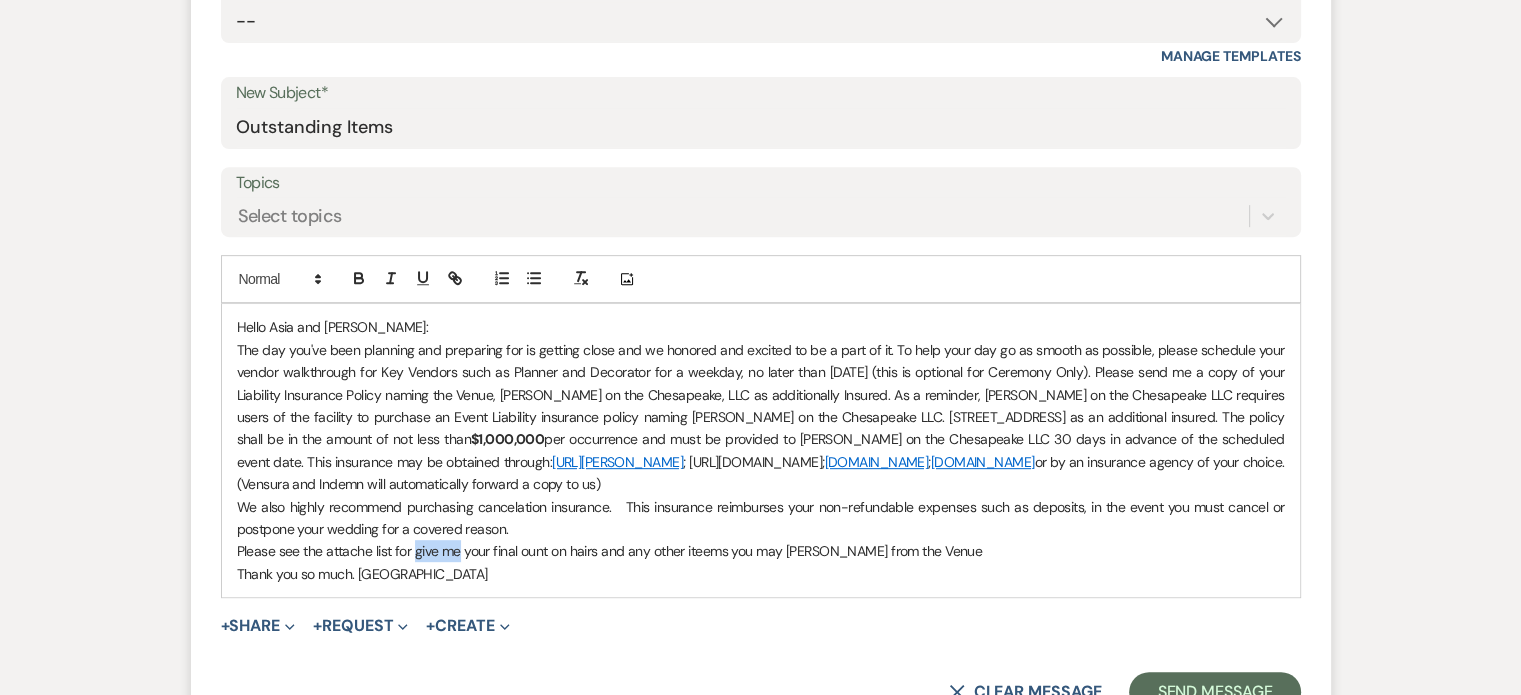drag, startPoint x: 459, startPoint y: 548, endPoint x: 416, endPoint y: 557, distance: 43.931767 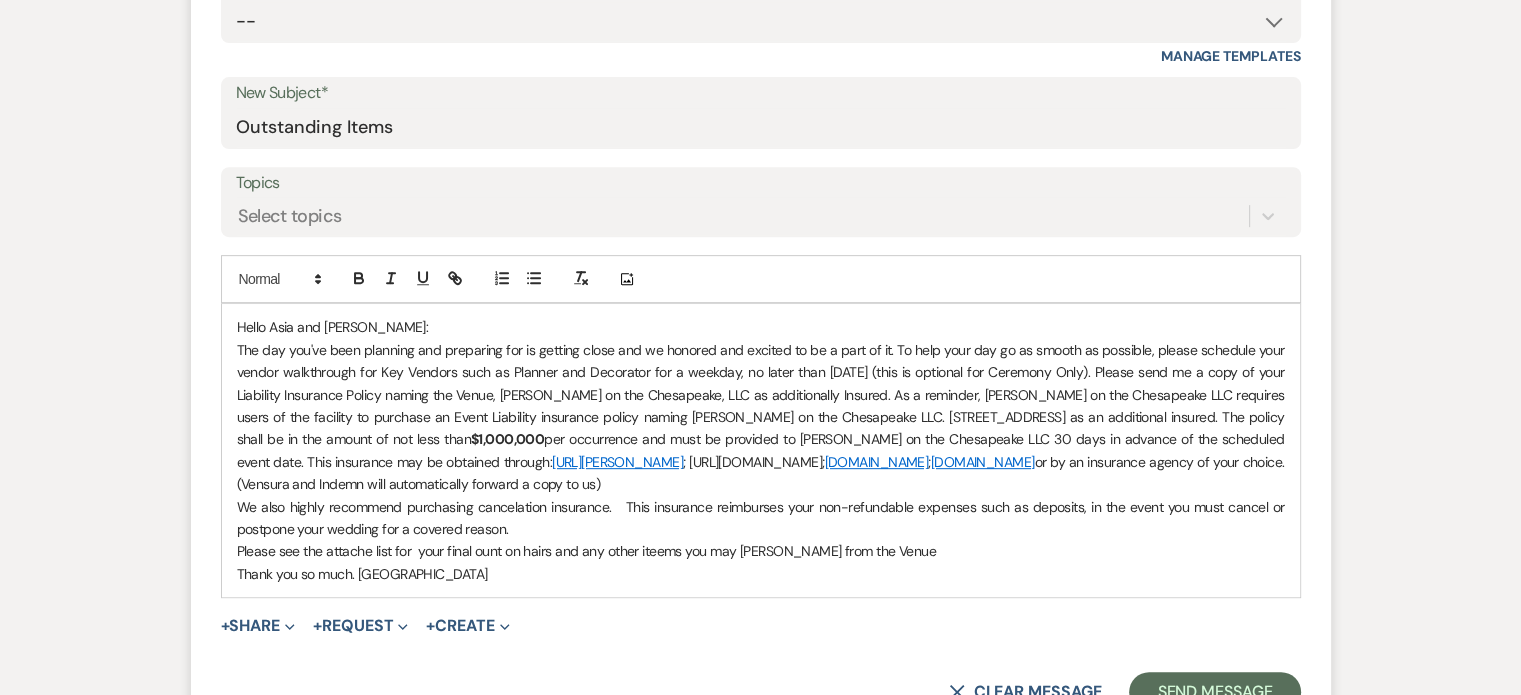 click on "Please see the attache list for  your final ount on hairs and any other iteems you may ned from the Venue" at bounding box center [761, 551] 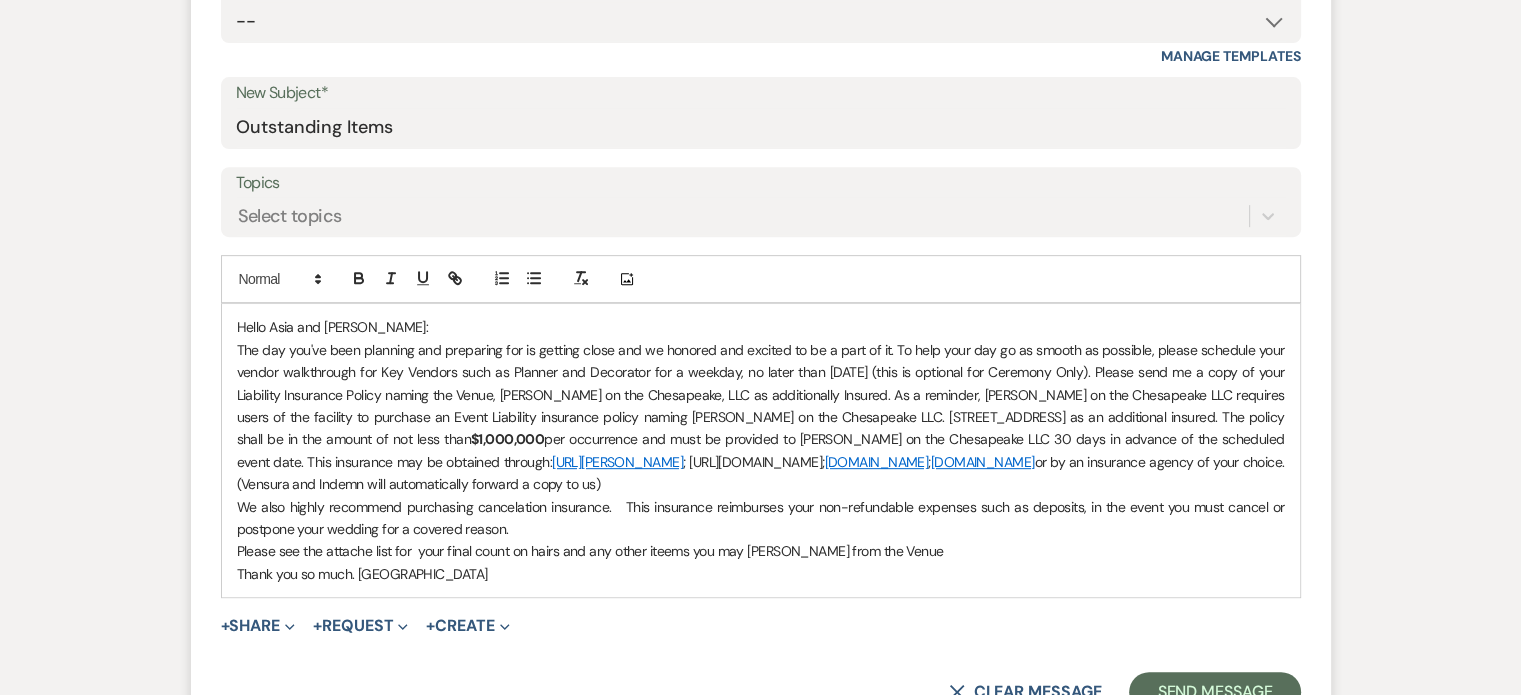 click on "Please see the attache list for  your final count on hairs and any other iteems you may ned from the Venue" at bounding box center (761, 551) 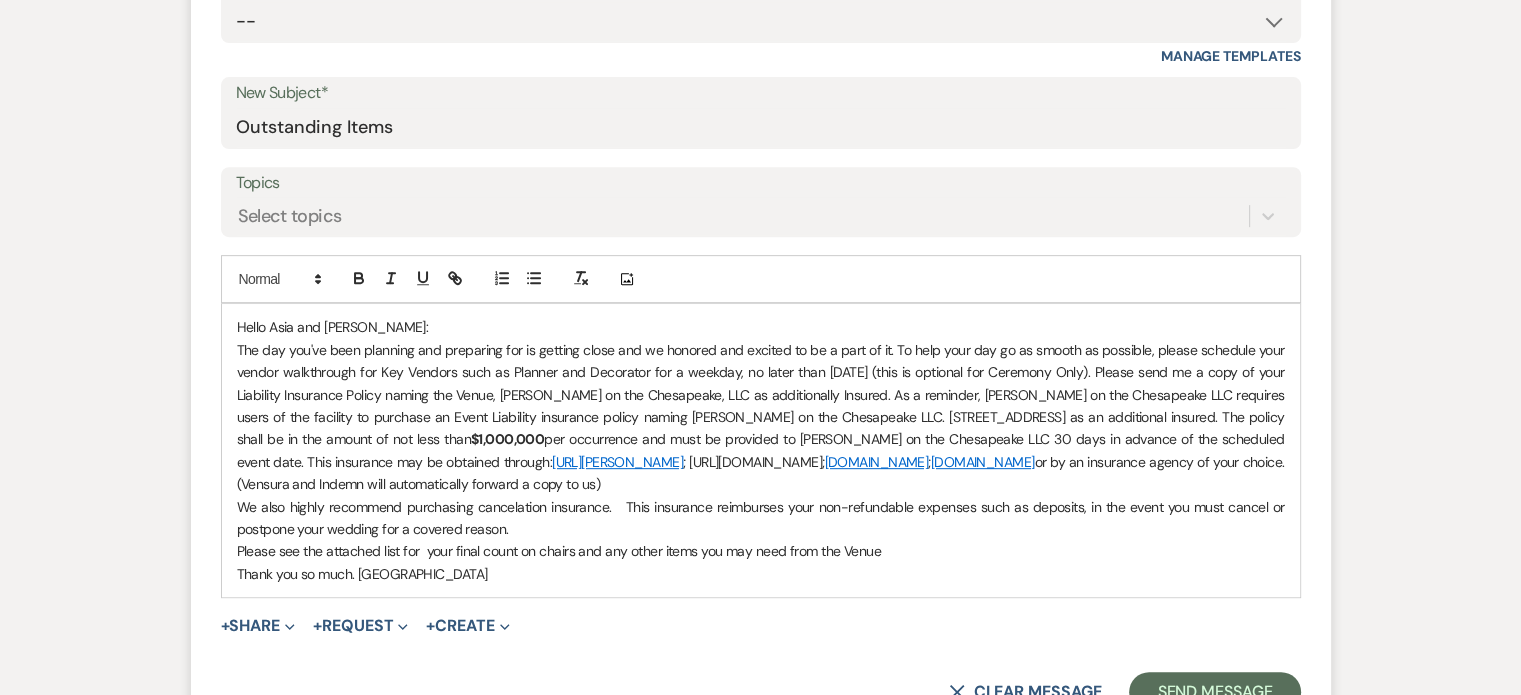 click on "Please see the attached list for  your final count on chairs and any other items you may need from the Venue" at bounding box center [761, 551] 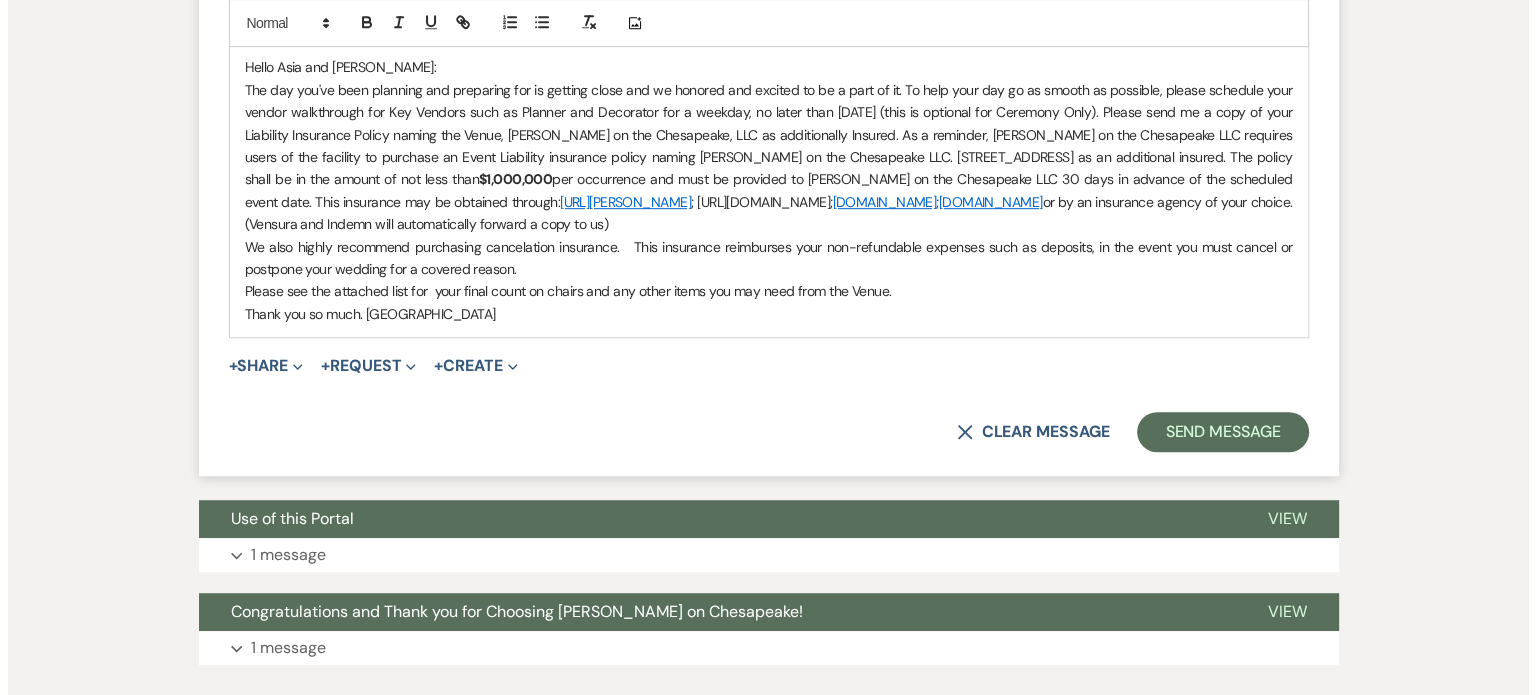 scroll, scrollTop: 1100, scrollLeft: 0, axis: vertical 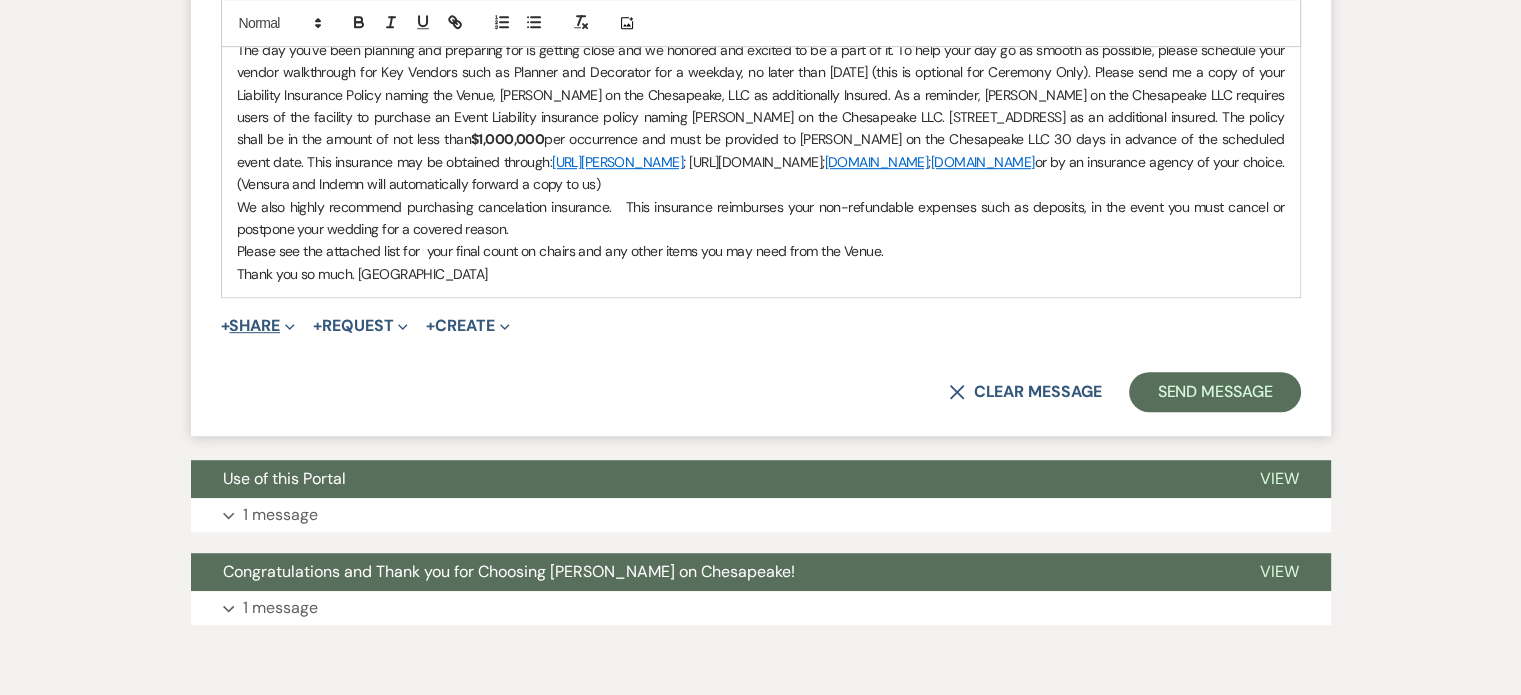 click on "+  Share Expand" at bounding box center [258, 326] 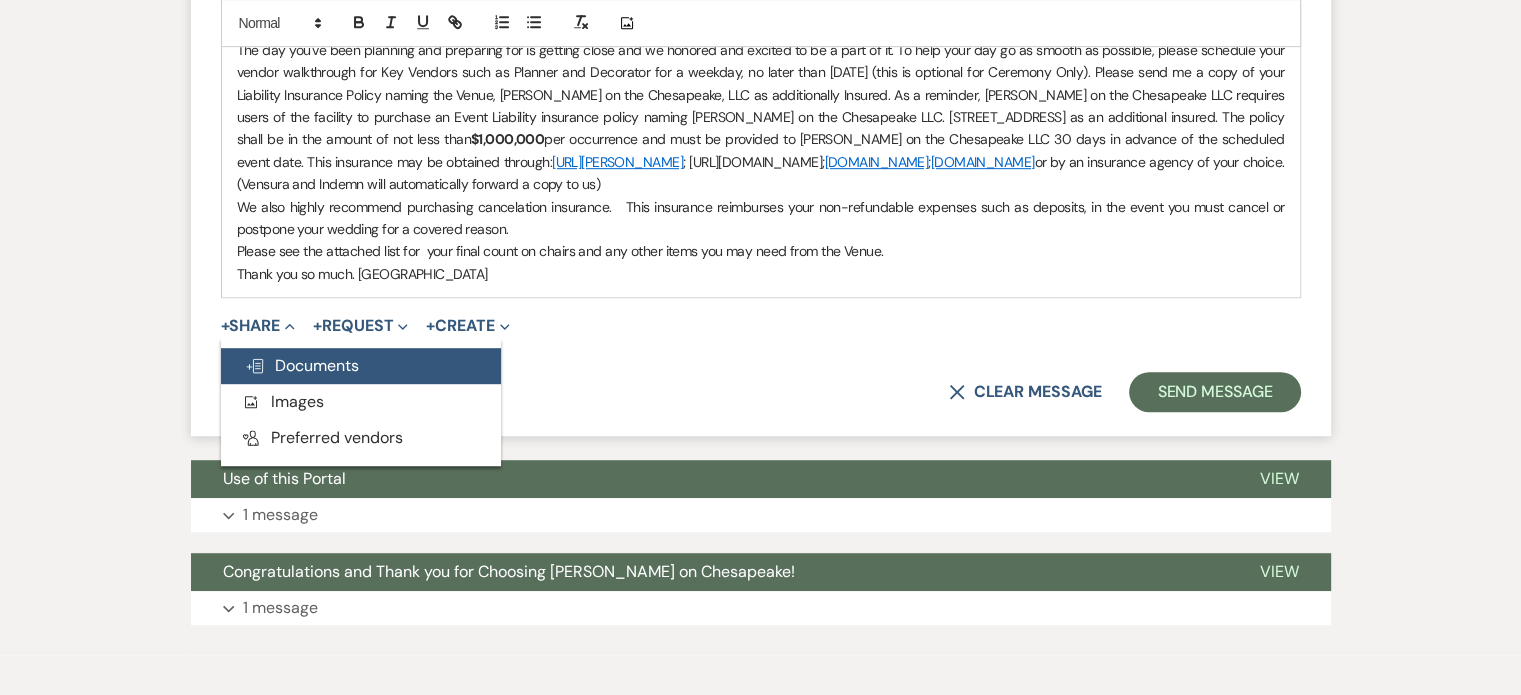 click on "Doc Upload Documents" at bounding box center [302, 365] 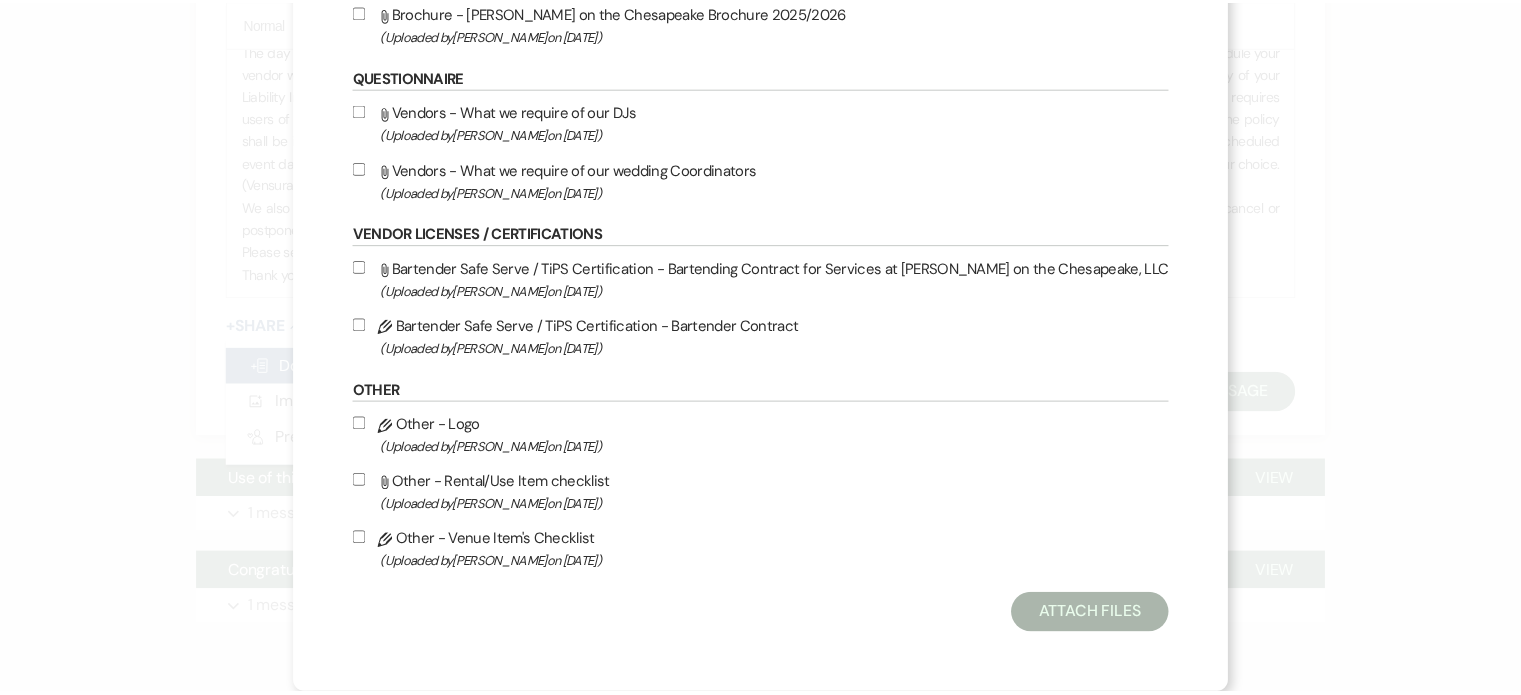 scroll, scrollTop: 872, scrollLeft: 0, axis: vertical 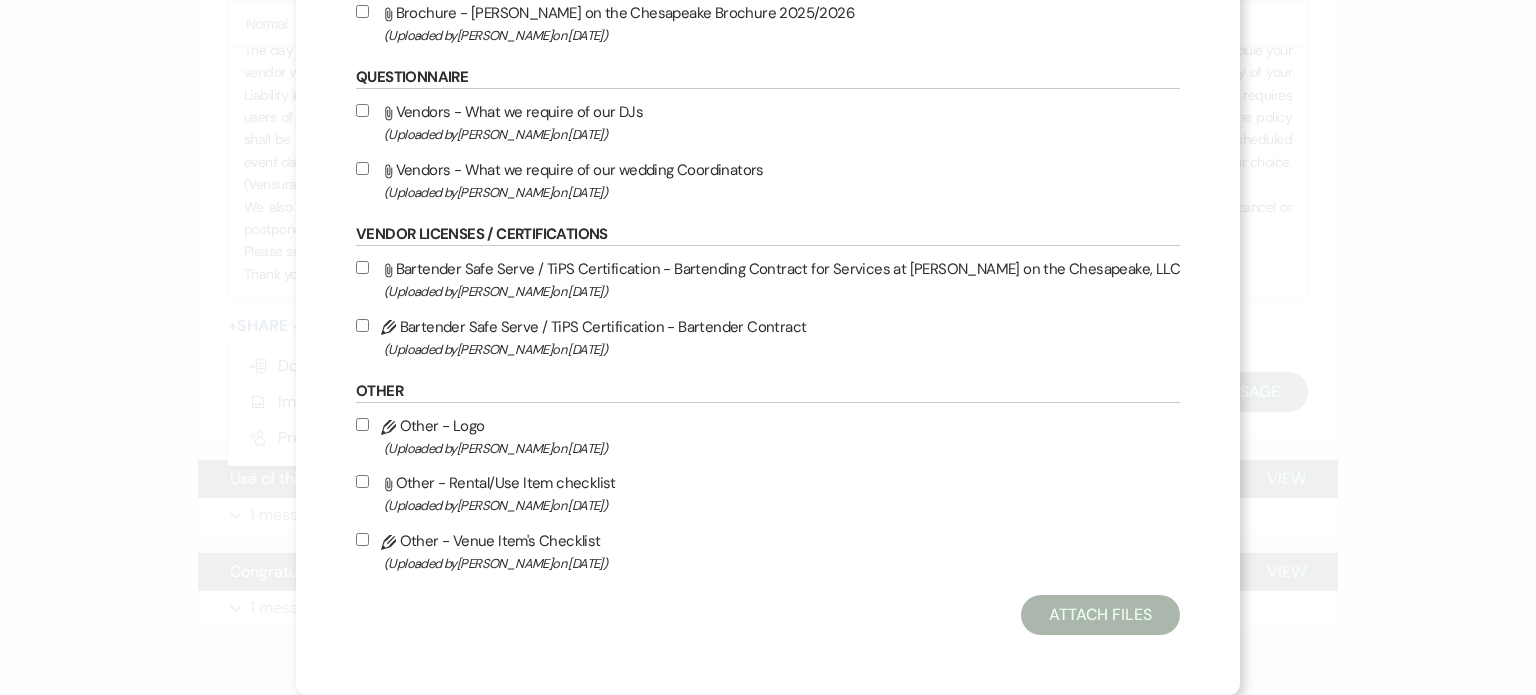 click on "Pencil Other - Venue Item's Checklist (Uploaded by  Lorna Taylor  on   Mar 28th, 2024 )" at bounding box center [362, 539] 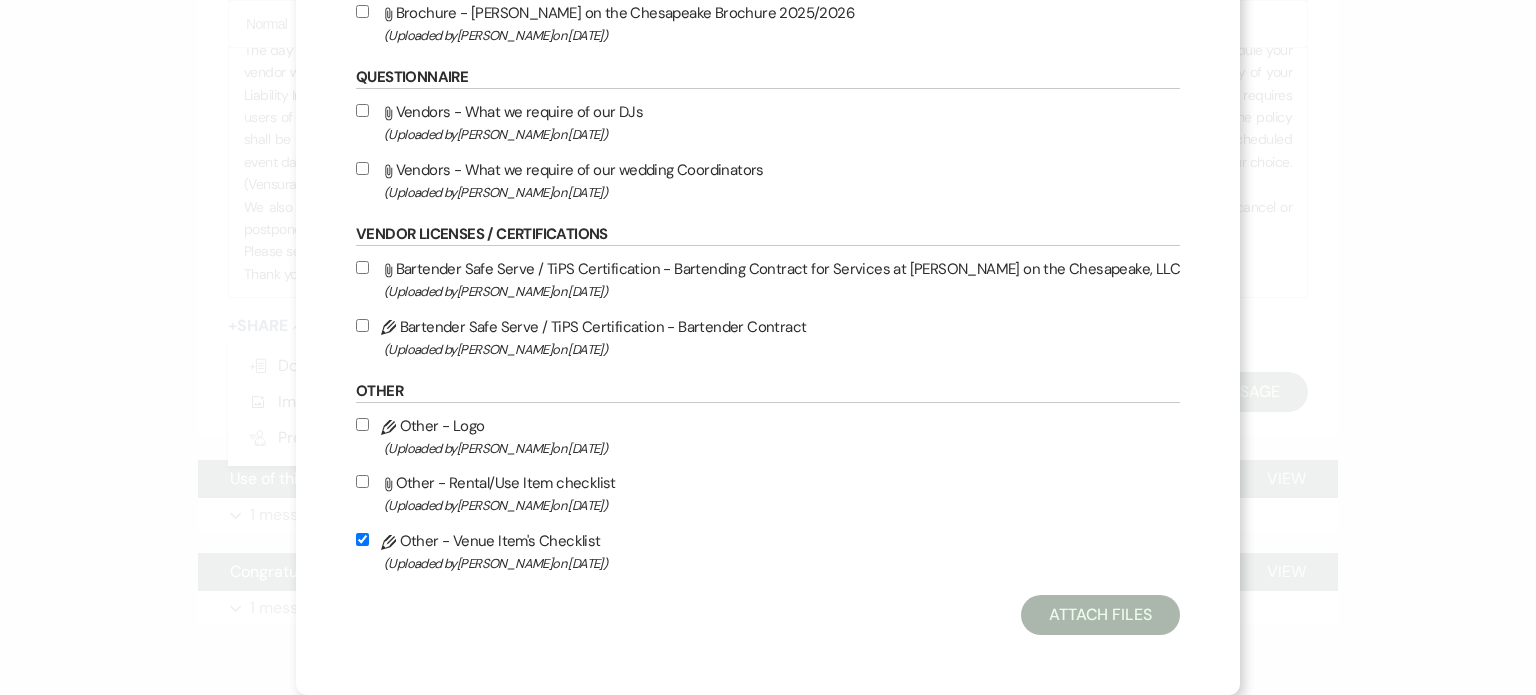 checkbox on "true" 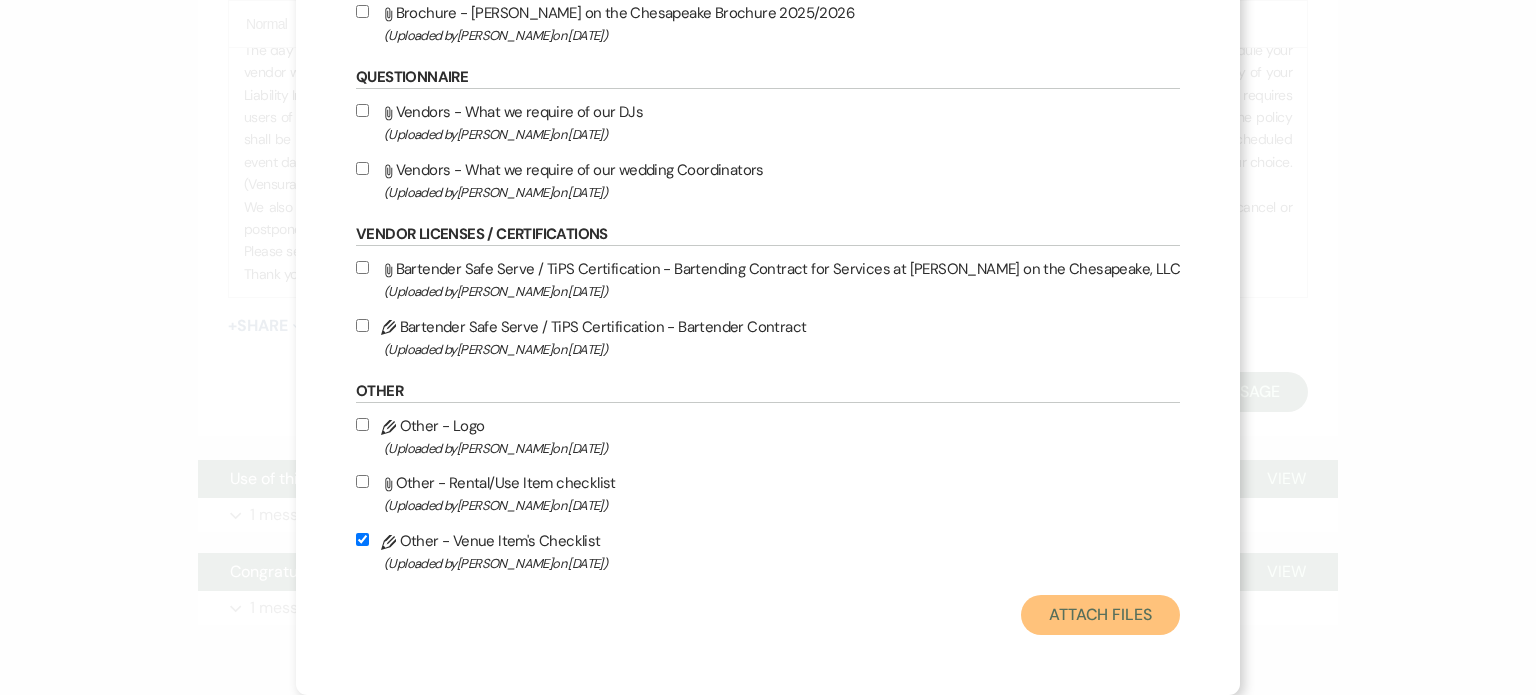 click on "Attach Files" at bounding box center (1100, 615) 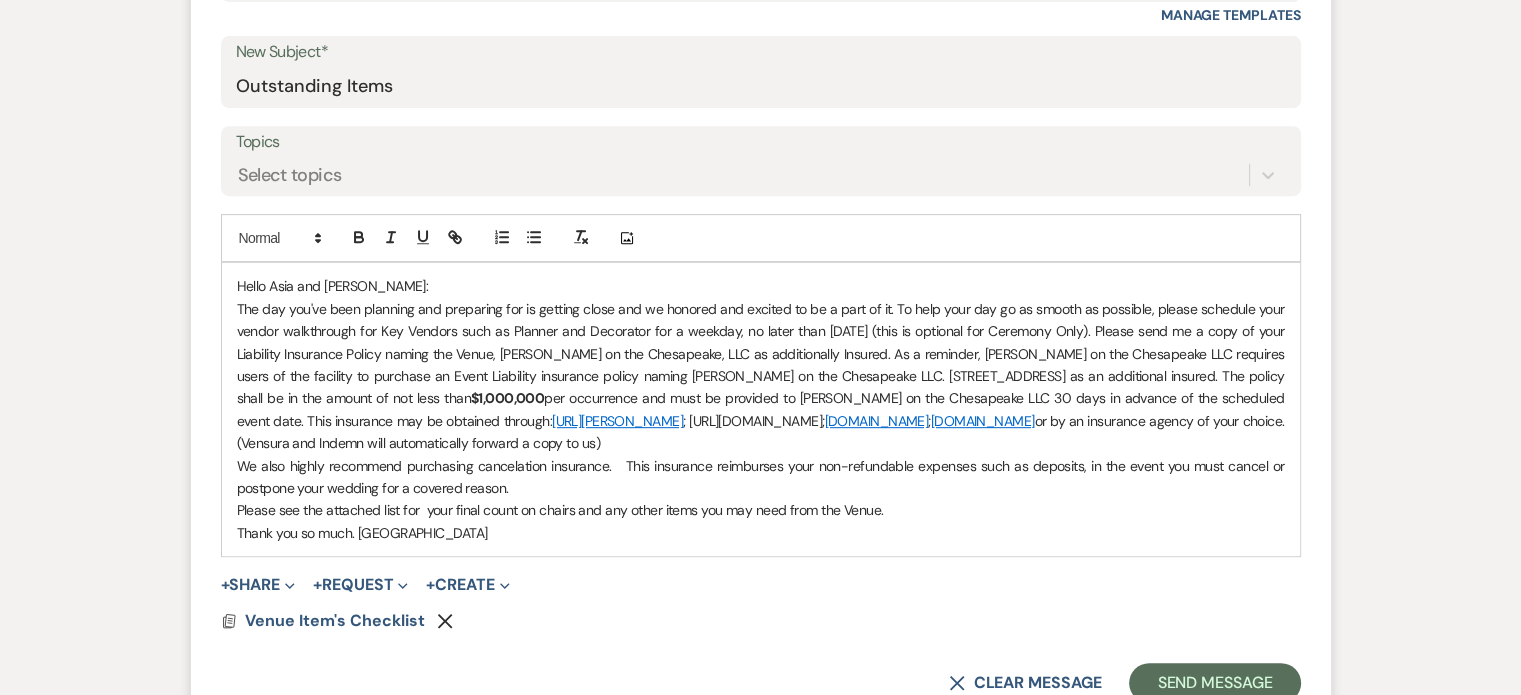 scroll, scrollTop: 900, scrollLeft: 0, axis: vertical 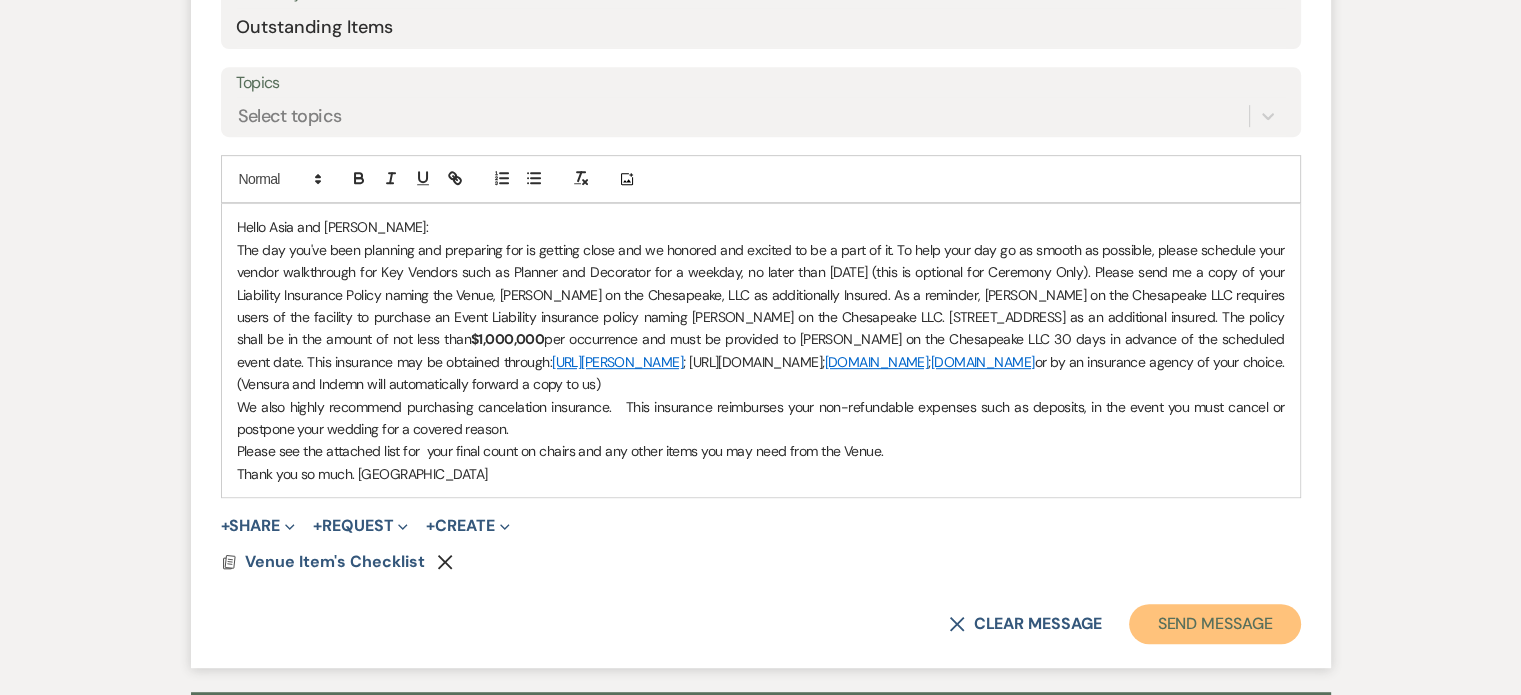 click on "Send Message" at bounding box center [1214, 624] 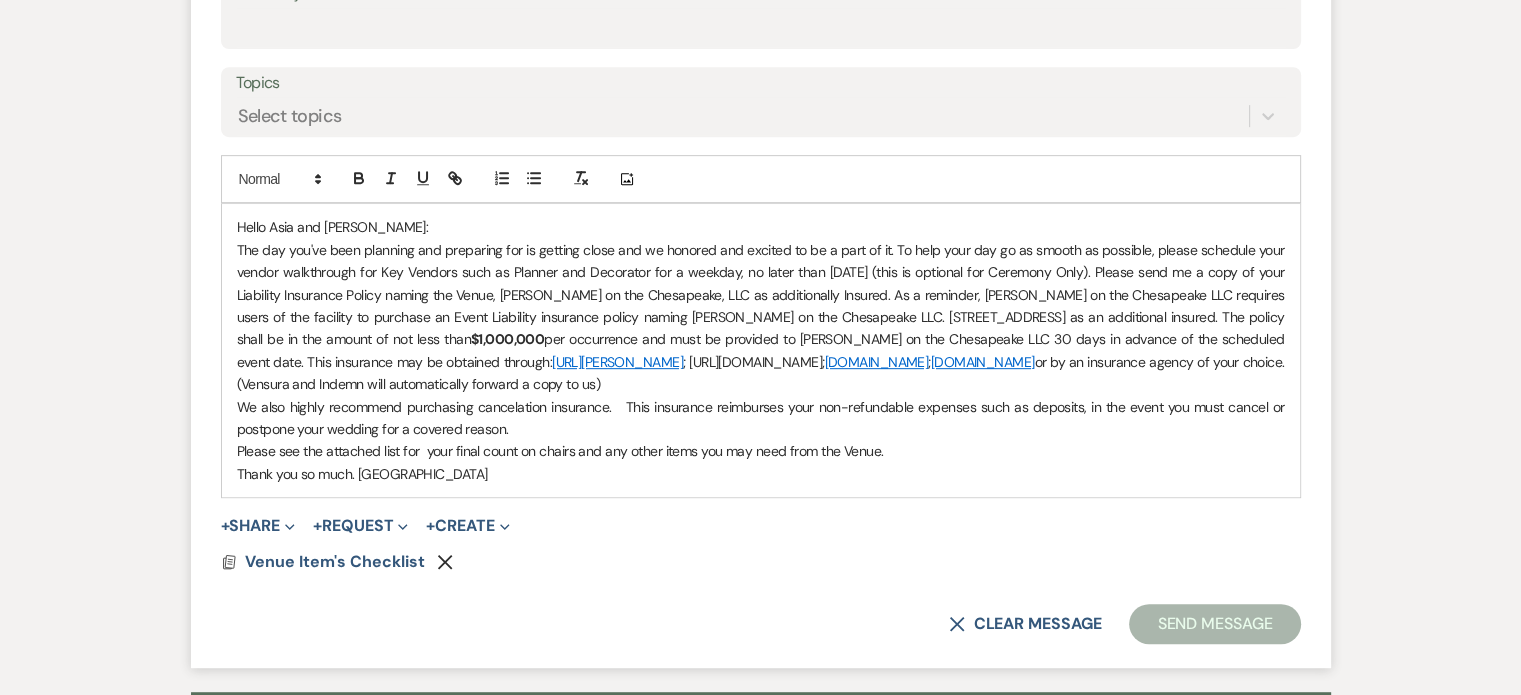 scroll, scrollTop: 158, scrollLeft: 0, axis: vertical 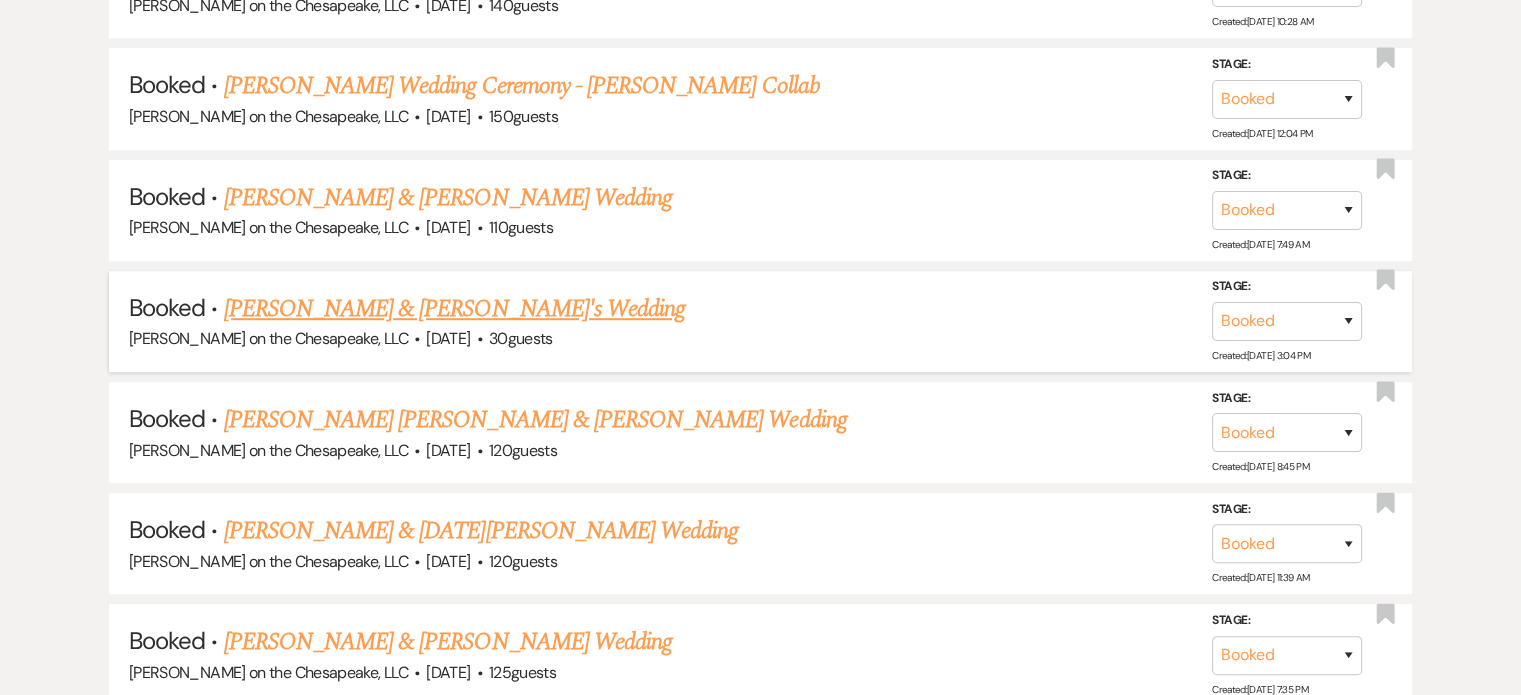 click on "[PERSON_NAME] & [PERSON_NAME]'s Wedding" at bounding box center [455, 309] 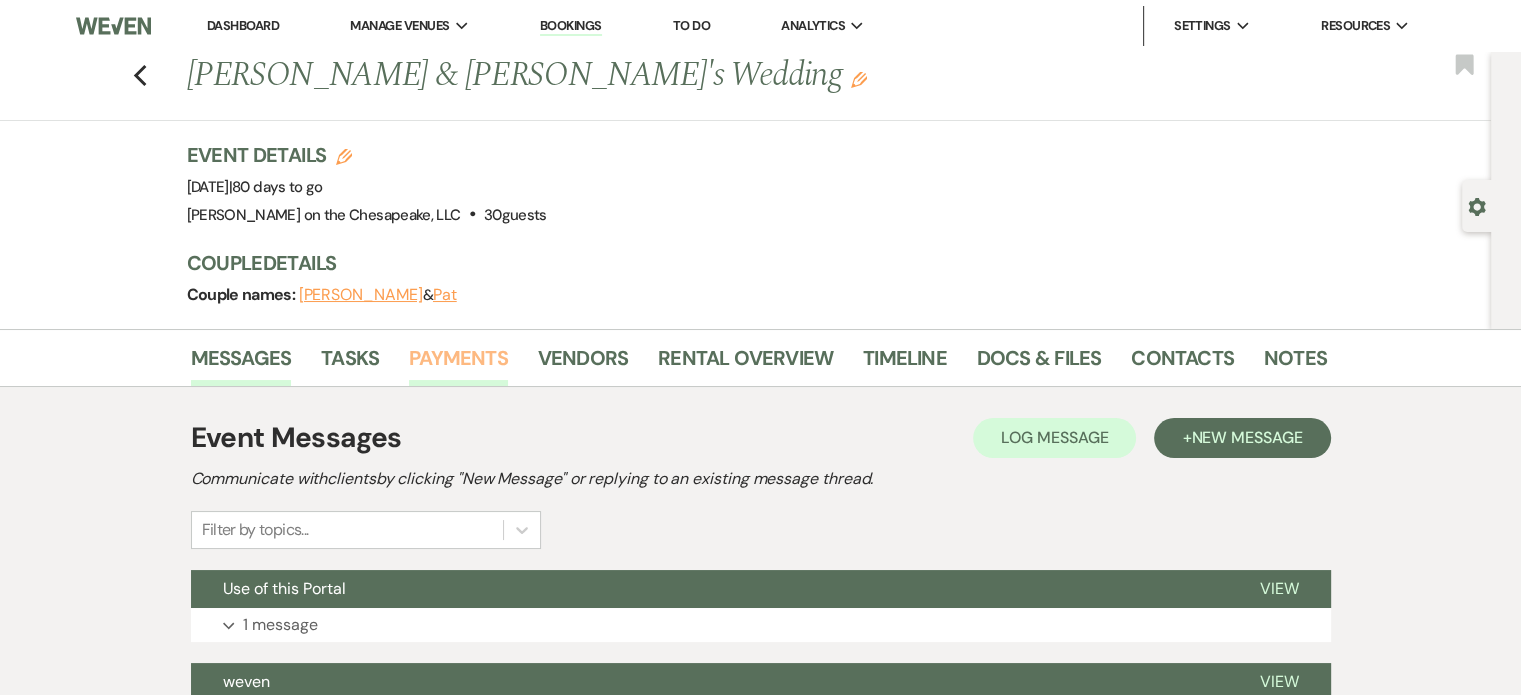 click on "Payments" at bounding box center [458, 364] 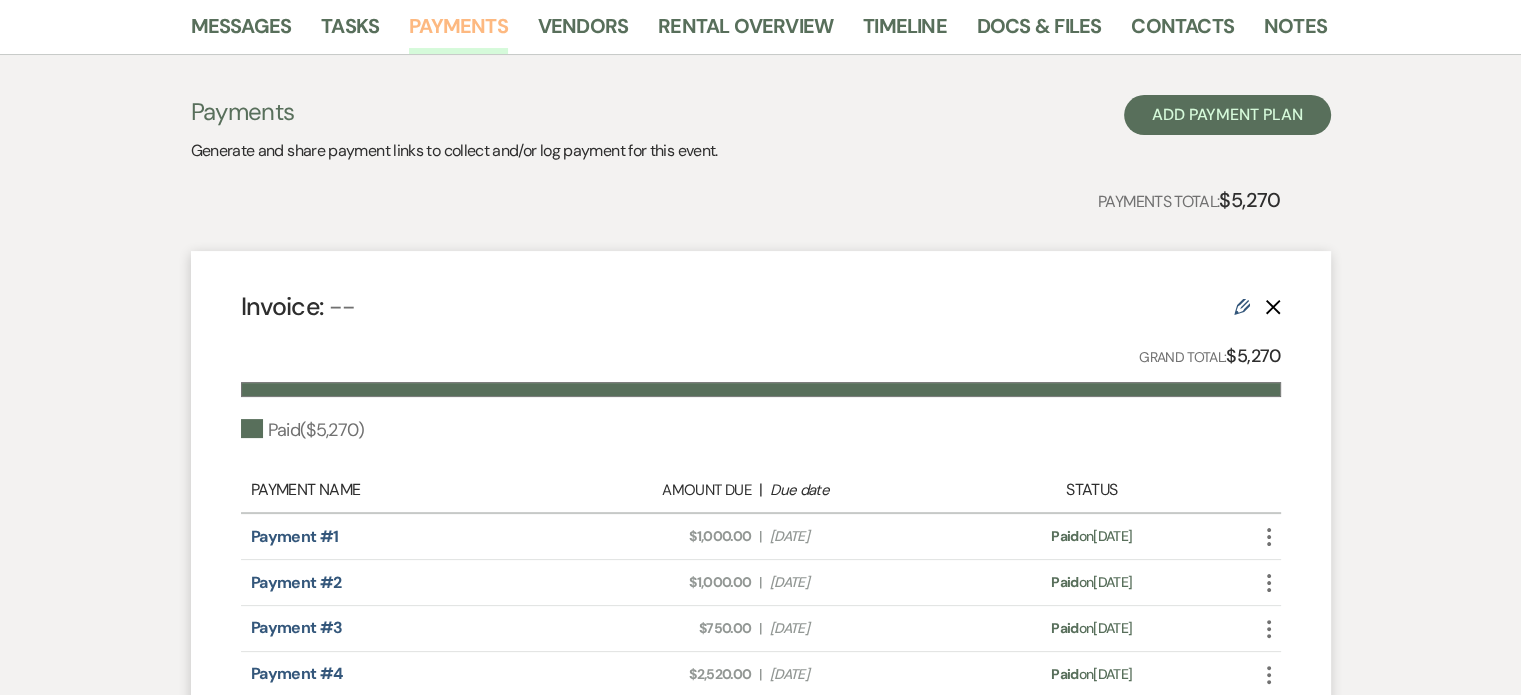 scroll, scrollTop: 400, scrollLeft: 0, axis: vertical 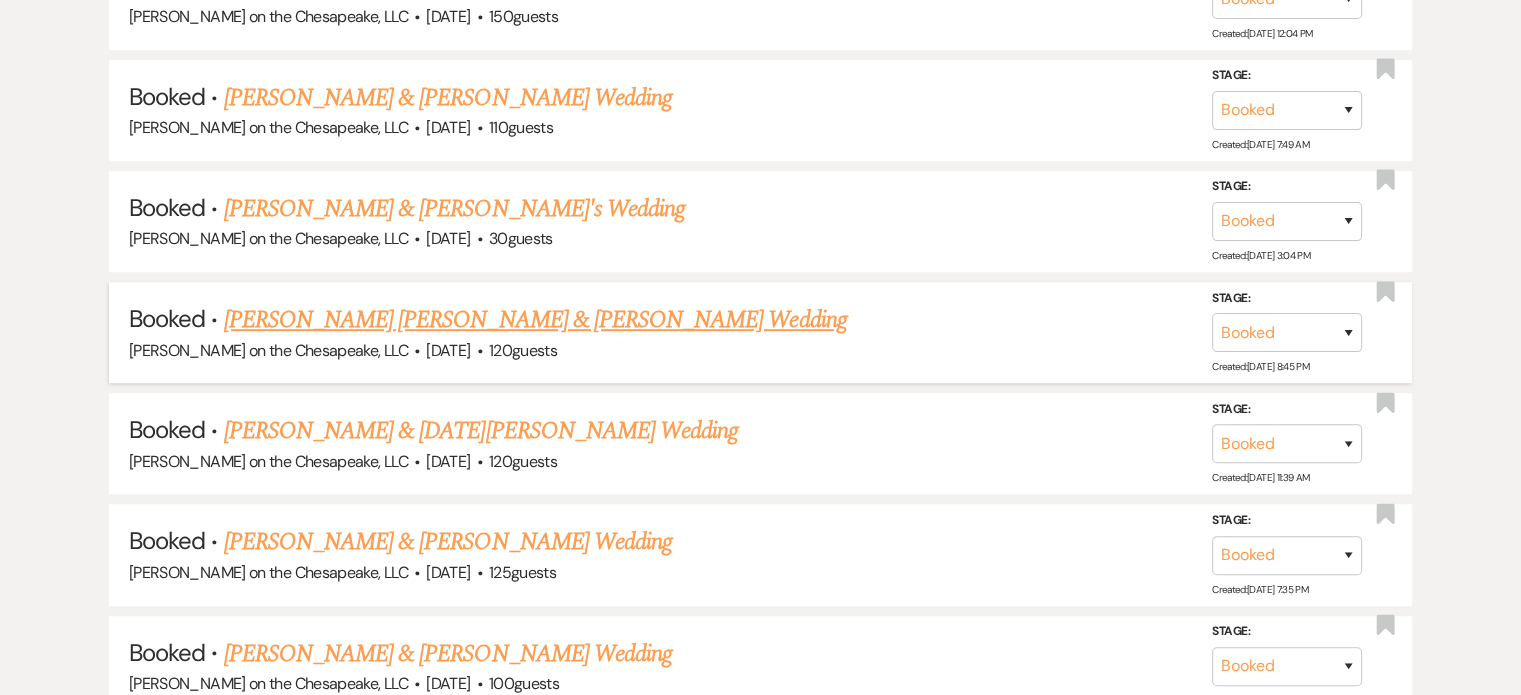 click on "[PERSON_NAME] [PERSON_NAME] & [PERSON_NAME] Wedding" at bounding box center (535, 320) 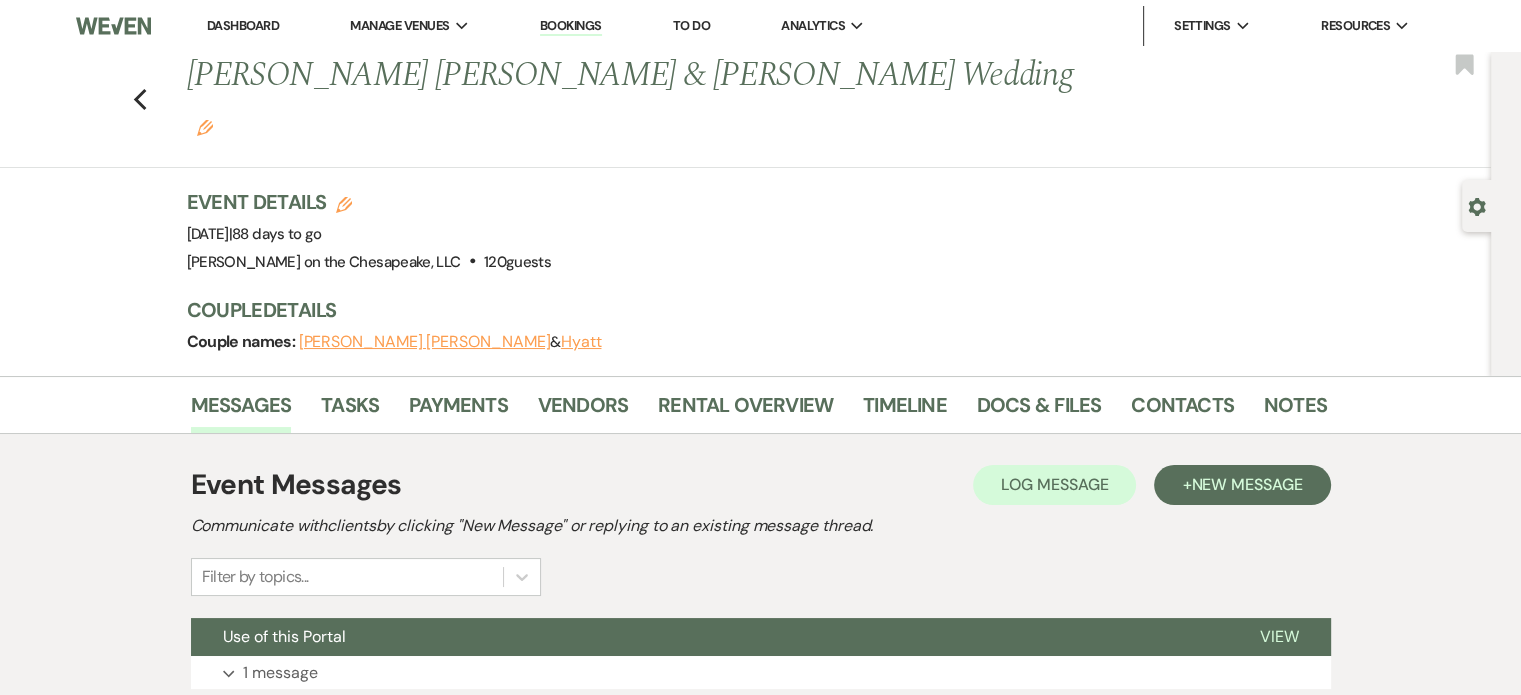 scroll, scrollTop: 200, scrollLeft: 0, axis: vertical 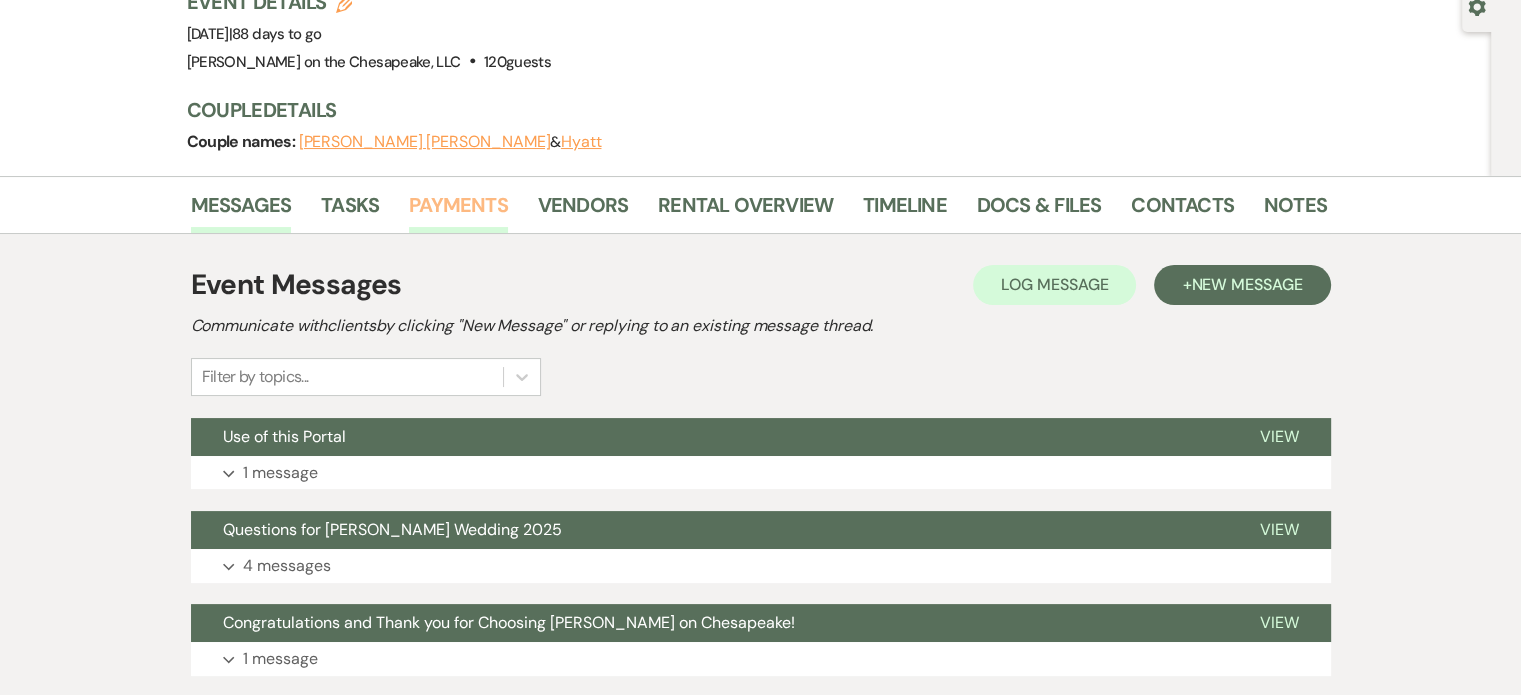 click on "Payments" at bounding box center (458, 211) 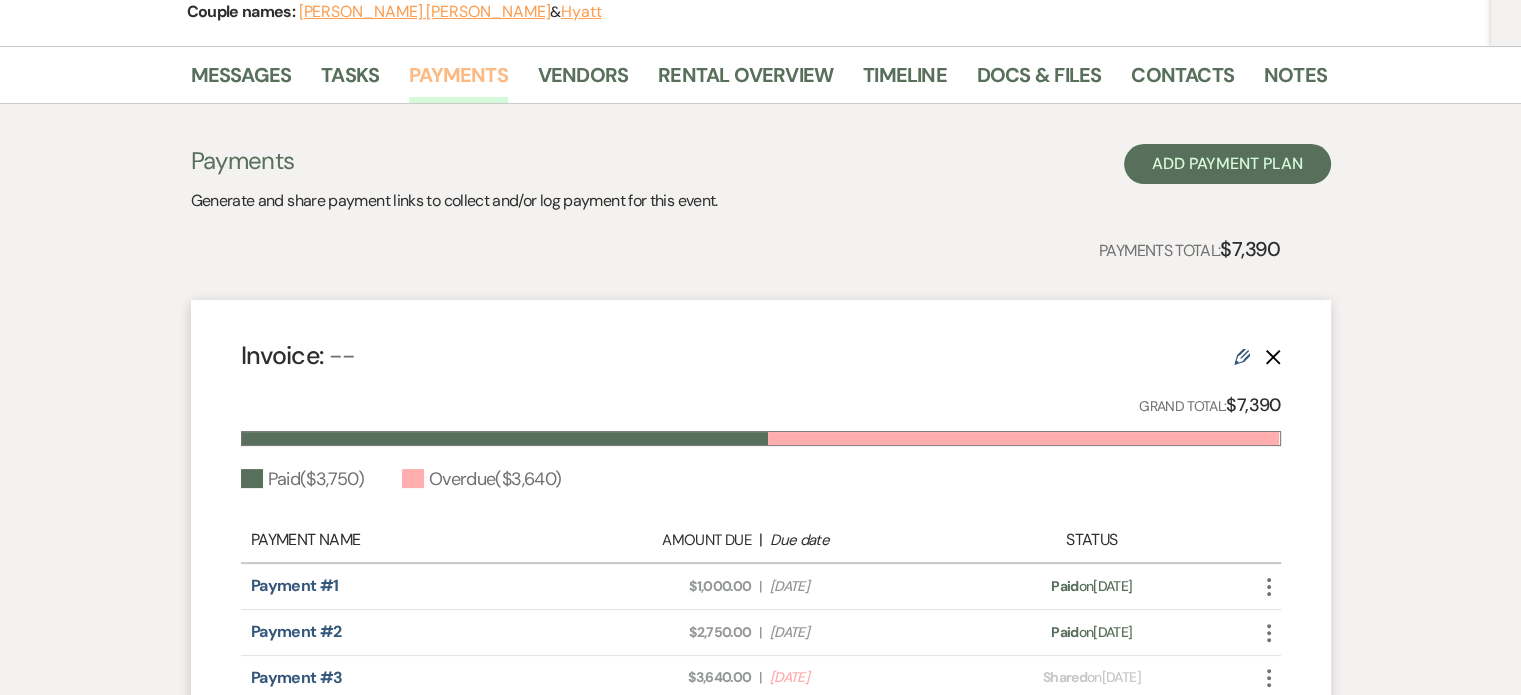 scroll, scrollTop: 500, scrollLeft: 0, axis: vertical 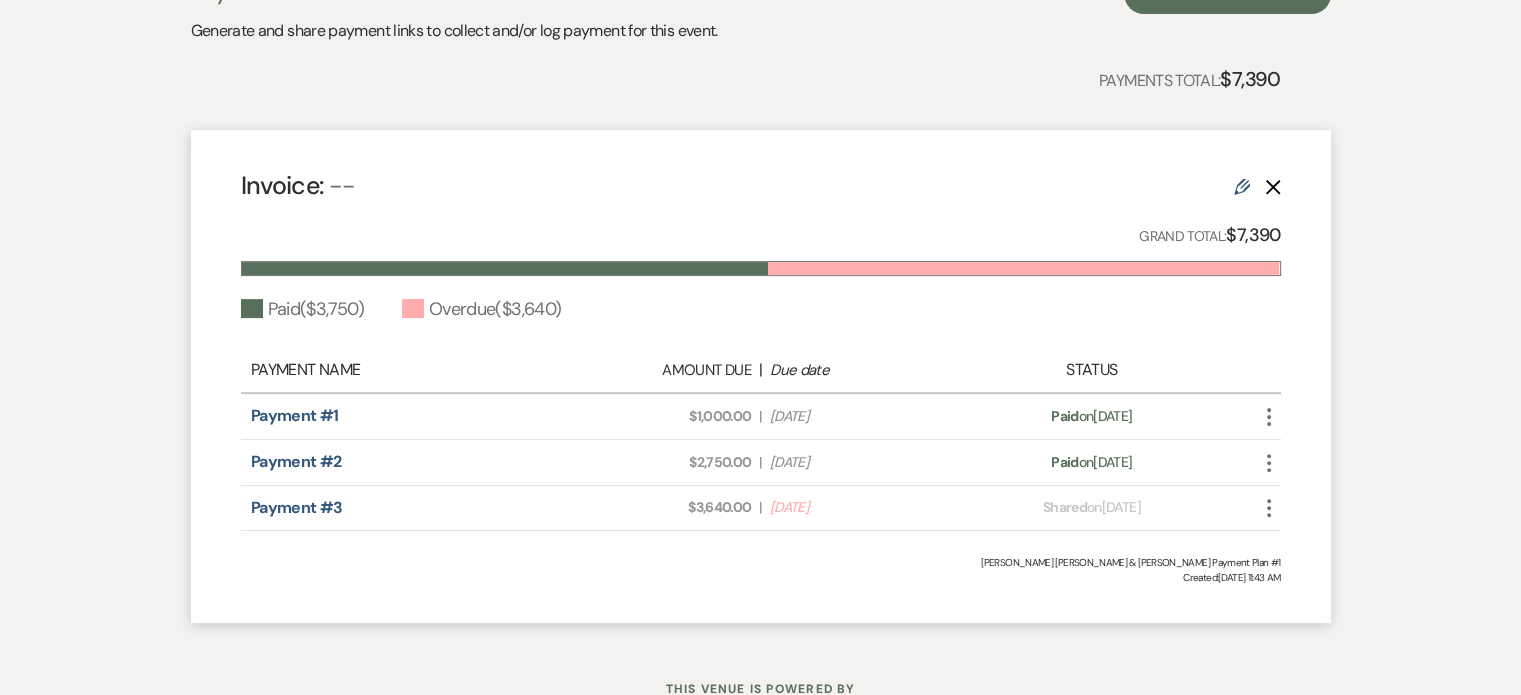 click 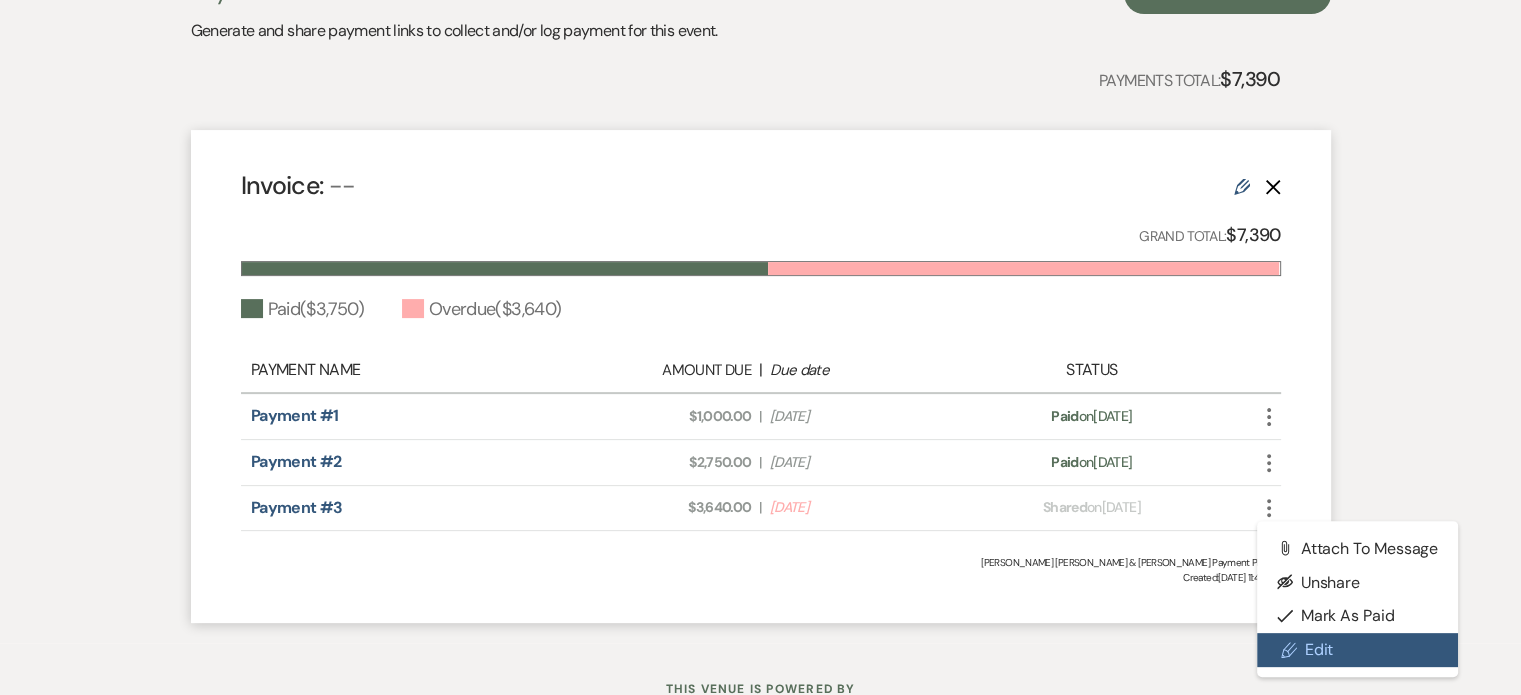 click on "Pencil Edit" at bounding box center [1358, 650] 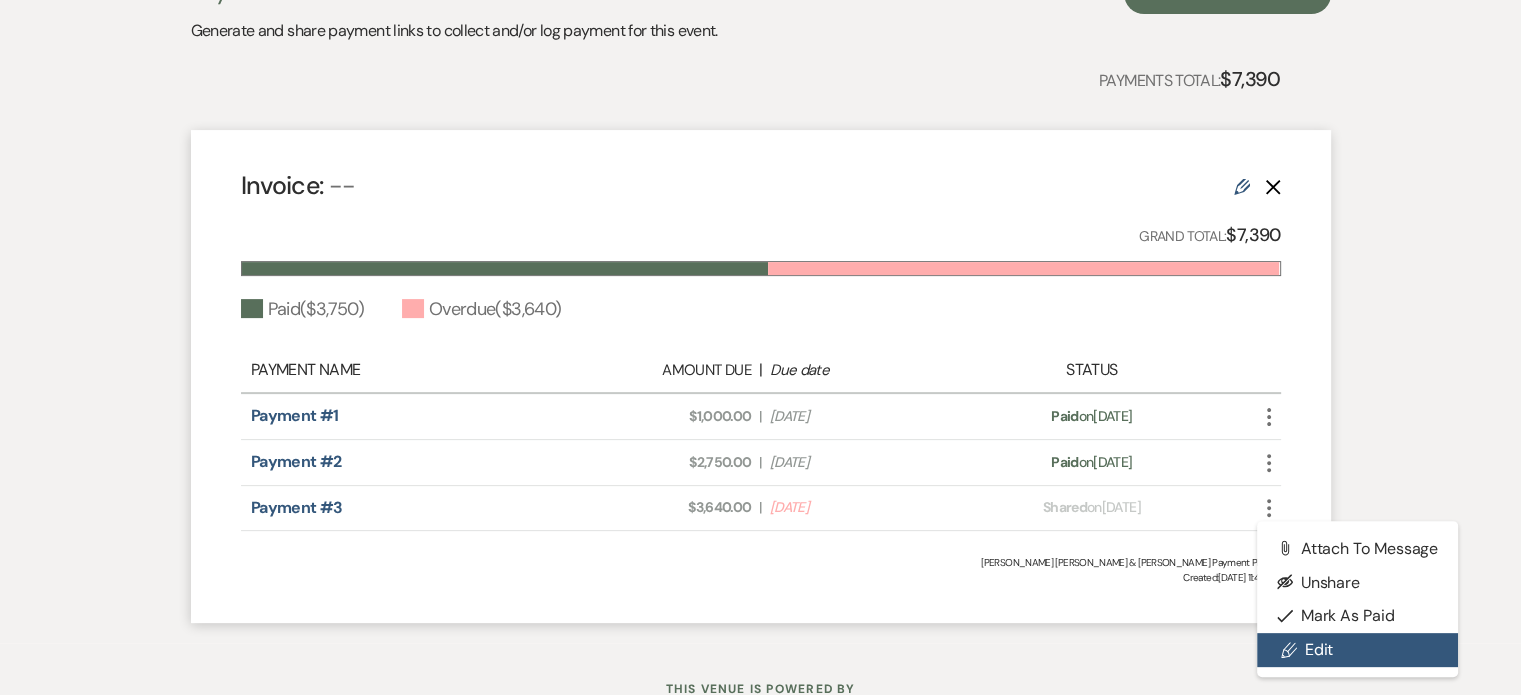 select on "1" 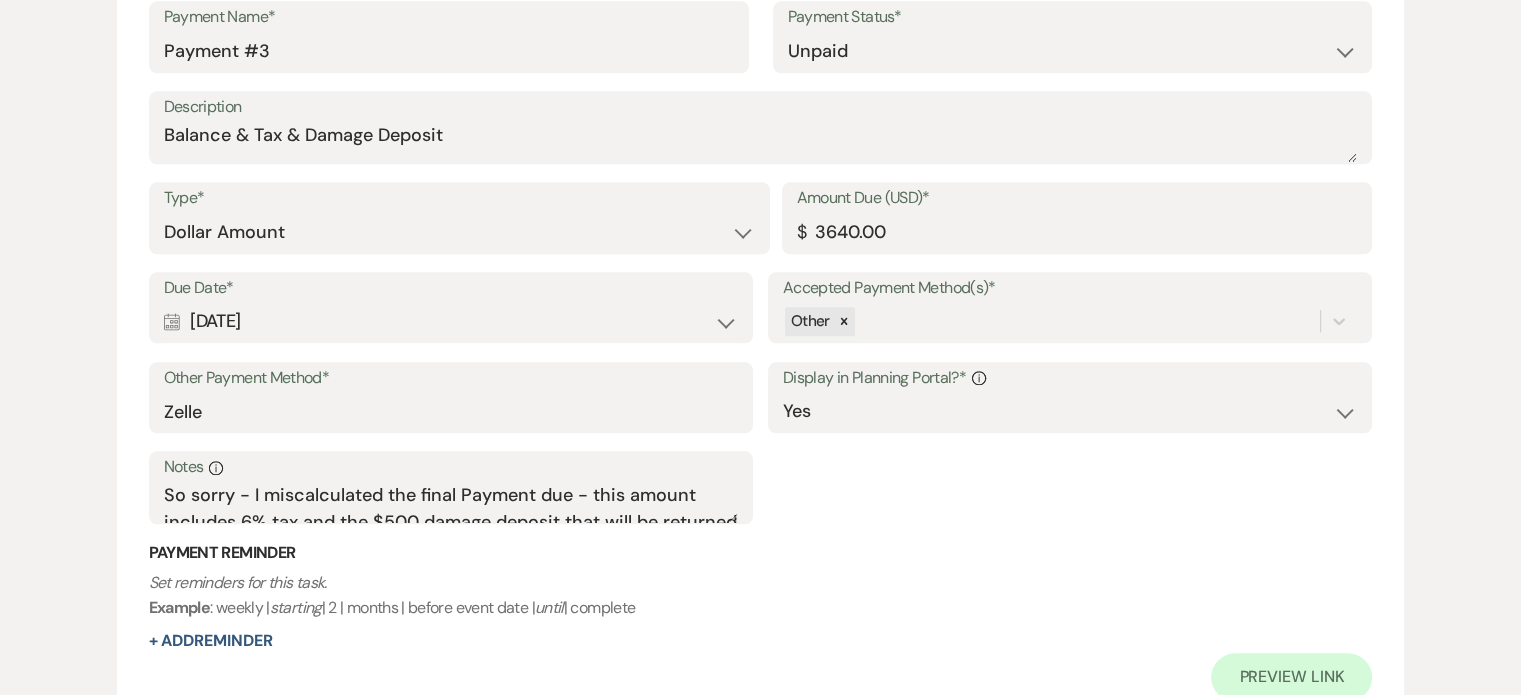 scroll, scrollTop: 2200, scrollLeft: 0, axis: vertical 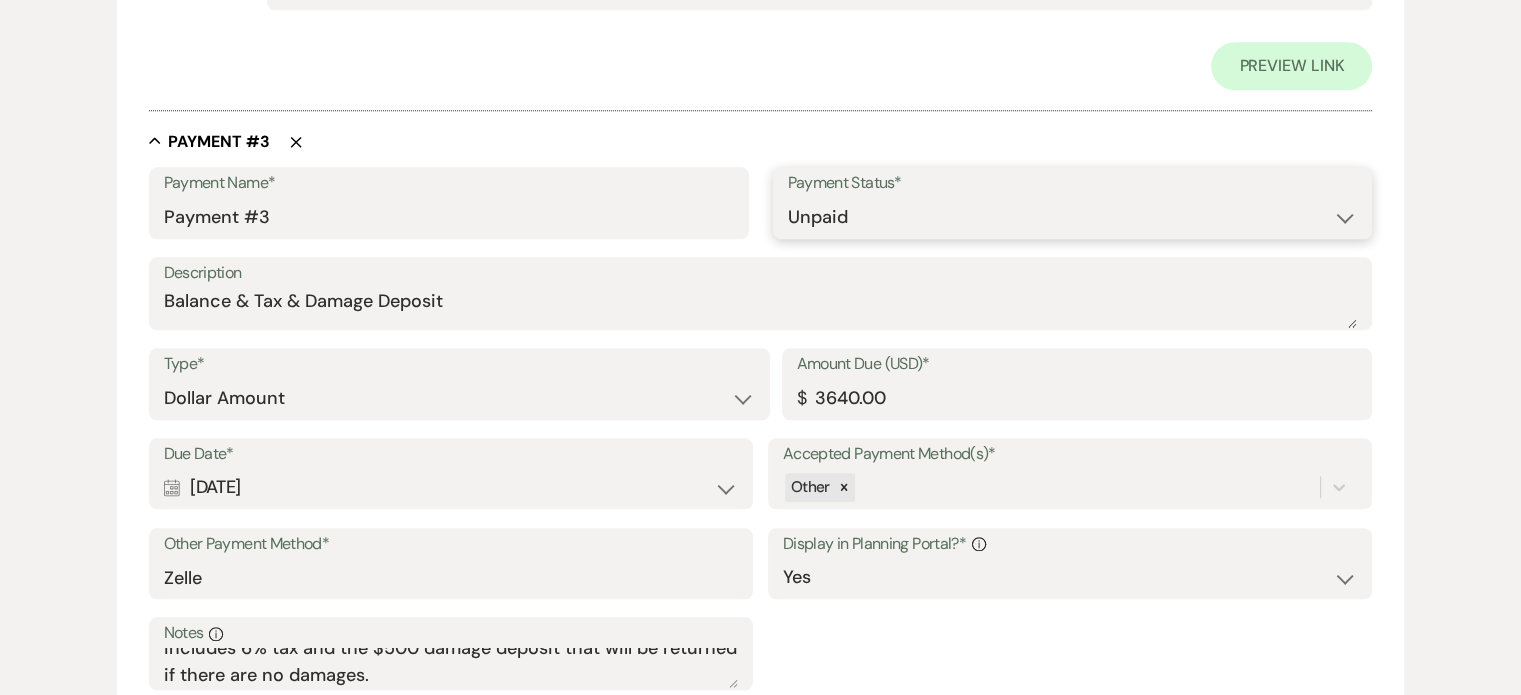 click on "Paid Unpaid" at bounding box center (1073, 217) 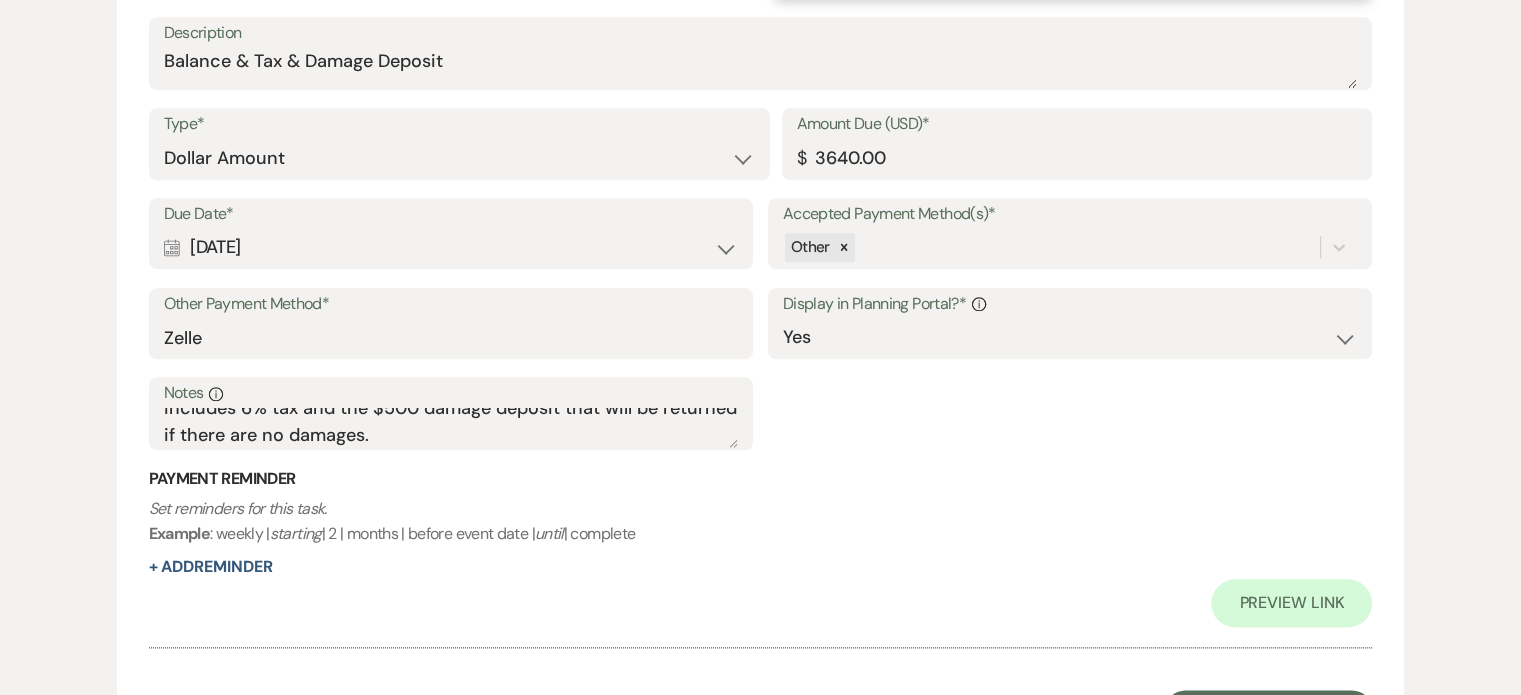 scroll, scrollTop: 2334, scrollLeft: 0, axis: vertical 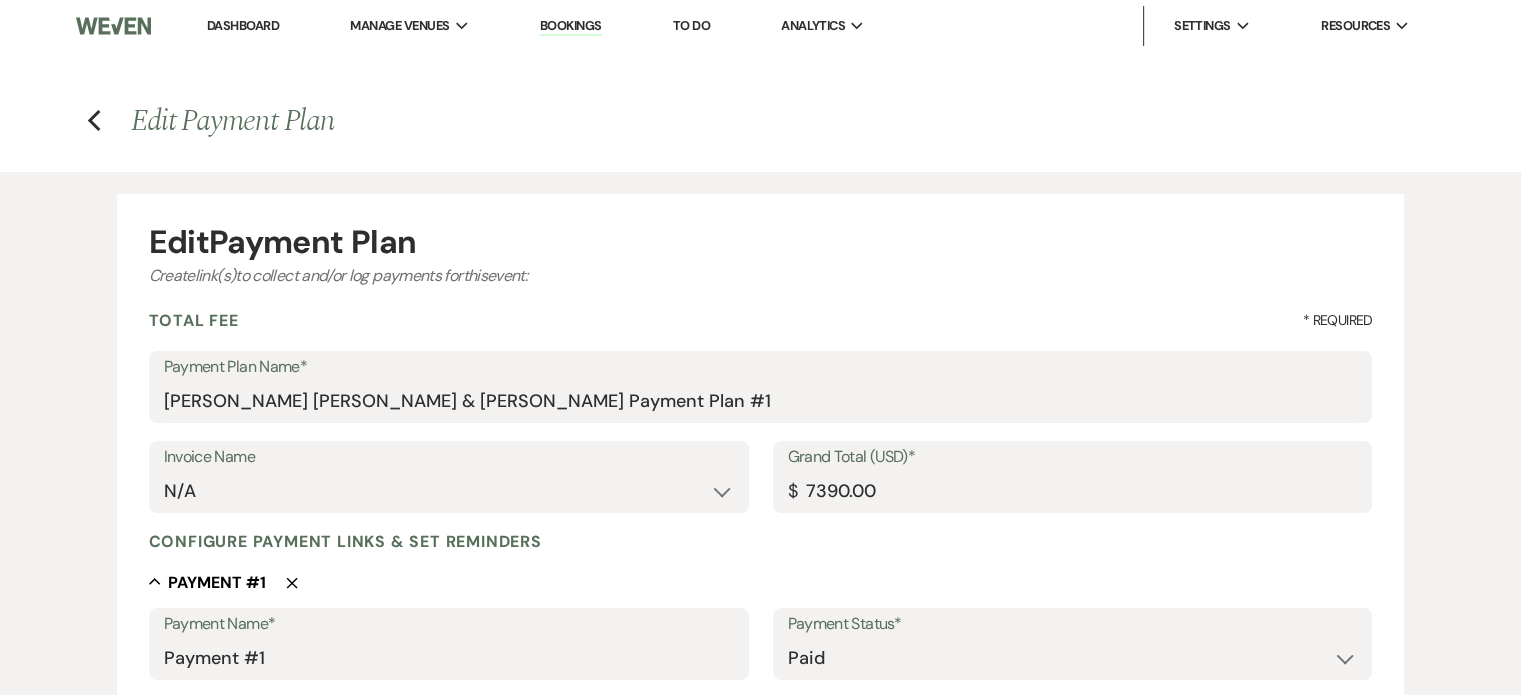 click on "Edit  Payment Plan" at bounding box center (761, 242) 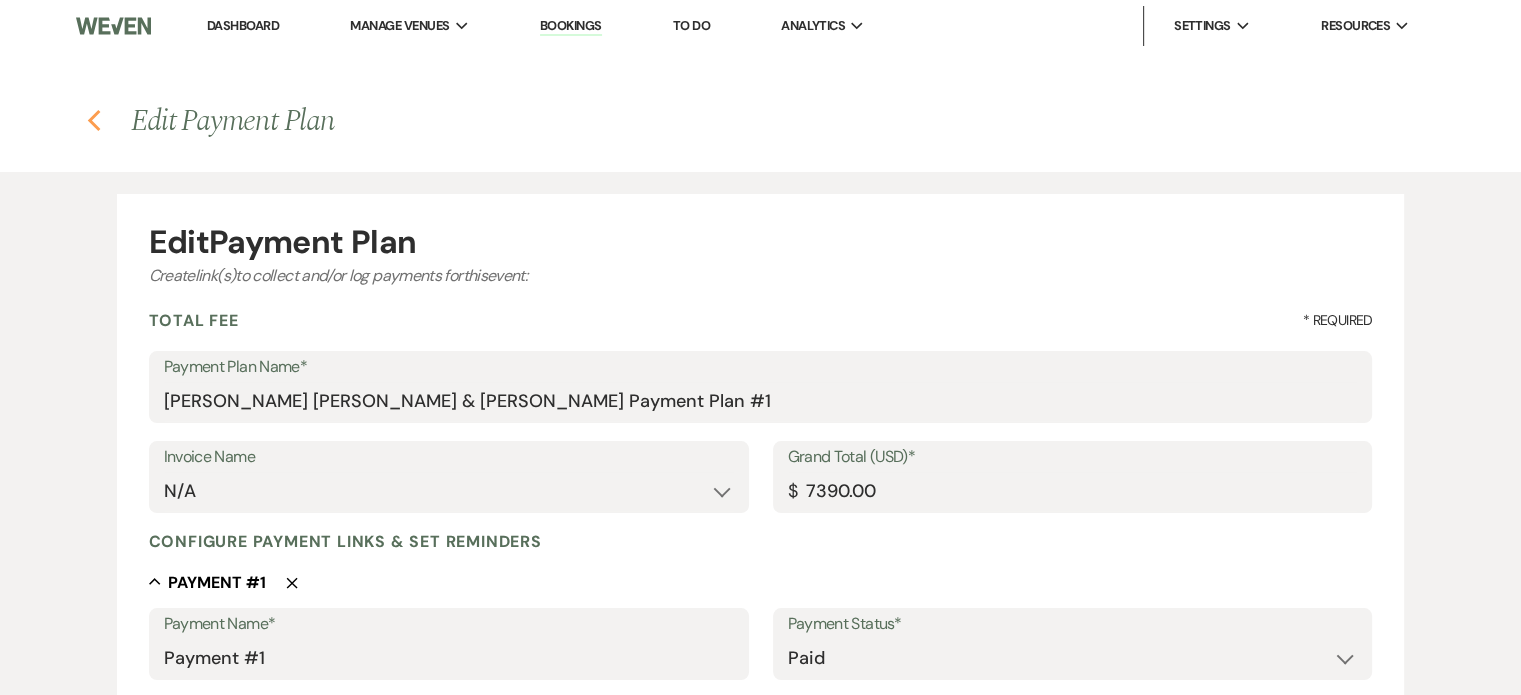 click 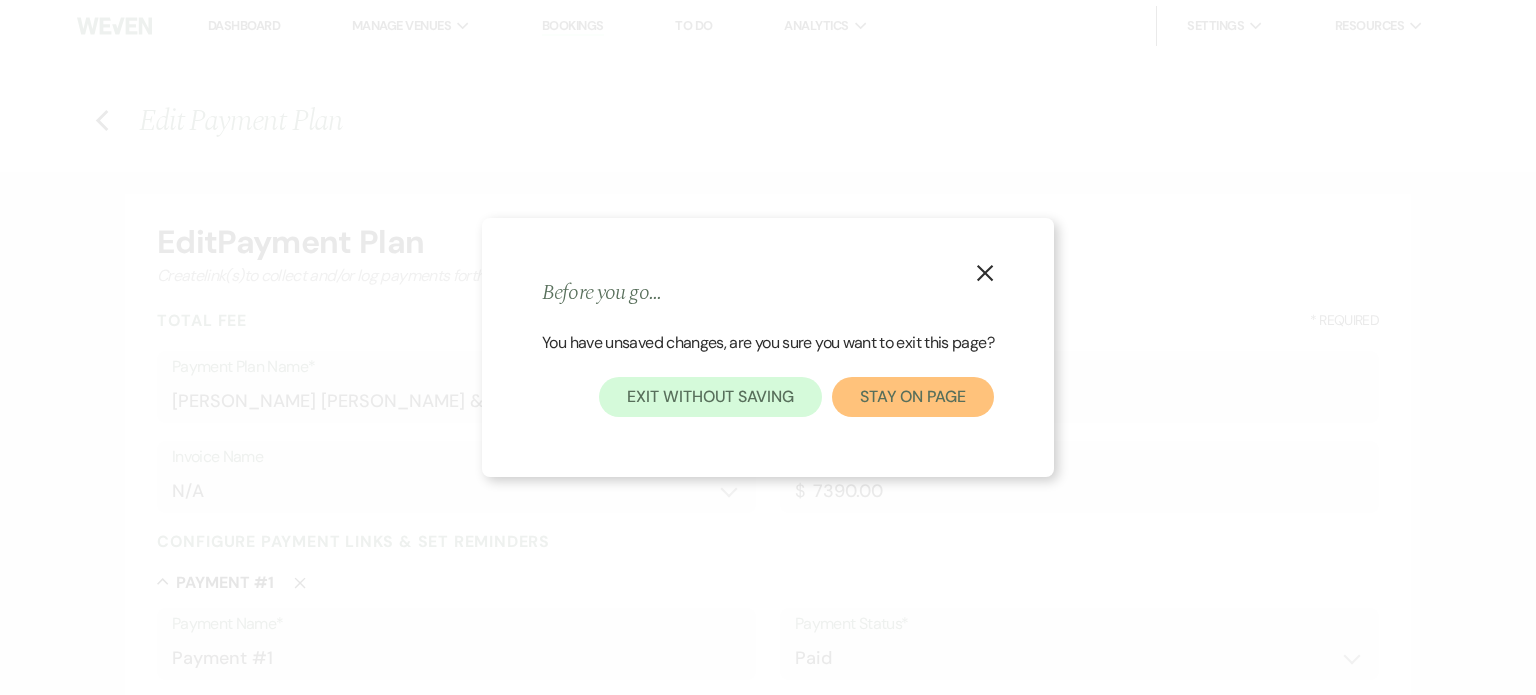 click on "Stay on page" at bounding box center [913, 397] 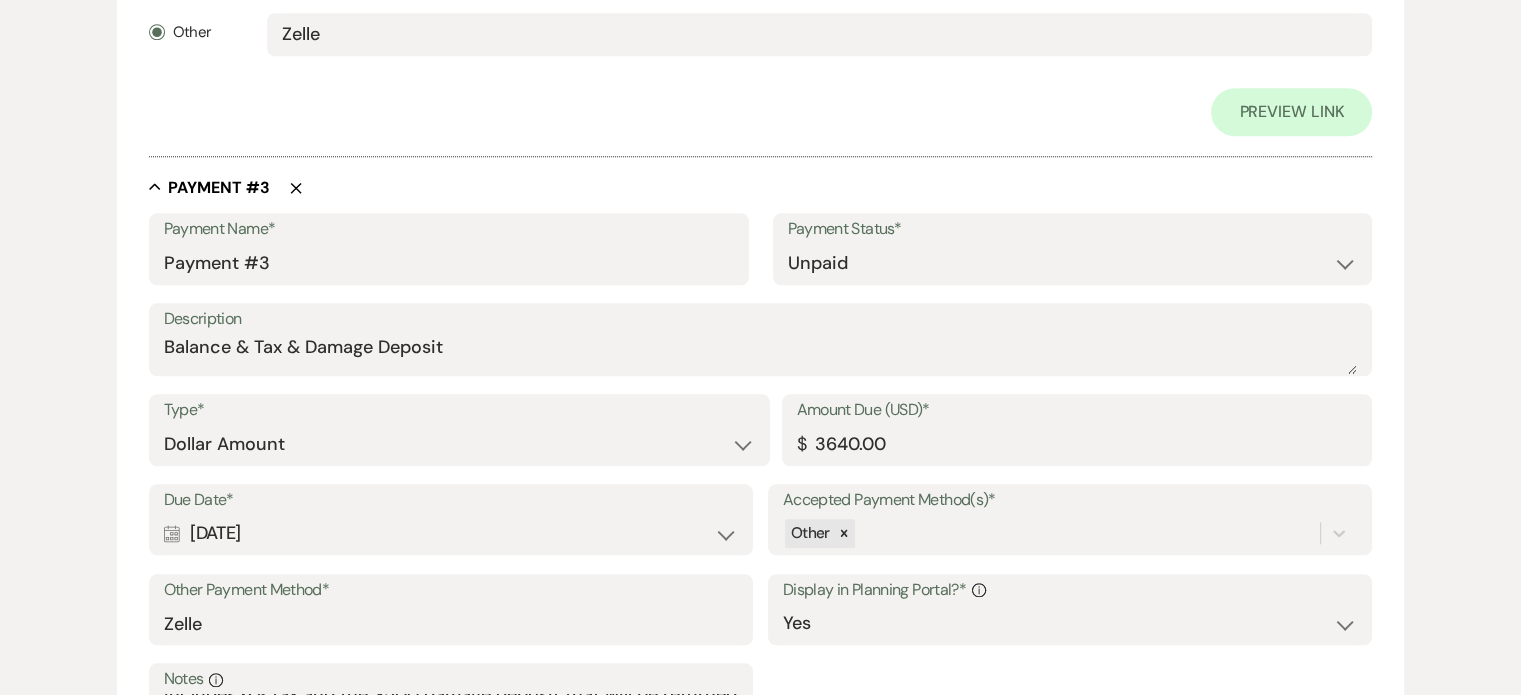 scroll, scrollTop: 2000, scrollLeft: 0, axis: vertical 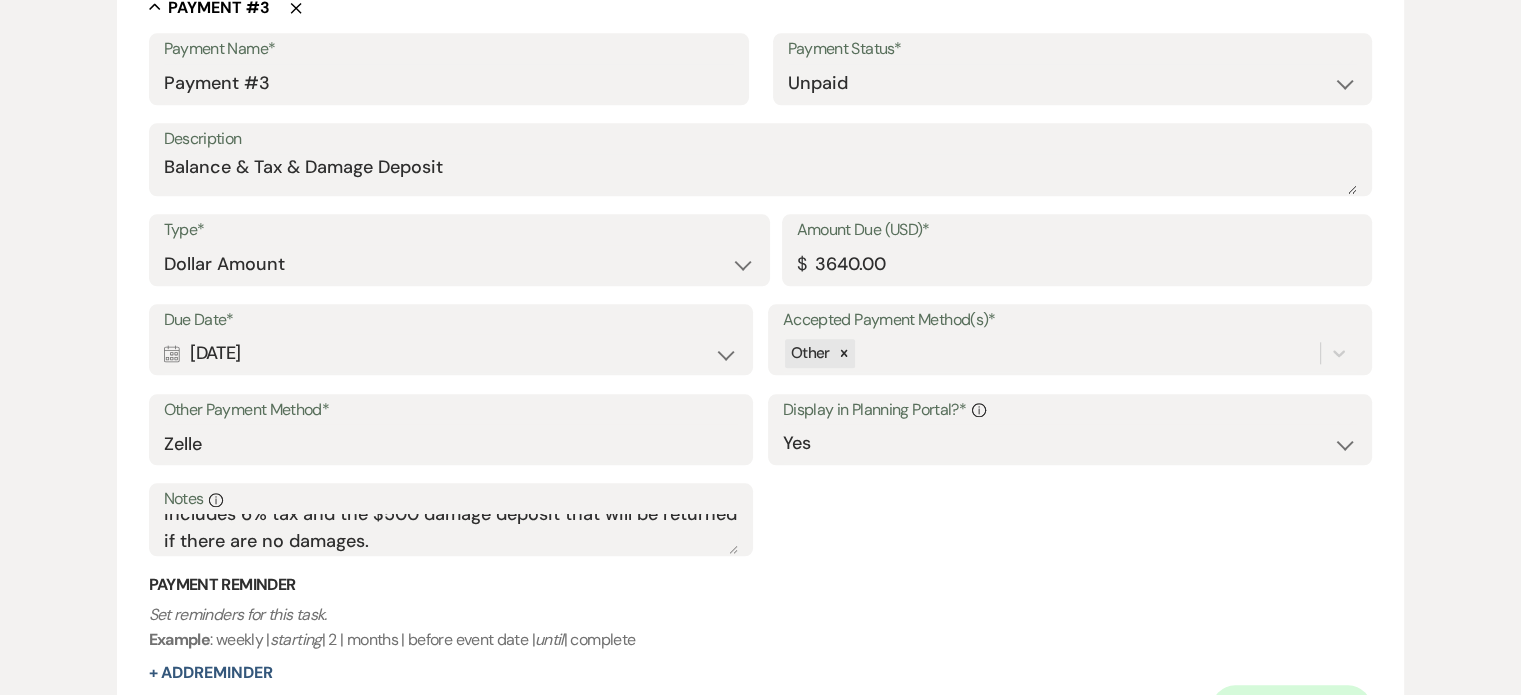 click on "Calendar" 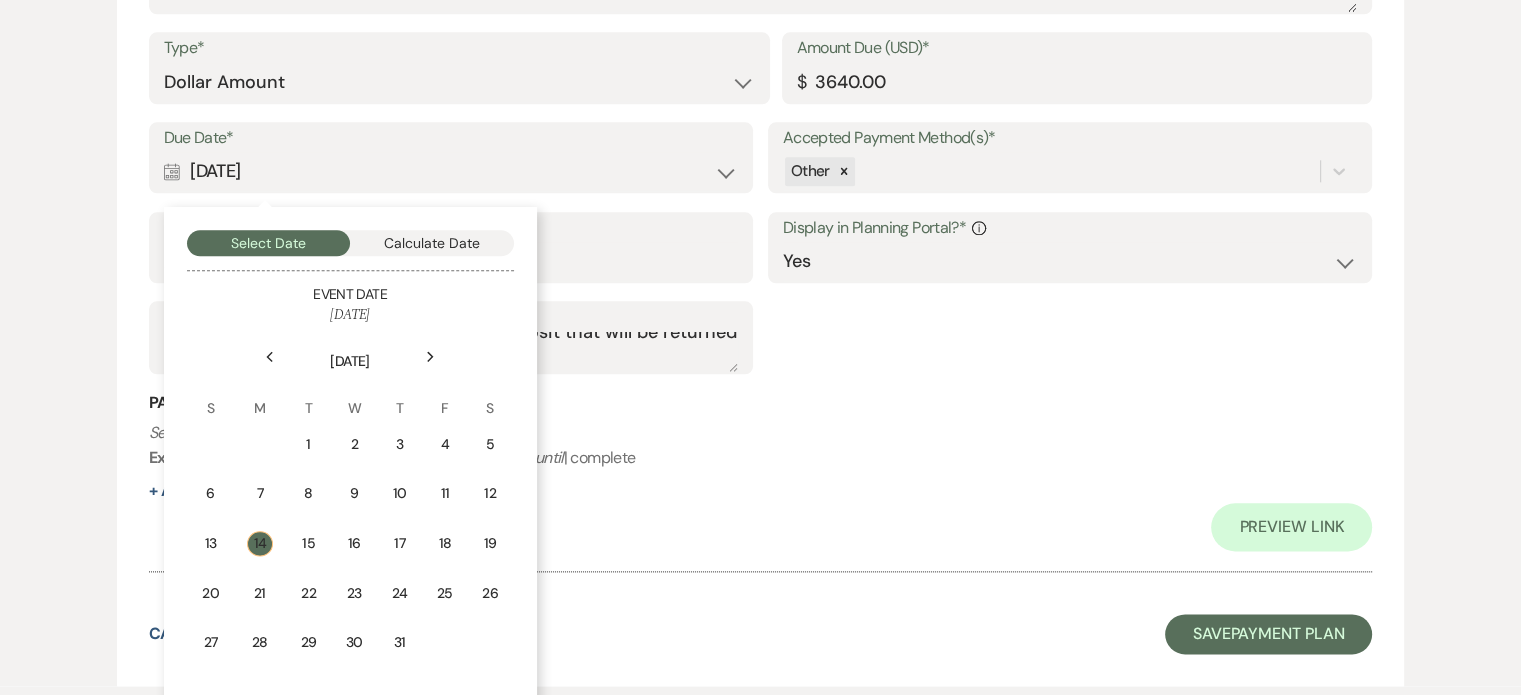 scroll, scrollTop: 2334, scrollLeft: 0, axis: vertical 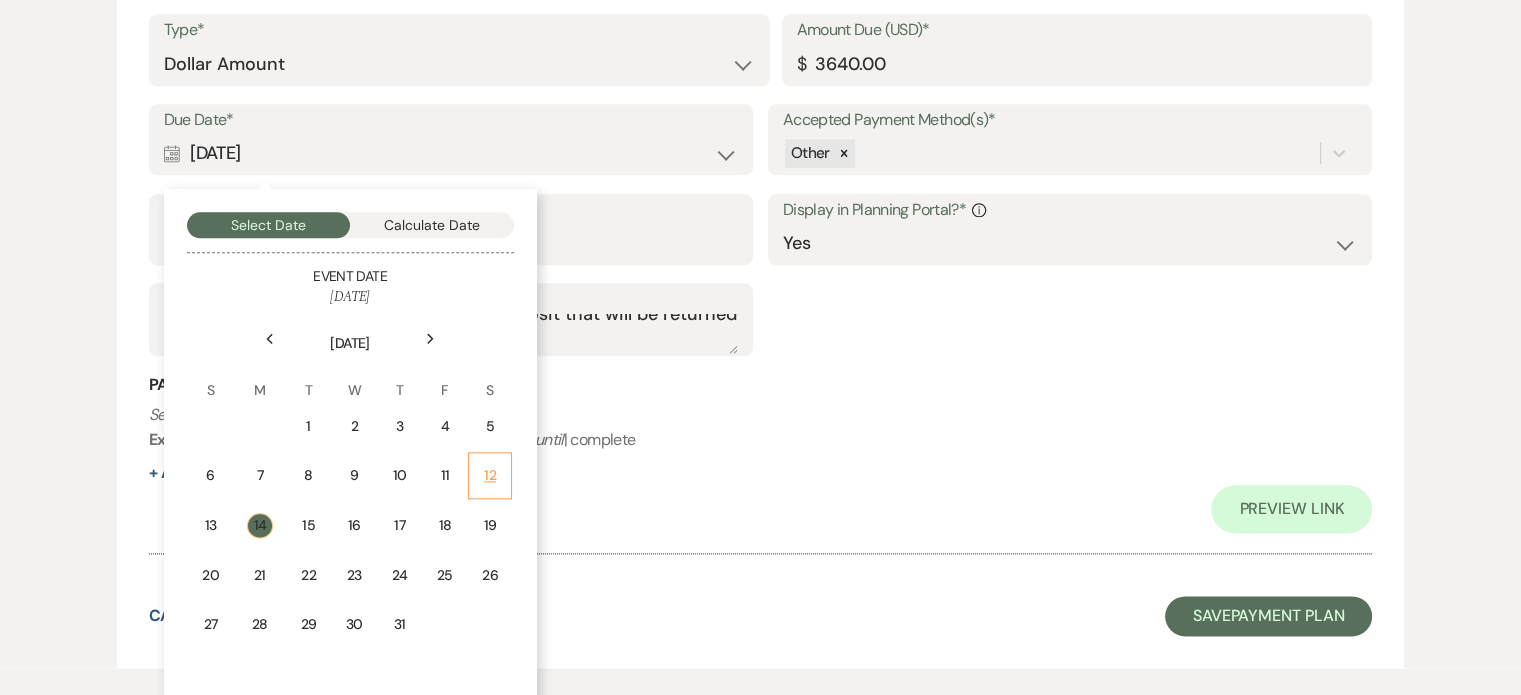 click on "12" at bounding box center [489, 475] 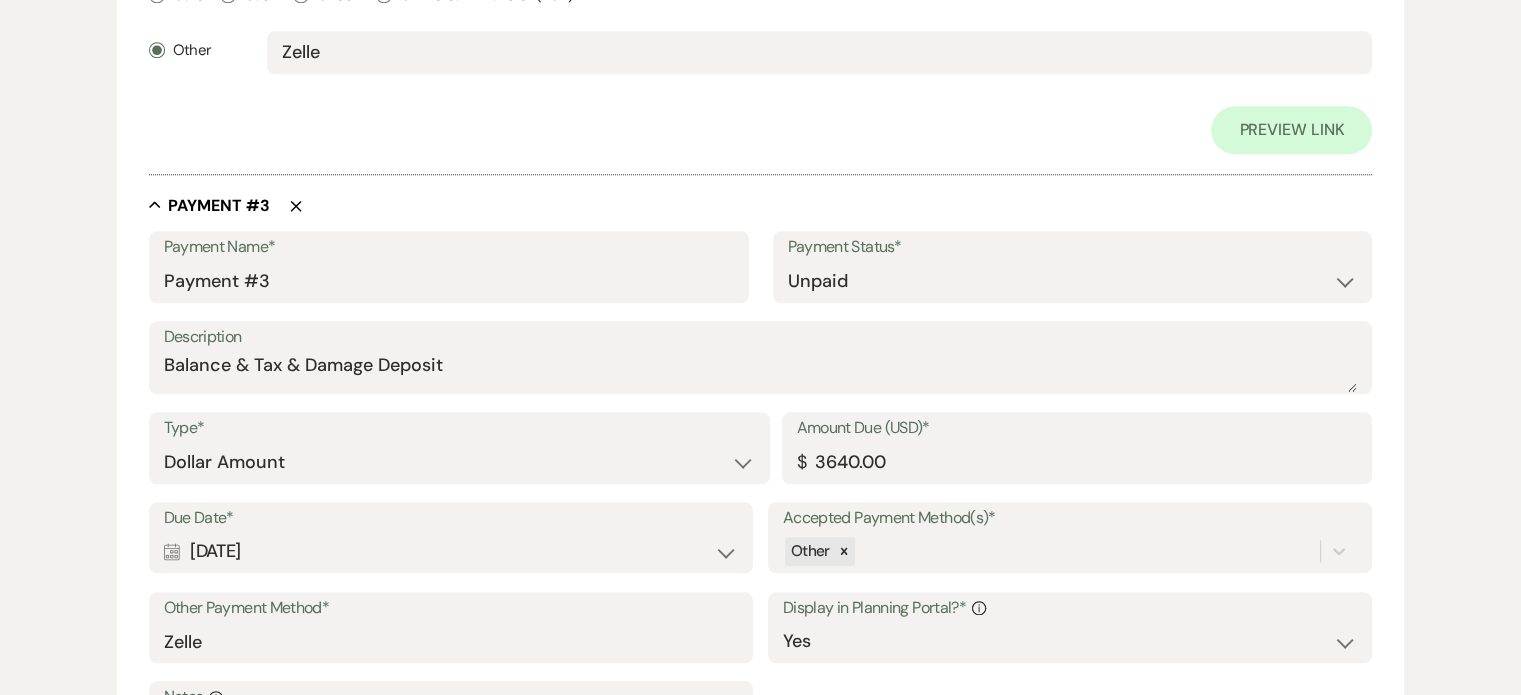 scroll, scrollTop: 1934, scrollLeft: 0, axis: vertical 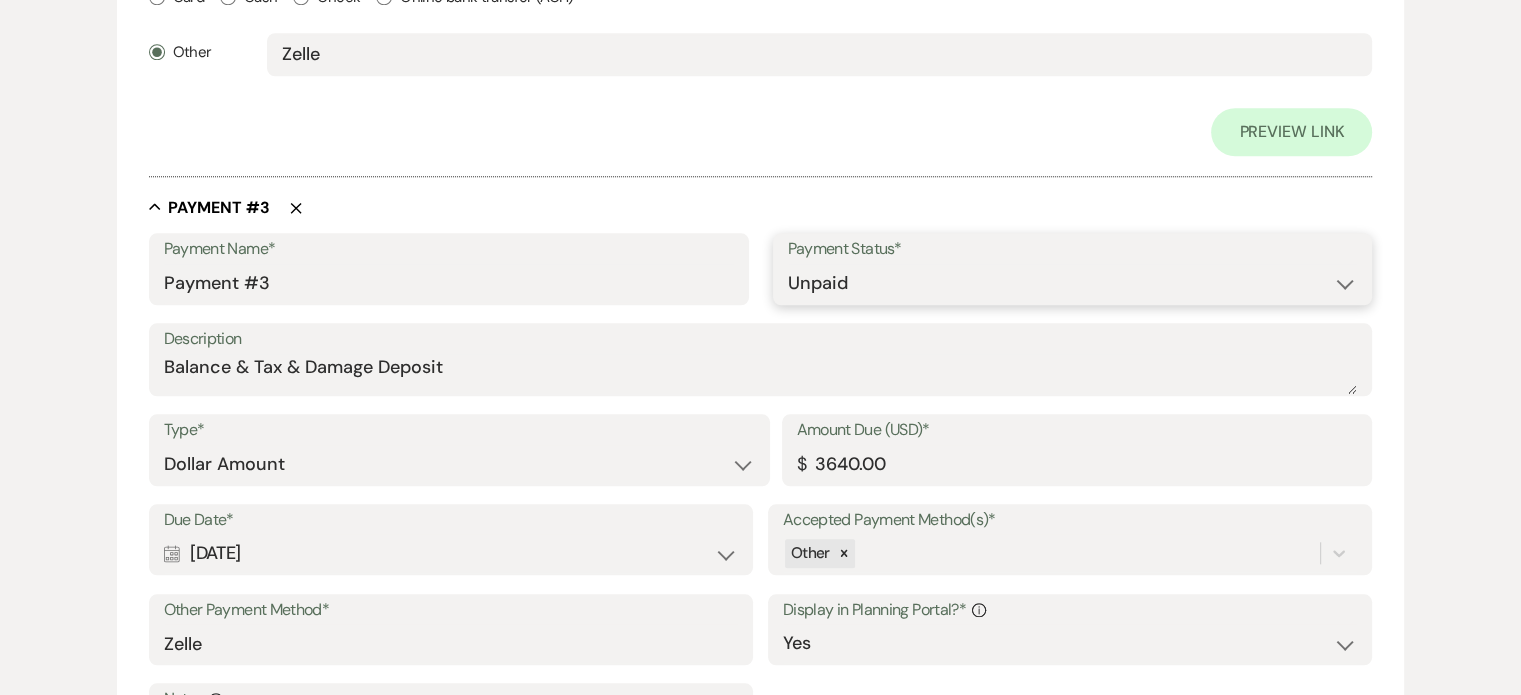 click on "Paid Unpaid" at bounding box center (1073, 283) 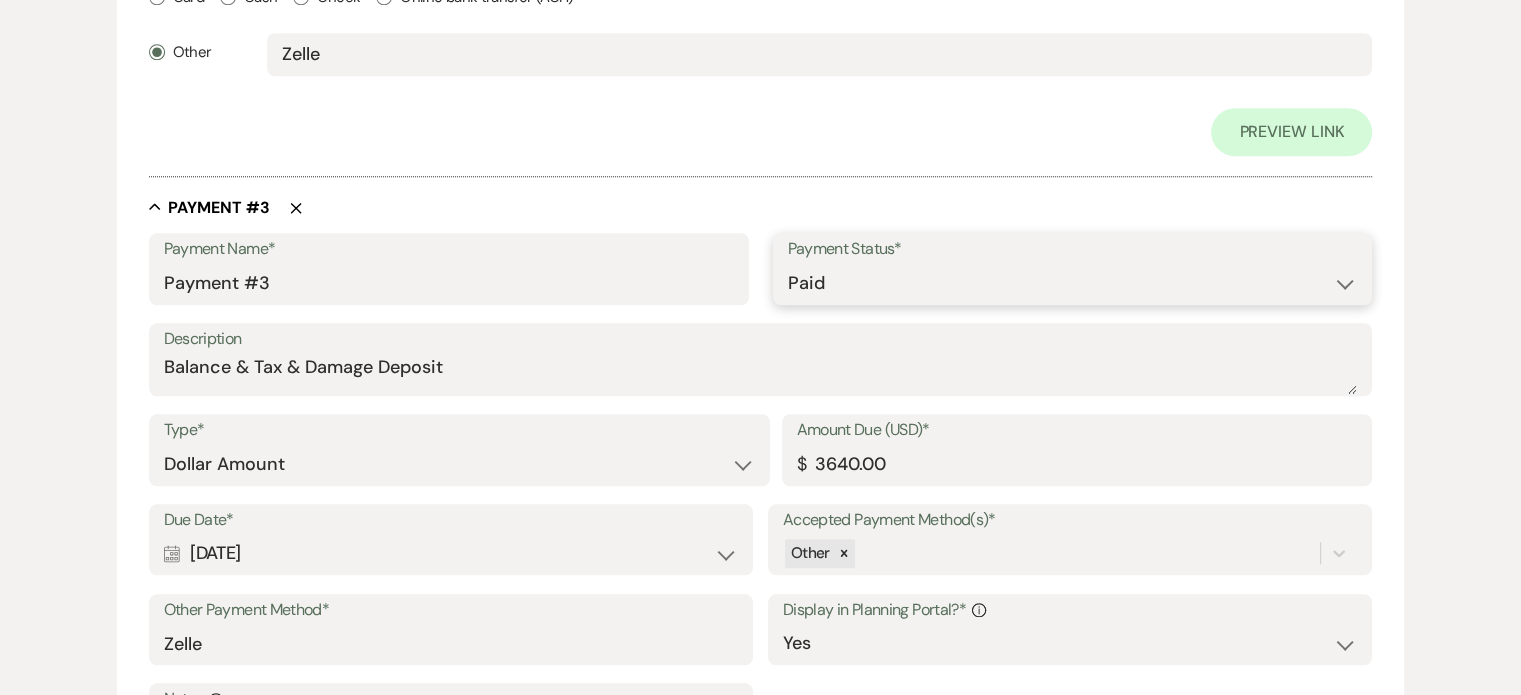 click on "Paid Unpaid" at bounding box center (1073, 283) 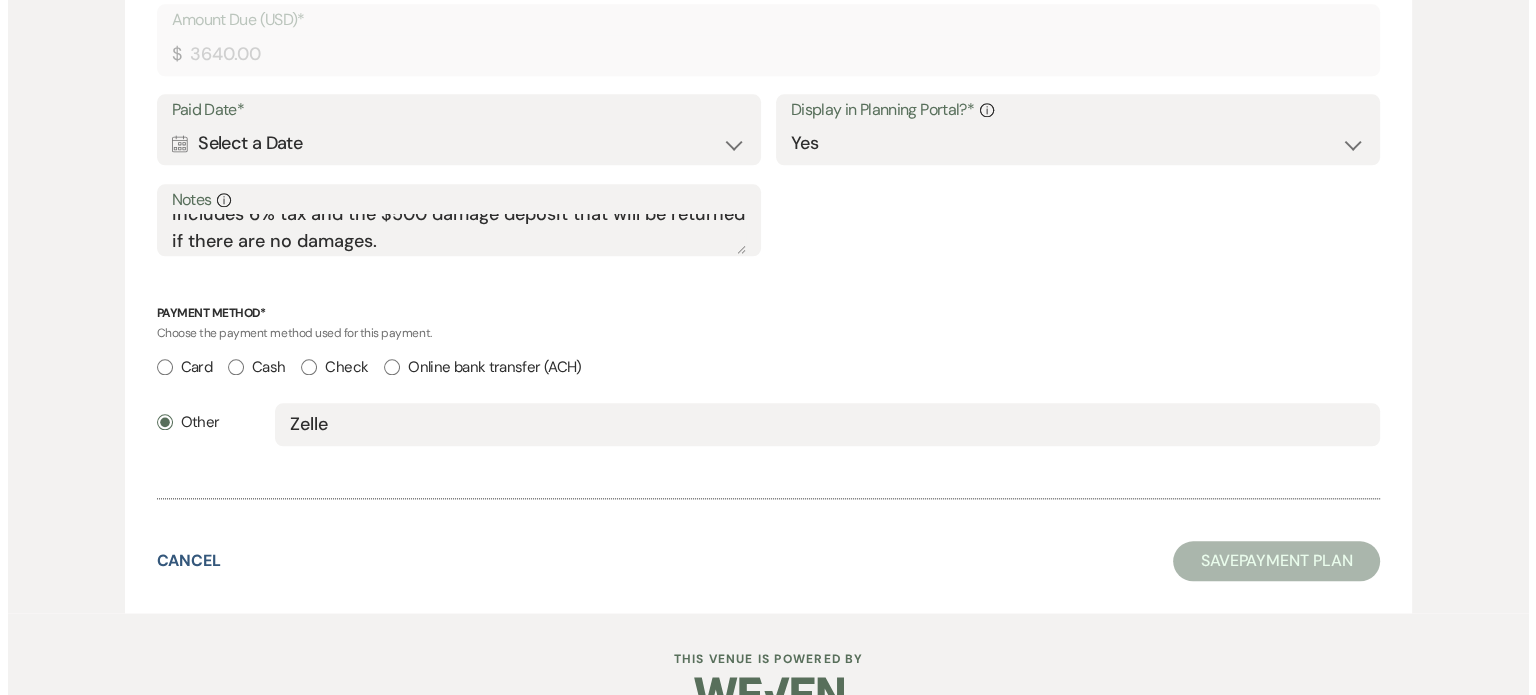 scroll, scrollTop: 2293, scrollLeft: 0, axis: vertical 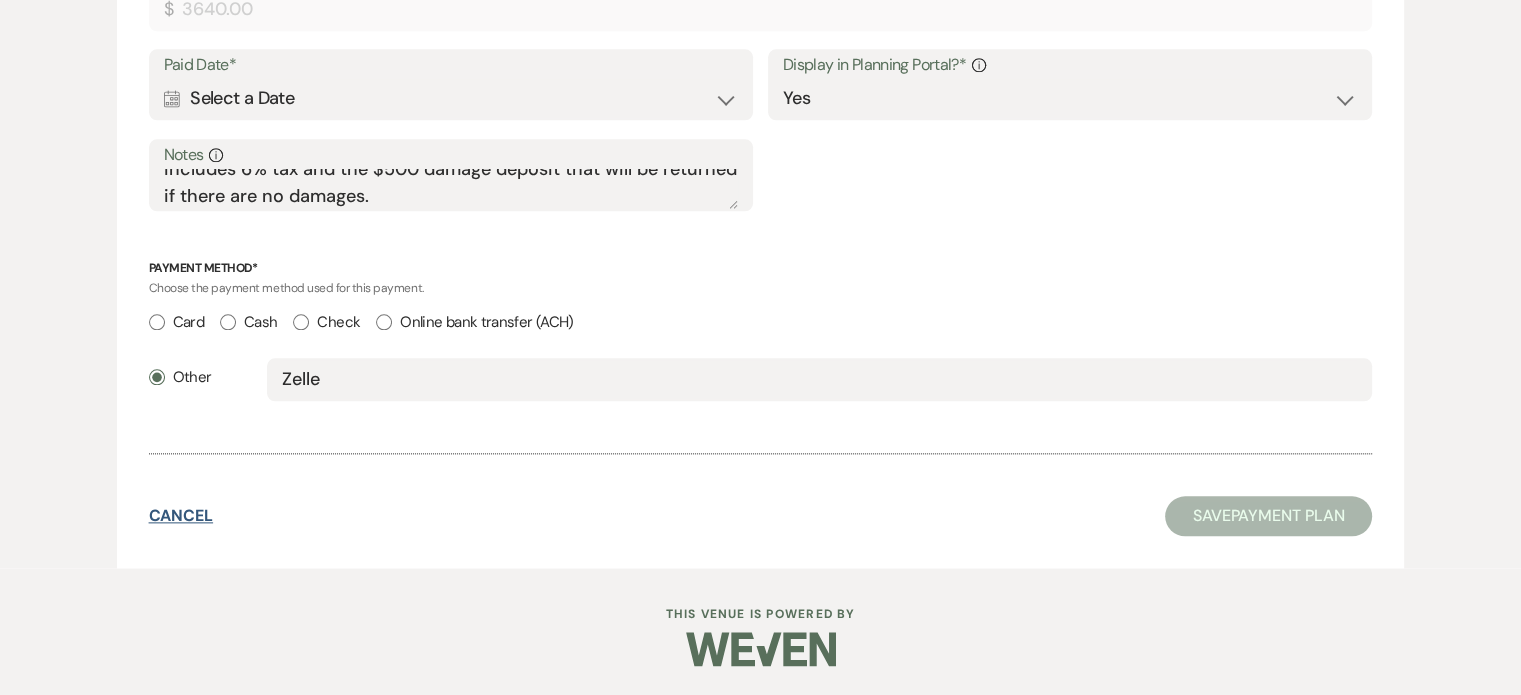 click on "Cancel" at bounding box center [181, 516] 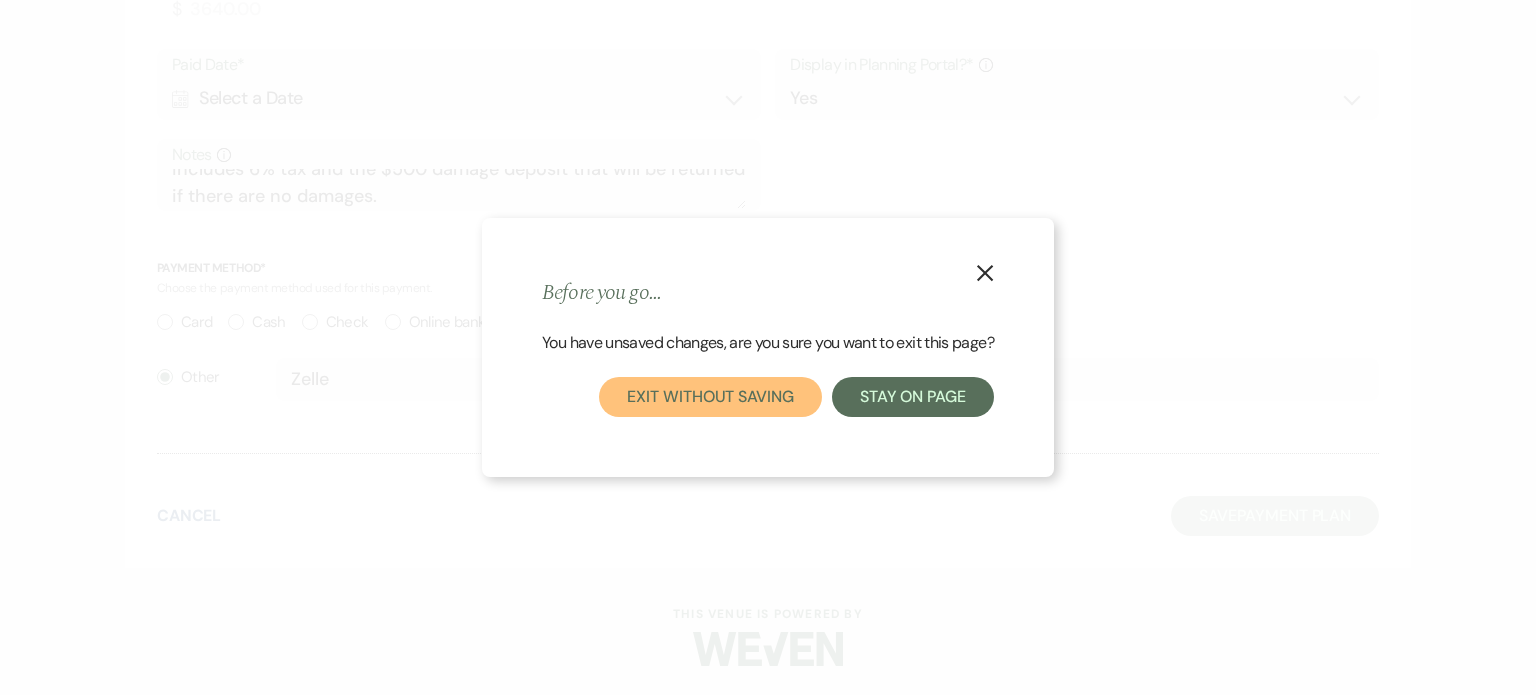 click on "Exit without saving" at bounding box center [710, 397] 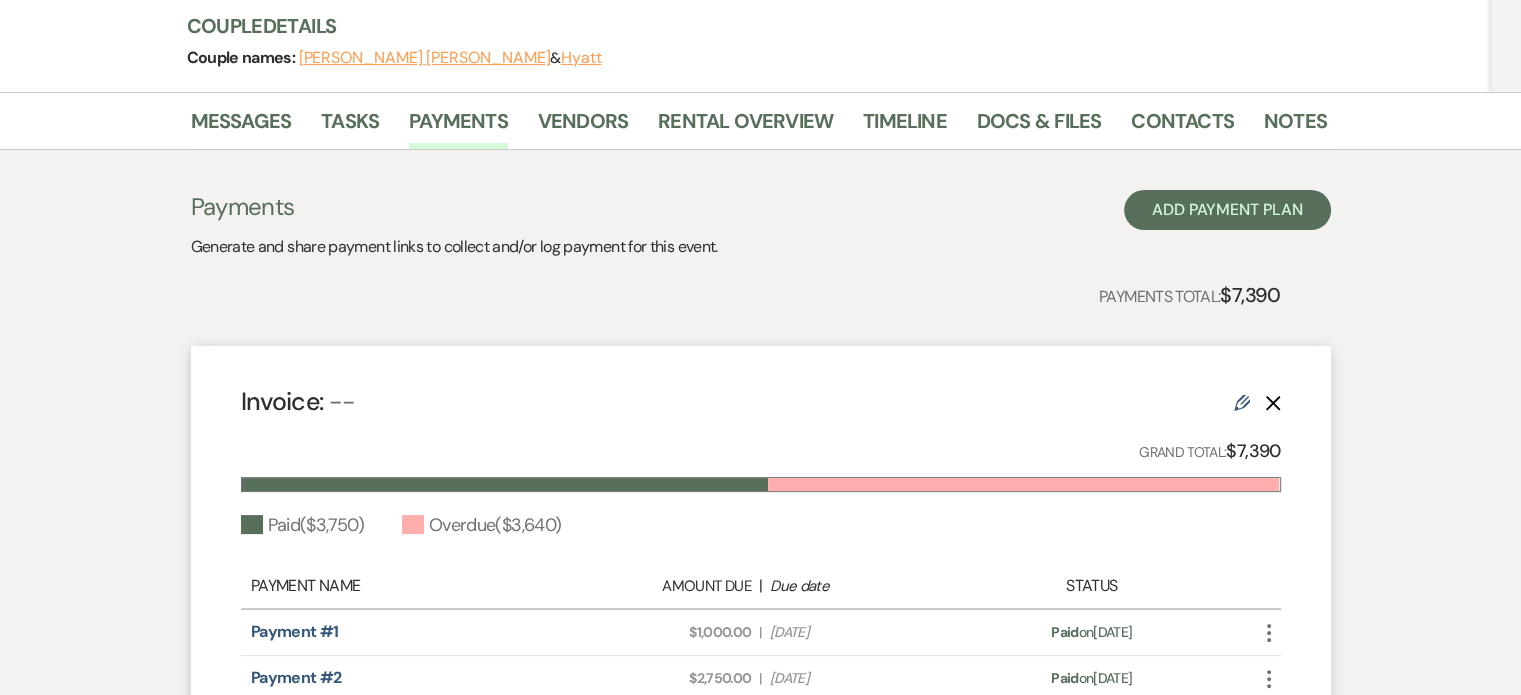 scroll, scrollTop: 500, scrollLeft: 0, axis: vertical 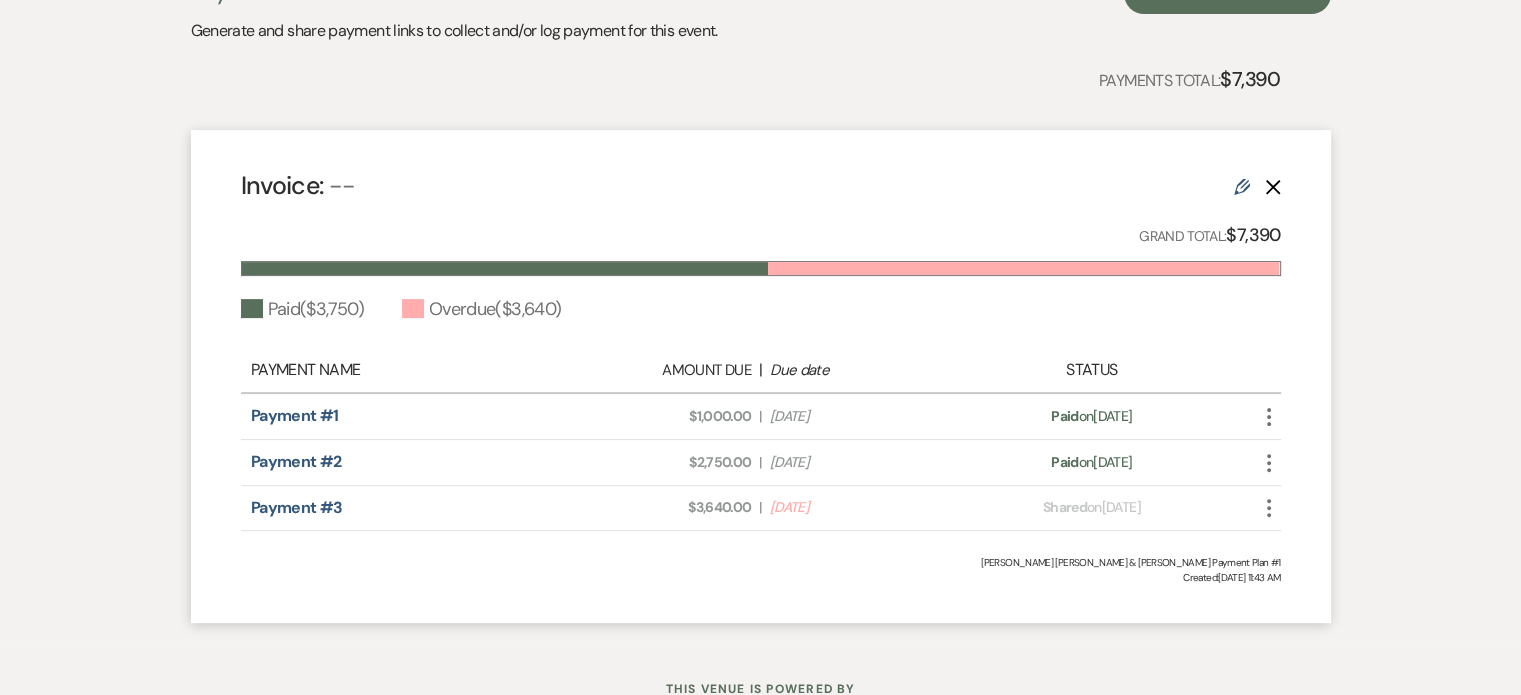 click on "More" 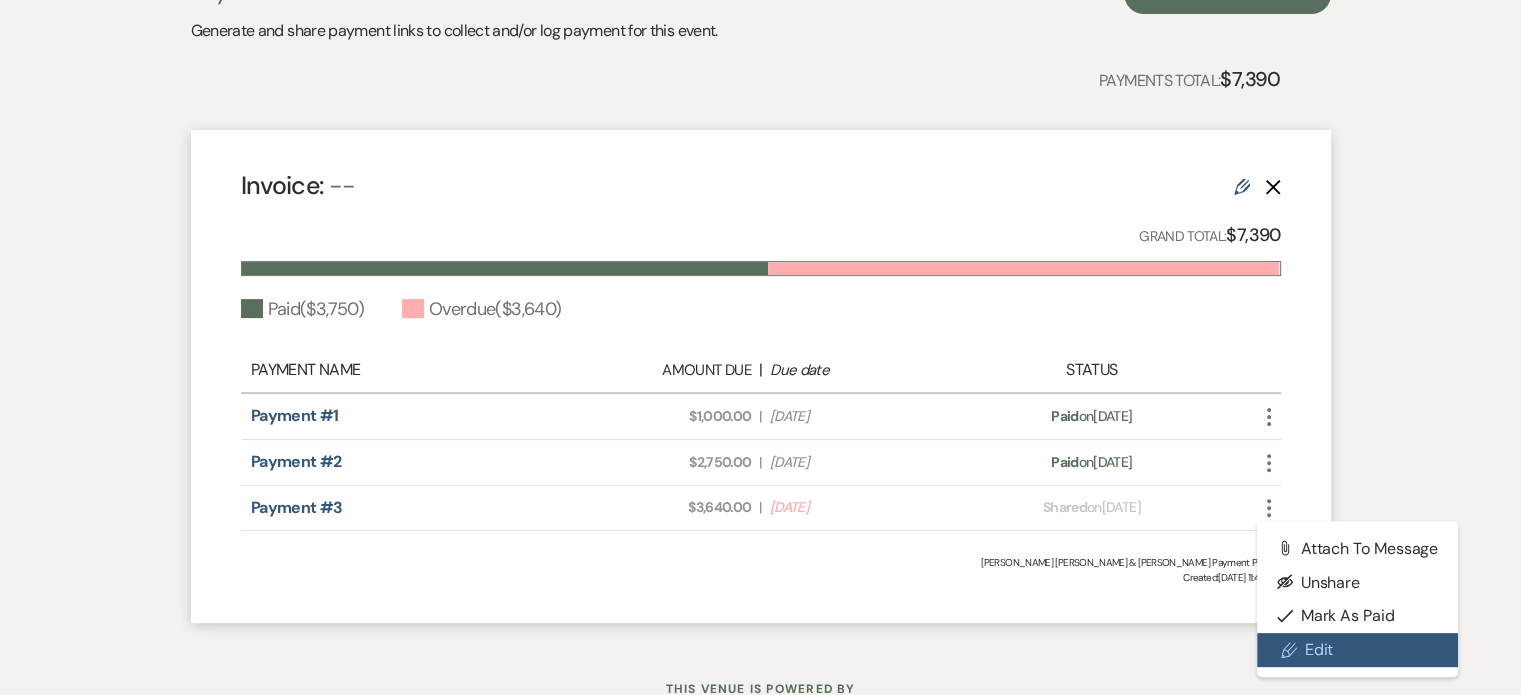 click on "Pencil Edit" at bounding box center (1358, 650) 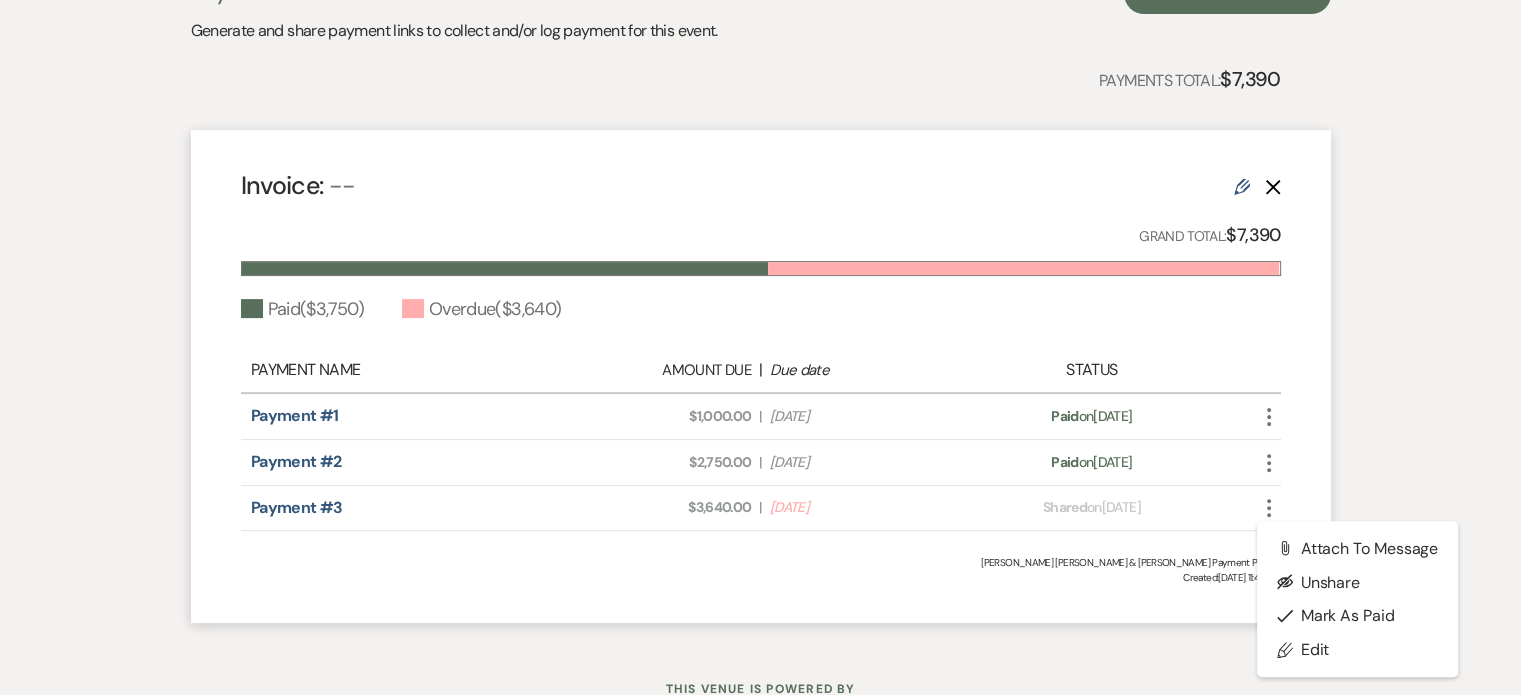 scroll, scrollTop: 0, scrollLeft: 0, axis: both 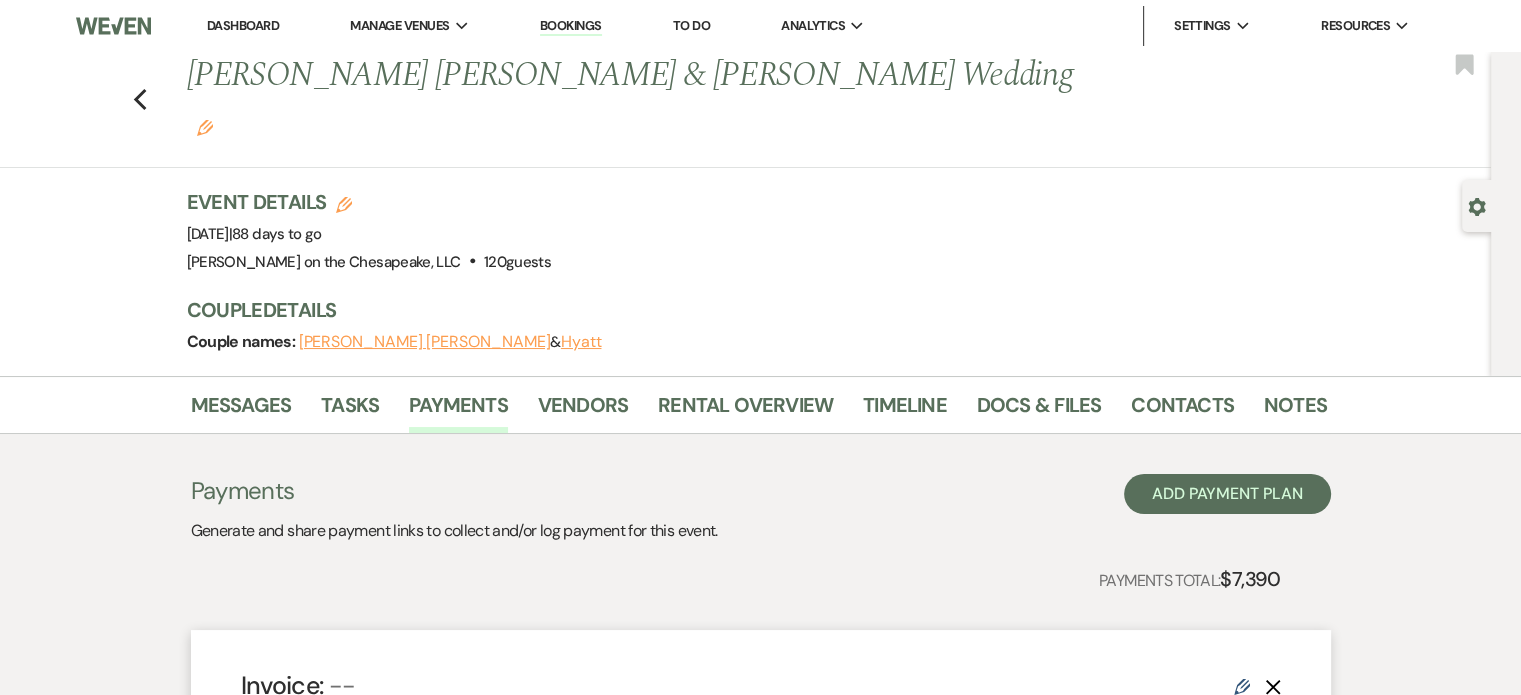select on "1" 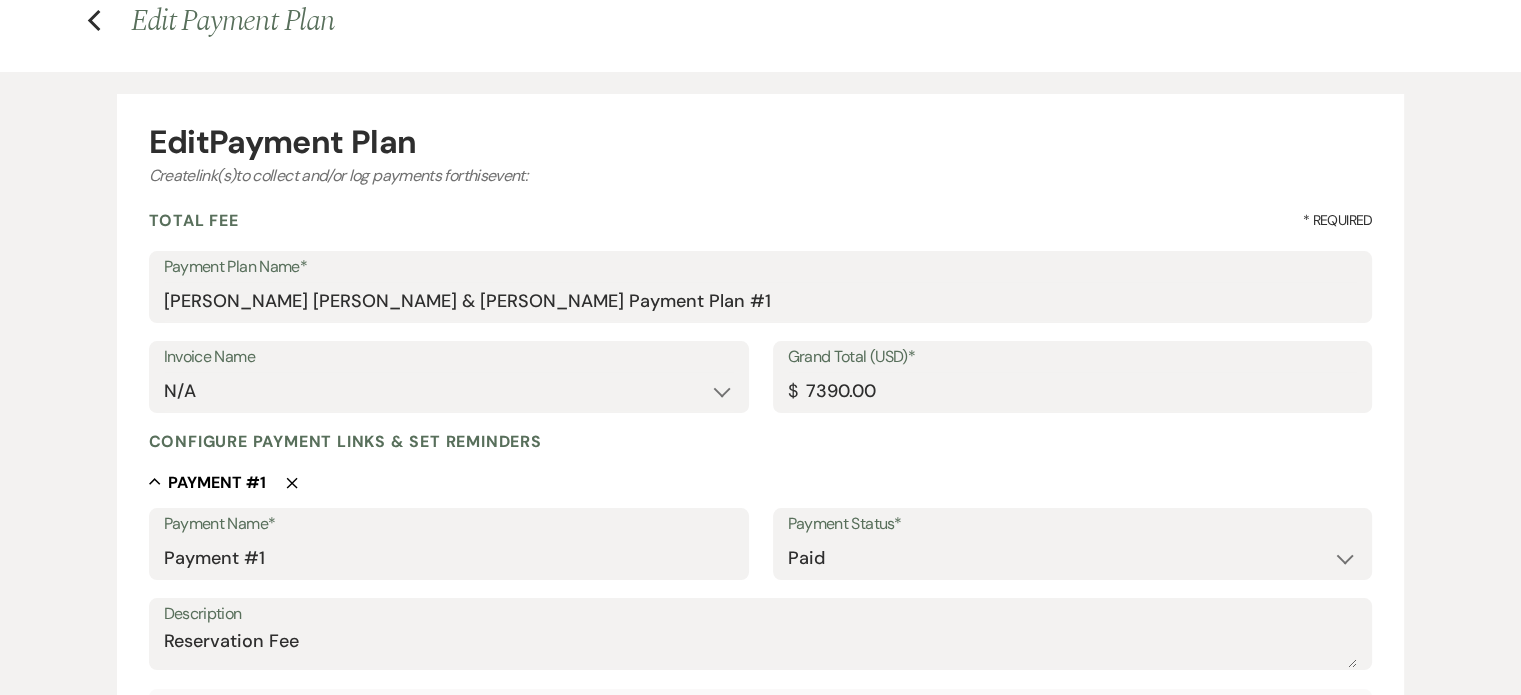scroll, scrollTop: 0, scrollLeft: 0, axis: both 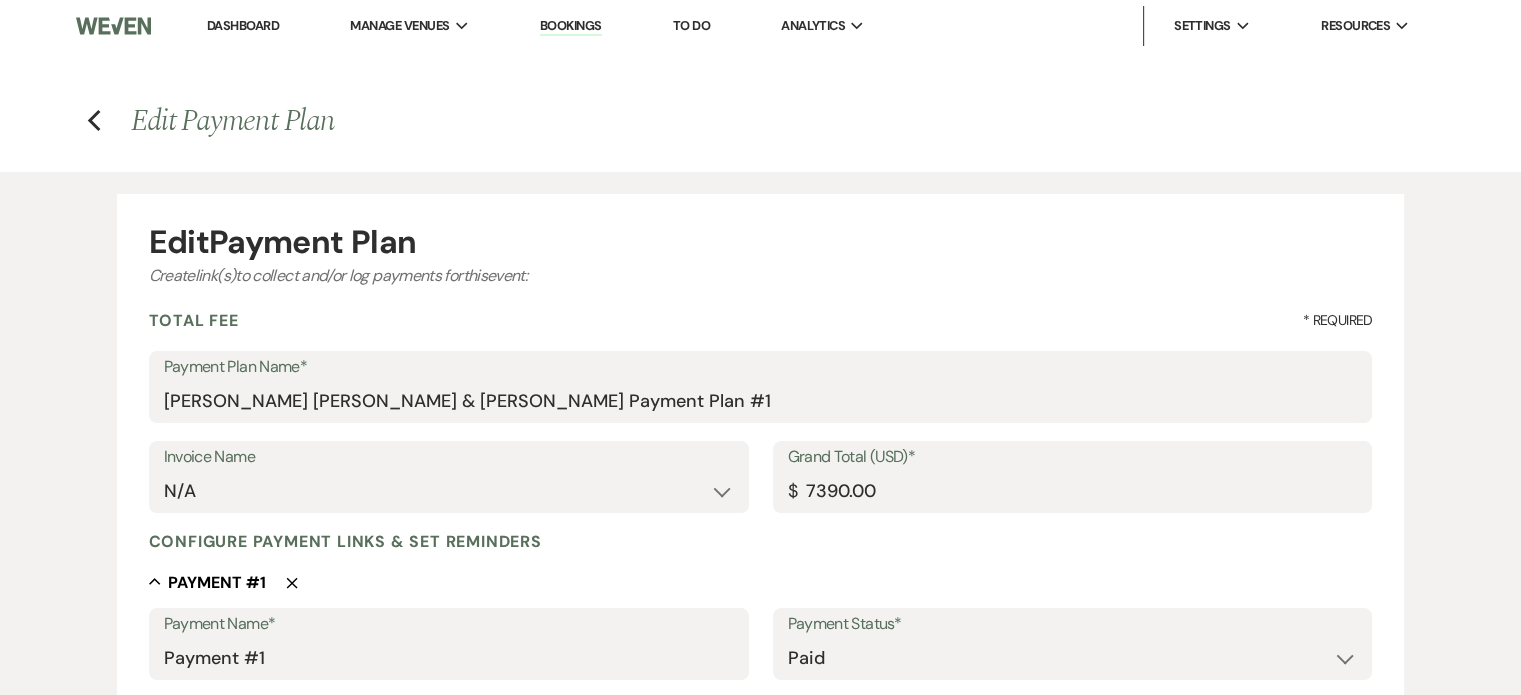 click on "Edit  Payment Plan" at bounding box center (761, 242) 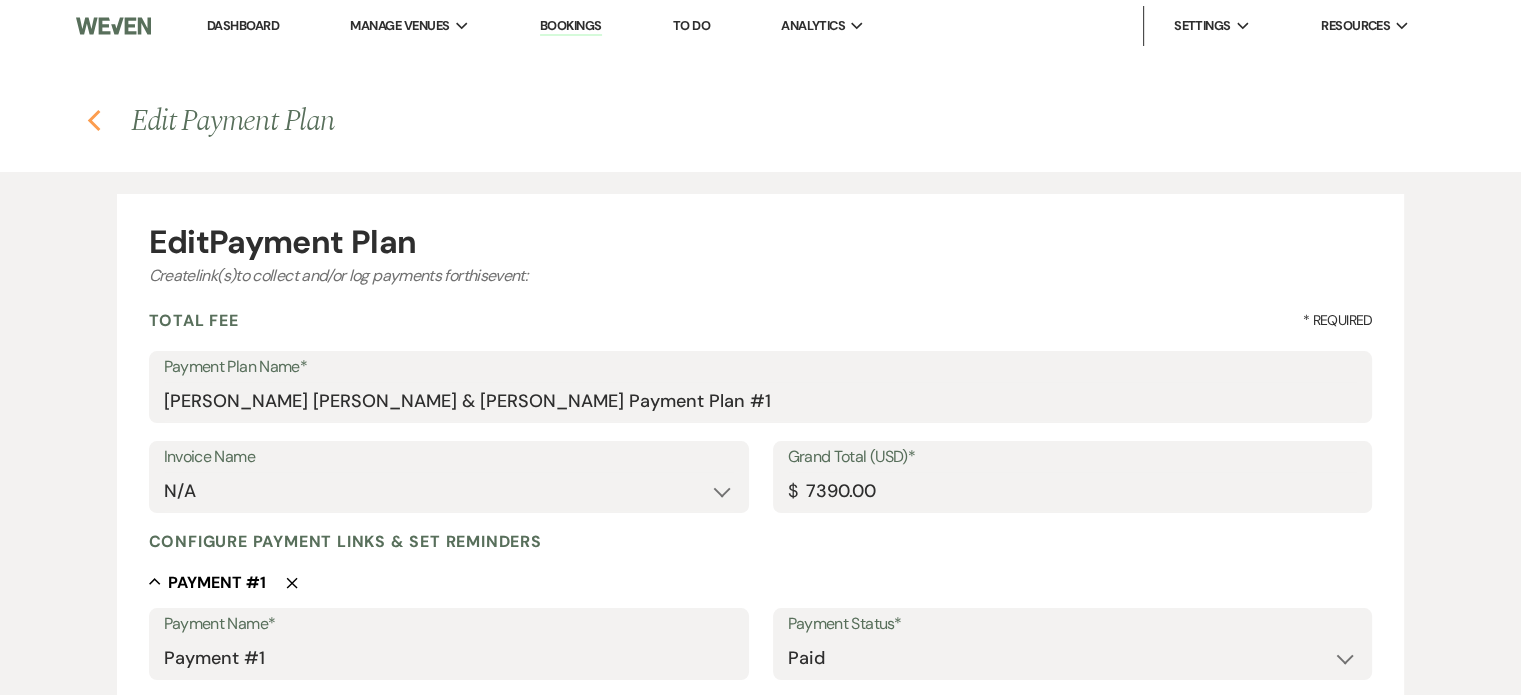 click on "Previous" 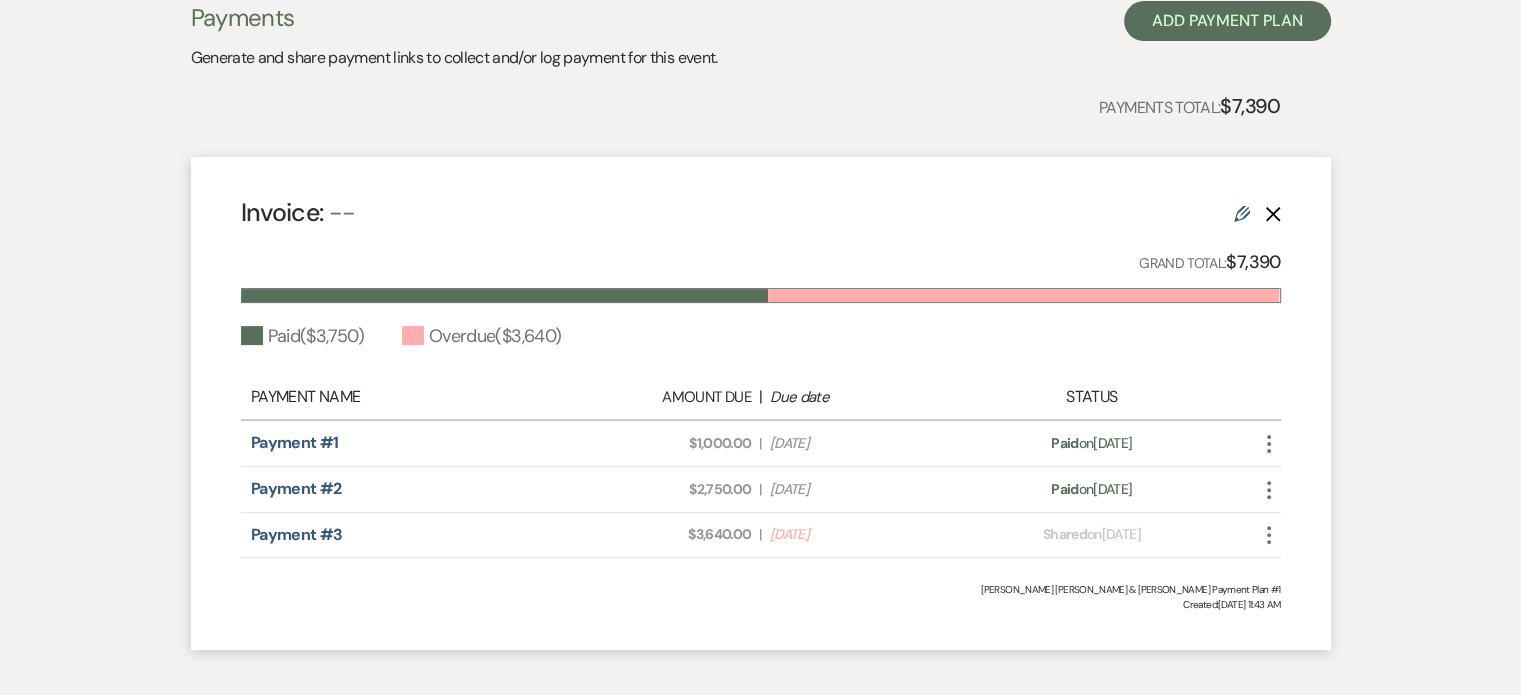 scroll, scrollTop: 428, scrollLeft: 0, axis: vertical 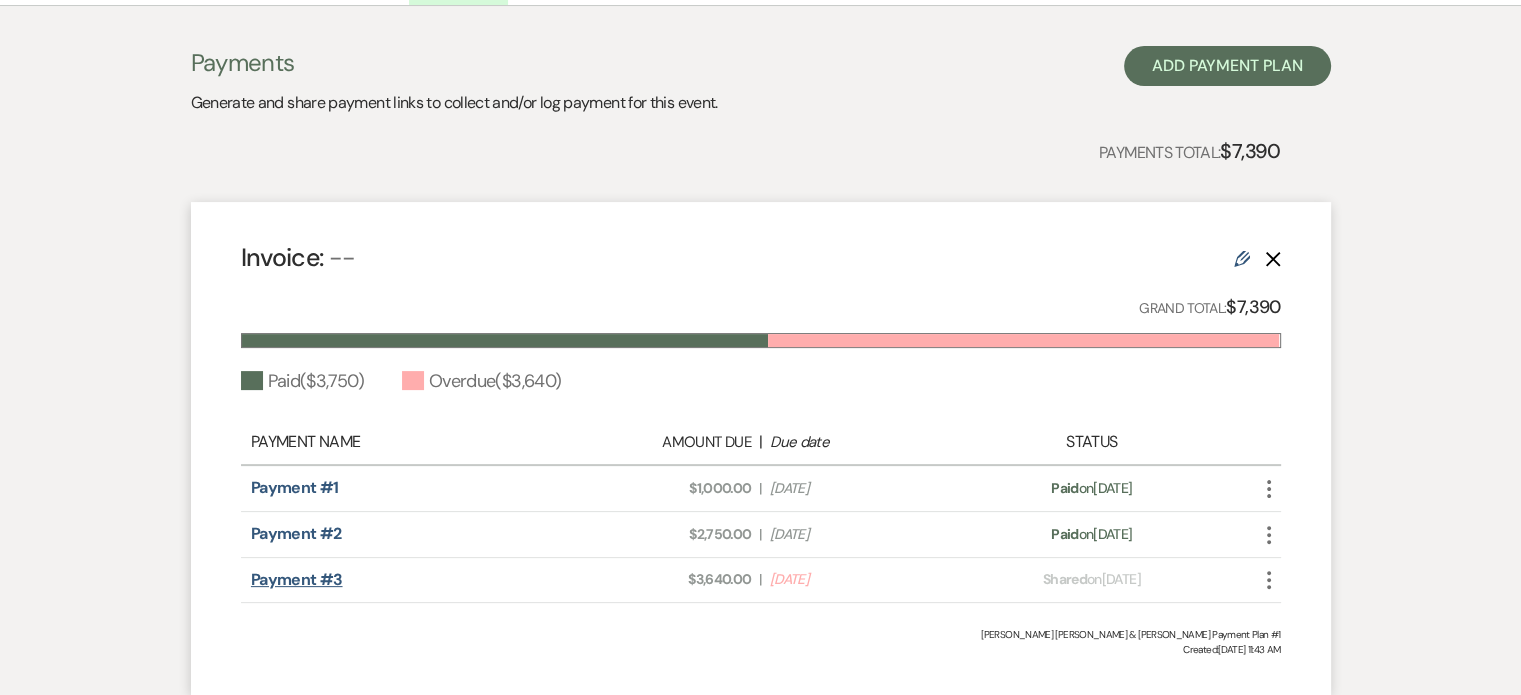 click on "Payment #3" at bounding box center (297, 579) 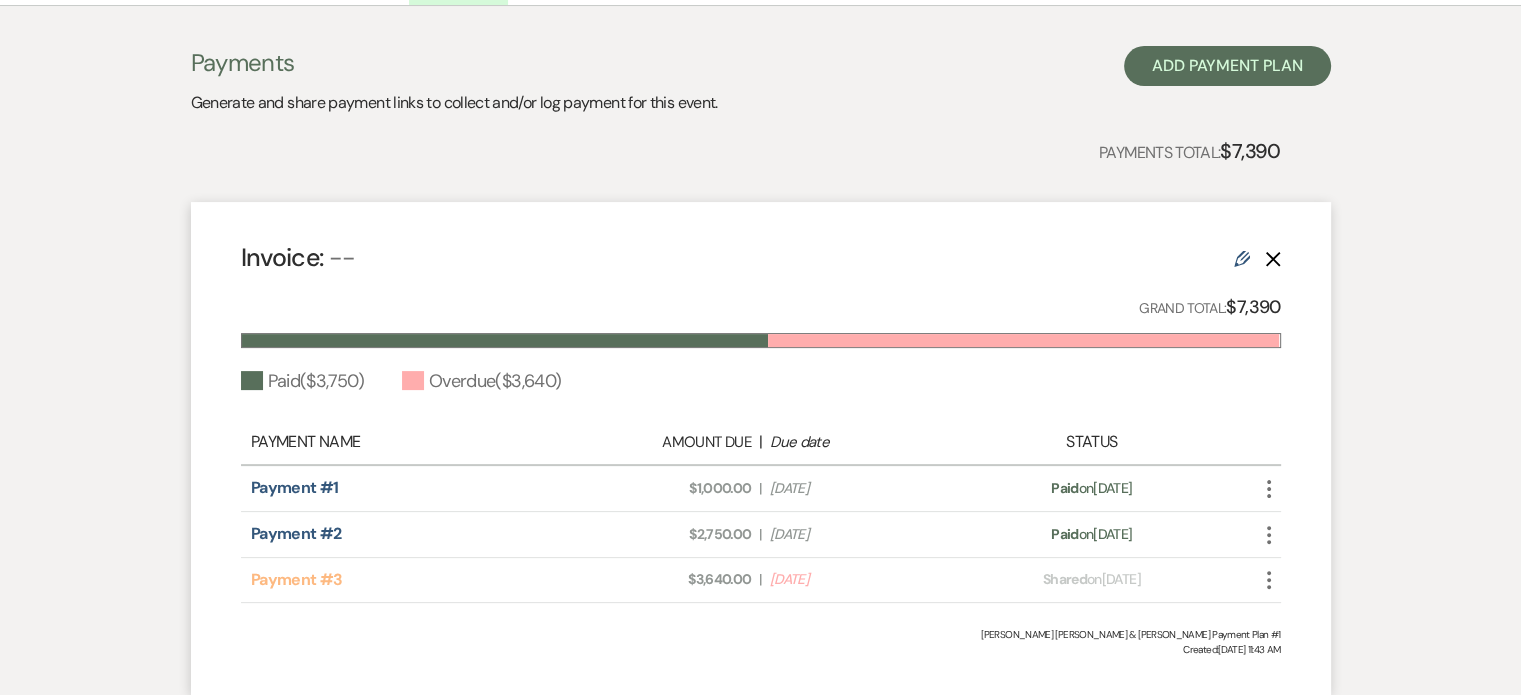 scroll, scrollTop: 0, scrollLeft: 0, axis: both 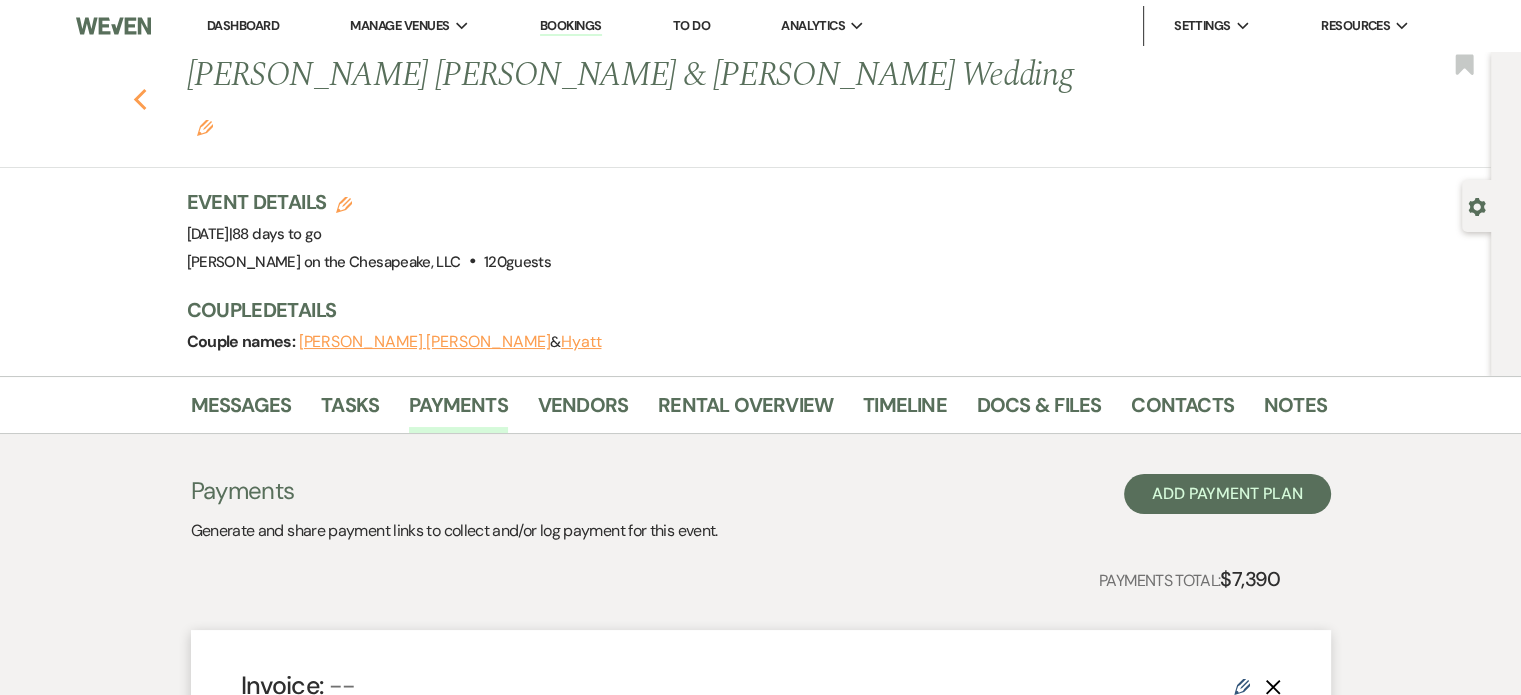 click on "Previous" 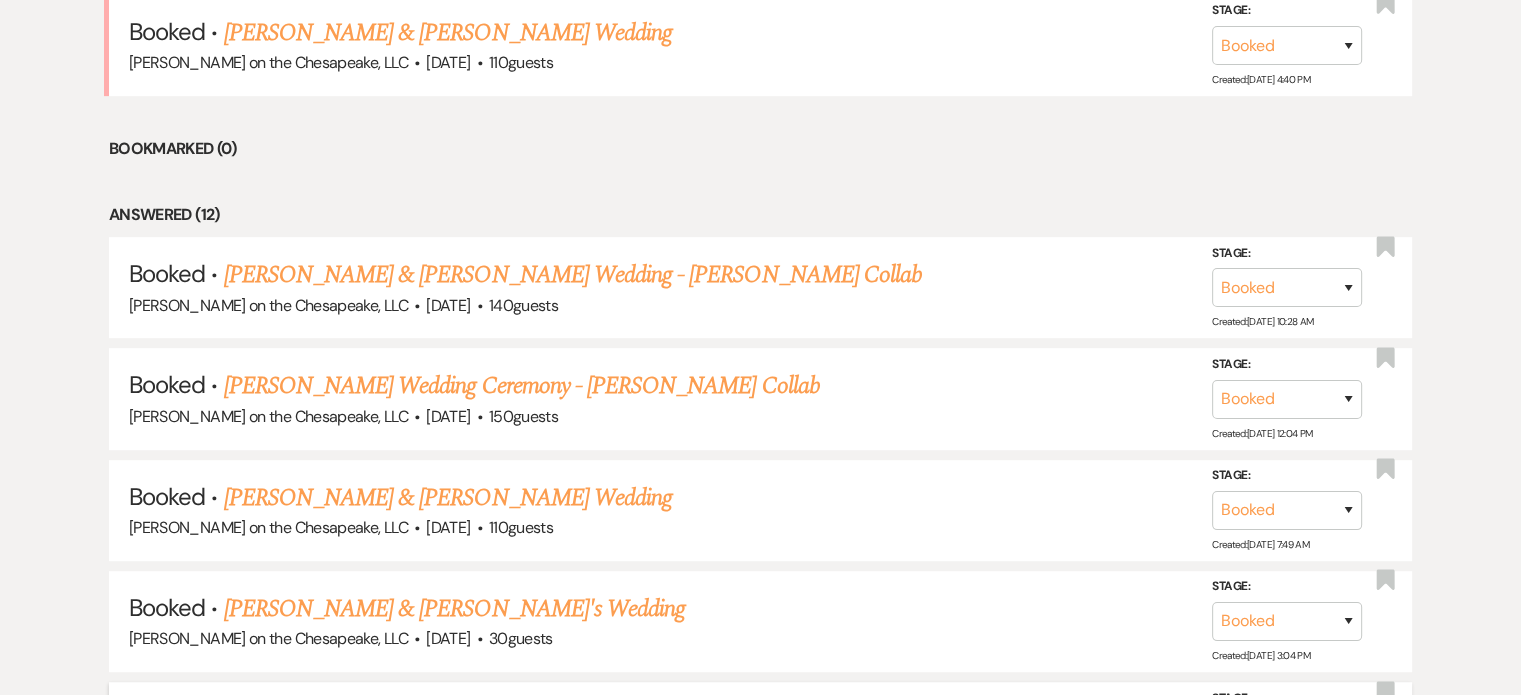 scroll, scrollTop: 598, scrollLeft: 0, axis: vertical 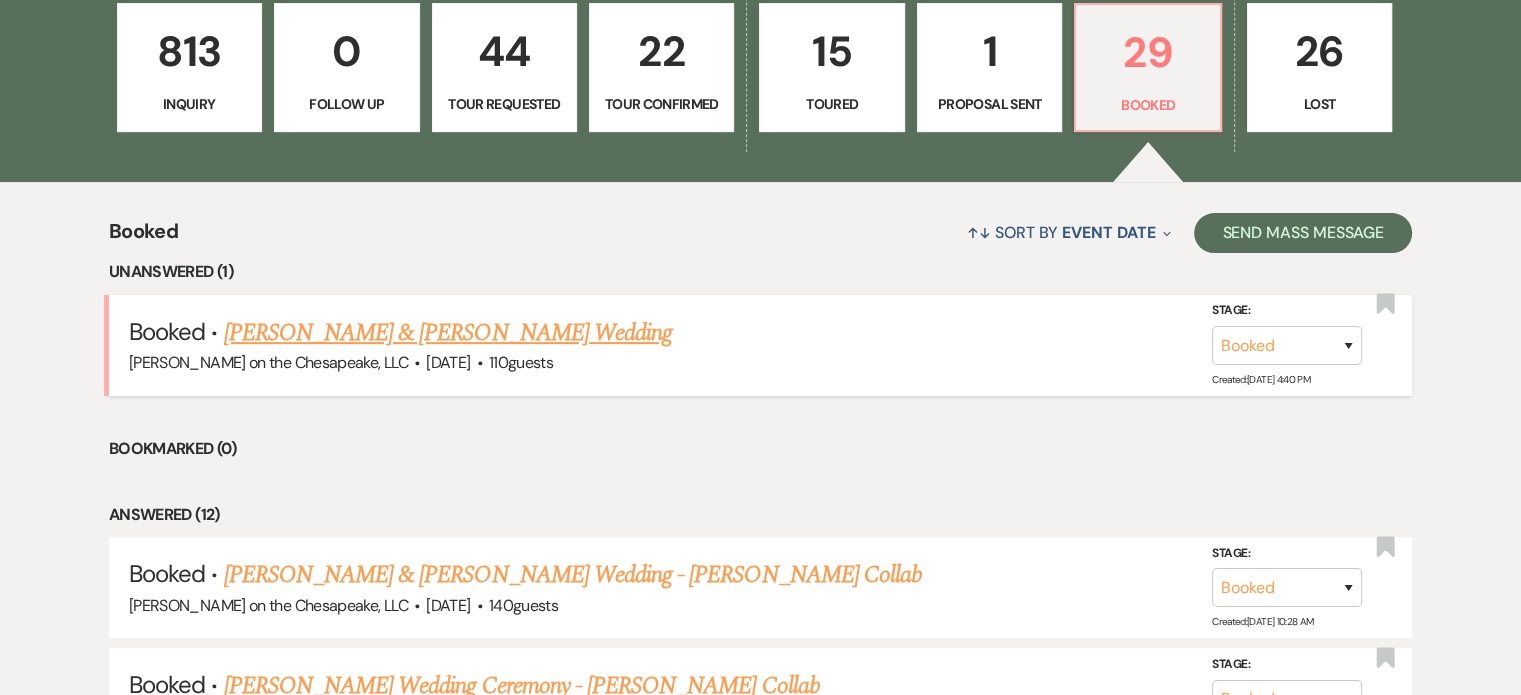 click on "[PERSON_NAME] & [PERSON_NAME] Wedding" at bounding box center [448, 333] 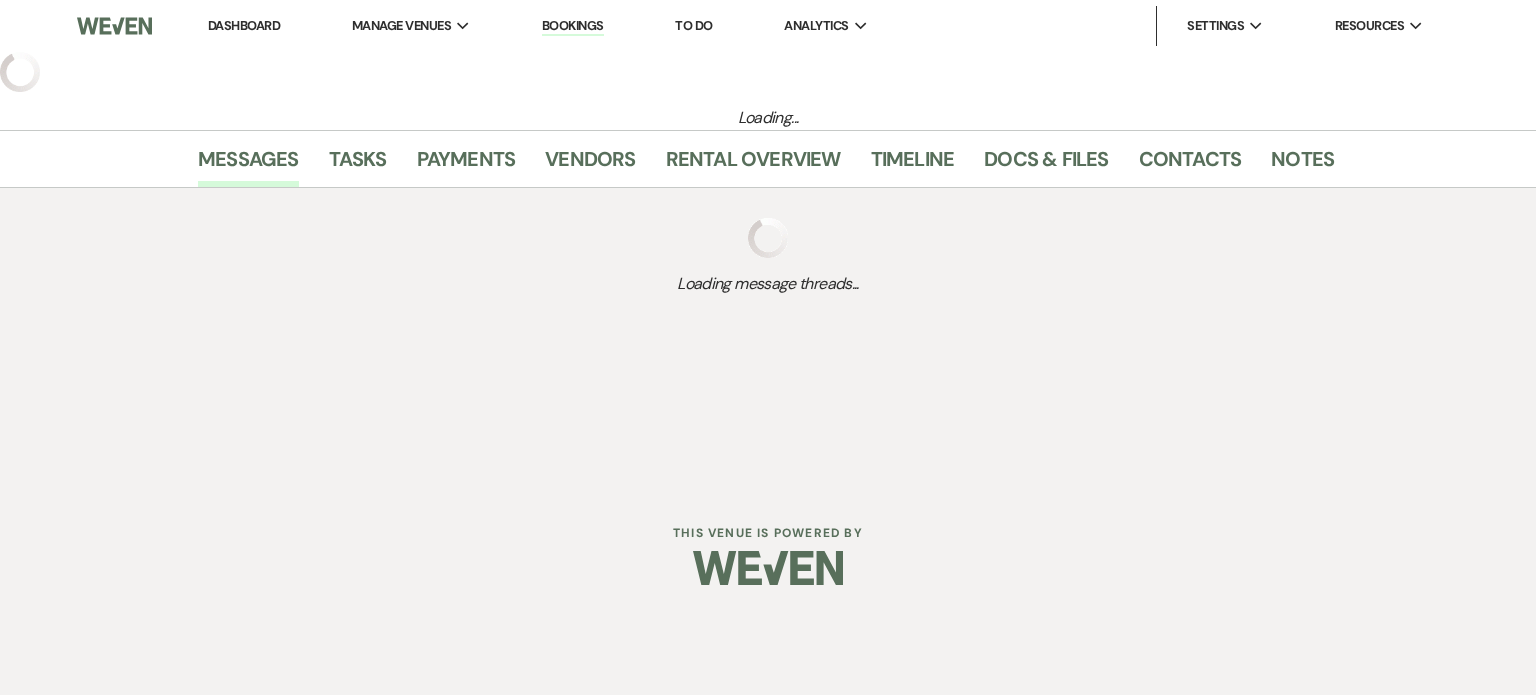 click on "Dashboard Manage Venues   Expand Dawn on the Chesapeake, LLC Bookings To Do Analytics   Expand Dawn on the Chesapeake, LLC Settings   Expand Host Profile Payment Settings Change Password Log Out Resources   Expand Lead Form/Badge Resource Library     Contact Weven Loading... Messages Tasks Payments Vendors Rental Overview Timeline Docs & Files Contacts Notes Loading message threads..." at bounding box center [768, 243] 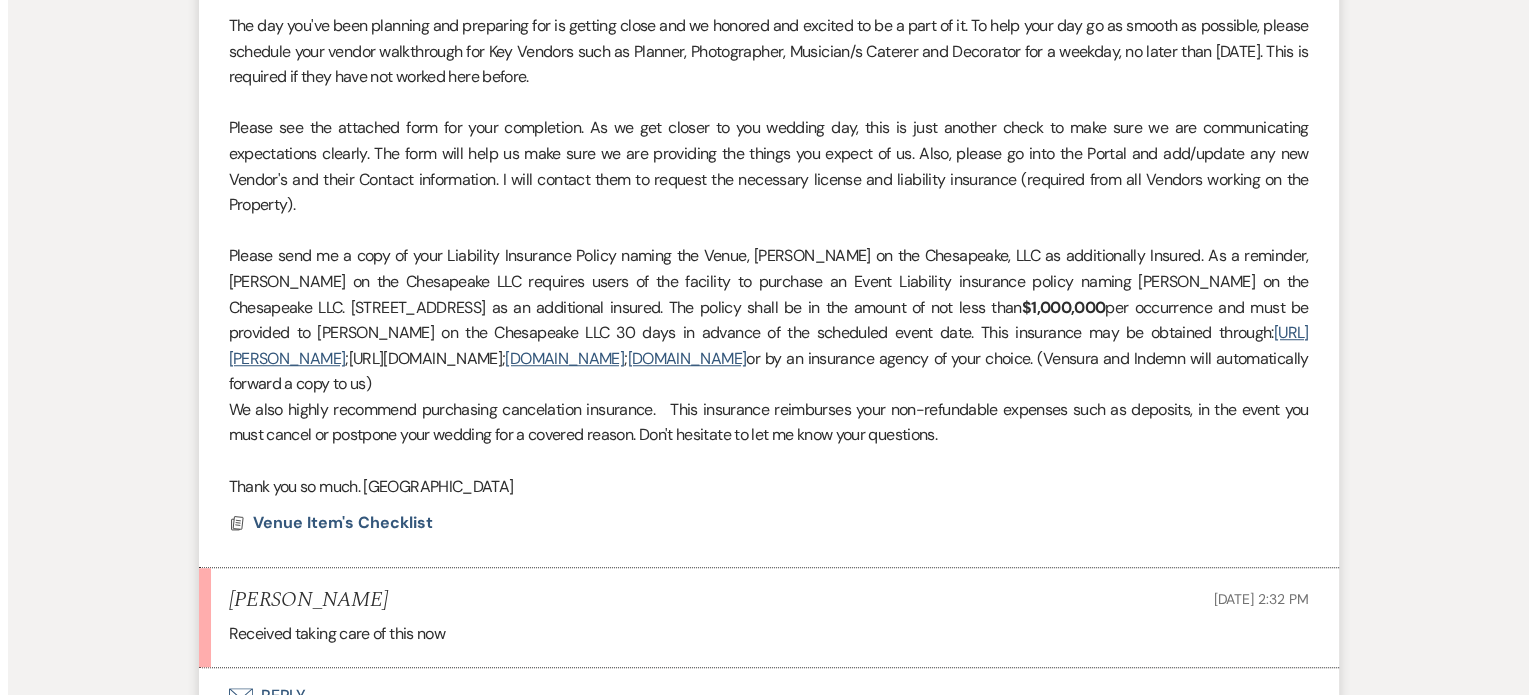 scroll, scrollTop: 1432, scrollLeft: 0, axis: vertical 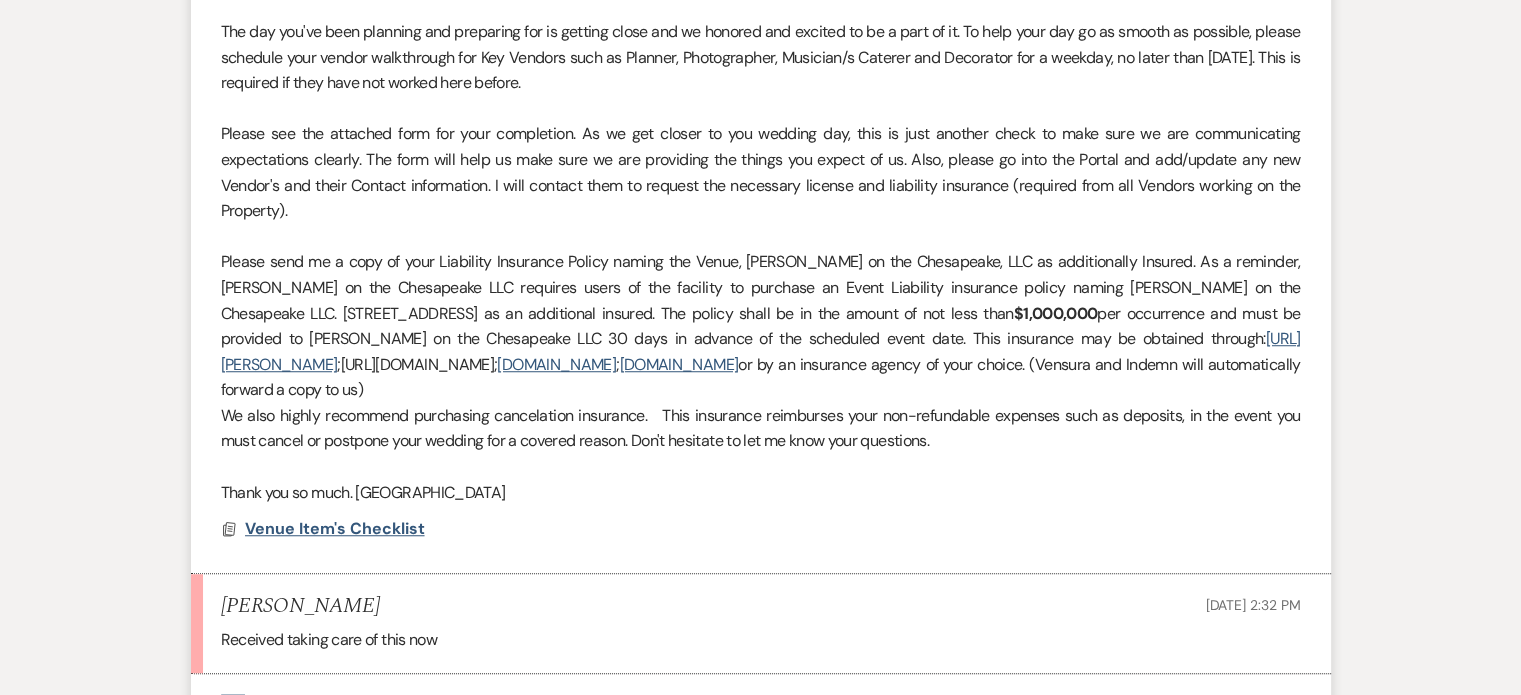 click on "Venue Item's Checklist" at bounding box center [335, 528] 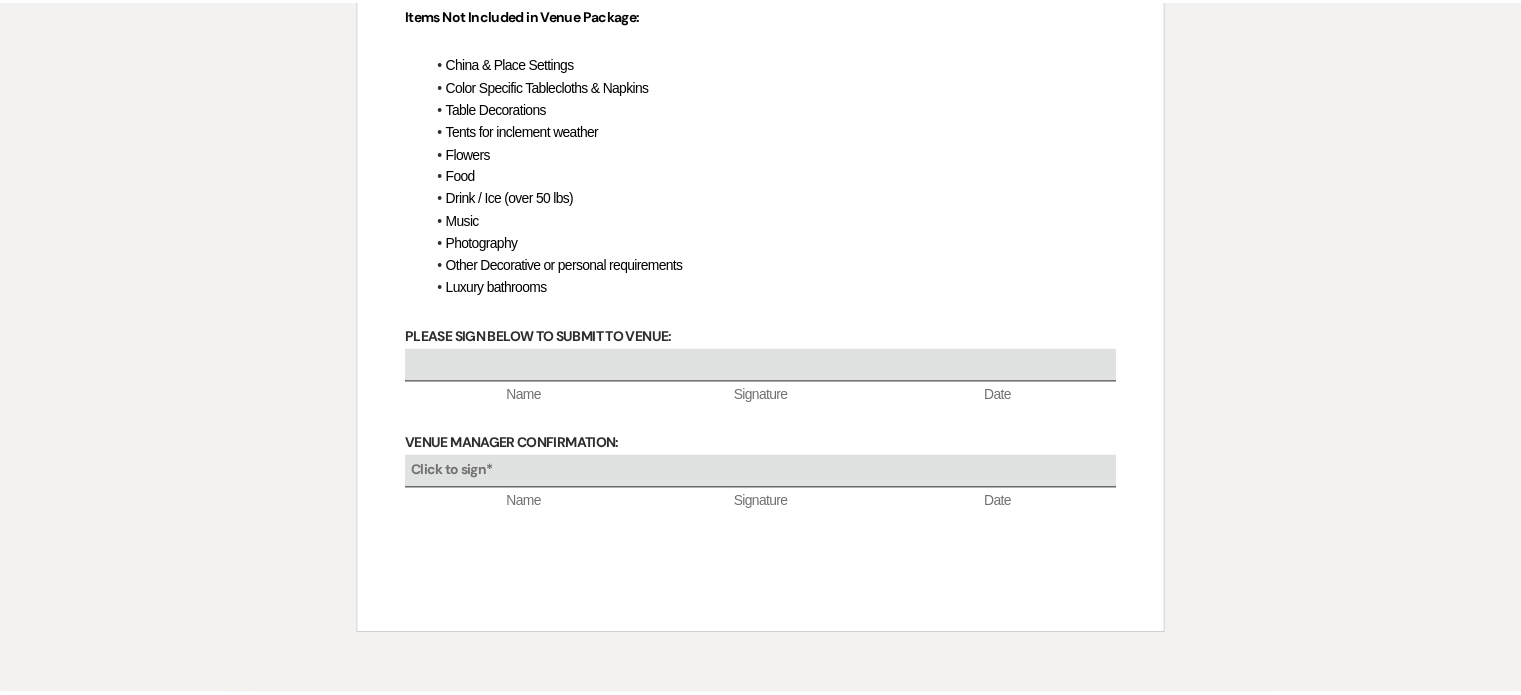 scroll, scrollTop: 0, scrollLeft: 0, axis: both 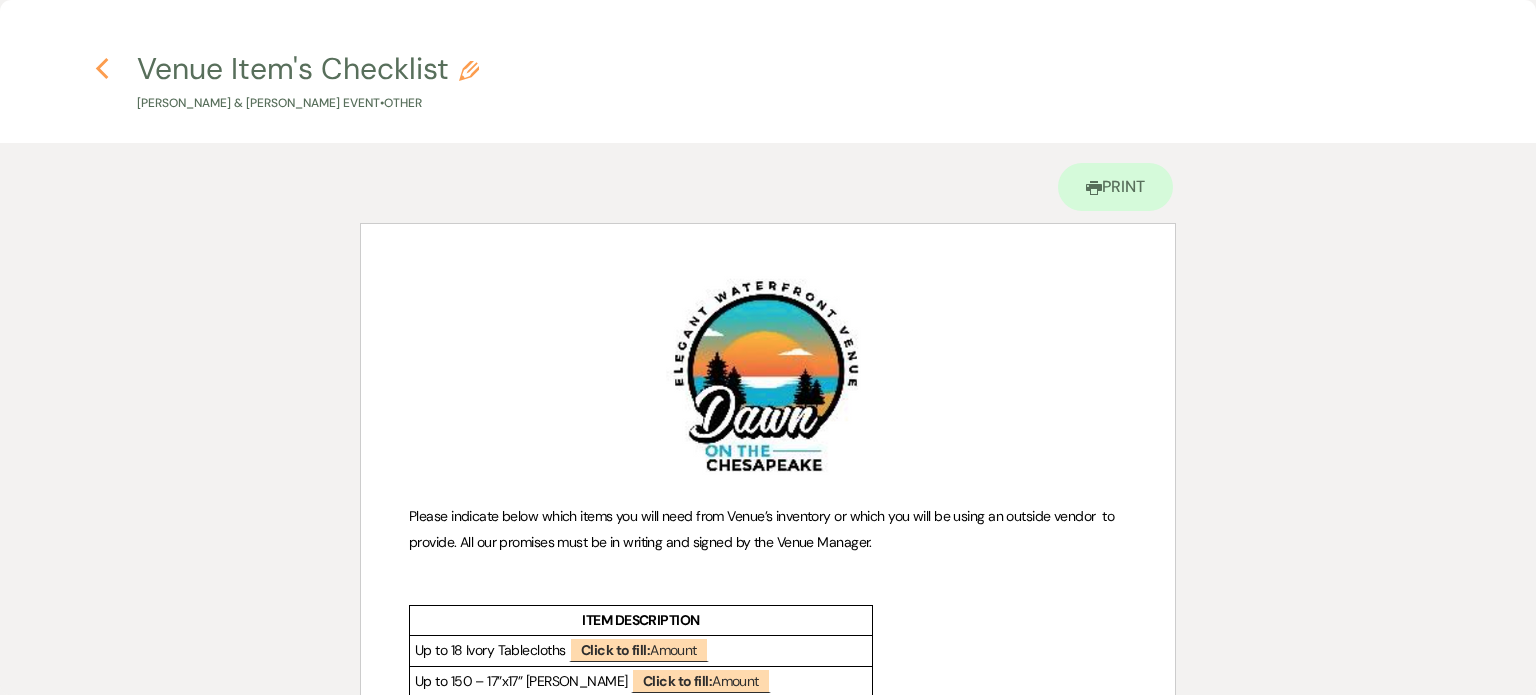 click on "Previous" 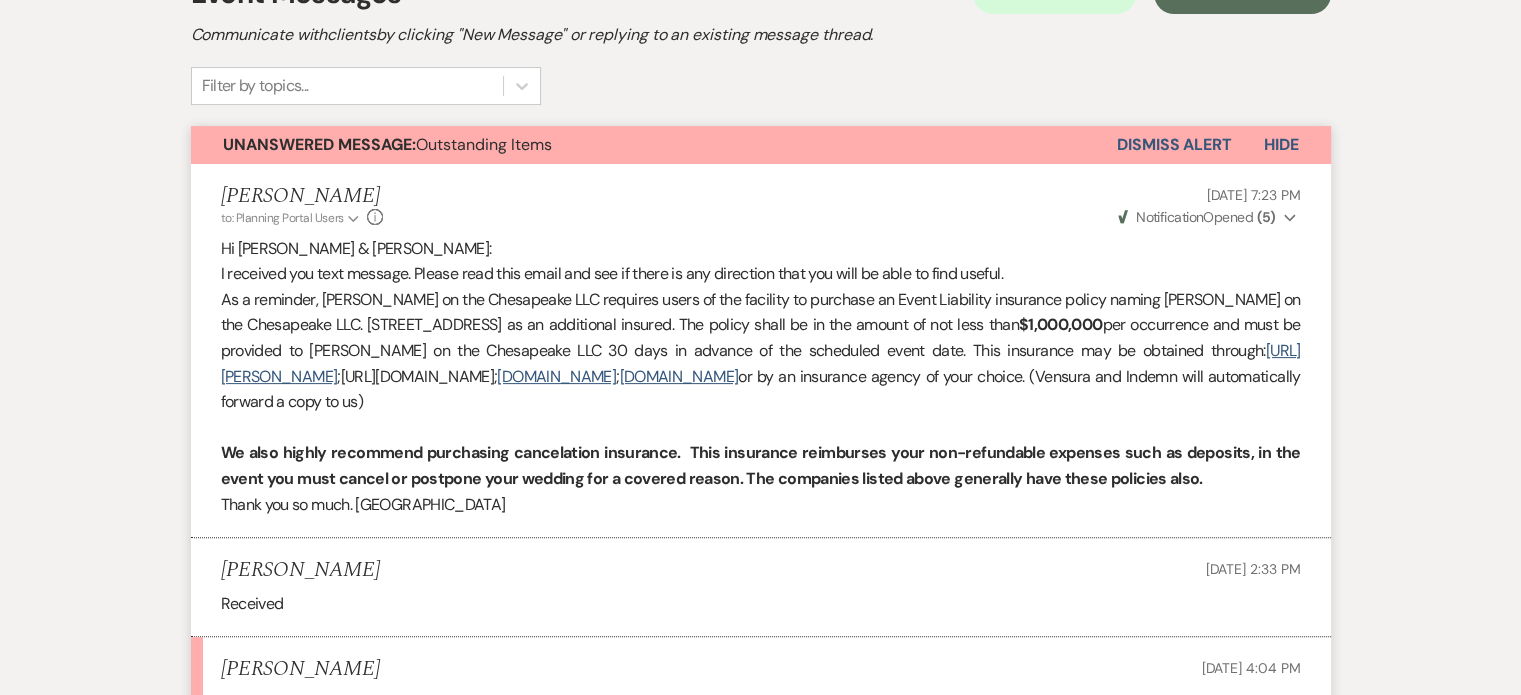 scroll, scrollTop: 232, scrollLeft: 0, axis: vertical 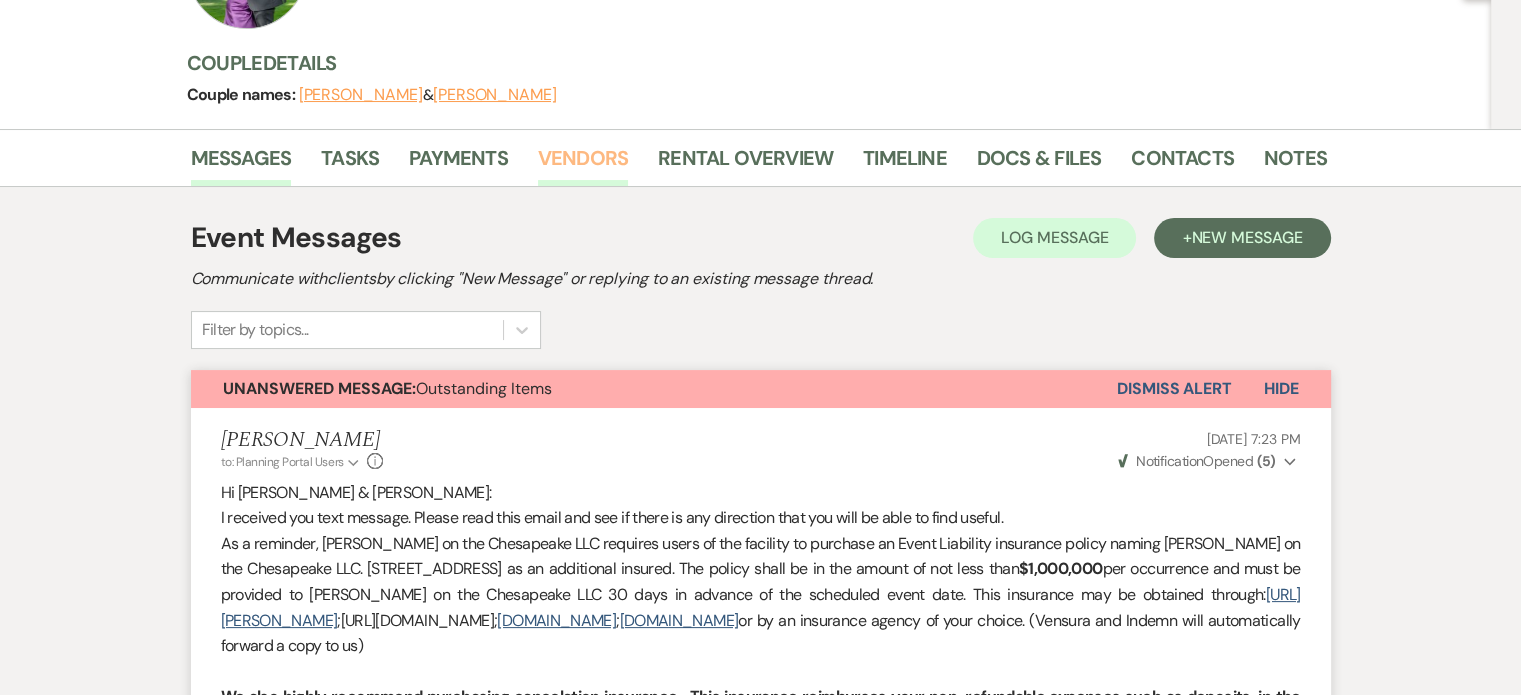 click on "Vendors" at bounding box center (583, 164) 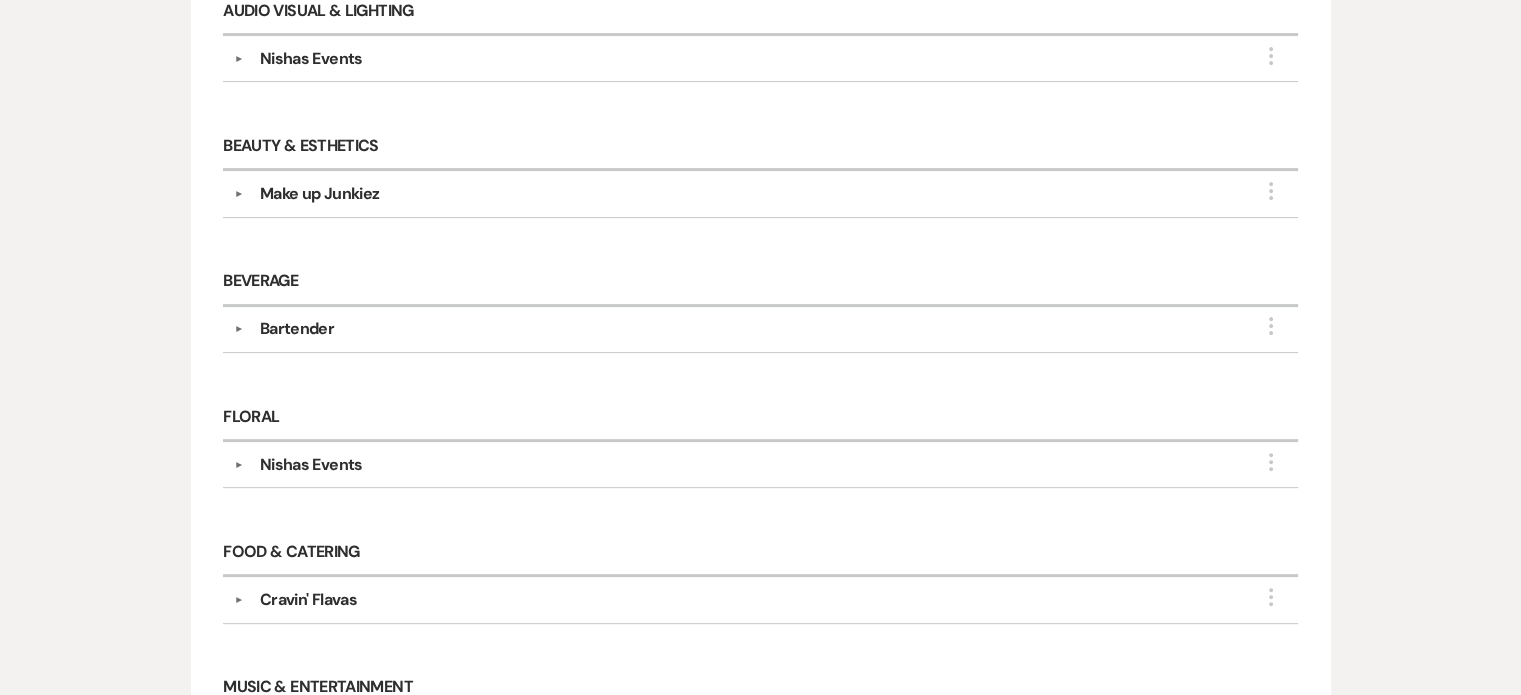 scroll, scrollTop: 600, scrollLeft: 0, axis: vertical 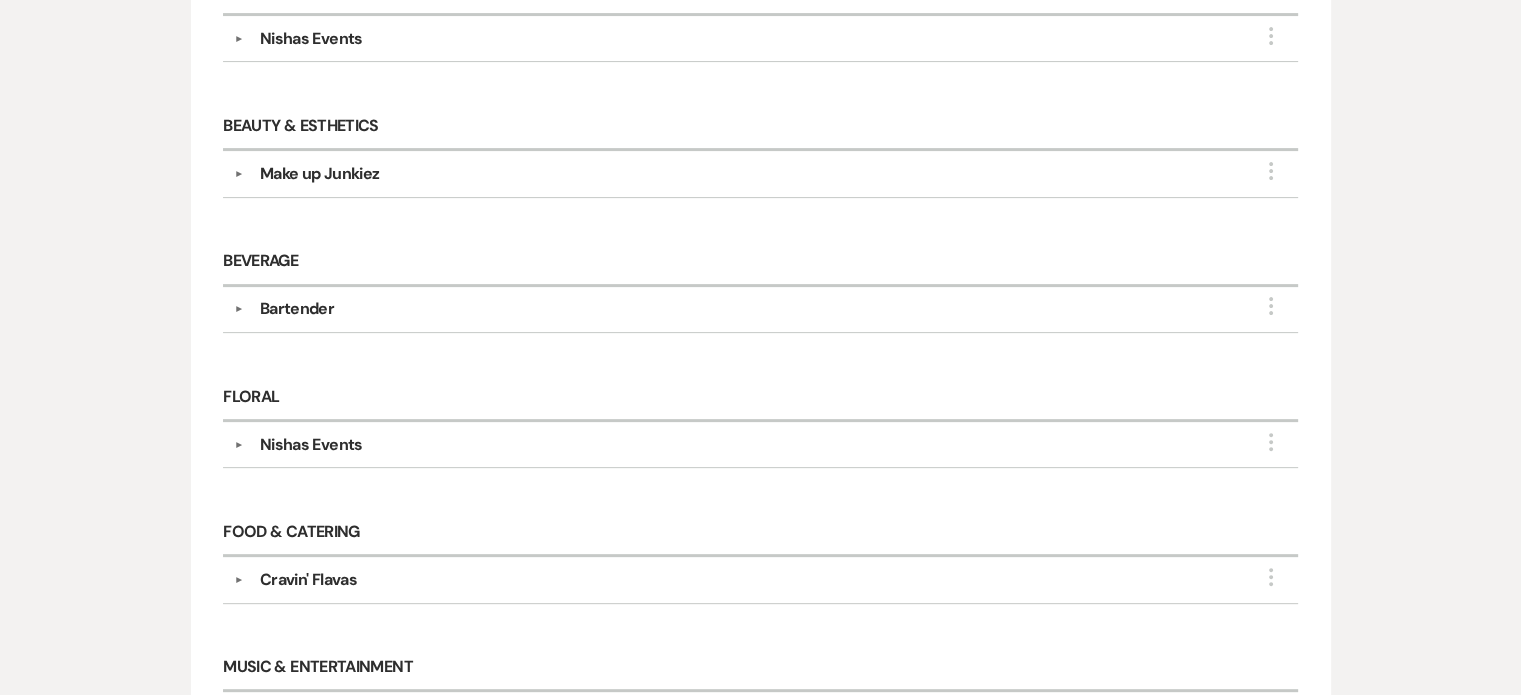 click on "Nishas Events" at bounding box center (311, 445) 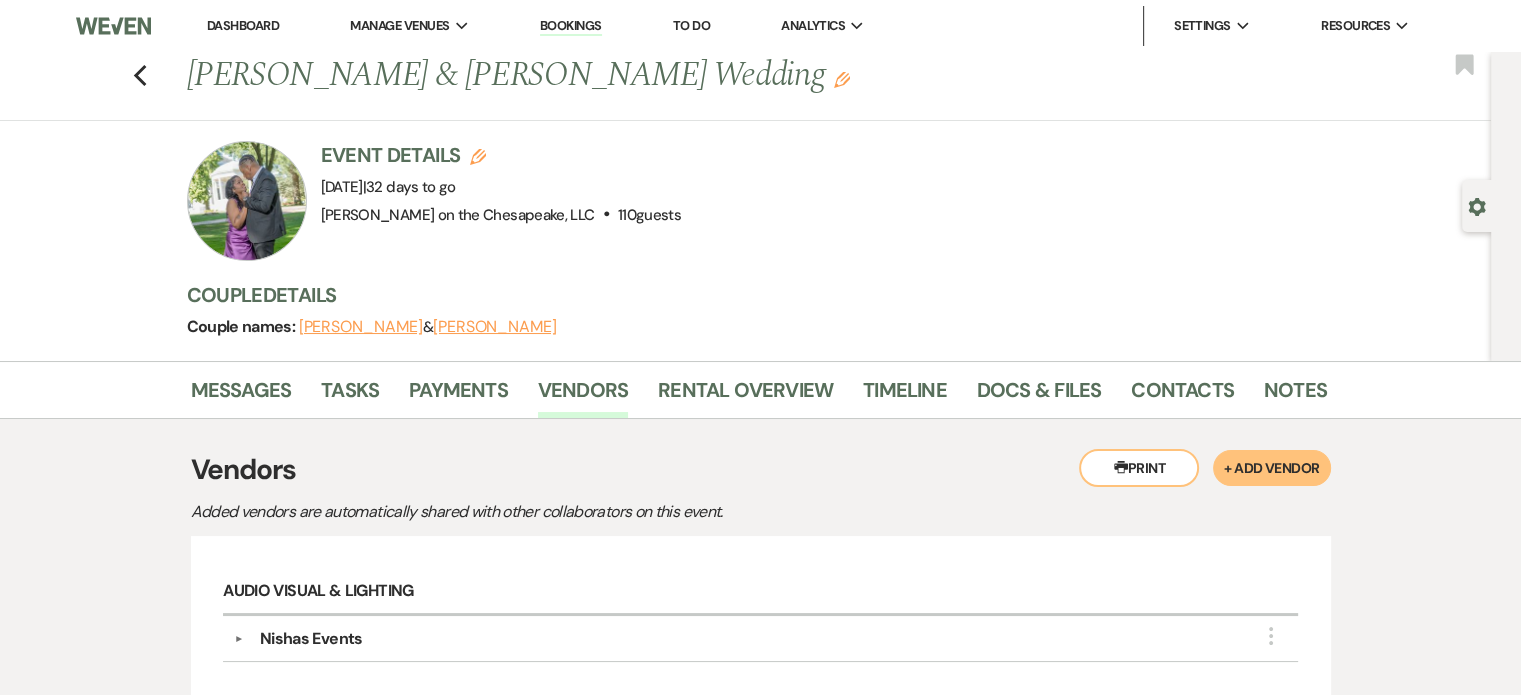 scroll, scrollTop: 0, scrollLeft: 0, axis: both 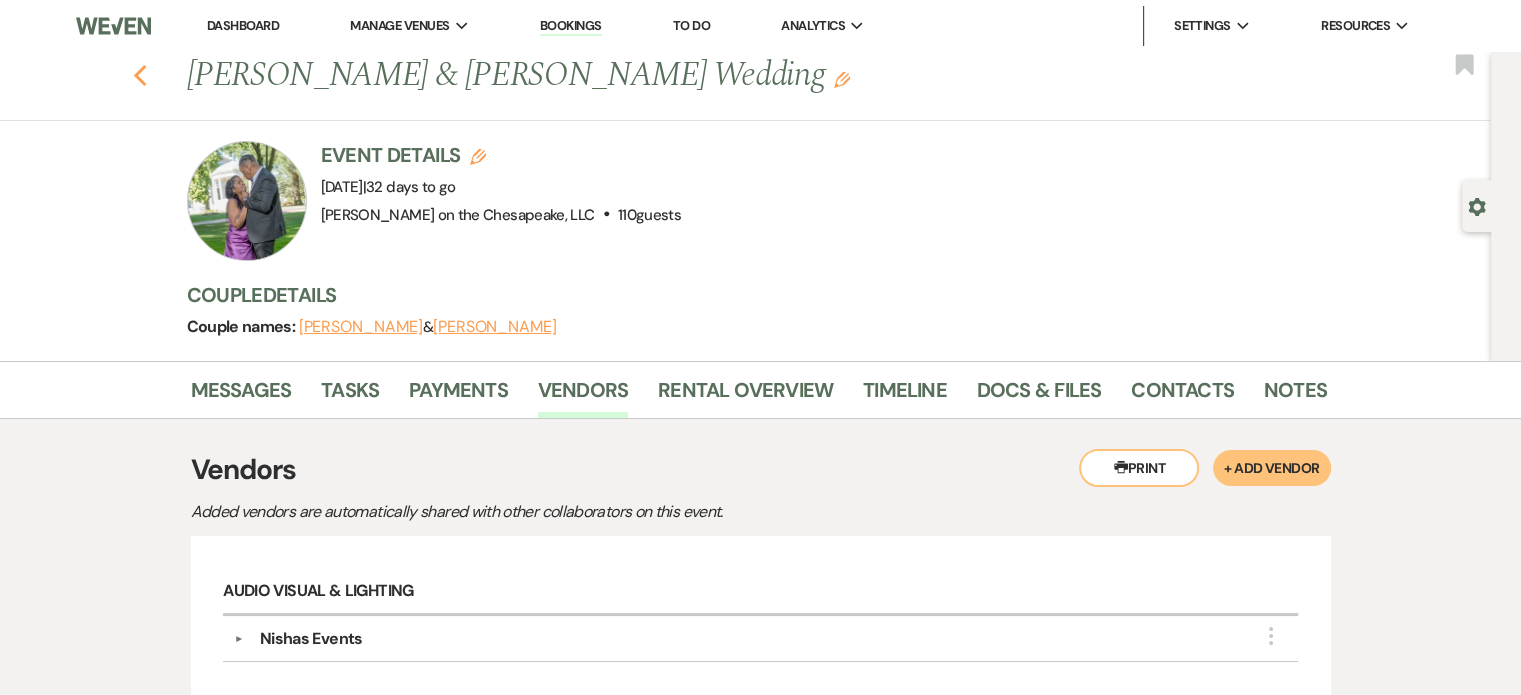 click 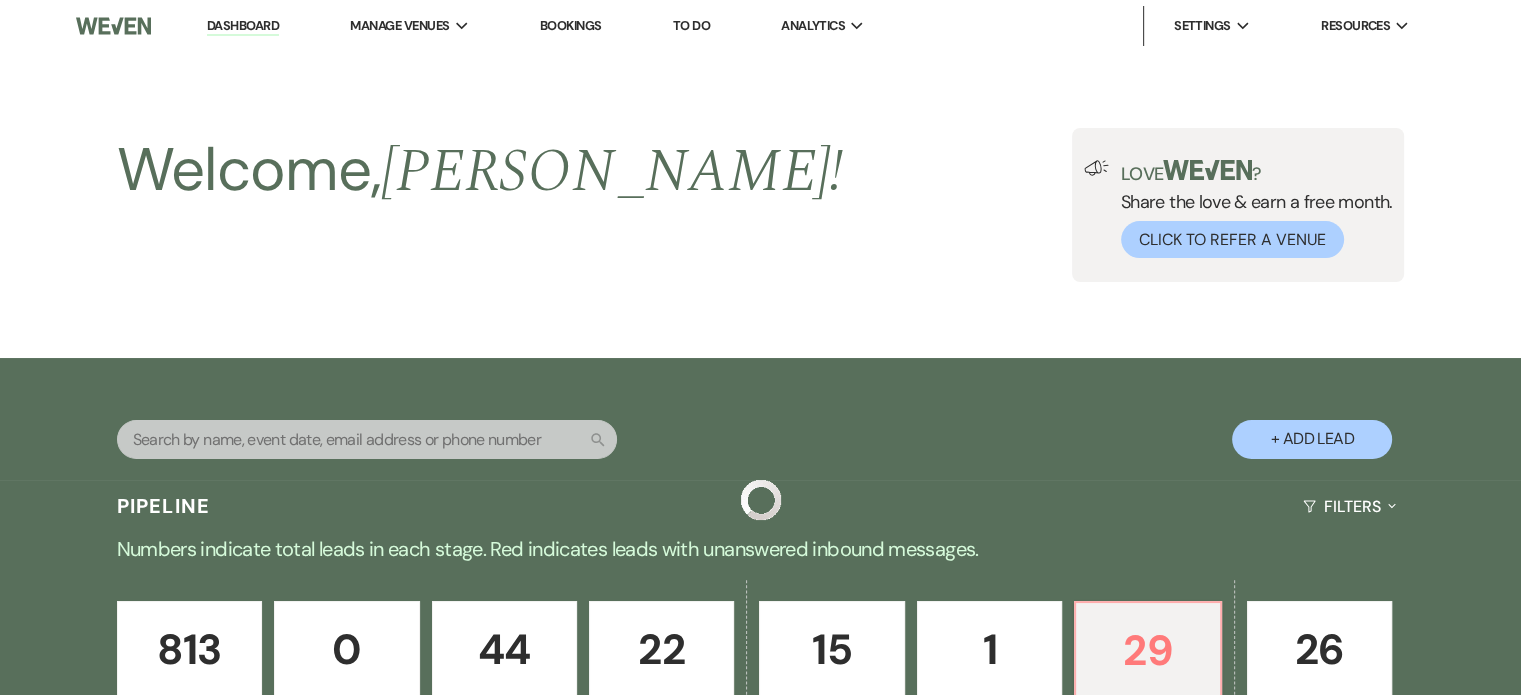 scroll, scrollTop: 598, scrollLeft: 0, axis: vertical 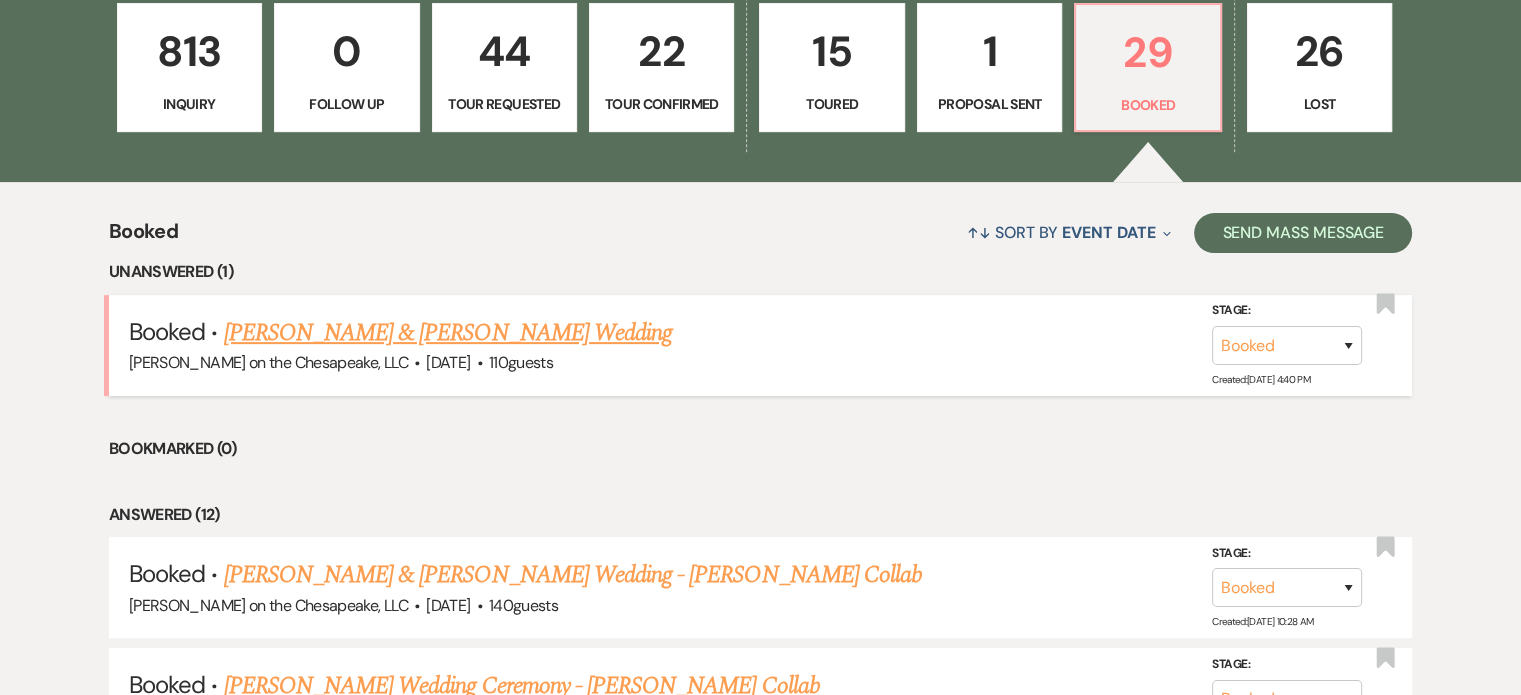 click on "[PERSON_NAME] & [PERSON_NAME] Wedding" at bounding box center (448, 333) 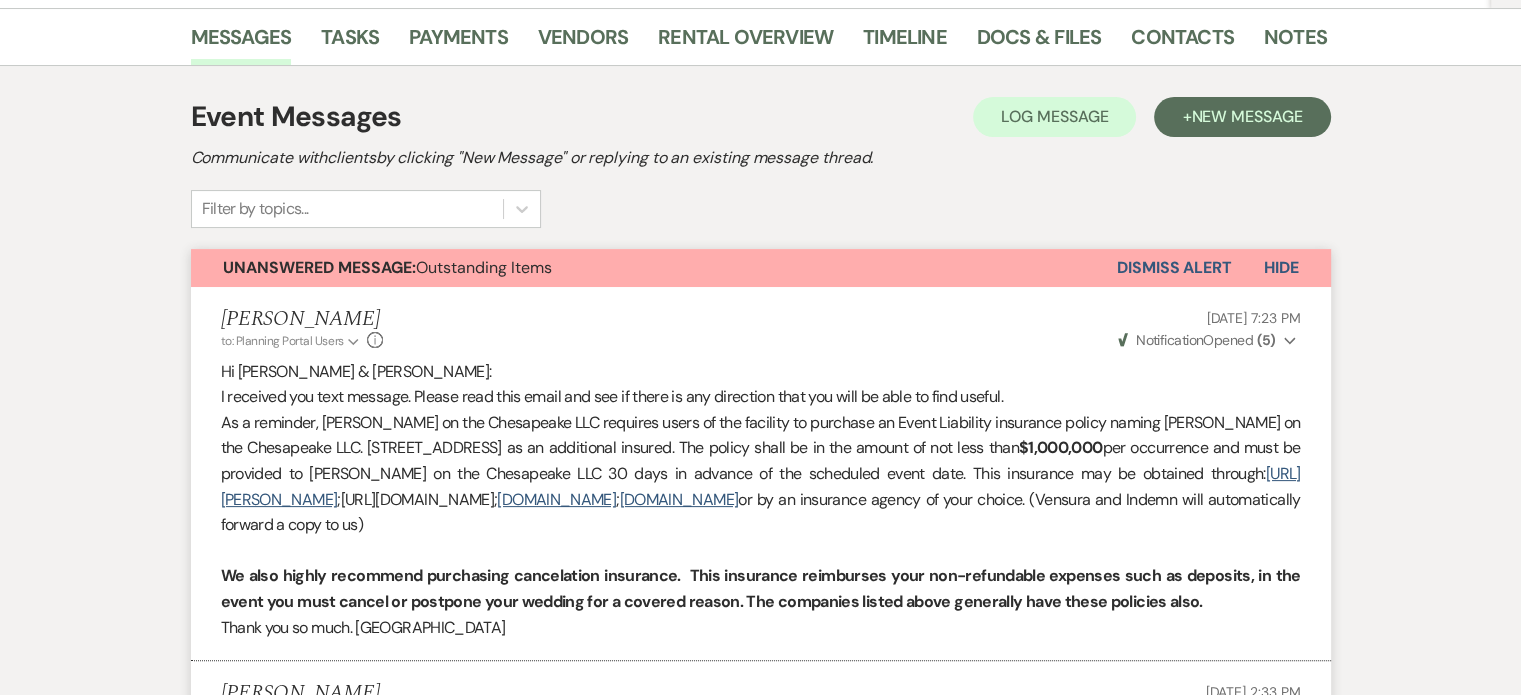 scroll, scrollTop: 298, scrollLeft: 0, axis: vertical 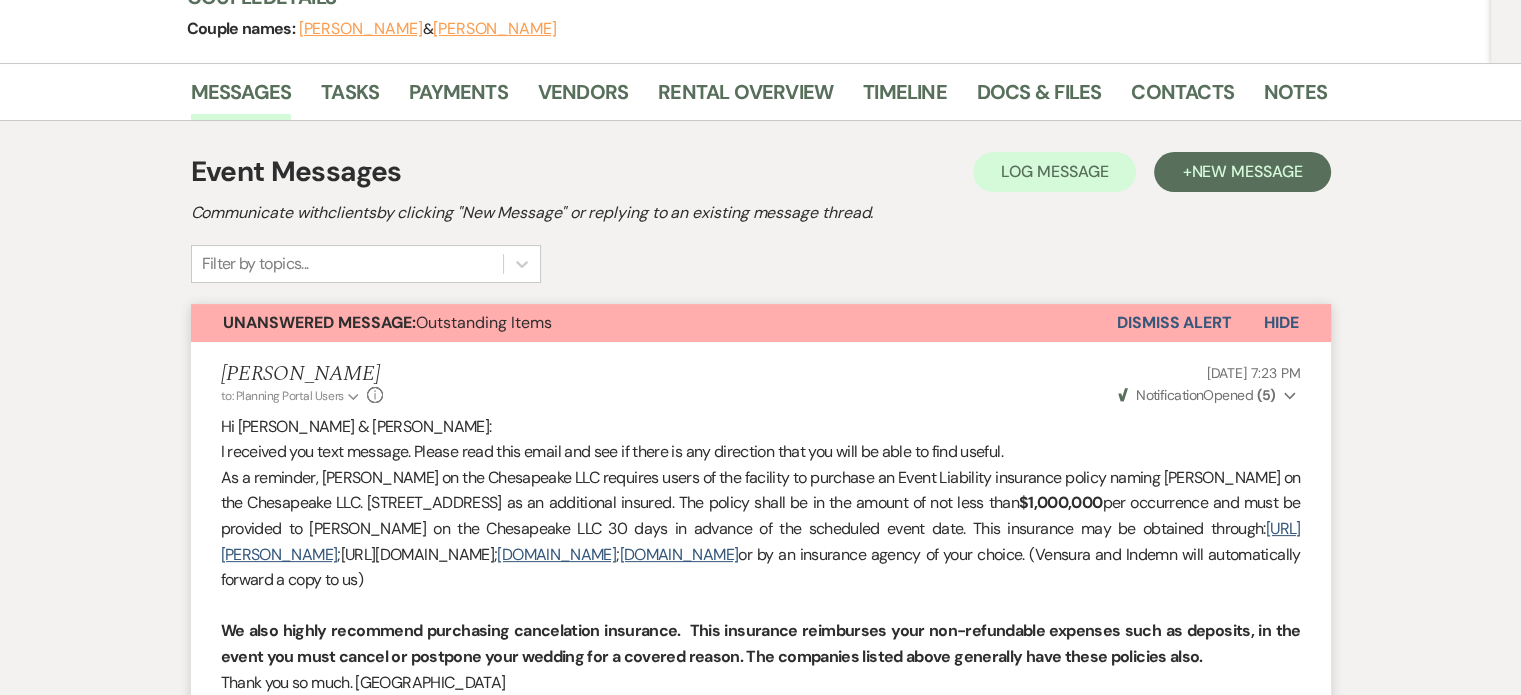 click on "Dismiss Alert" at bounding box center [1174, 323] 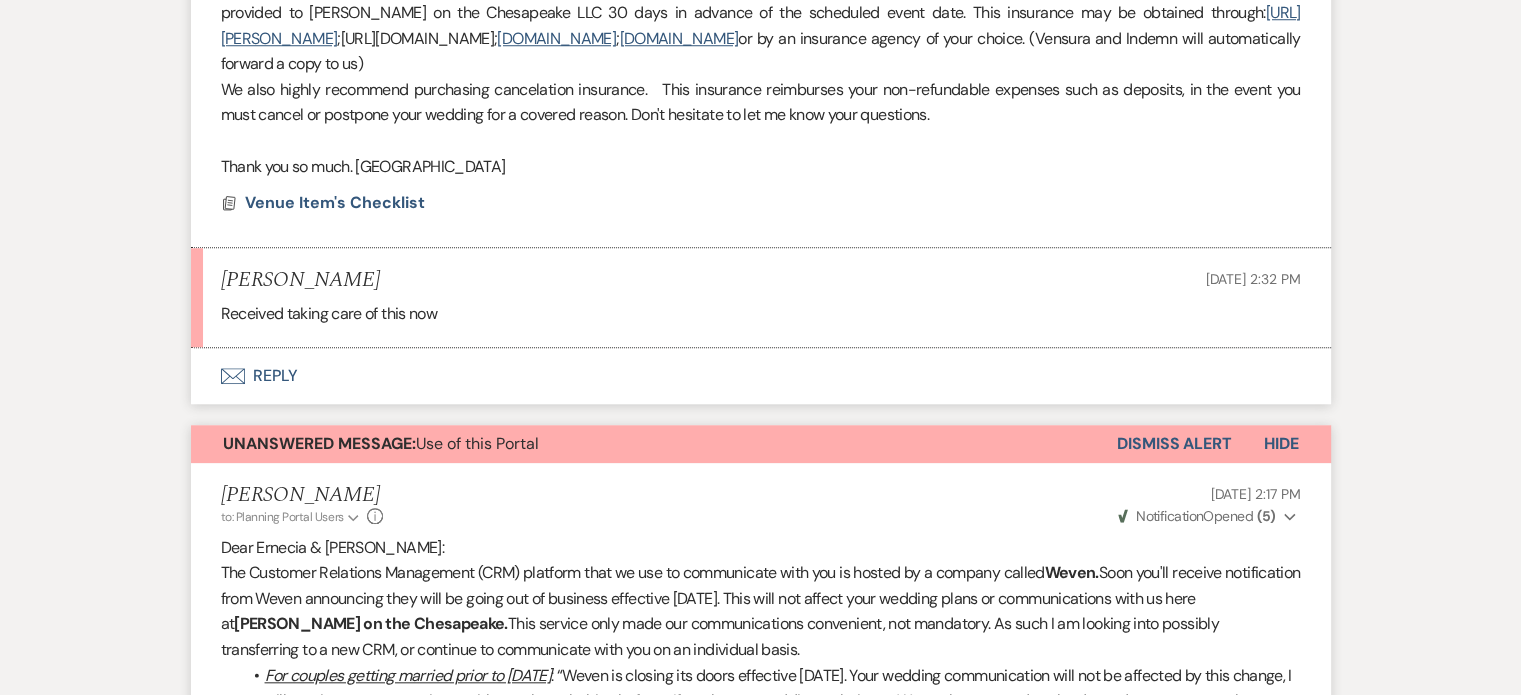scroll, scrollTop: 1798, scrollLeft: 0, axis: vertical 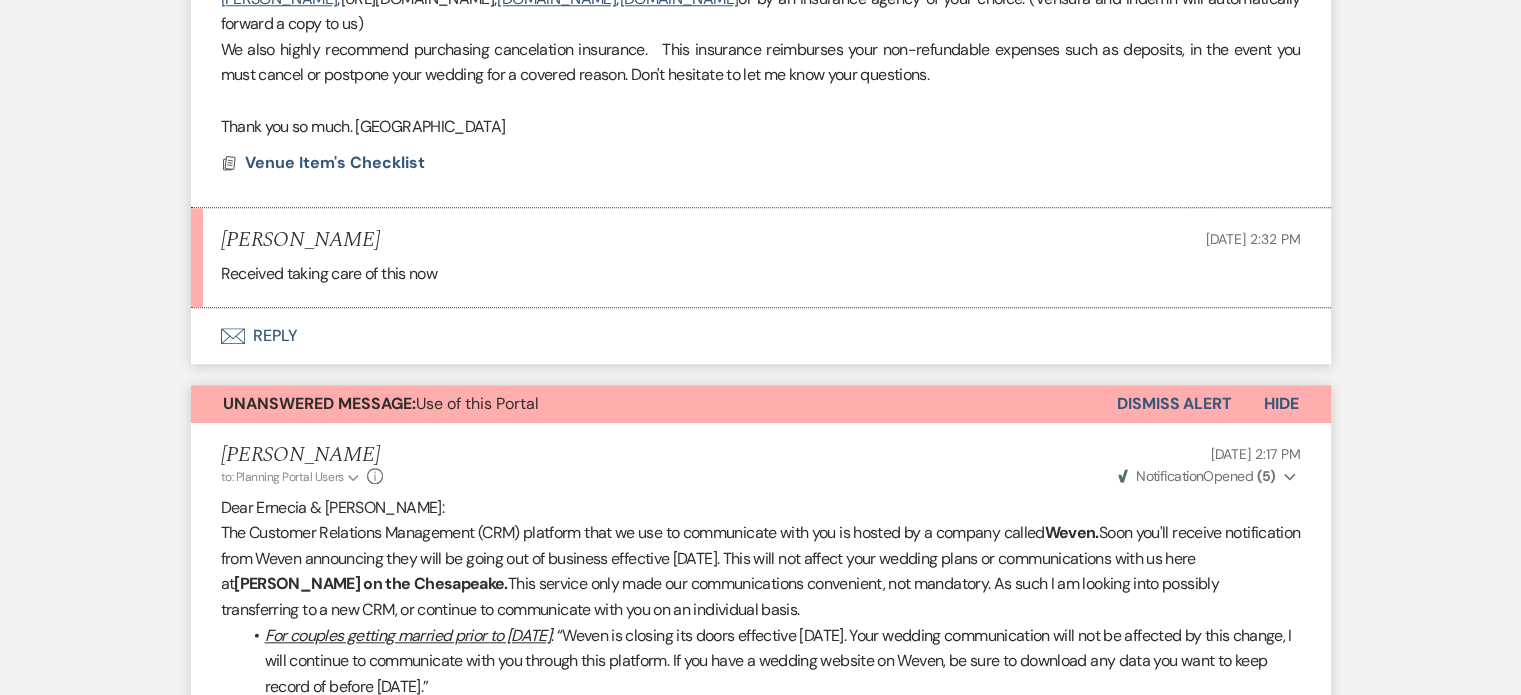 click on "Dismiss Alert" at bounding box center (1174, 404) 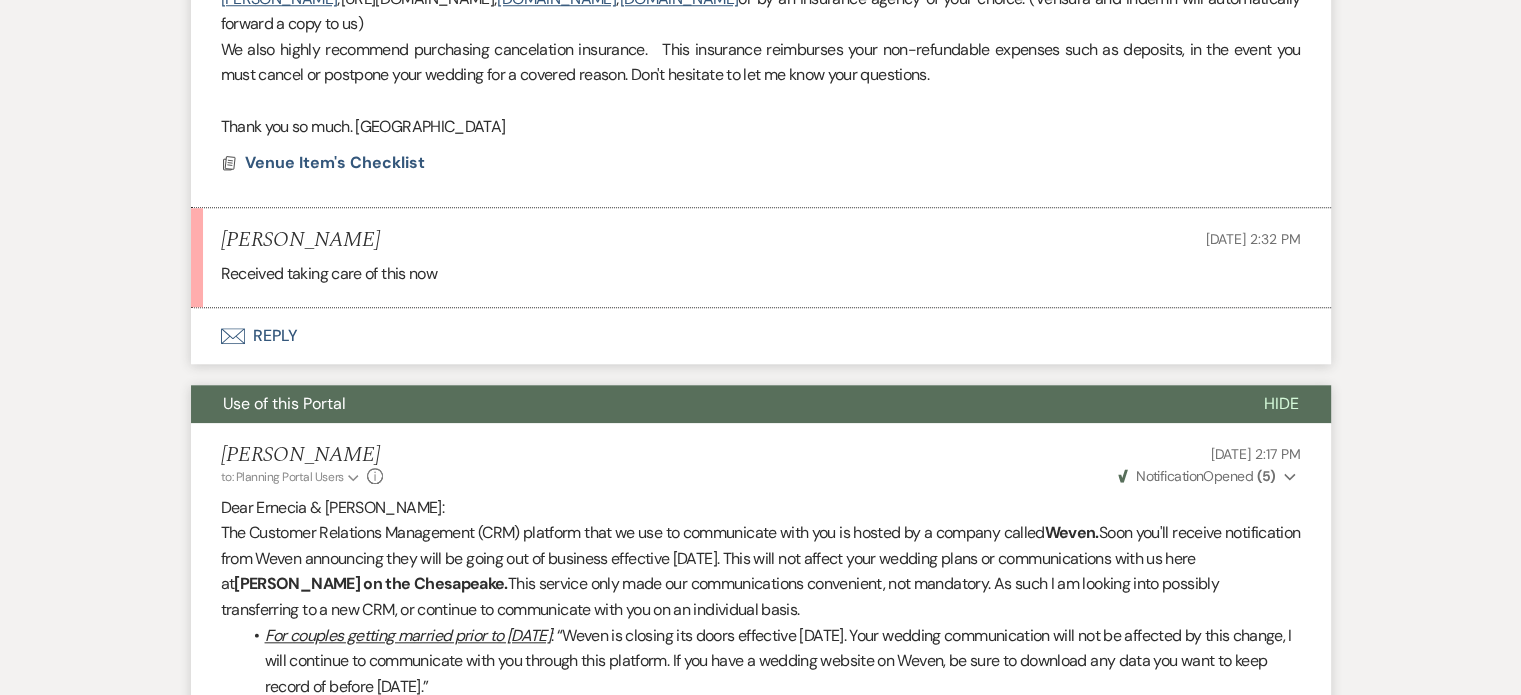 click on "Envelope Reply" at bounding box center (761, 336) 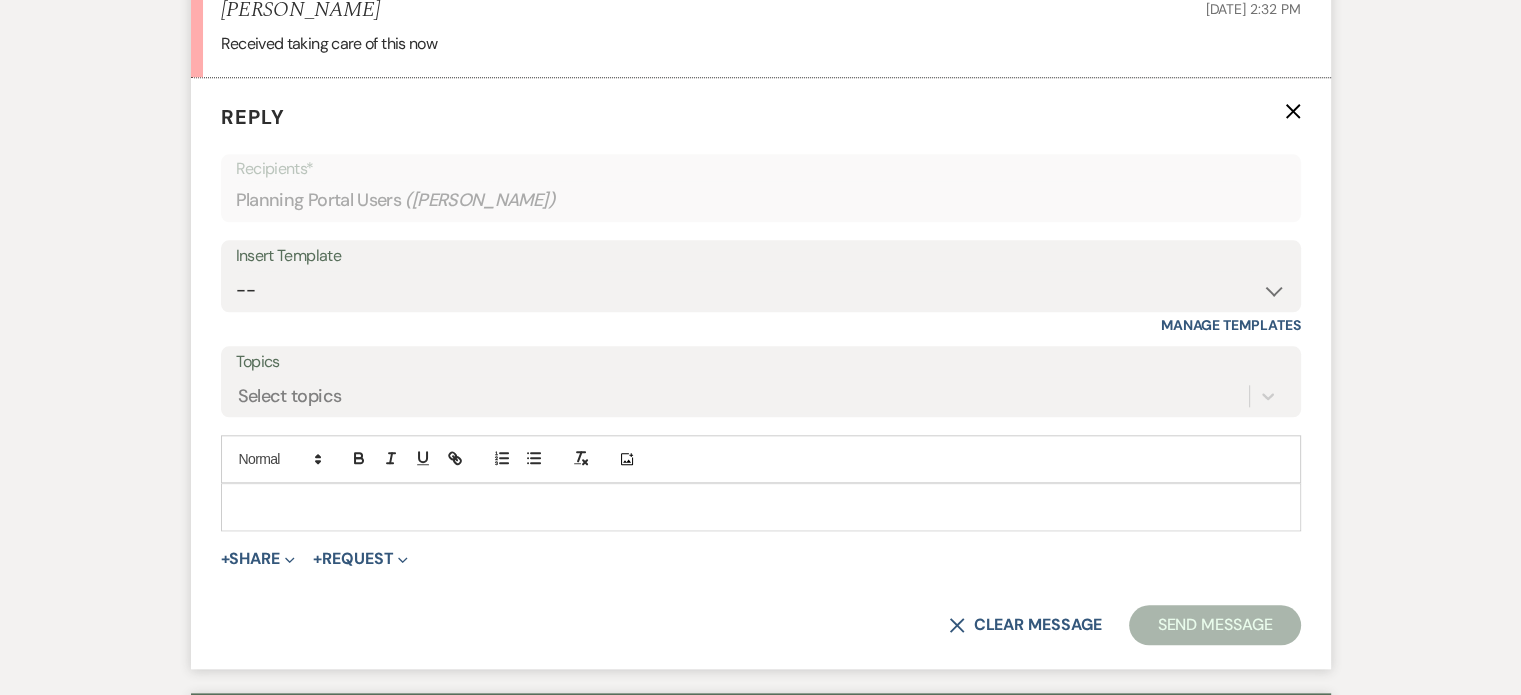 scroll, scrollTop: 2052, scrollLeft: 0, axis: vertical 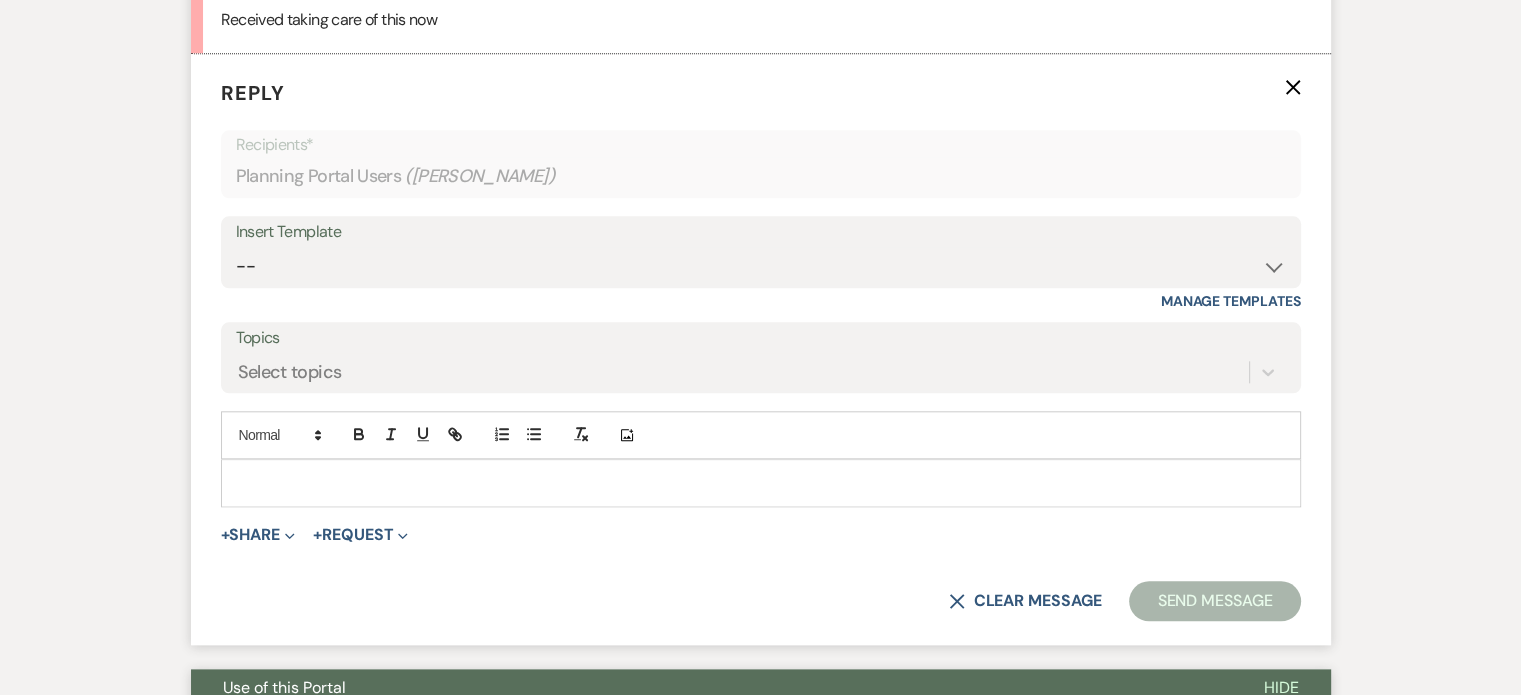click at bounding box center [761, 483] 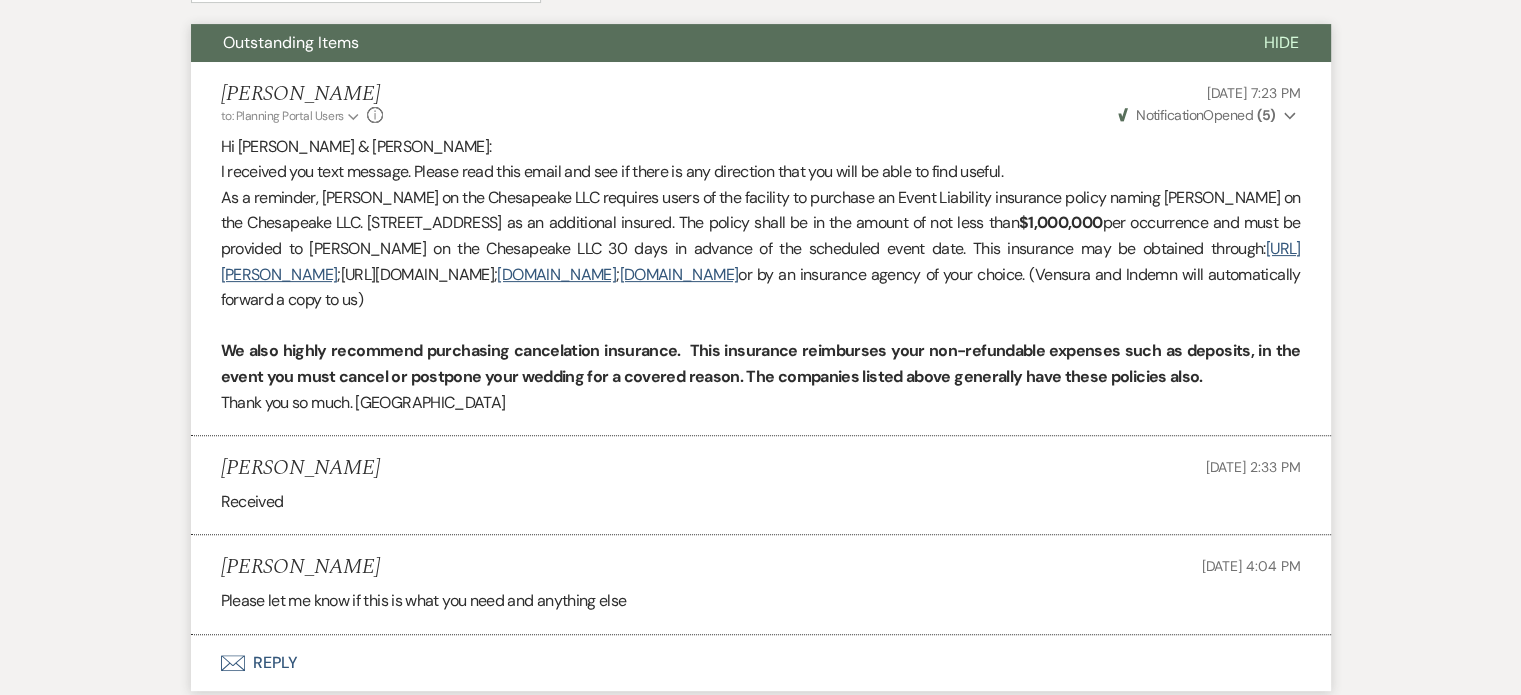 scroll, scrollTop: 152, scrollLeft: 0, axis: vertical 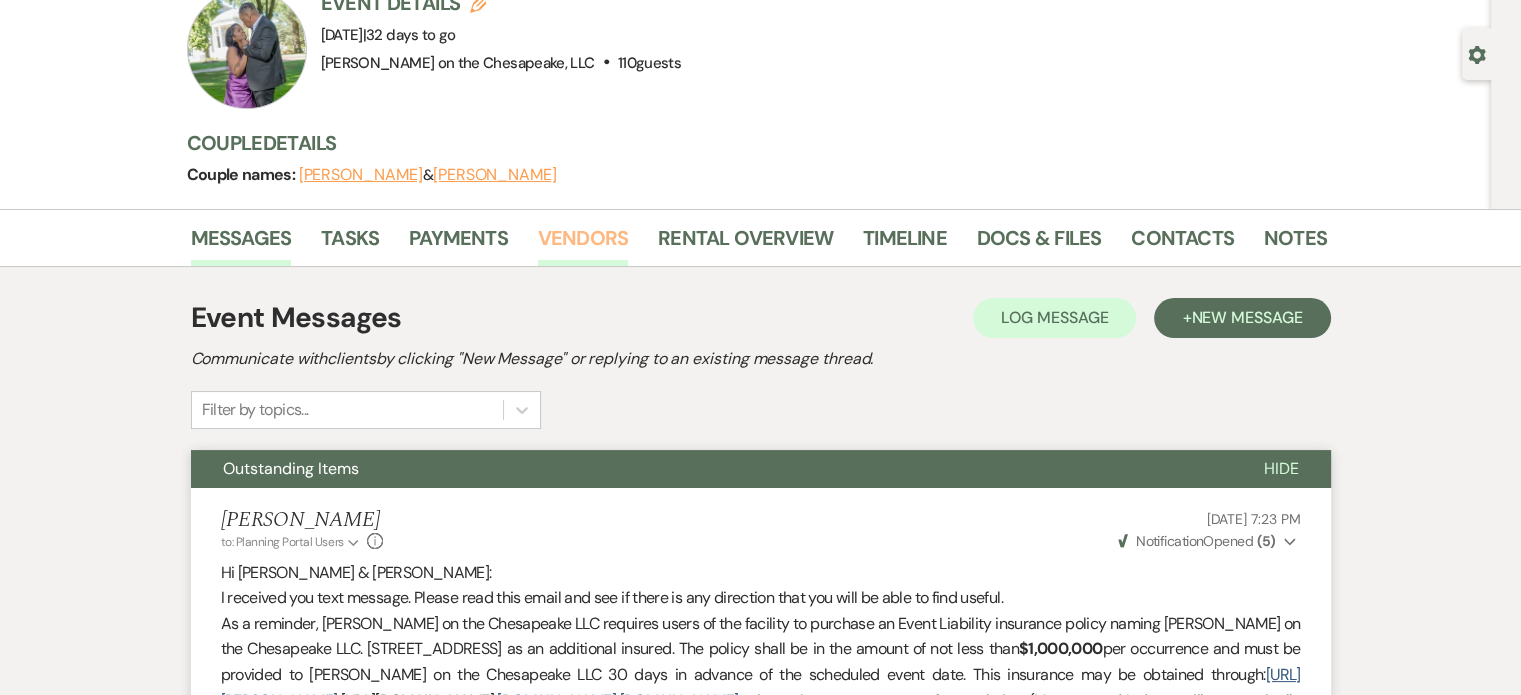 click on "Vendors" at bounding box center [583, 244] 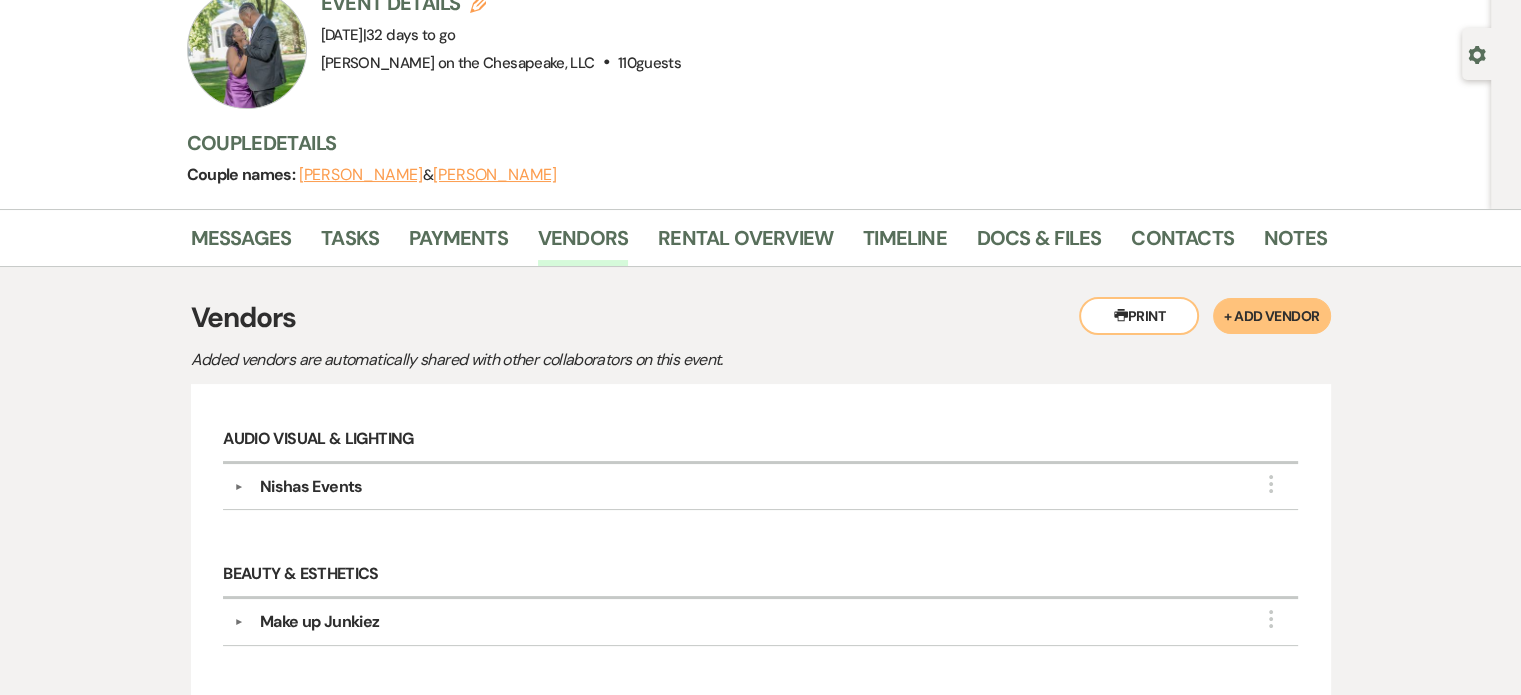 click on "Nishas Events" at bounding box center (311, 487) 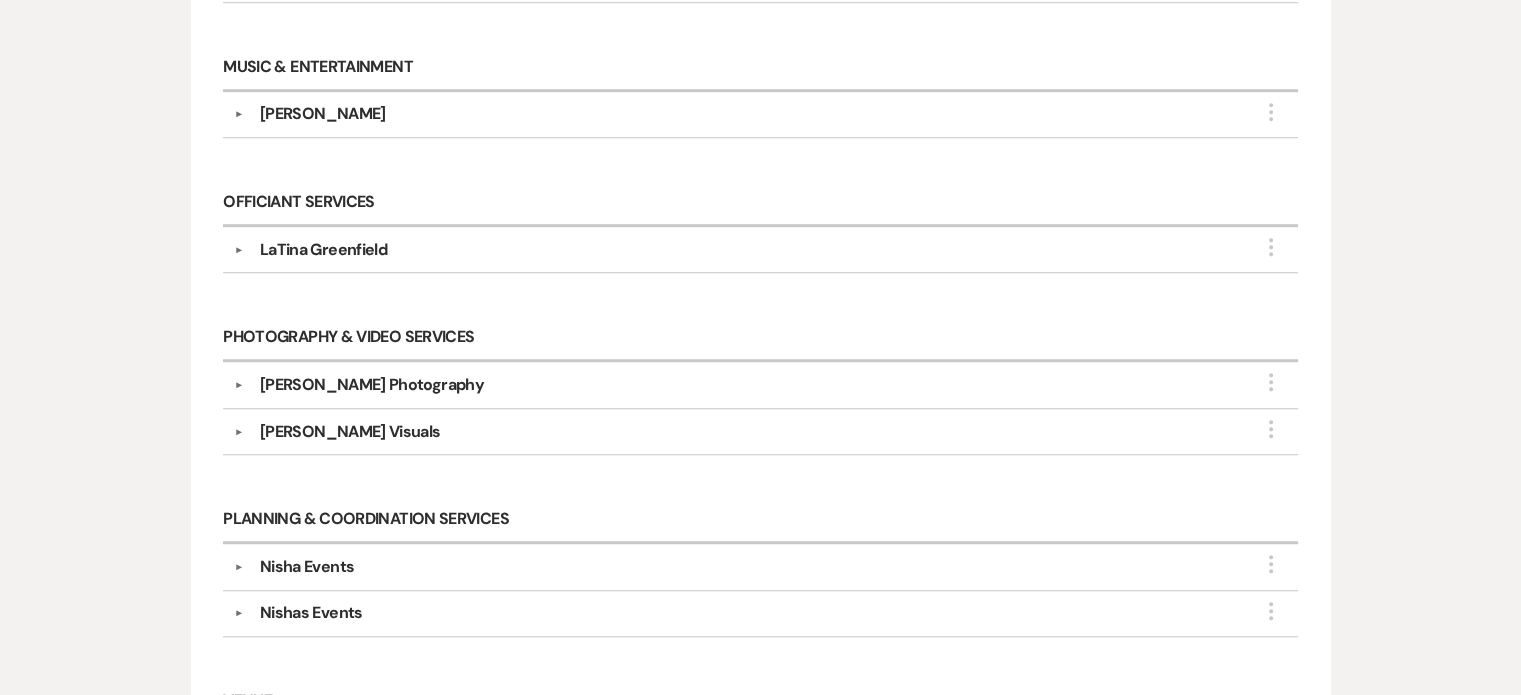 scroll, scrollTop: 1452, scrollLeft: 0, axis: vertical 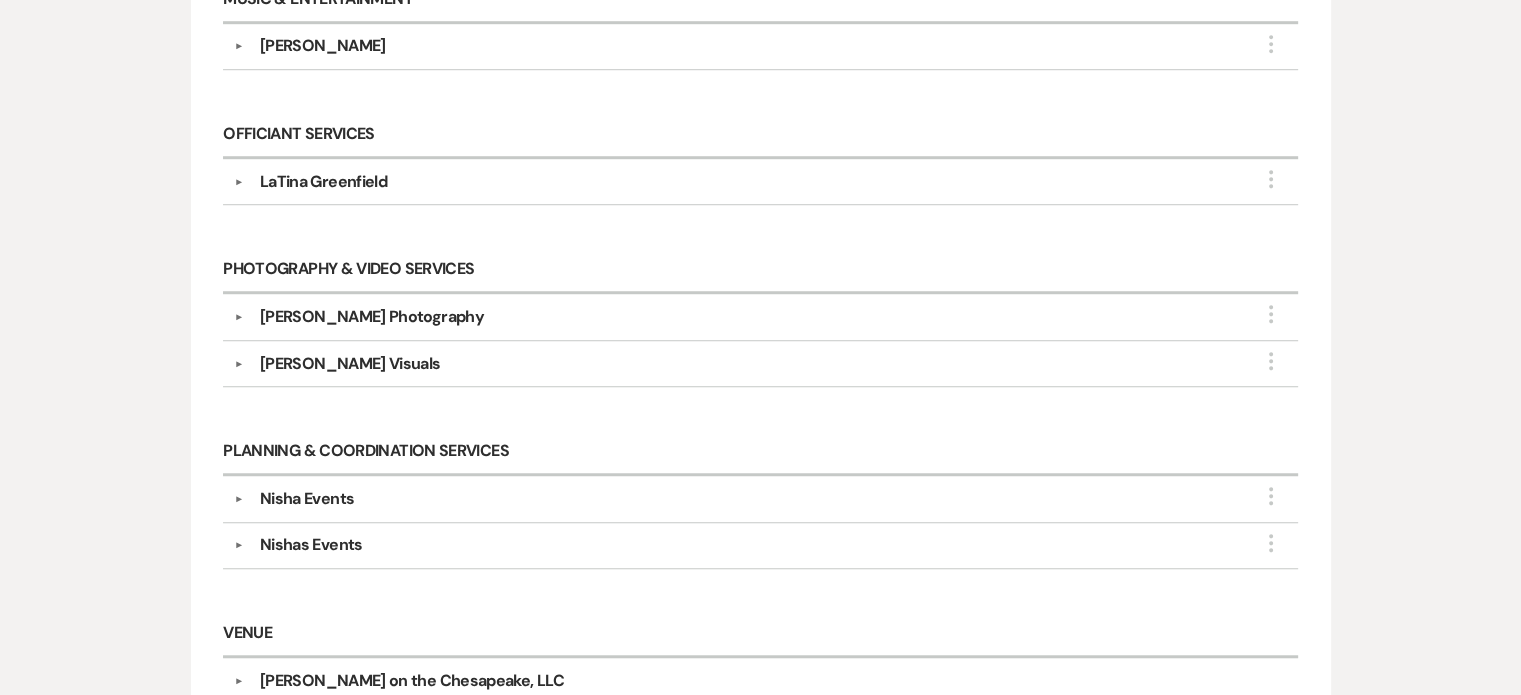 click on "Nisha Events" at bounding box center [307, 499] 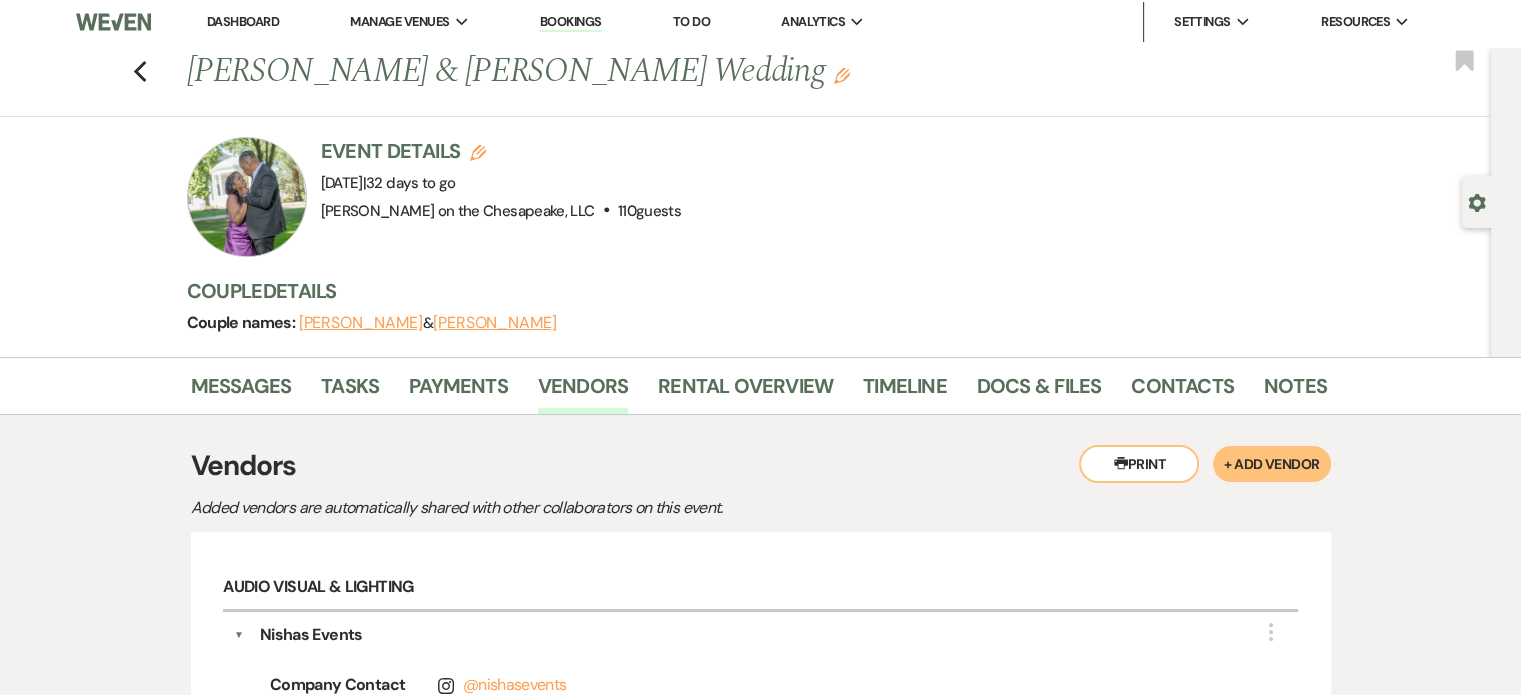 scroll, scrollTop: 0, scrollLeft: 0, axis: both 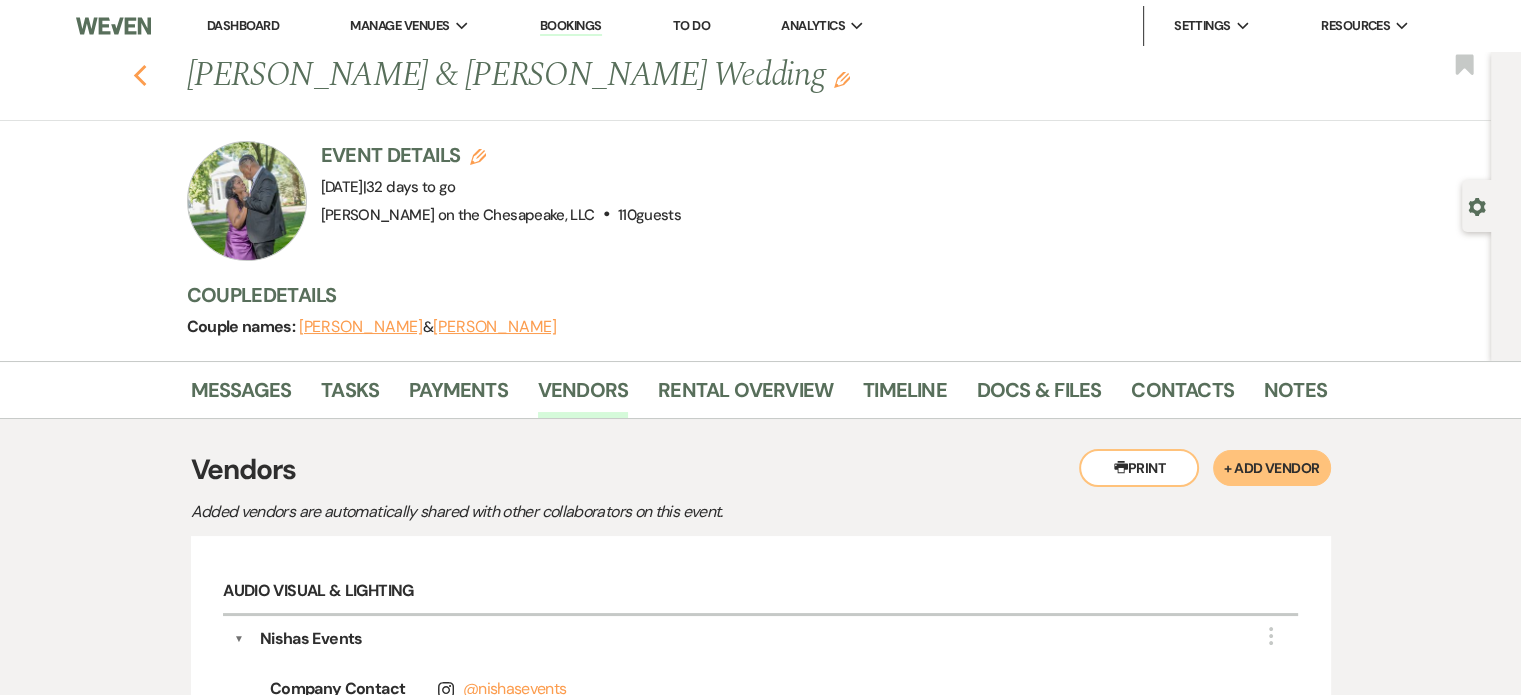click 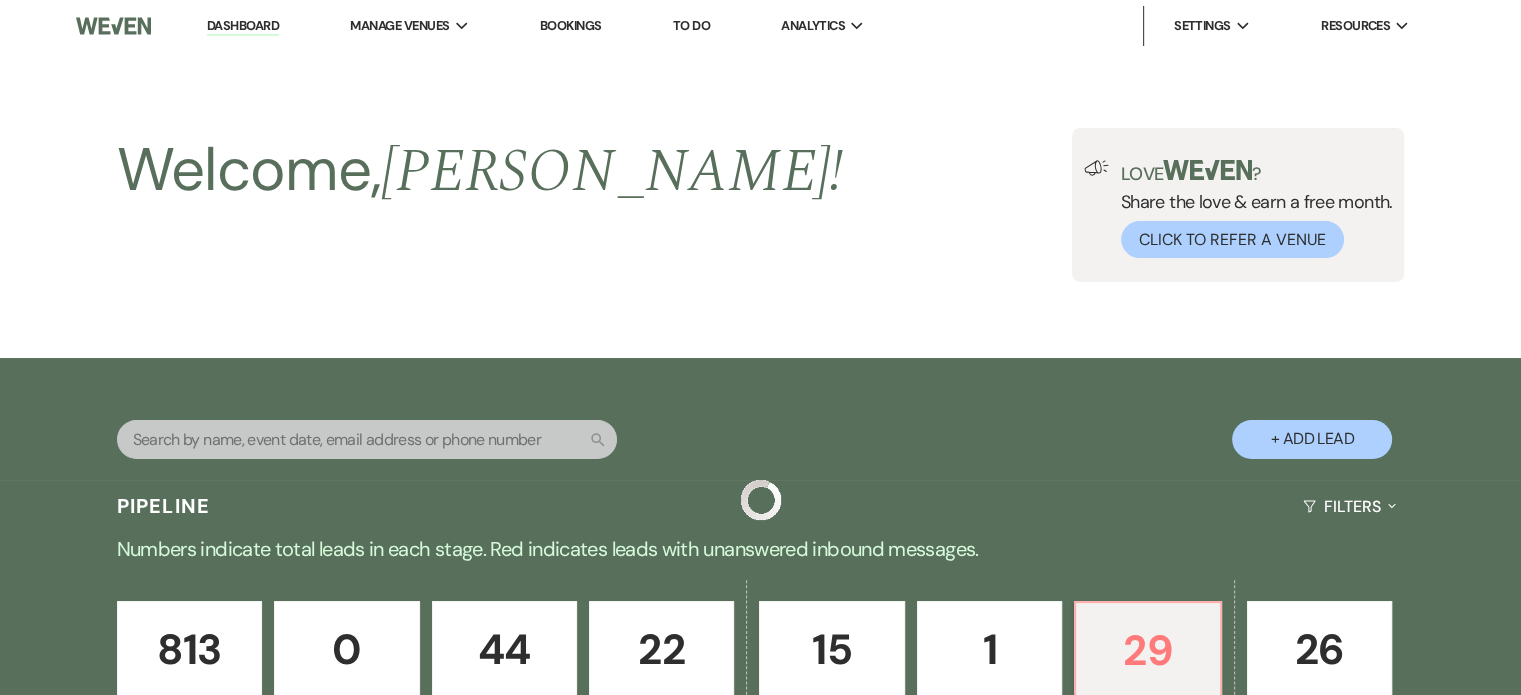 scroll, scrollTop: 598, scrollLeft: 0, axis: vertical 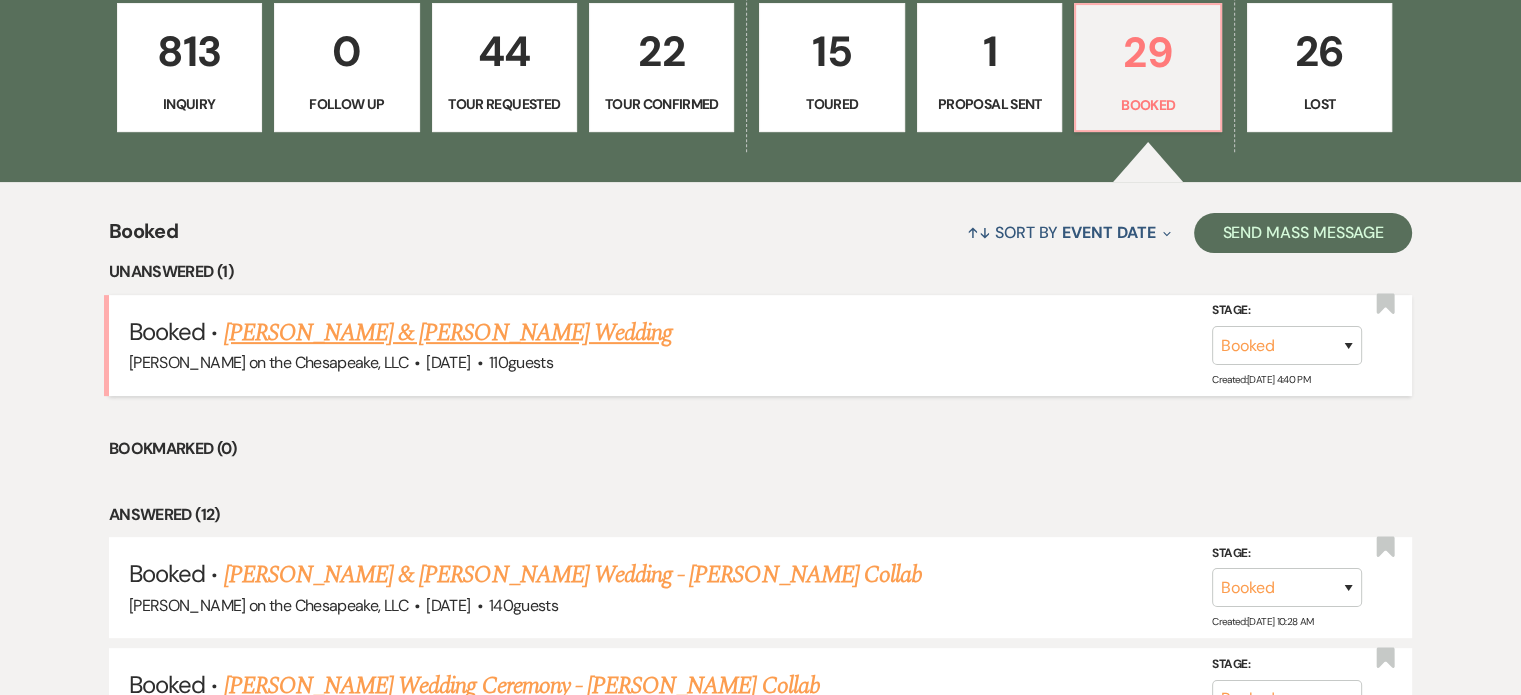 click on "[PERSON_NAME] & [PERSON_NAME] Wedding" at bounding box center (448, 333) 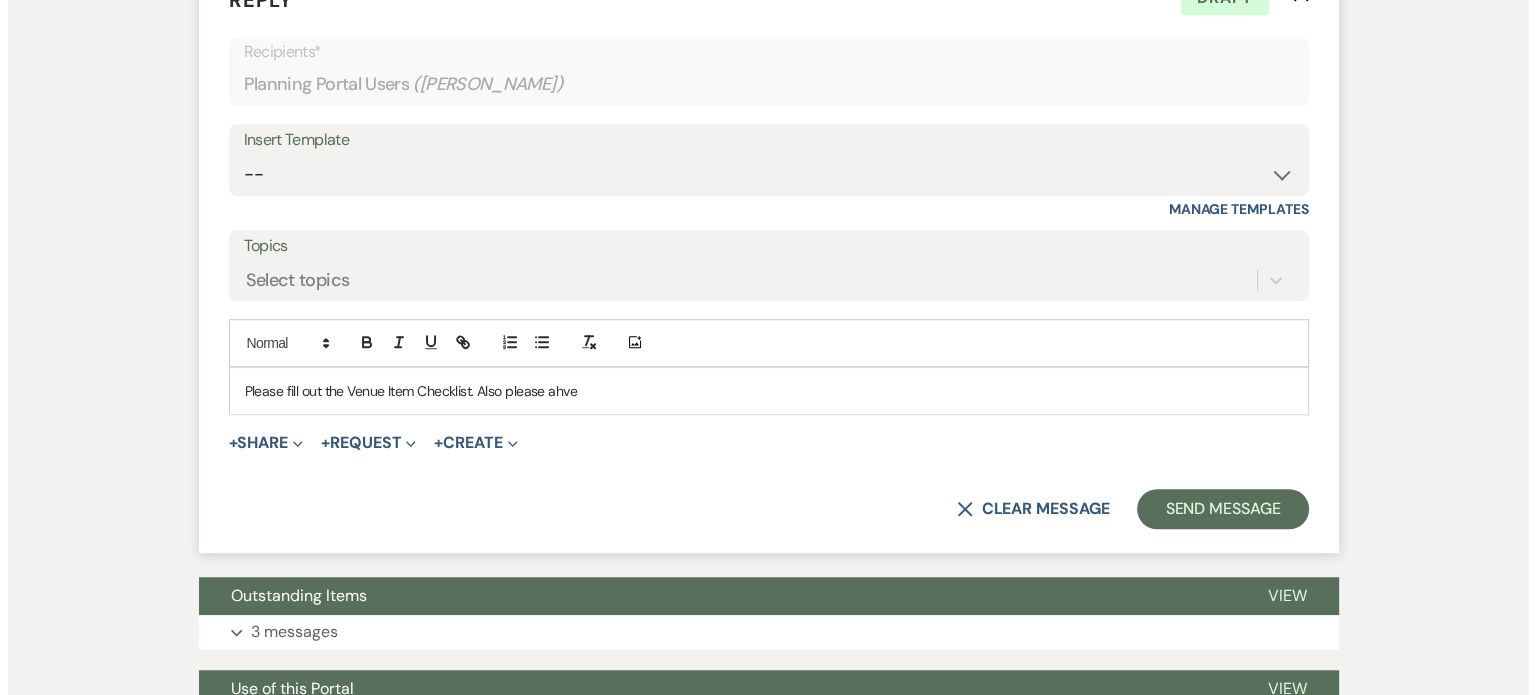scroll, scrollTop: 1456, scrollLeft: 0, axis: vertical 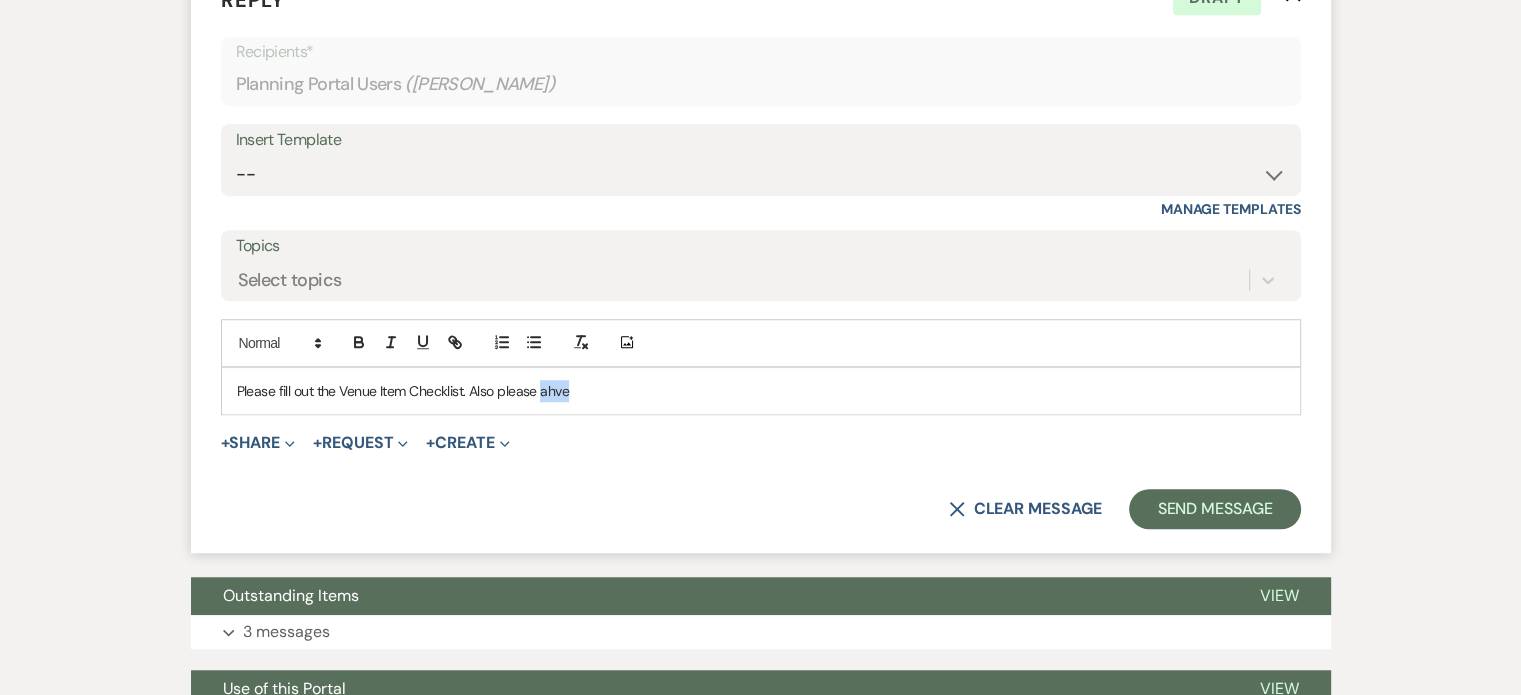 drag, startPoint x: 589, startPoint y: 390, endPoint x: 541, endPoint y: 385, distance: 48.259712 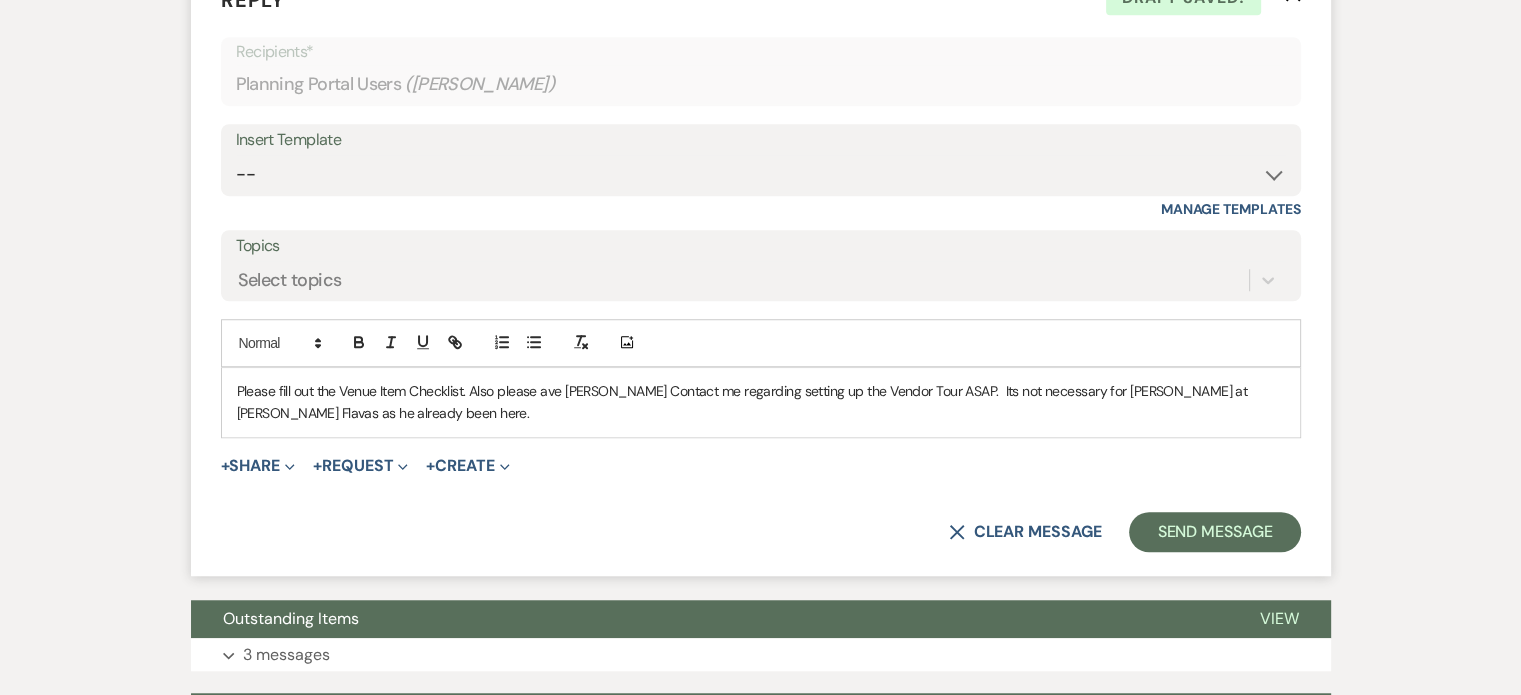 click on "Please fill out the Venue Item Checklist. Also please ave Tonya Contact me regarding setting up the Vendor Tour ASAP.  Its not necessary for Mike at Cravin Flavas as he already been here." at bounding box center (761, 402) 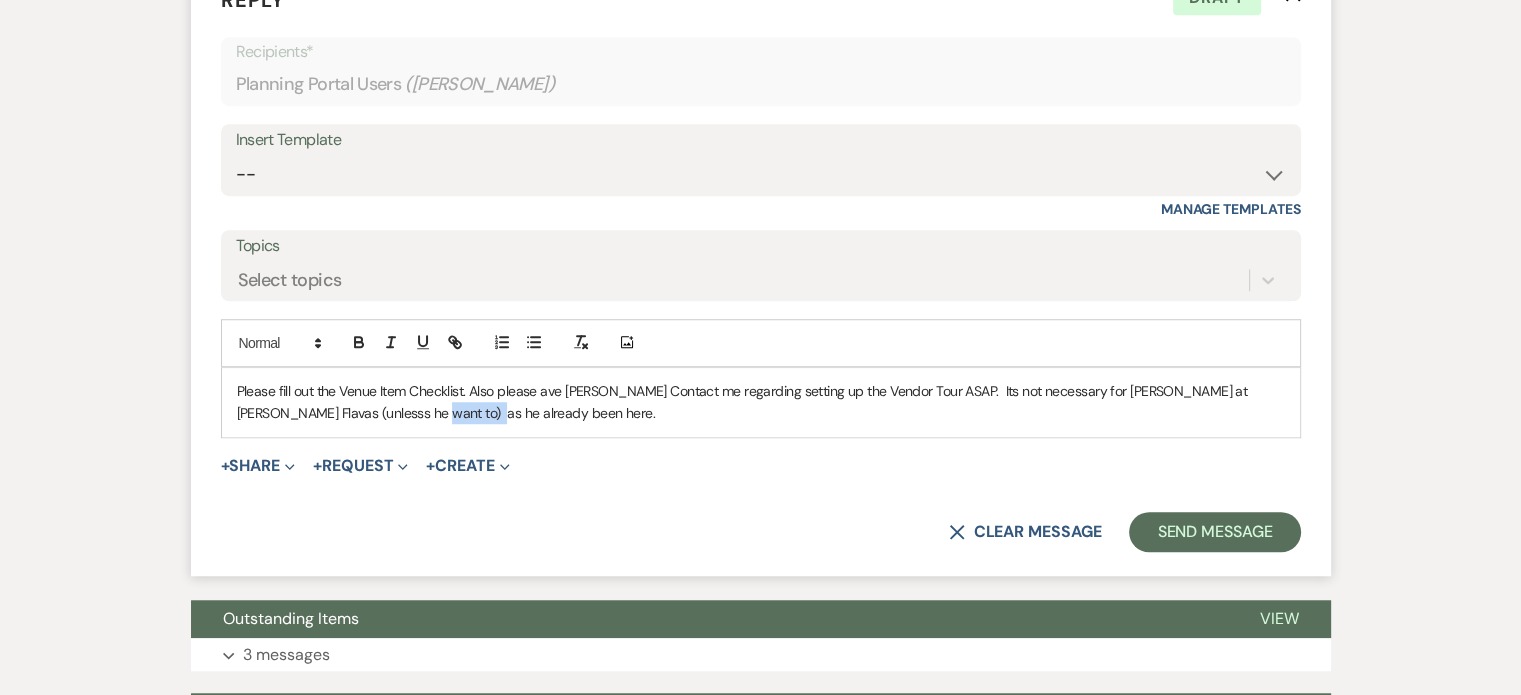 drag, startPoint x: 435, startPoint y: 407, endPoint x: 376, endPoint y: 419, distance: 60.207973 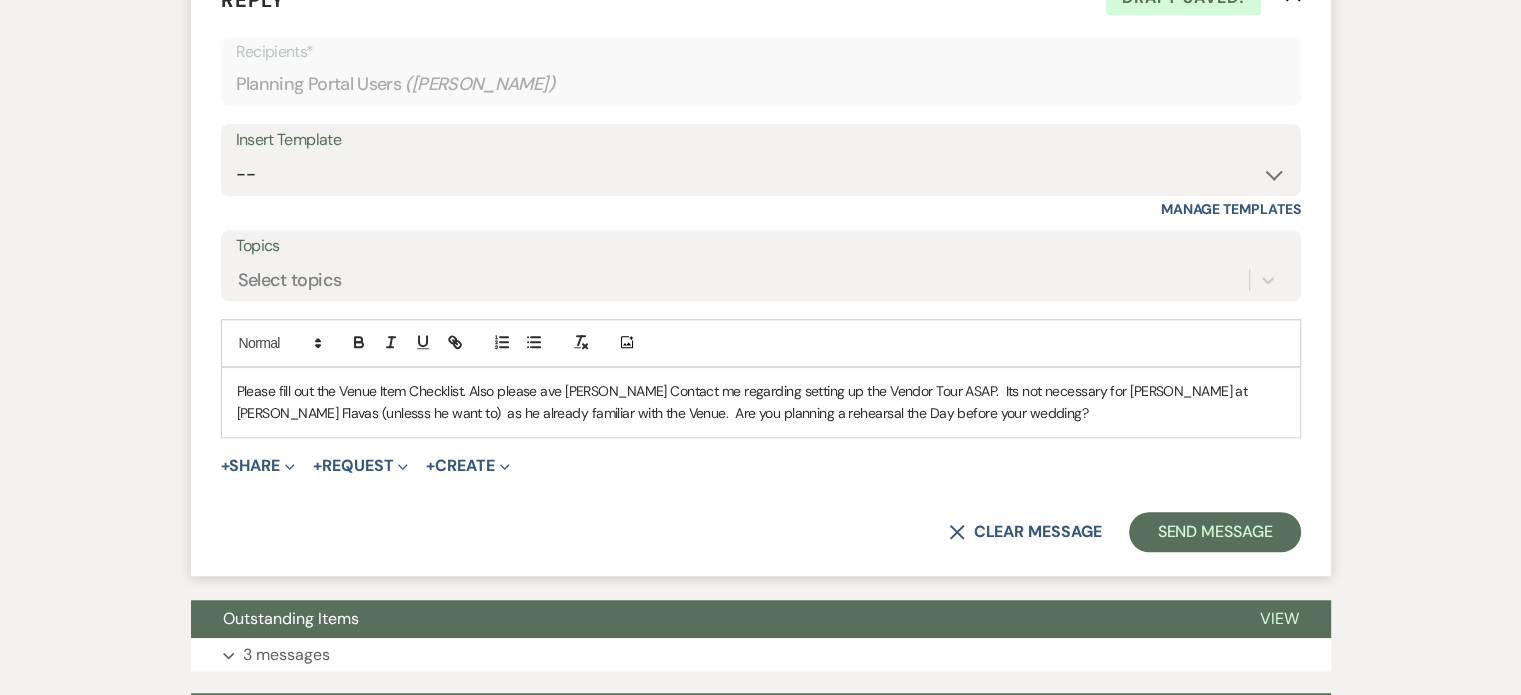 drag, startPoint x: 556, startPoint y: 391, endPoint x: 806, endPoint y: 525, distance: 283.64767 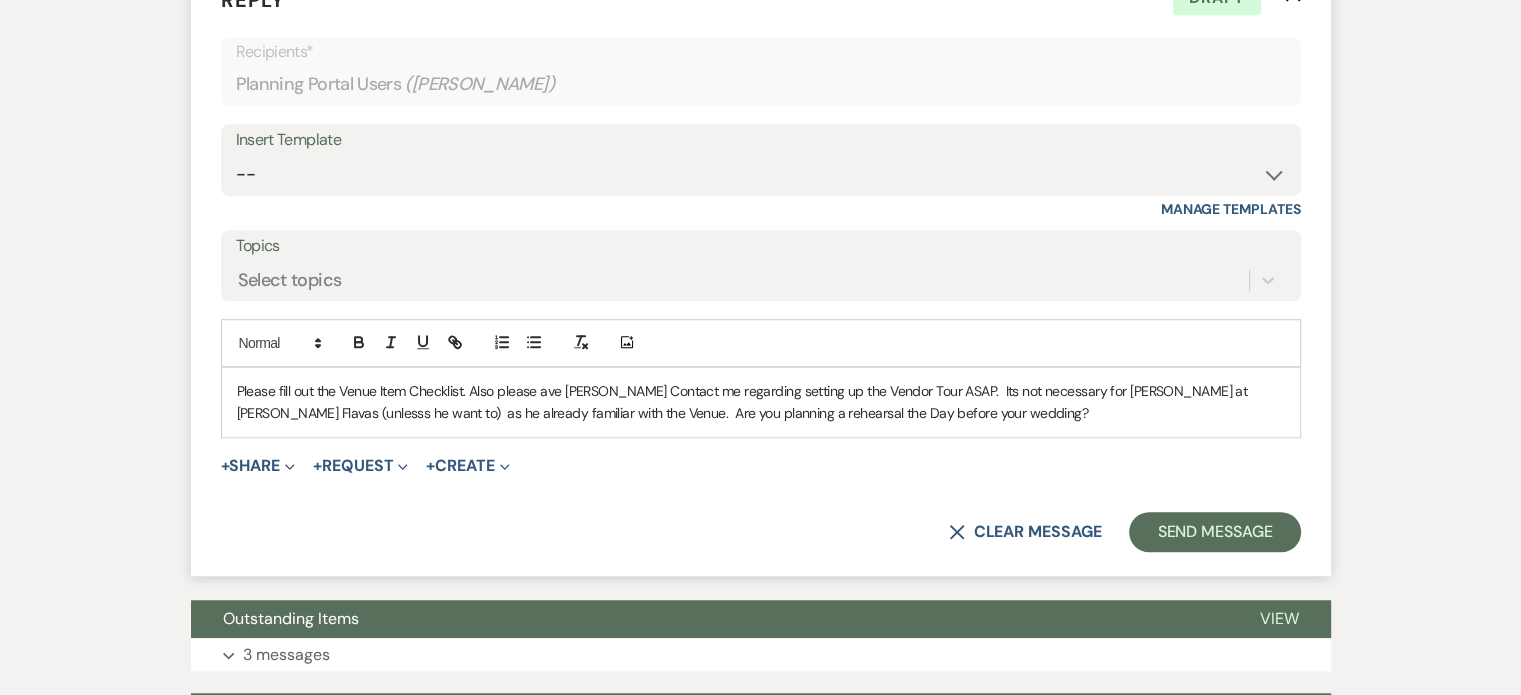 click on "Please fill out the Venue Item Checklist. Also please ave Tonya Contact me regarding setting up the Vendor Tour ASAP.  Its not necessary for Mike at Cravin Flavas (unlesss he want to)  as he already familiar with the Venue.  Are you planning a rehearsal the Day before your wedding?" at bounding box center [761, 402] 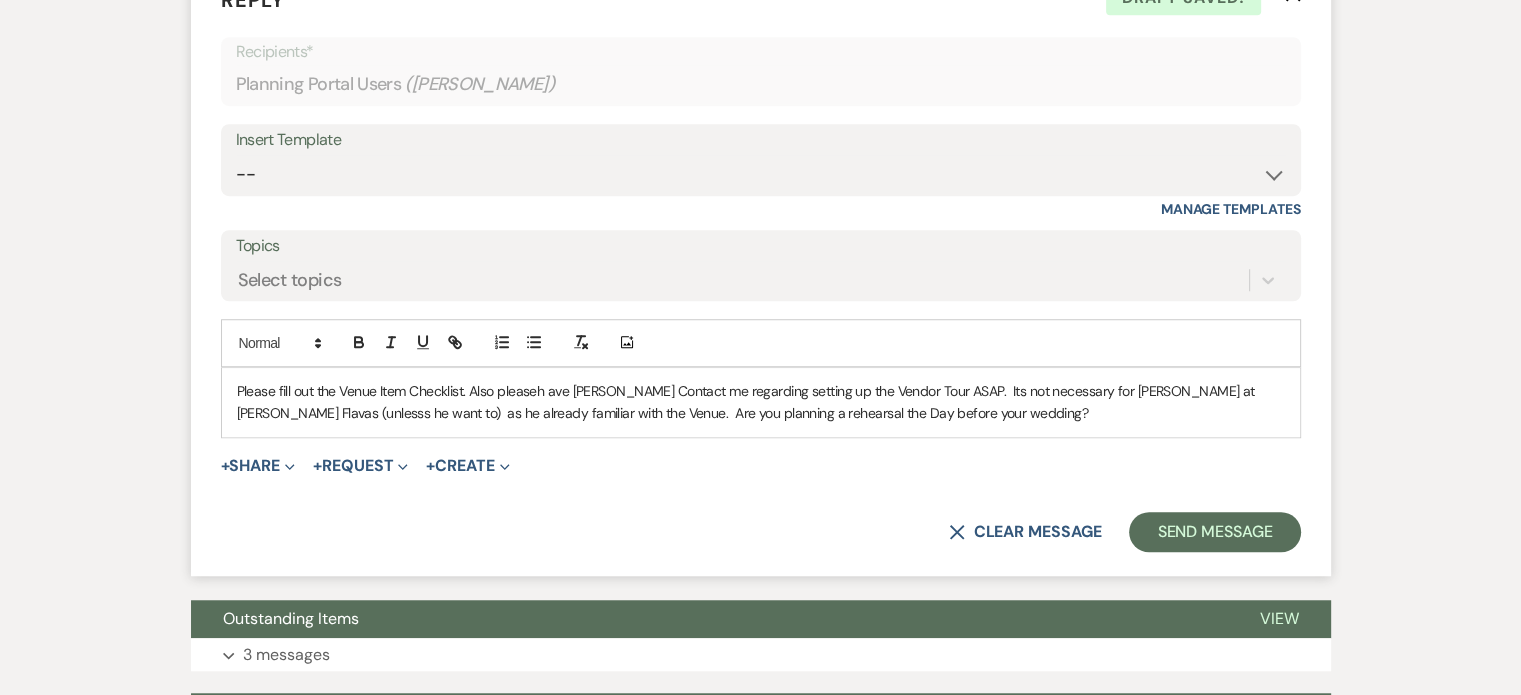 click on "Please fill out the Venue Item Checklist. Also pleaseh ave Tonya Contact me regarding setting up the Vendor Tour ASAP.  Its not necessary for Mike at Cravin Flavas (unlesss he want to)  as he already familiar with the Venue.  Are you planning a rehearsal the Day before your wedding?" at bounding box center (761, 402) 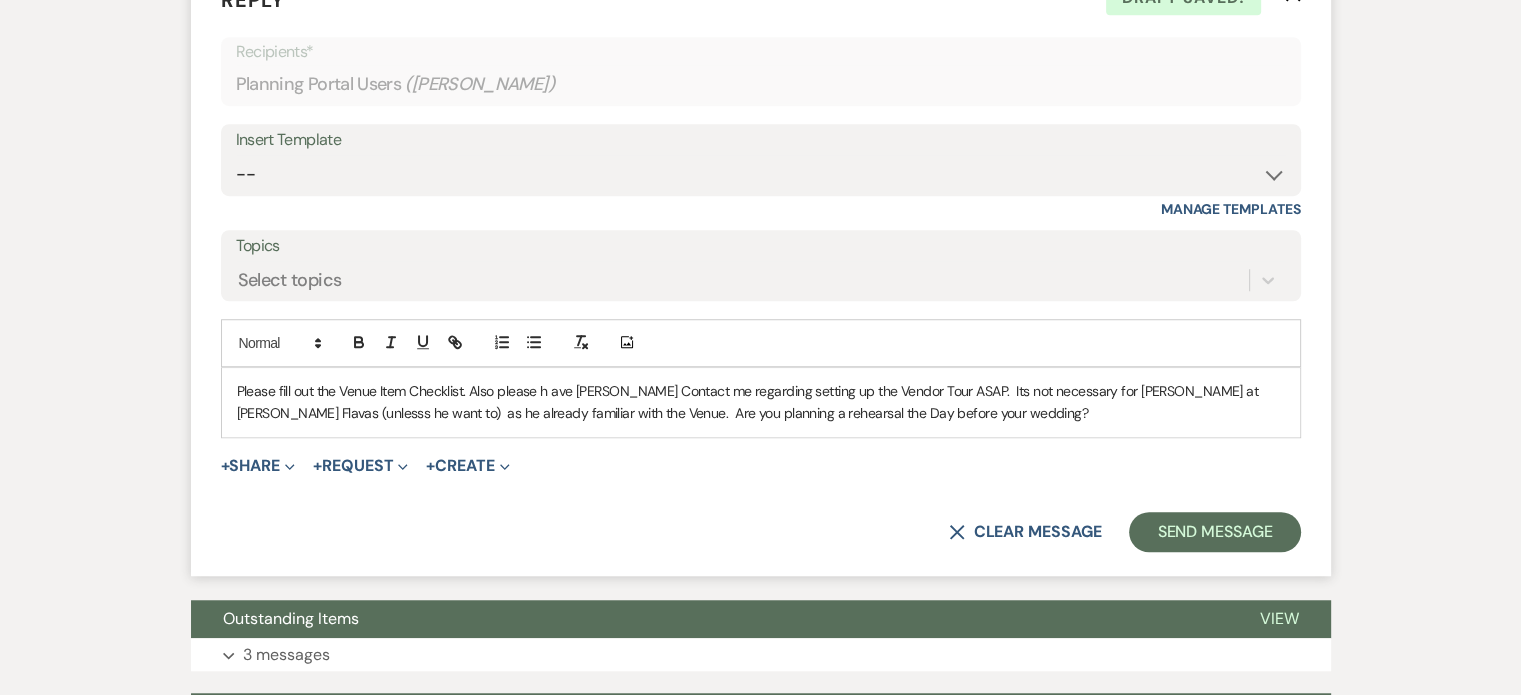 click on "Please fill out the Venue Item Checklist. Also please h ave Tonya Contact me regarding setting up the Vendor Tour ASAP.  Its not necessary for Mike at Cravin Flavas (unlesss he want to)  as he already familiar with the Venue.  Are you planning a rehearsal the Day before your wedding?" at bounding box center (761, 402) 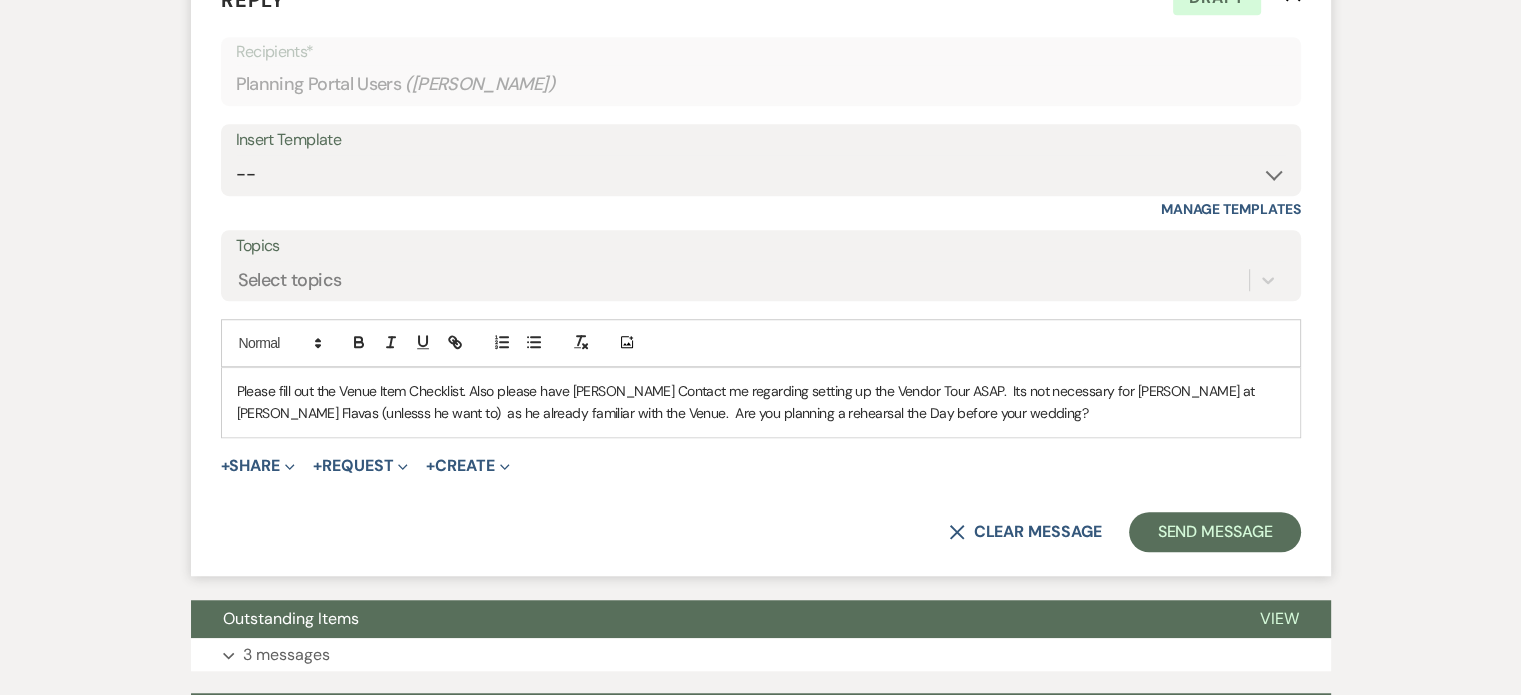 click on "Please fill out the Venue Item Checklist. Also please have Tonya Contact me regarding setting up the Vendor Tour ASAP.  Its not necessary for Mike at Cravin Flavas (unlesss he want to)  as he already familiar with the Venue.  Are you planning a rehearsal the Day before your wedding?" at bounding box center [761, 402] 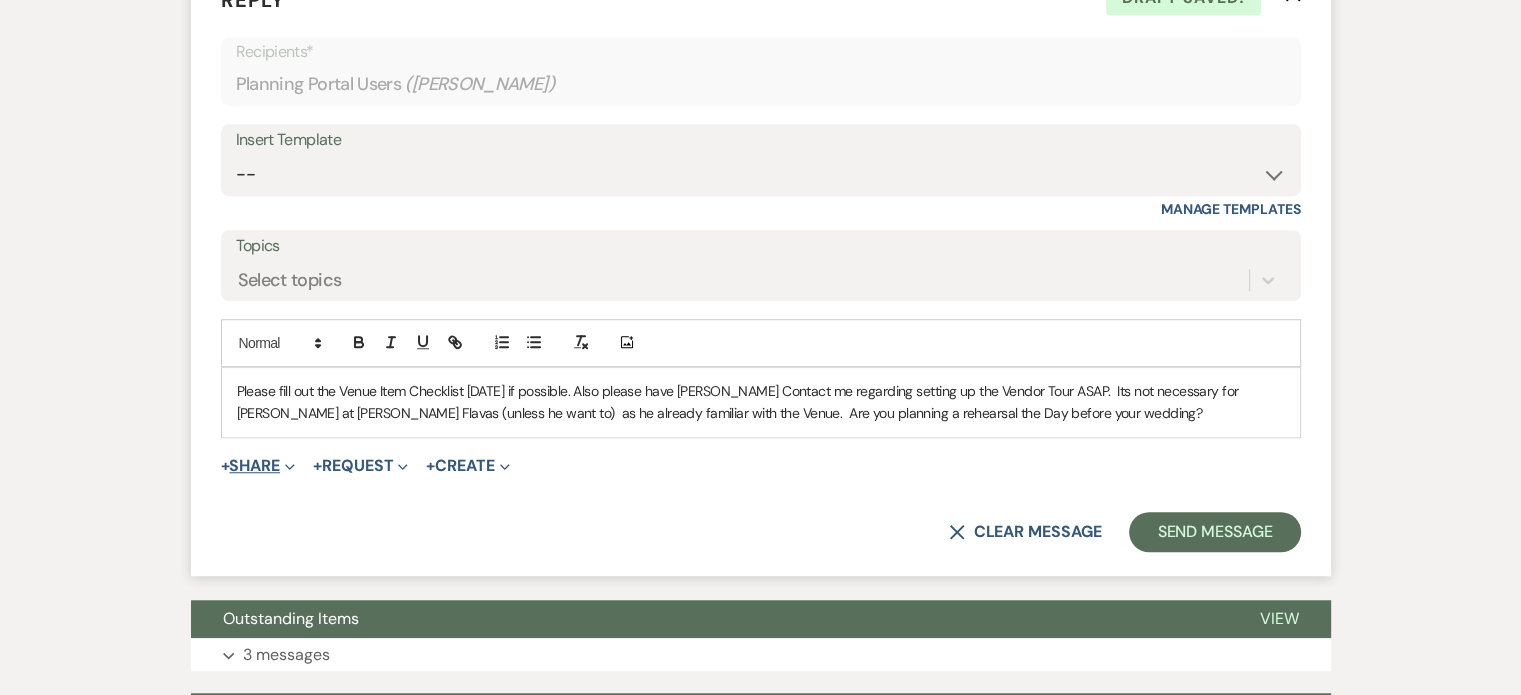 click on "Expand" at bounding box center (287, 465) 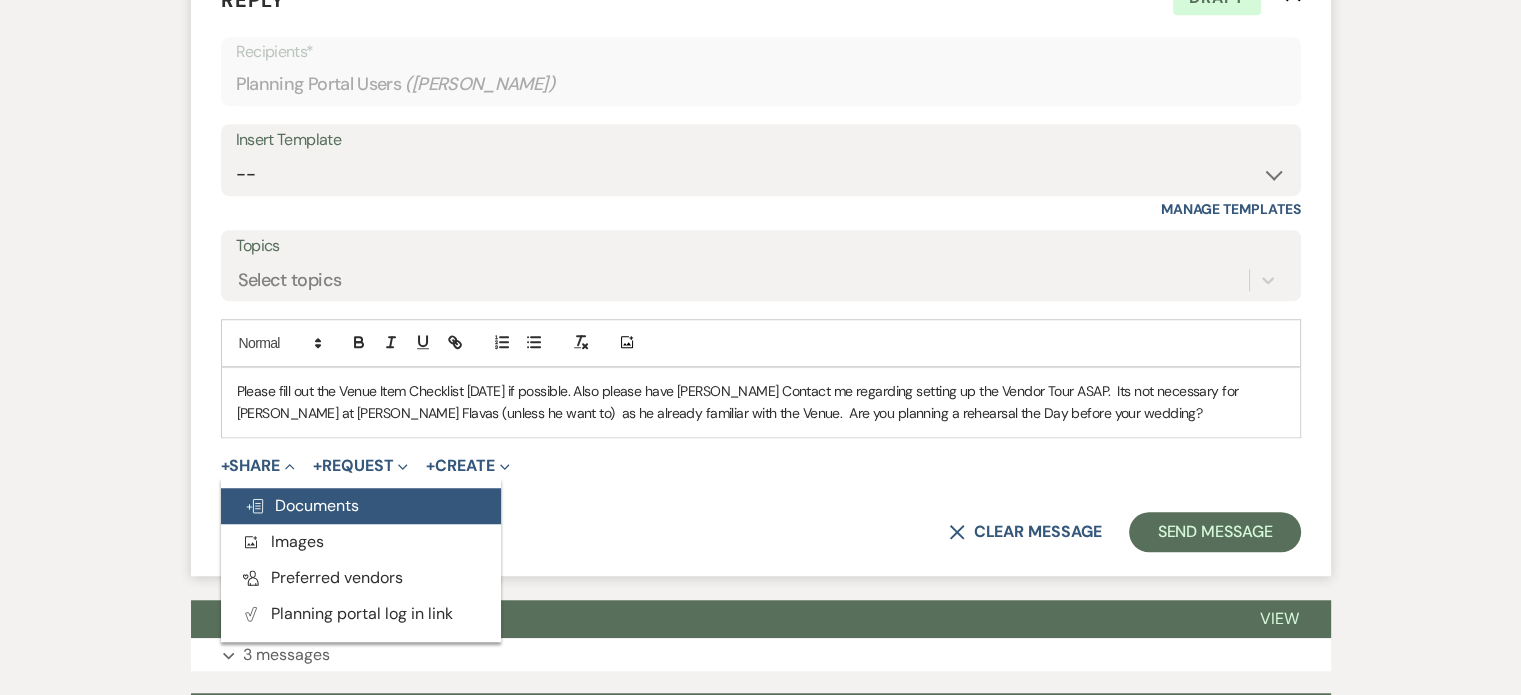 click on "Doc Upload Documents" at bounding box center [302, 505] 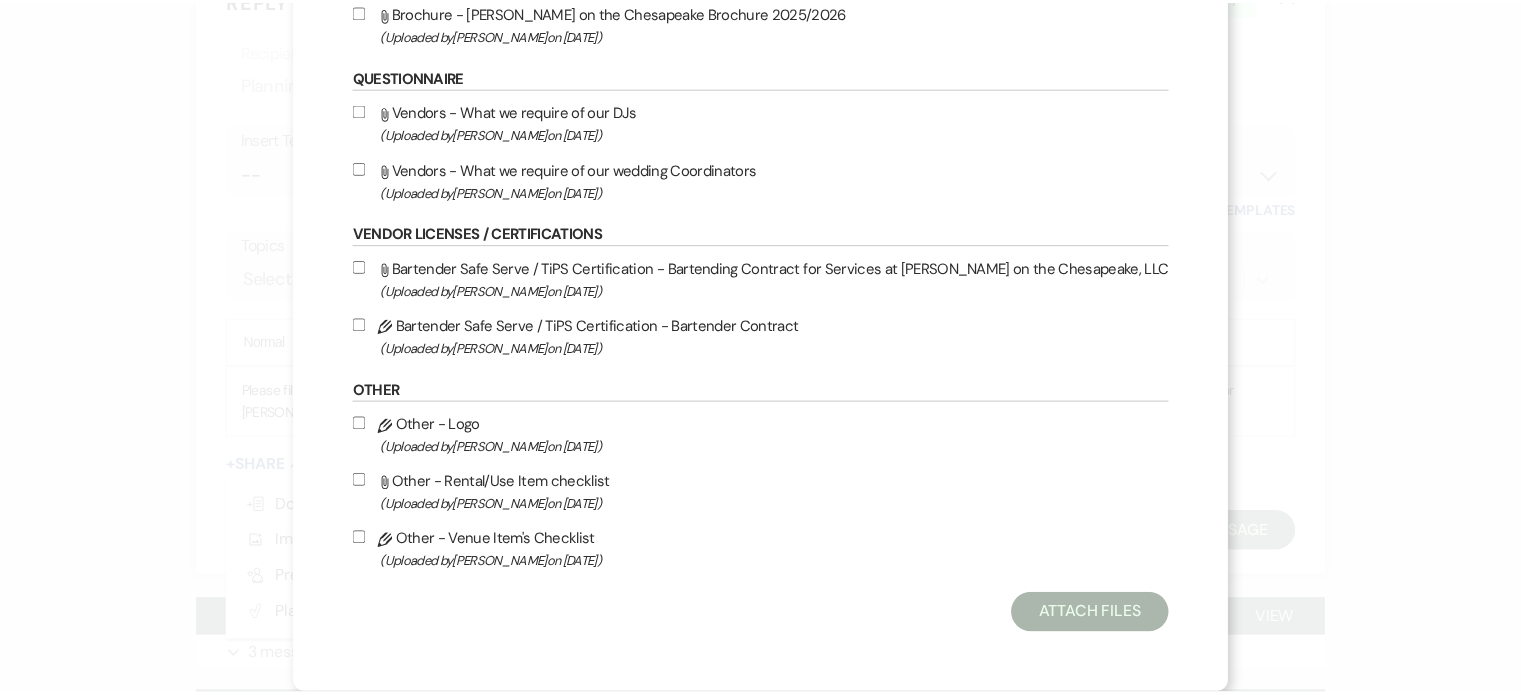 scroll, scrollTop: 872, scrollLeft: 0, axis: vertical 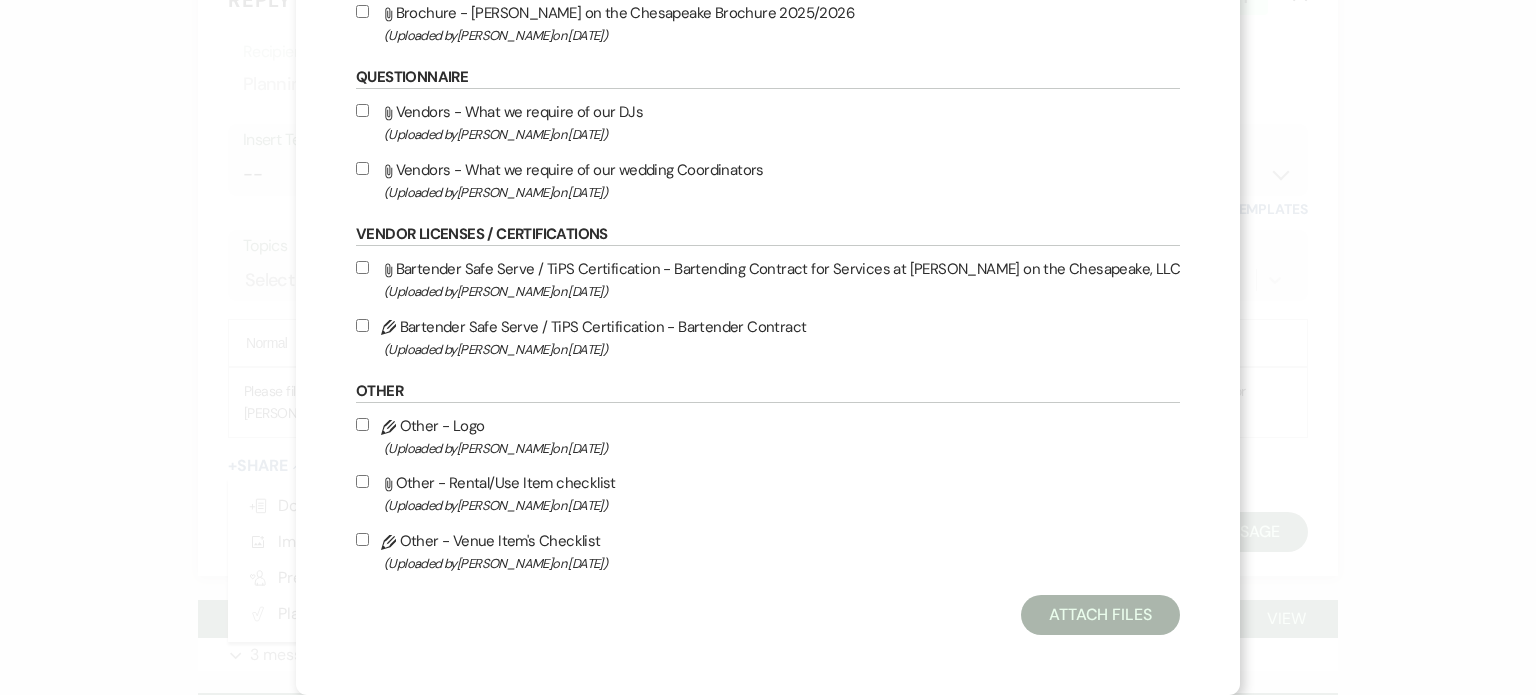 click on "Pencil Other - Venue Item's Checklist (Uploaded by  Lorna Taylor  on   Mar 28th, 2024 )" at bounding box center (362, 539) 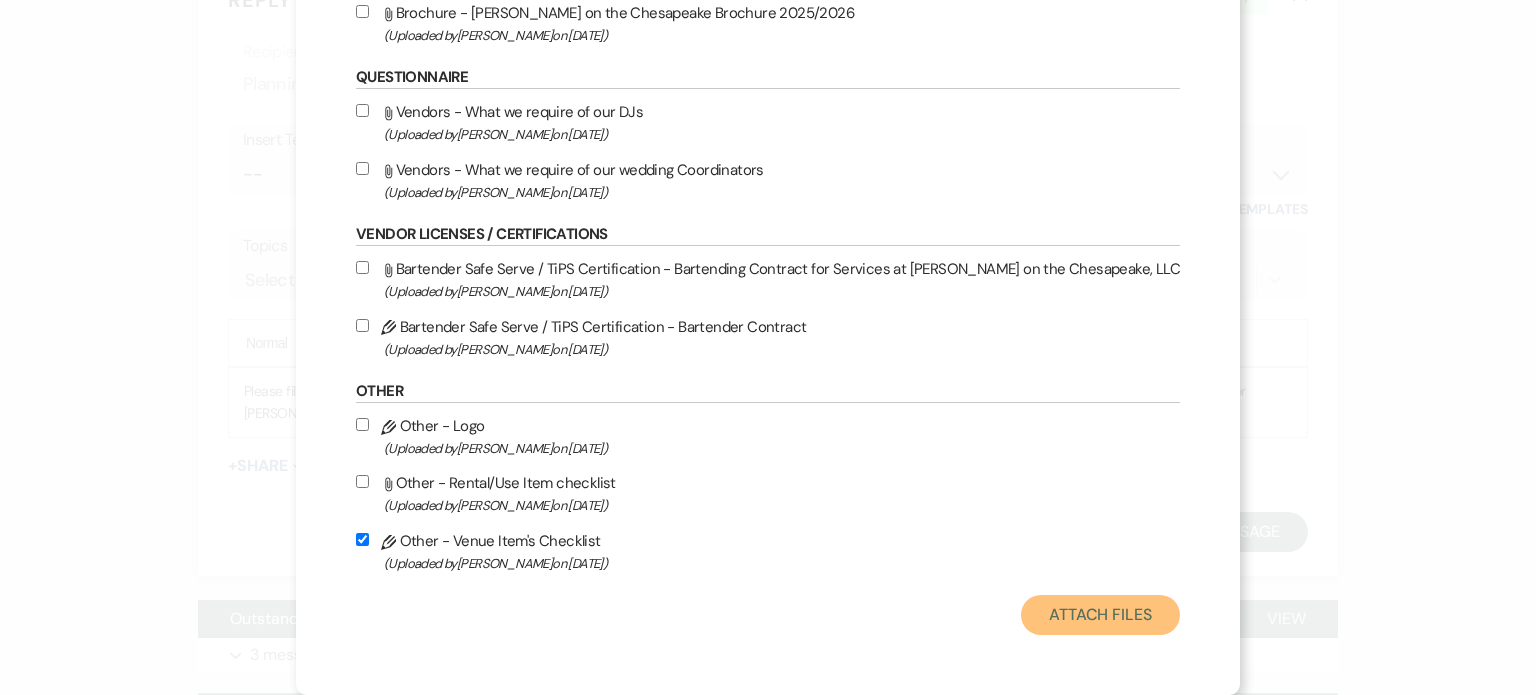 click on "Attach Files" at bounding box center [1100, 615] 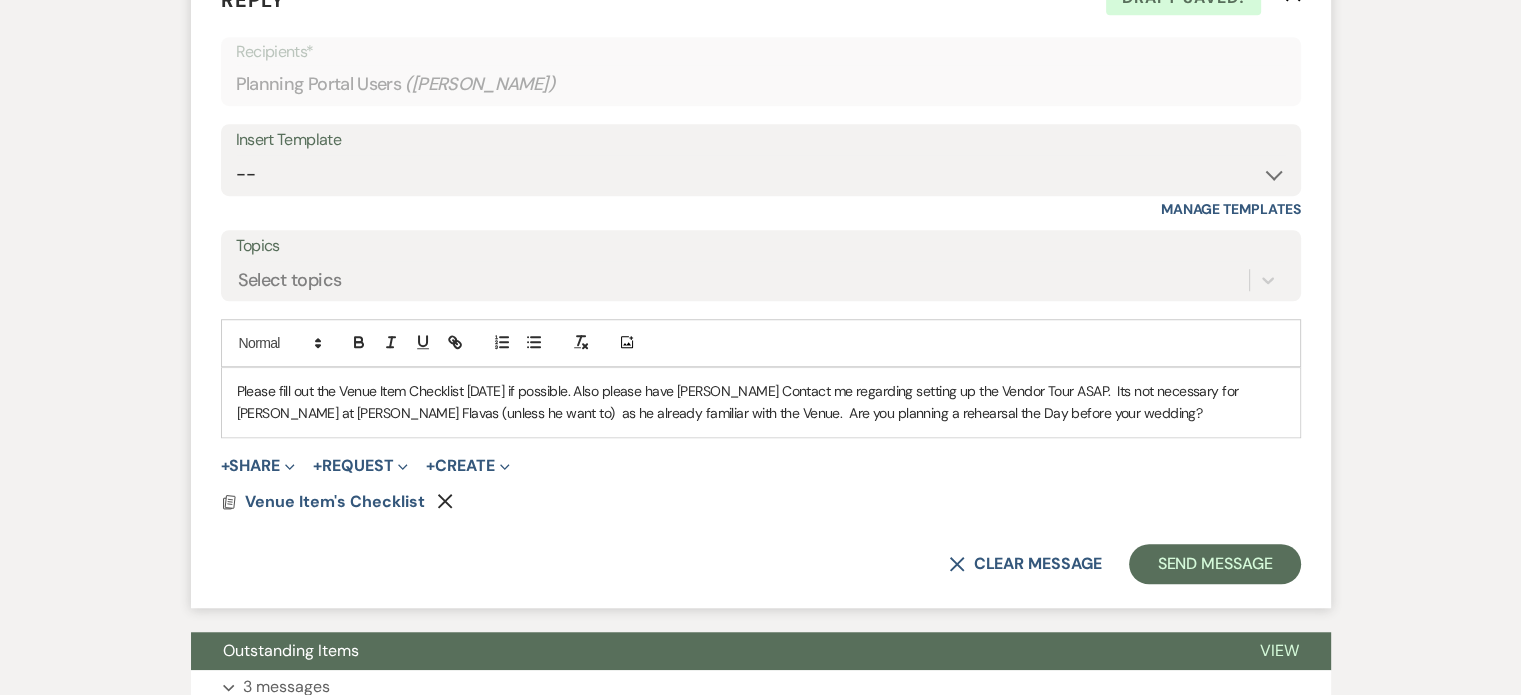 click on "Please fill out the Venue Item Checklist today if possible. Also please have Tonya Contact me regarding setting up the Vendor Tour ASAP.  Its not necessary for Mike at Cravin Flavas (unless he want to)  as he already familiar with the Venue.  Are you planning a rehearsal the Day before your wedding?" at bounding box center [761, 402] 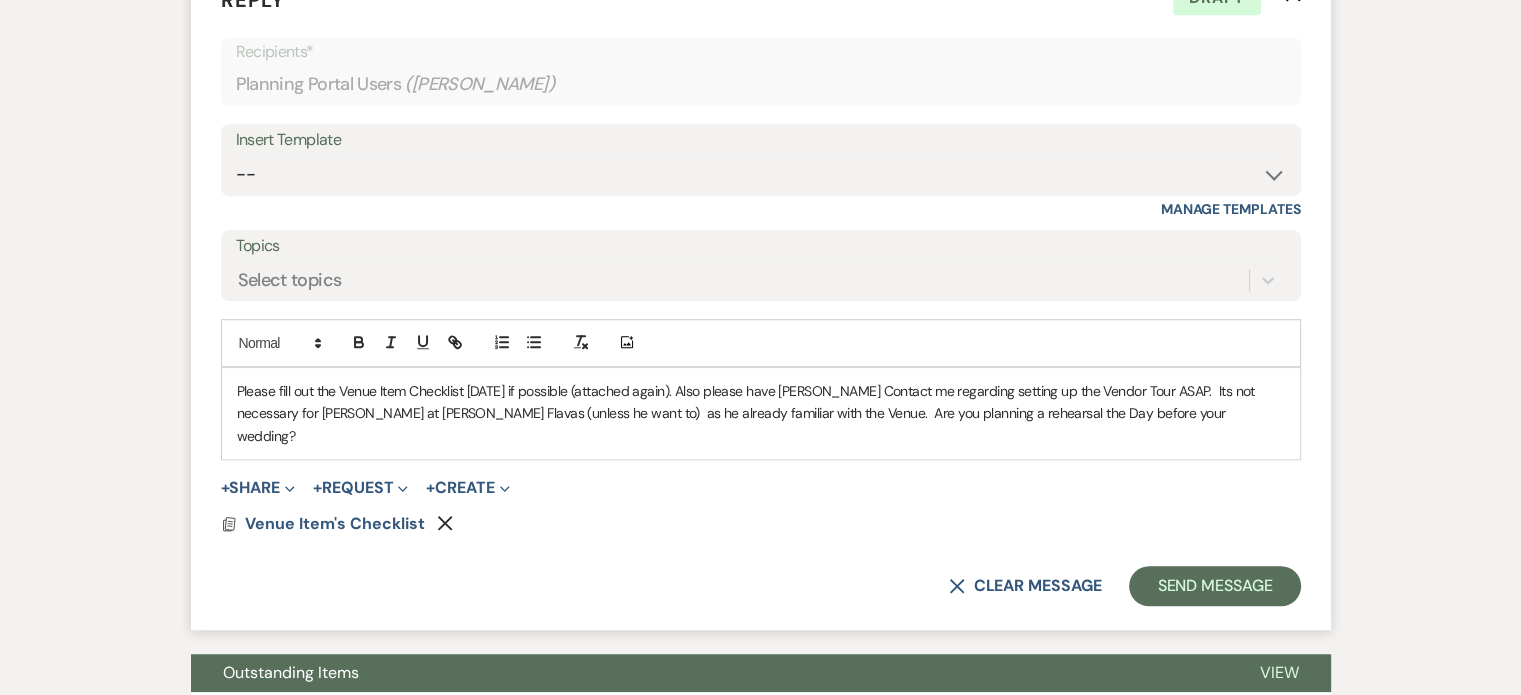 click on "Please fill out the Venue Item Checklist today if possible (attached again). Also please have Tonya Contact me regarding setting up the Vendor Tour ASAP.  Its not necessary for Mike at Cravin Flavas (unless he want to)  as he already familiar with the Venue.  Are you planning a rehearsal the Day before your wedding?" at bounding box center [761, 413] 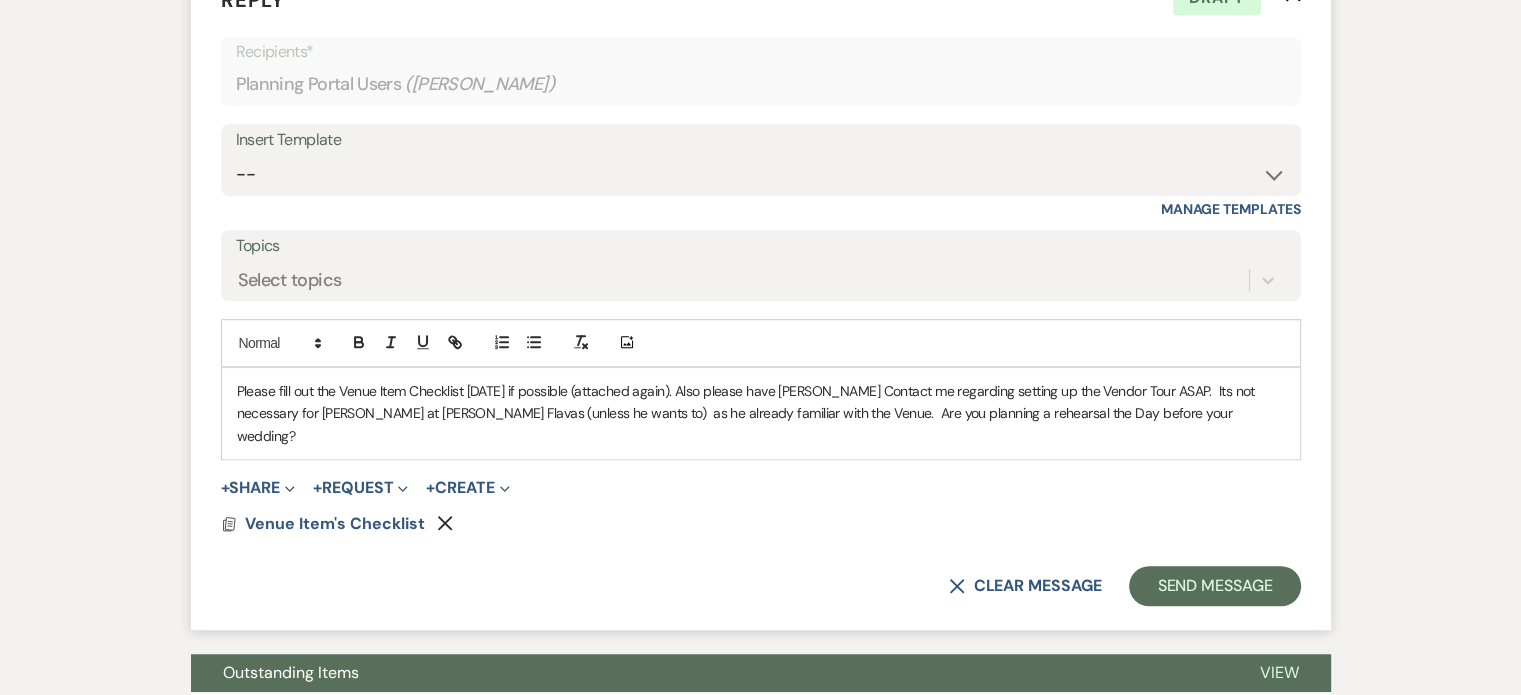 click on "Please fill out the Venue Item Checklist today if possible (attached again). Also please have Tonya Contact me regarding setting up the Vendor Tour ASAP.  Its not necessary for Mike at Cravin Flavas (unless he wants to)  as he already familiar with the Venue.  Are you planning a rehearsal the Day before your wedding?" at bounding box center (761, 413) 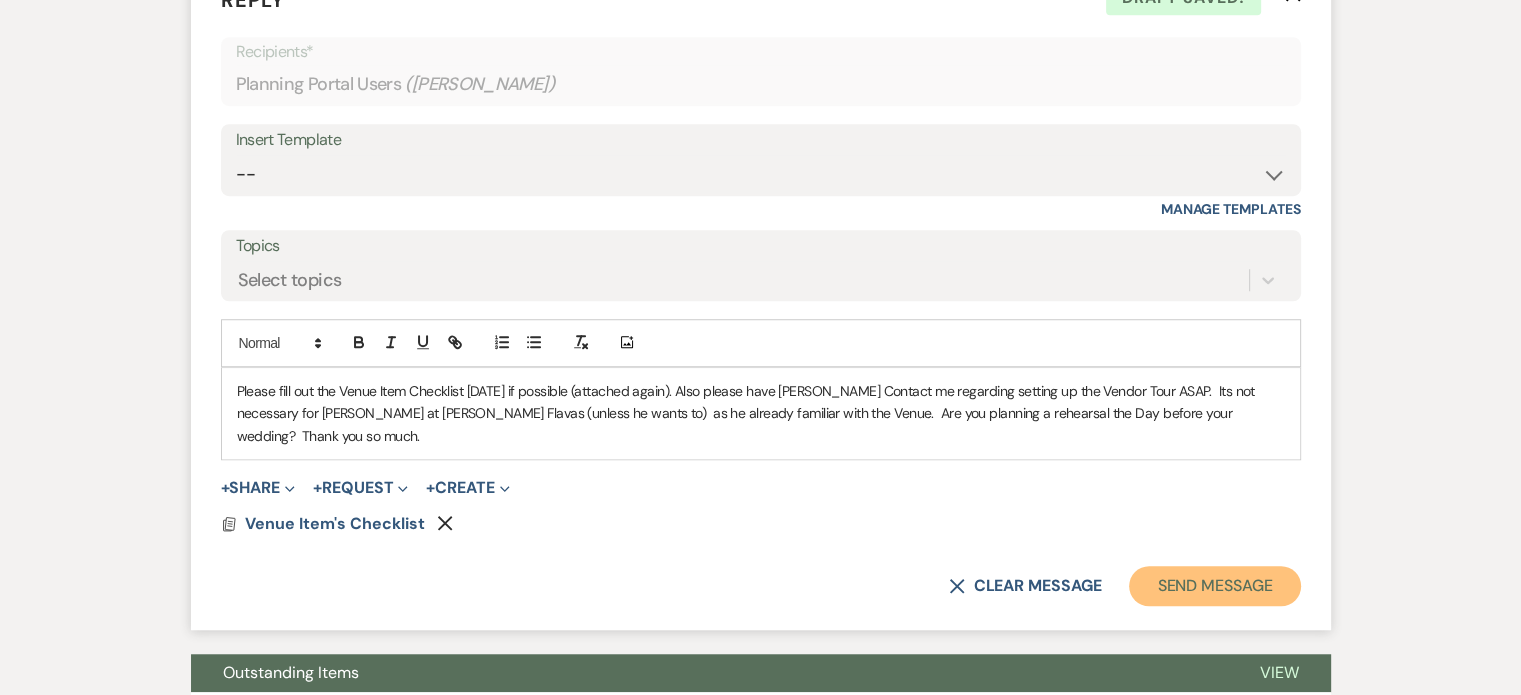 click on "Send Message" at bounding box center (1214, 586) 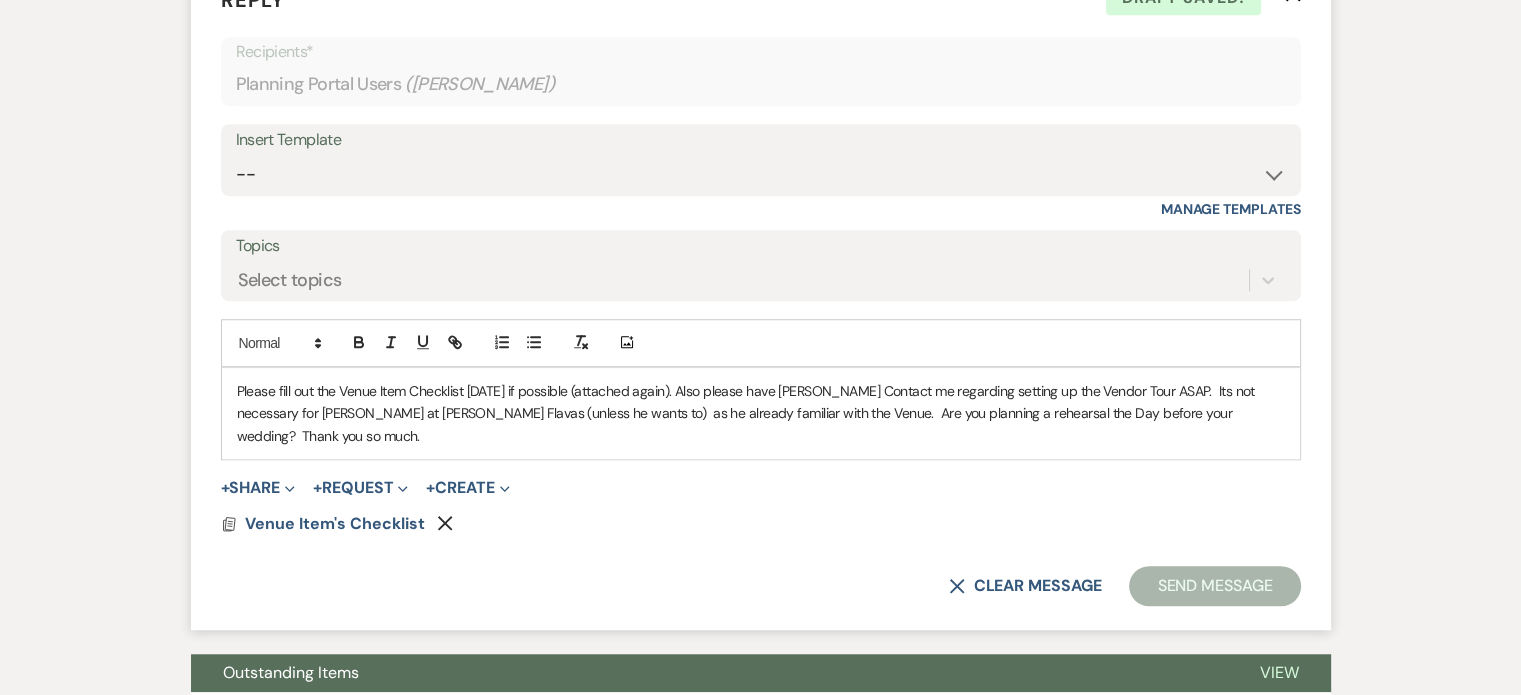 scroll, scrollTop: 1673, scrollLeft: 0, axis: vertical 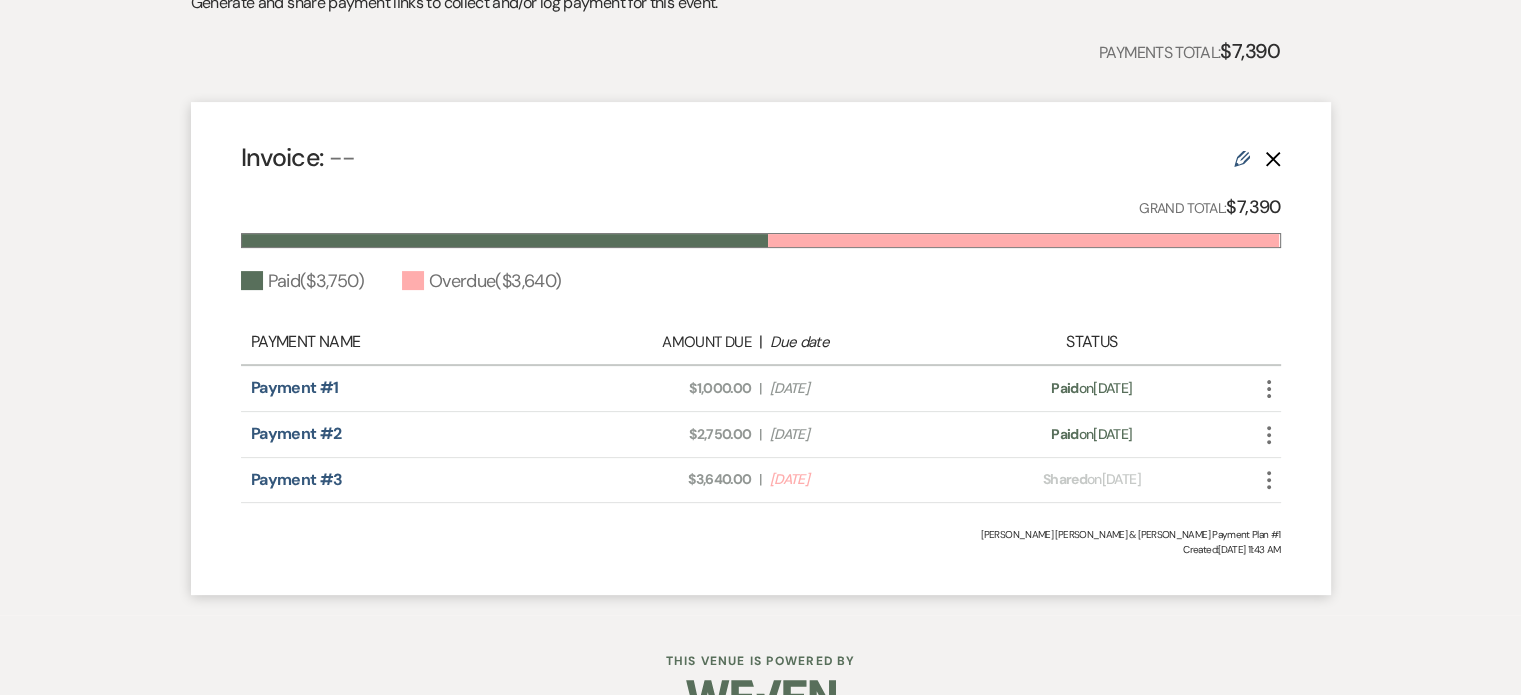 click on "More" 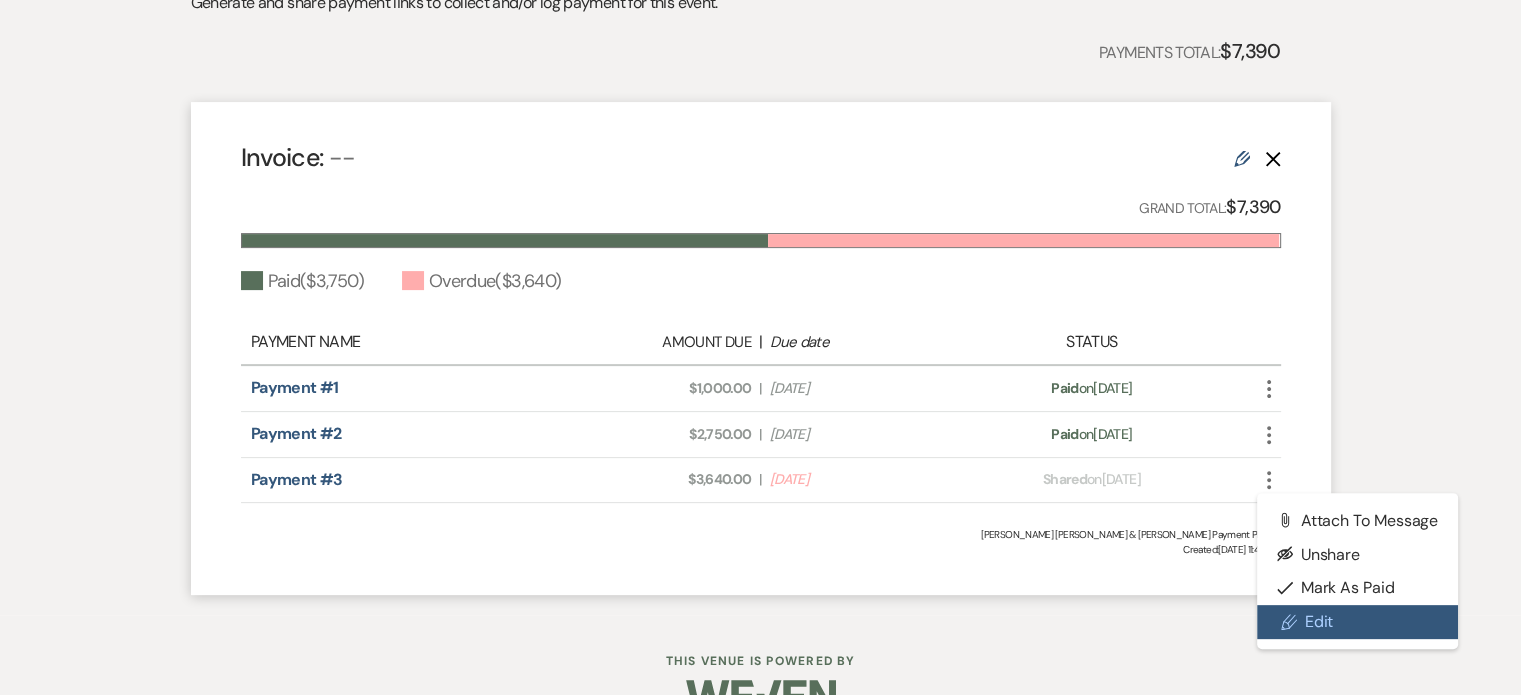 click on "Pencil Edit" at bounding box center [1358, 622] 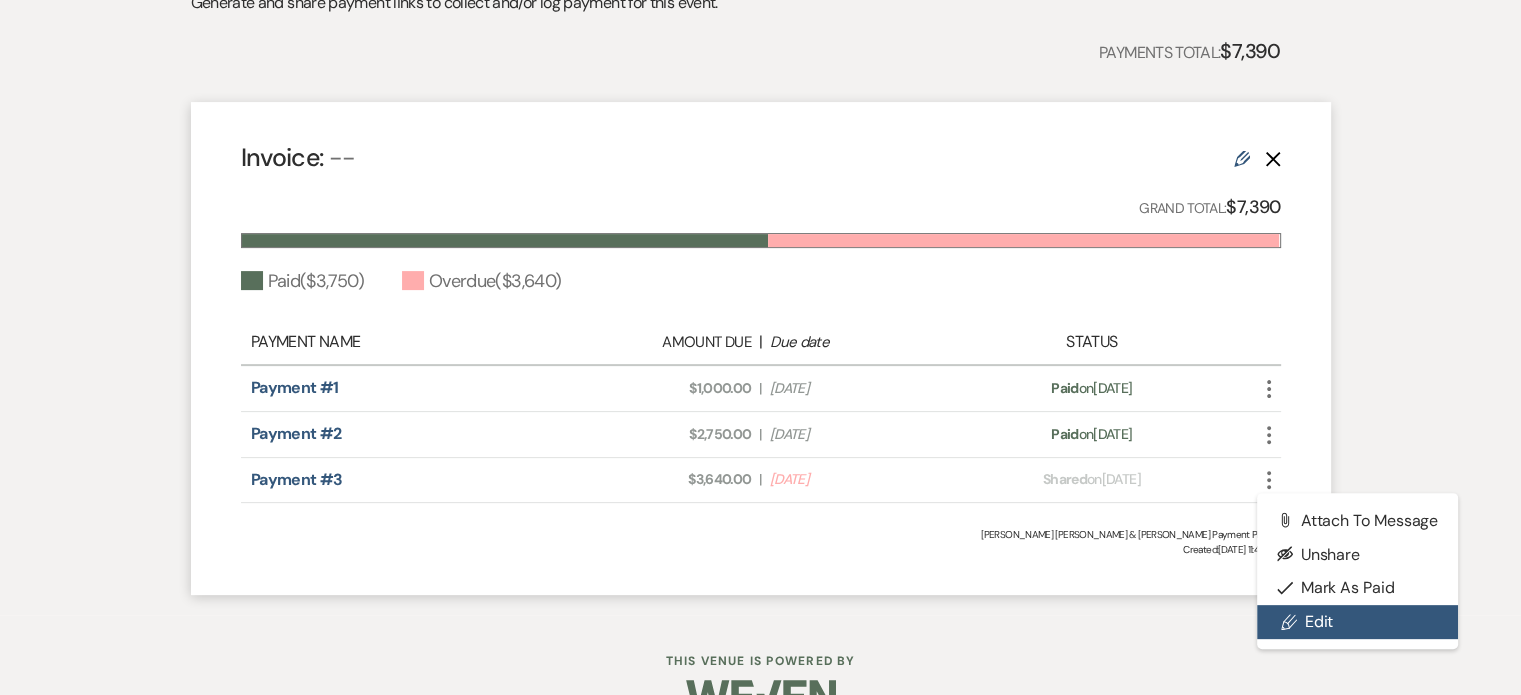 scroll, scrollTop: 0, scrollLeft: 0, axis: both 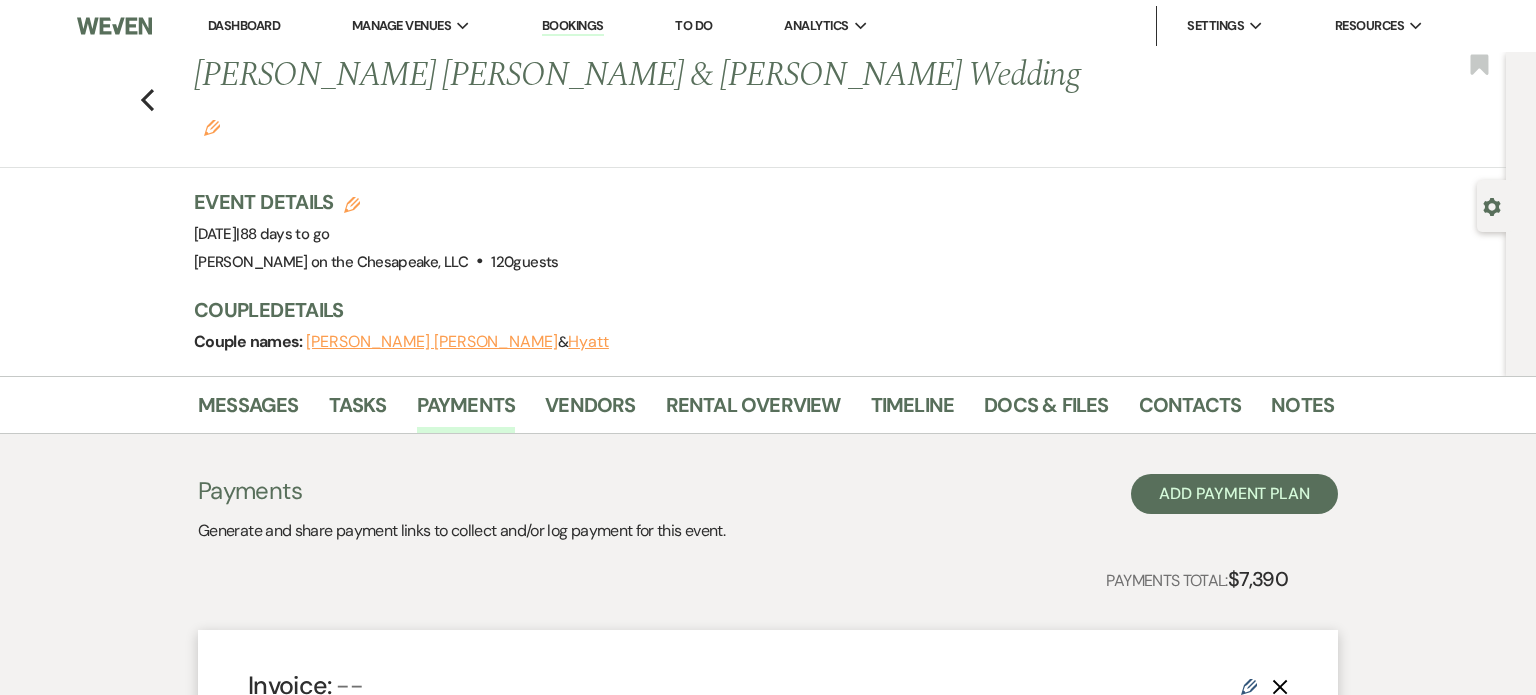select on "1" 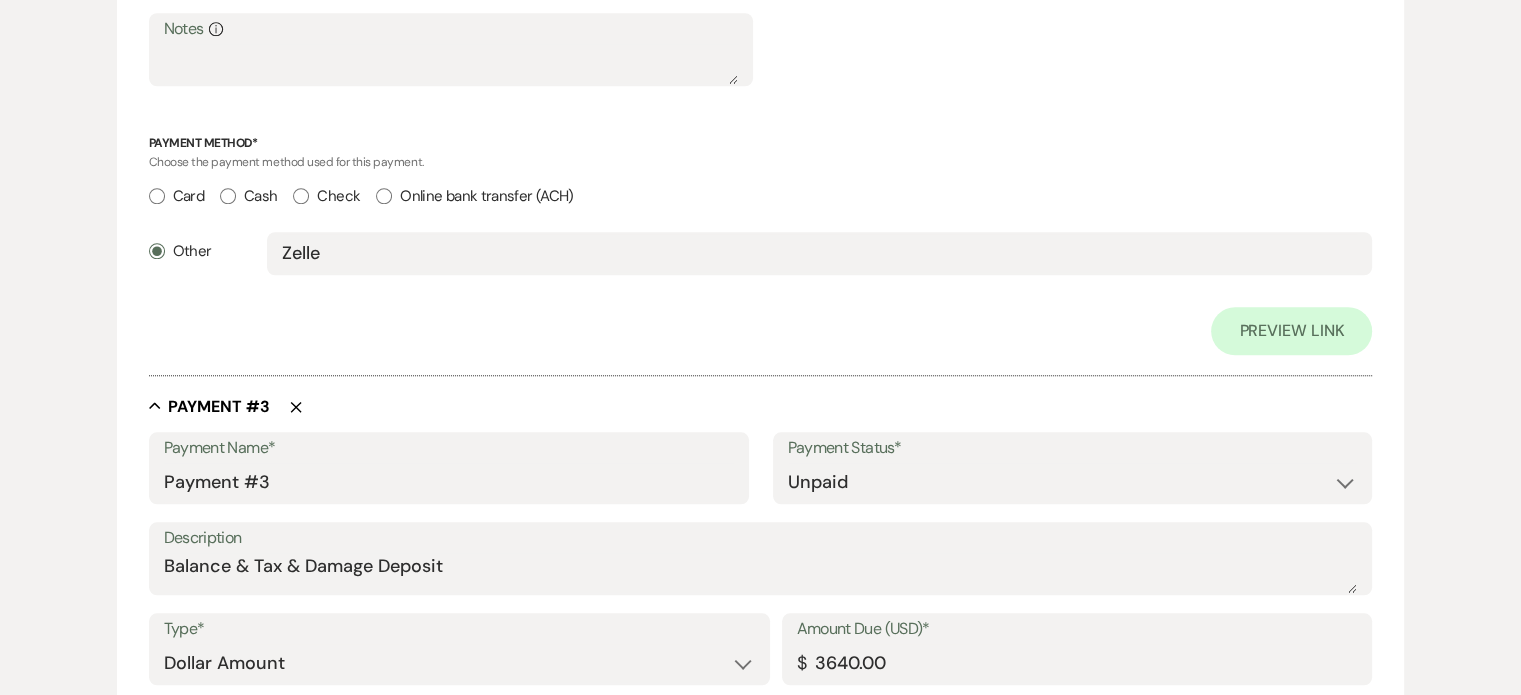 scroll, scrollTop: 1800, scrollLeft: 0, axis: vertical 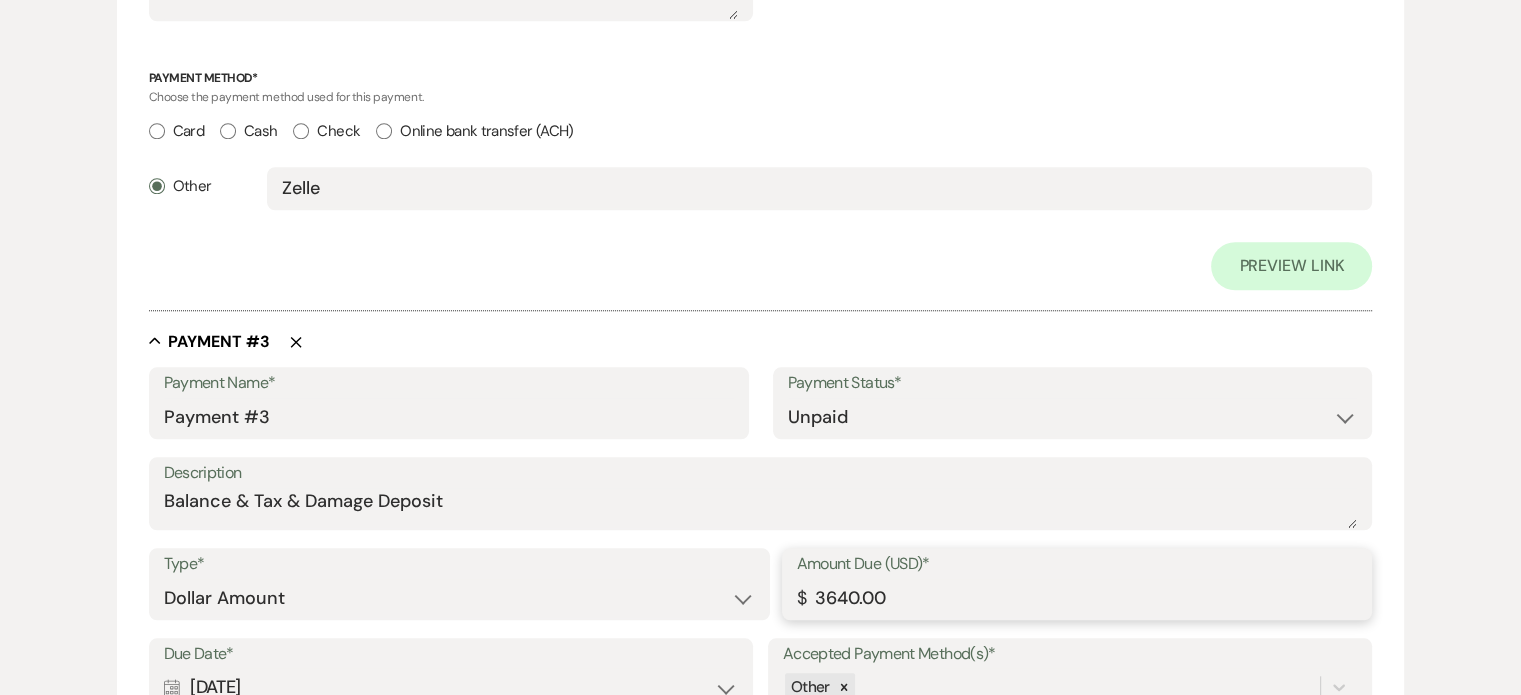 click on "3640.00" at bounding box center (1077, 598) 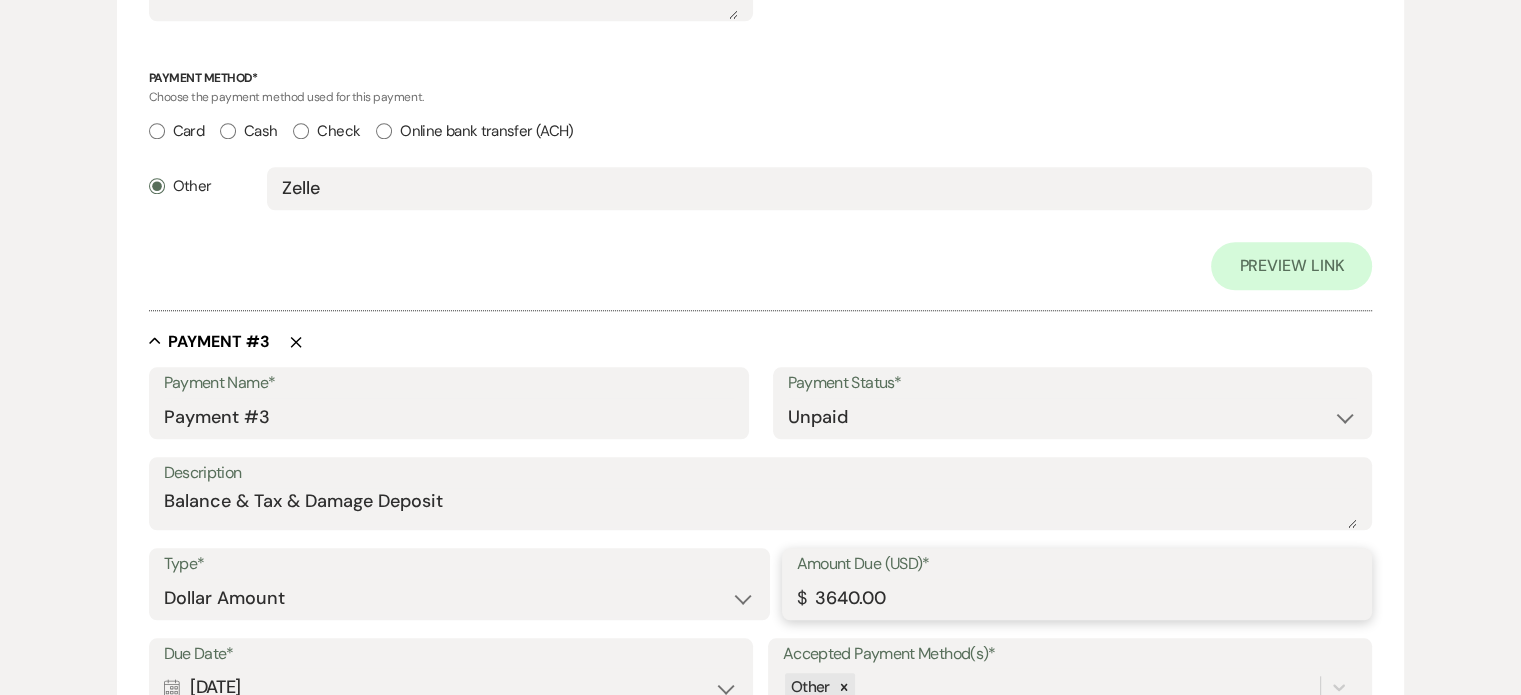 drag, startPoint x: 898, startPoint y: 598, endPoint x: 816, endPoint y: 597, distance: 82.006096 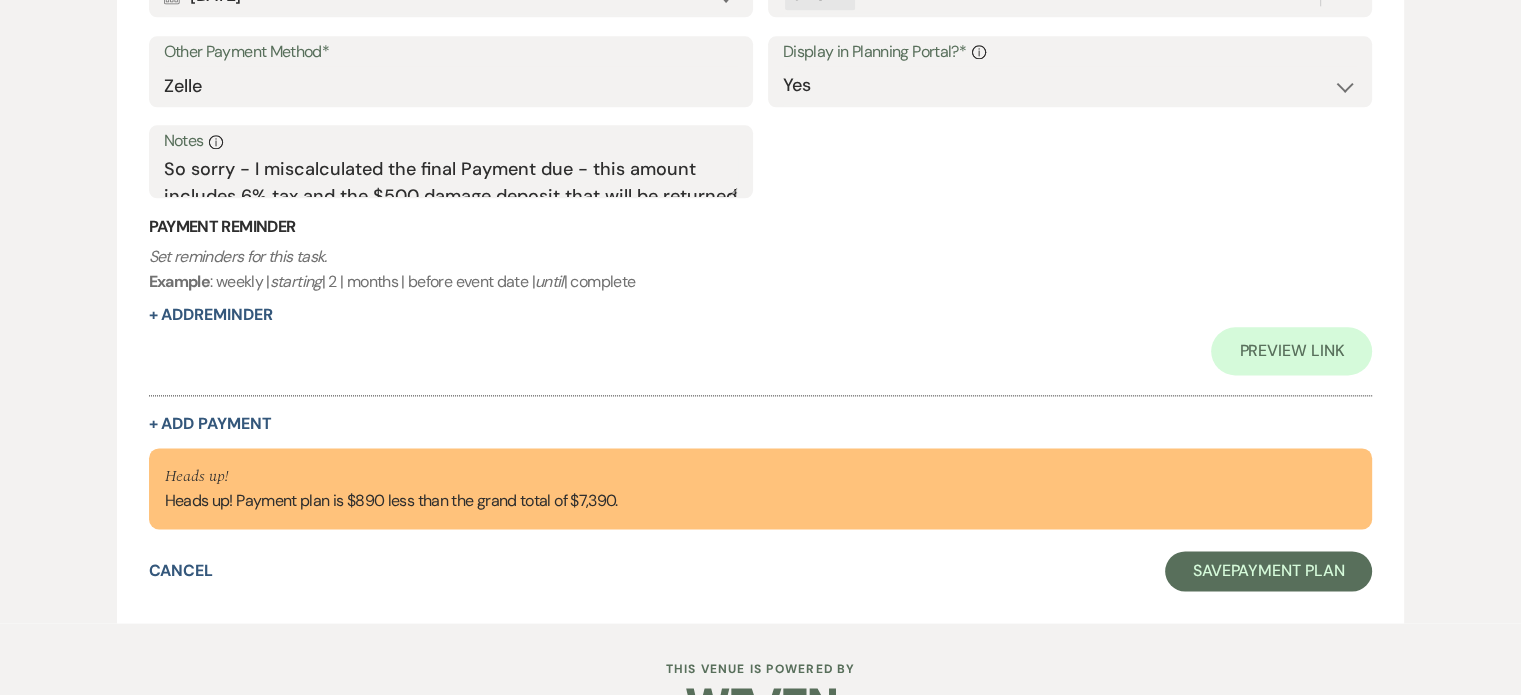 scroll, scrollTop: 2500, scrollLeft: 0, axis: vertical 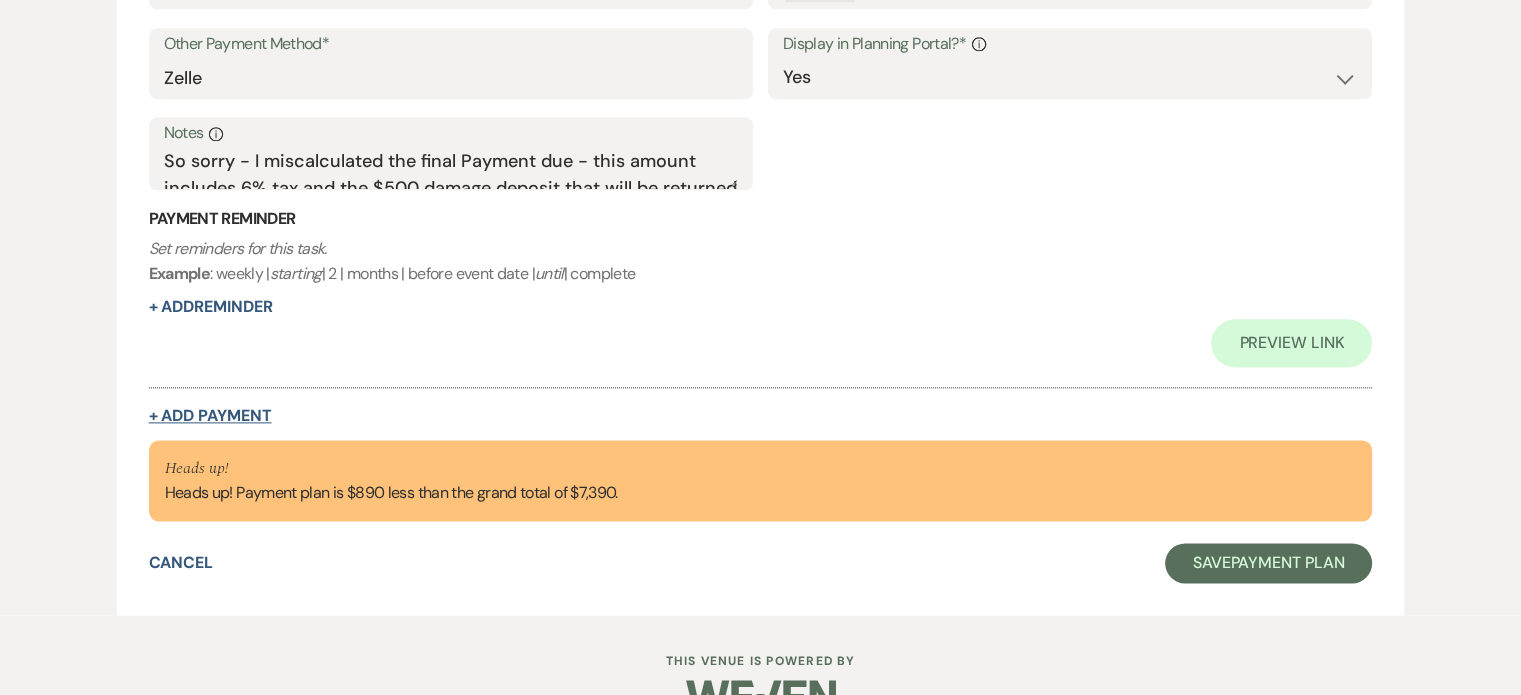 type on "2750.00" 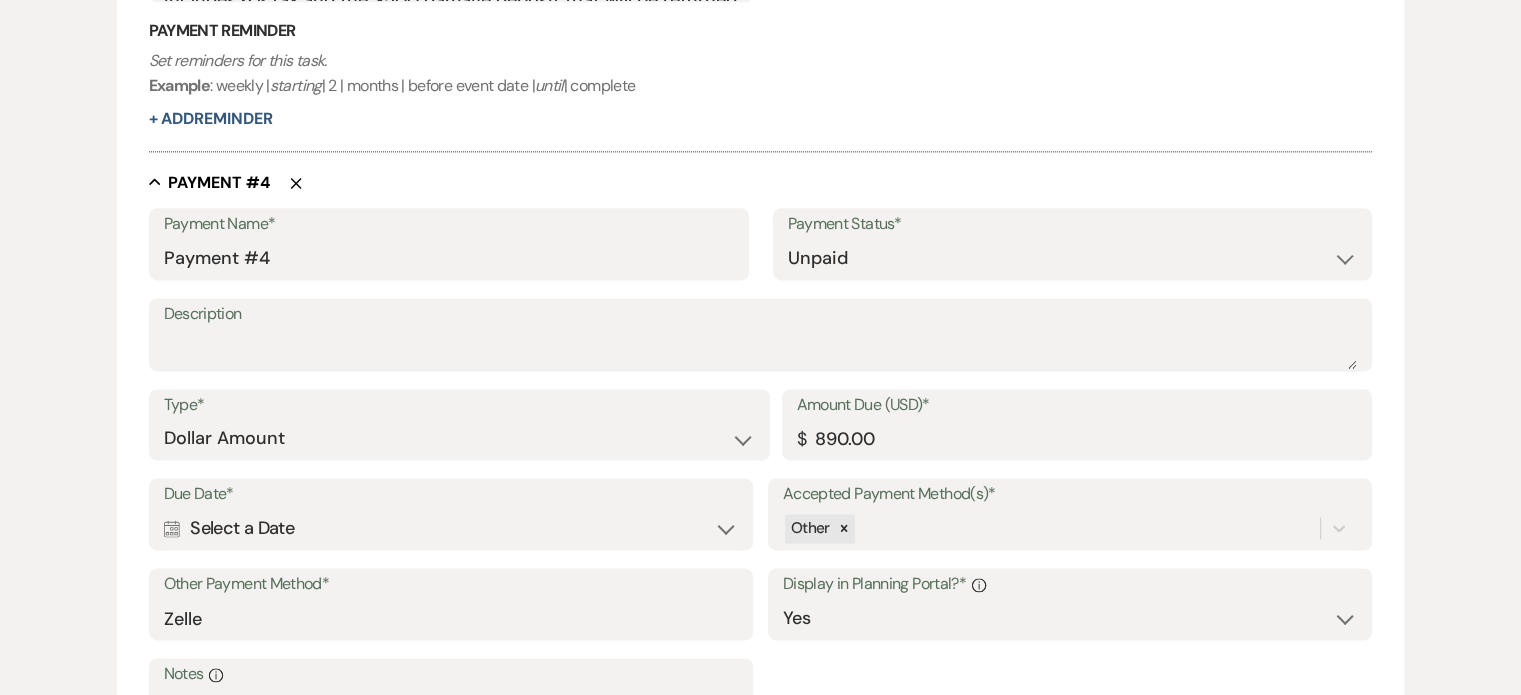 scroll, scrollTop: 2604, scrollLeft: 0, axis: vertical 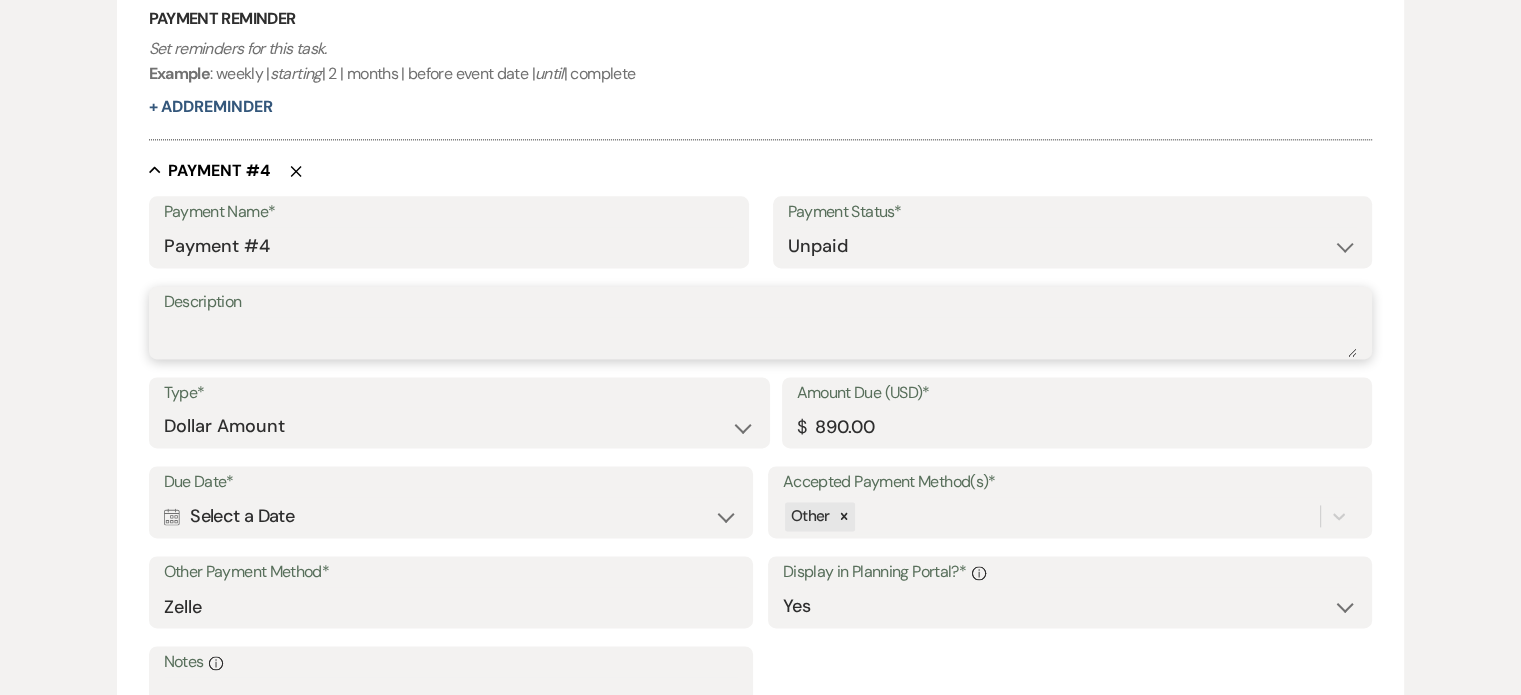 click on "Description" at bounding box center (761, 337) 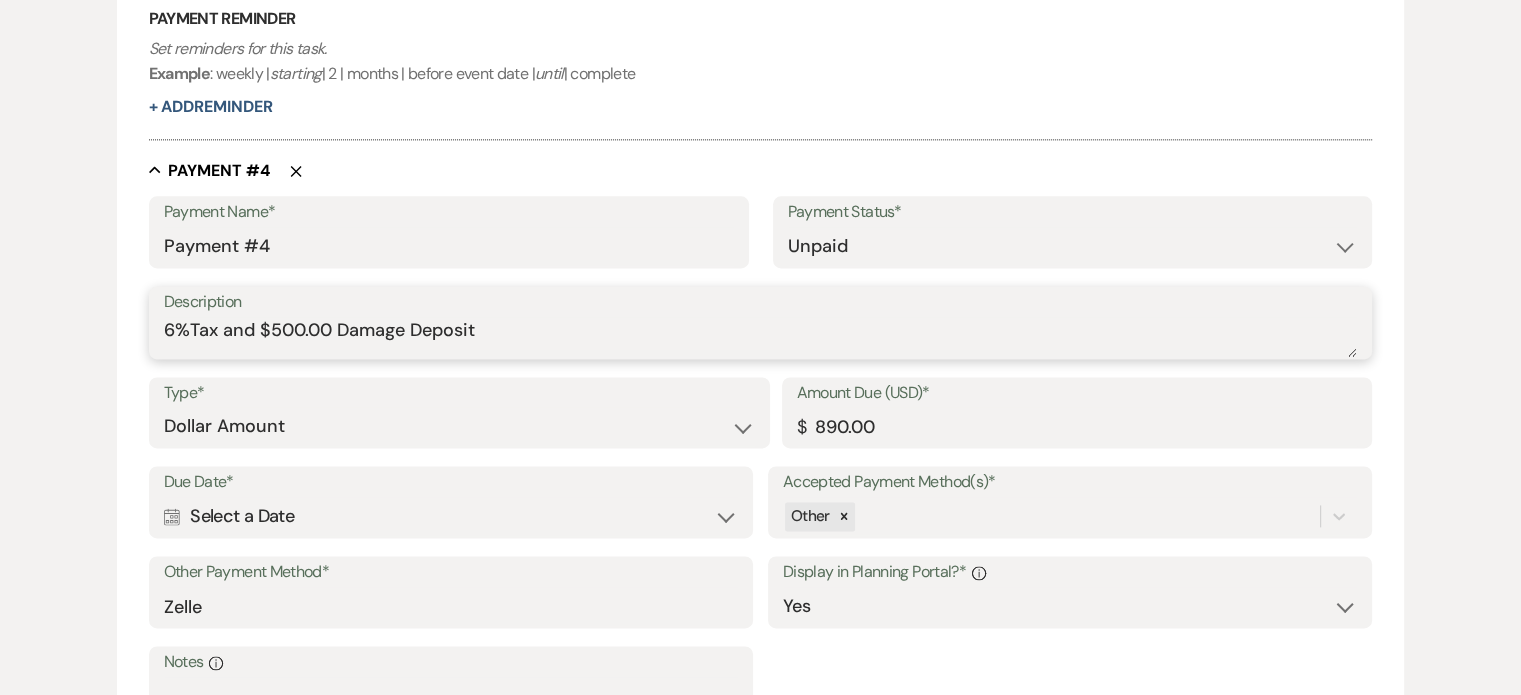 type on "6%Tax and $500.00 Damage Deposit" 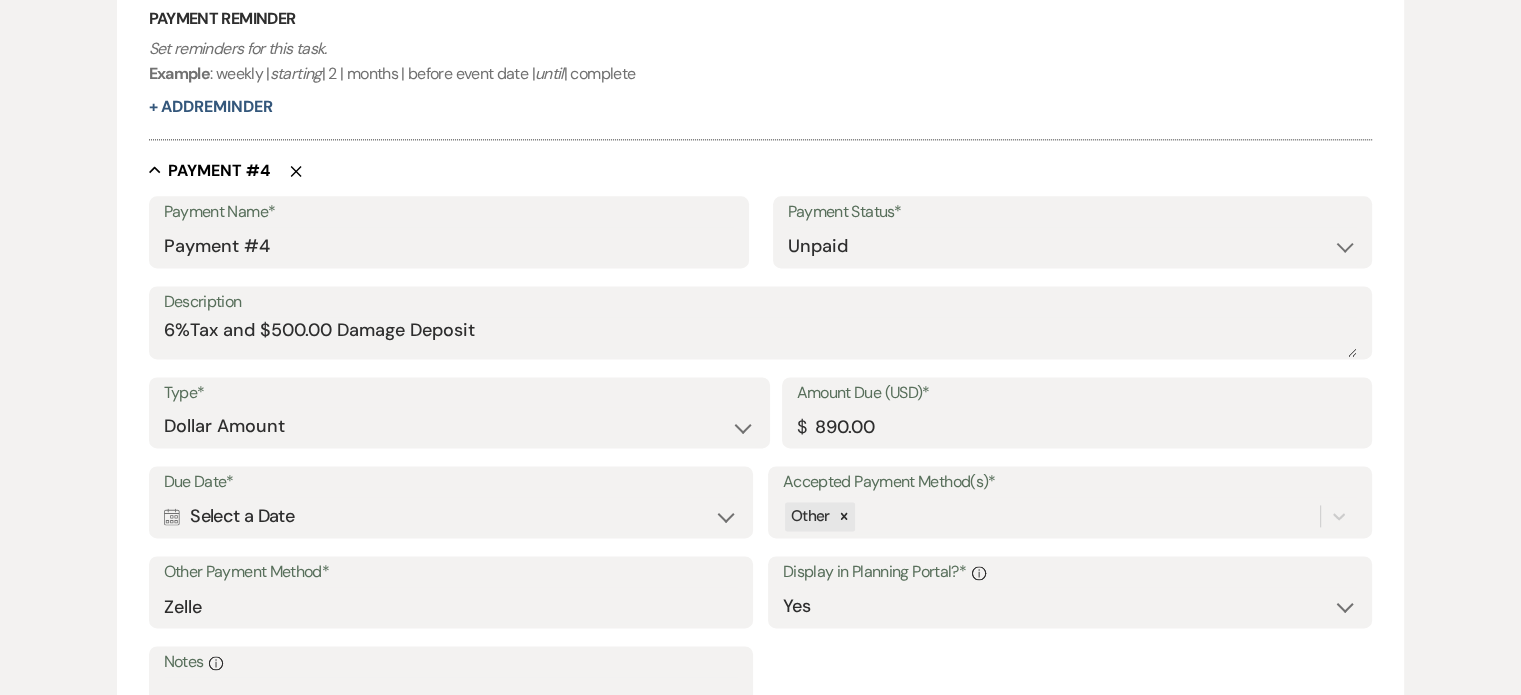 click 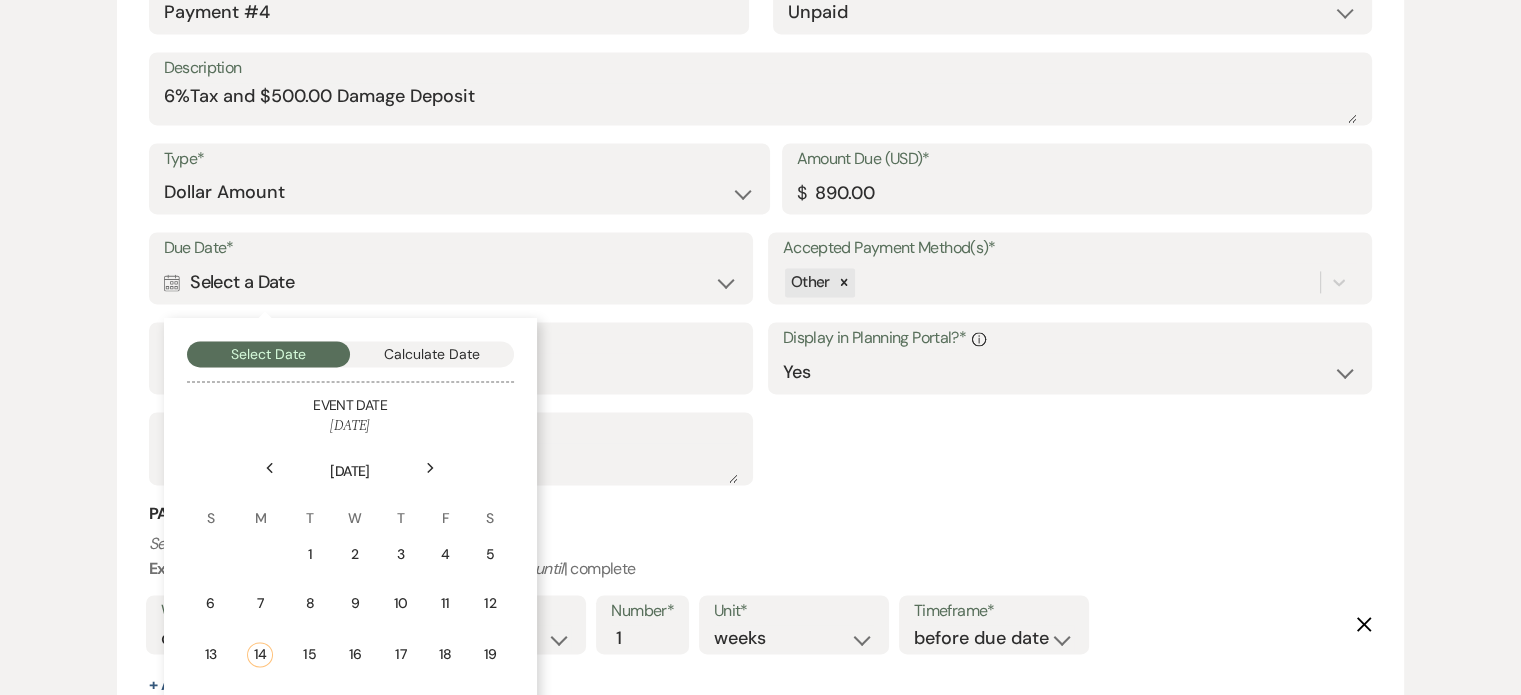 scroll, scrollTop: 2904, scrollLeft: 0, axis: vertical 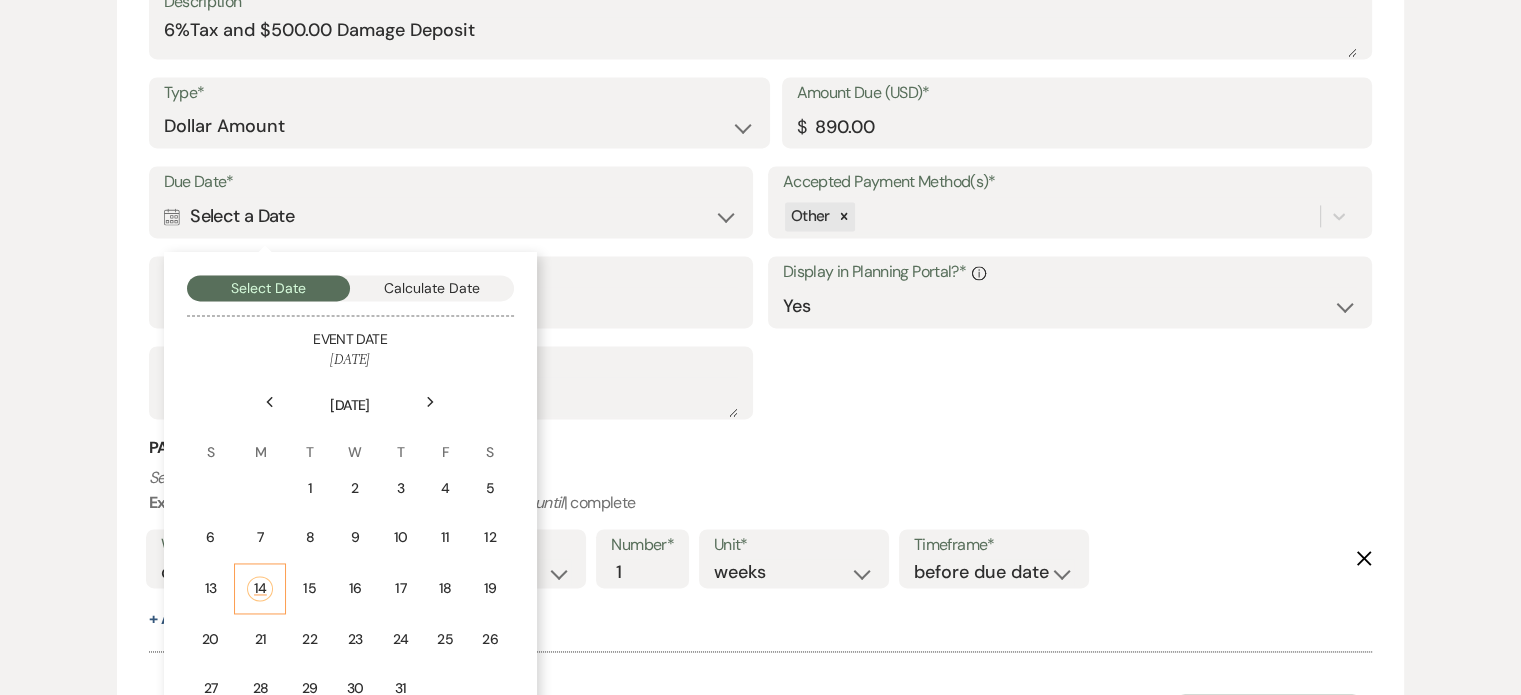 click on "14" at bounding box center [260, 588] 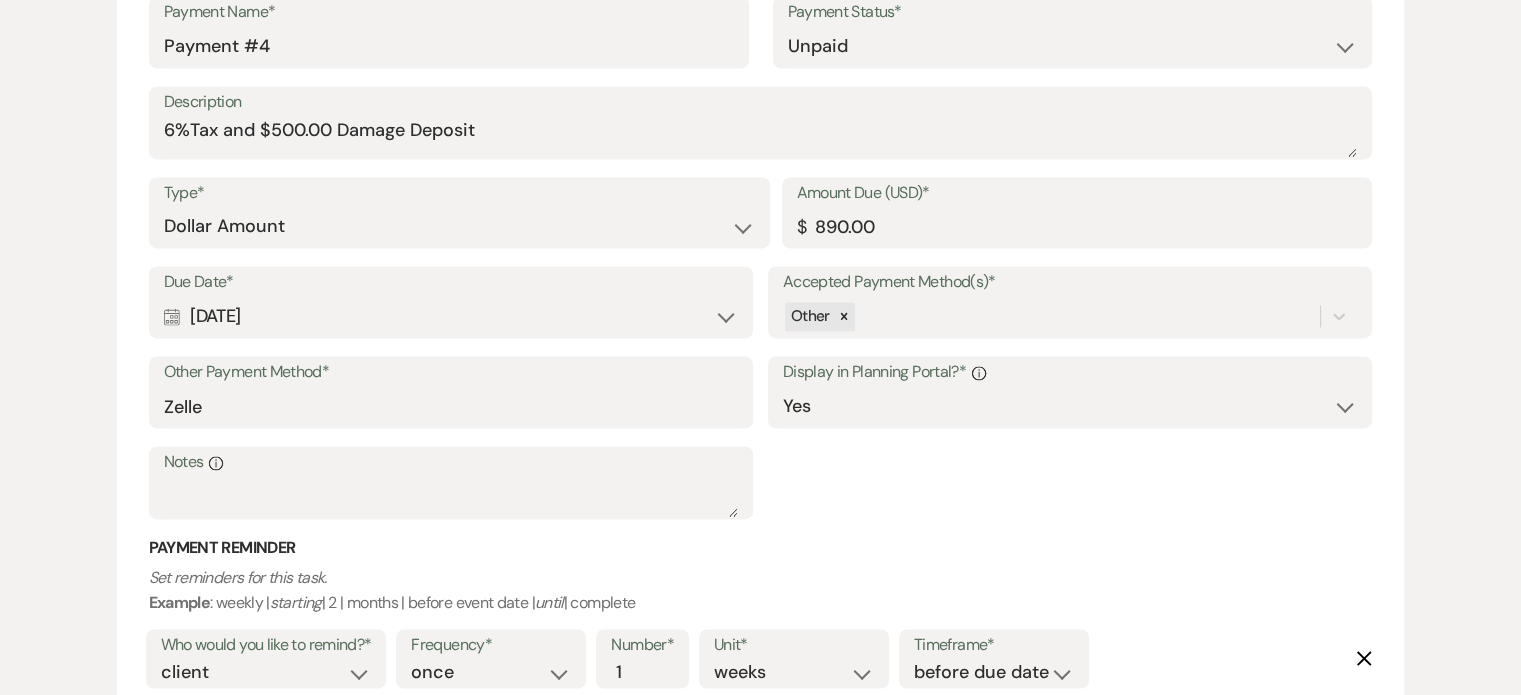 scroll, scrollTop: 3048, scrollLeft: 0, axis: vertical 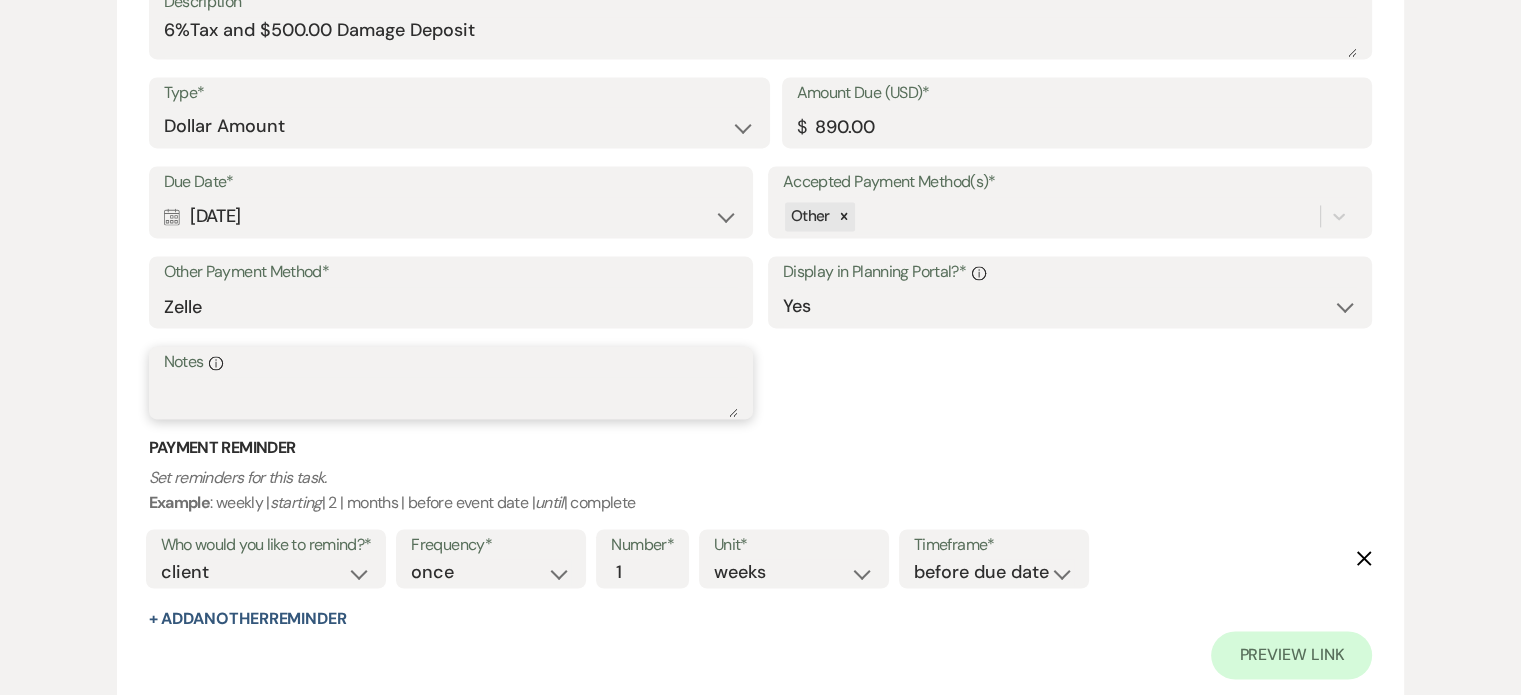 click on "Notes Info" at bounding box center [451, 397] 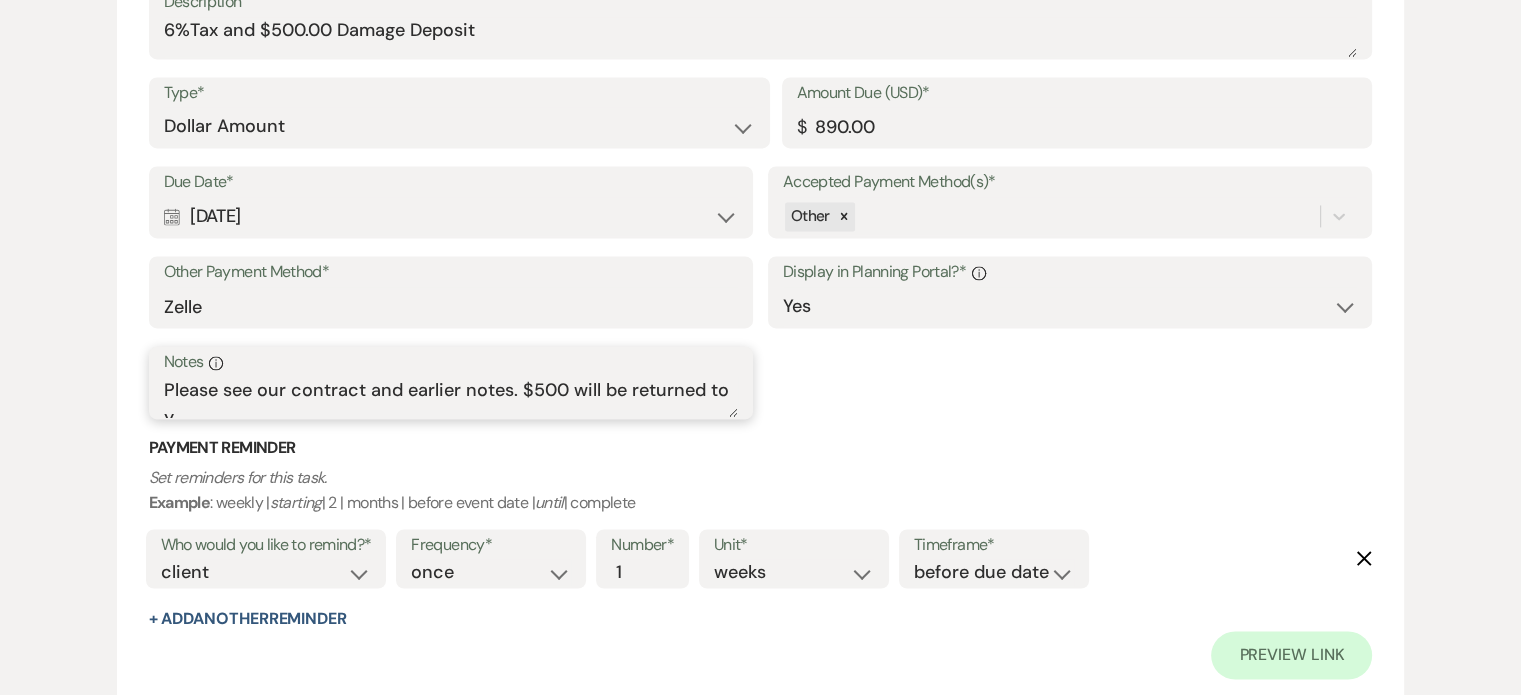 scroll, scrollTop: 12, scrollLeft: 0, axis: vertical 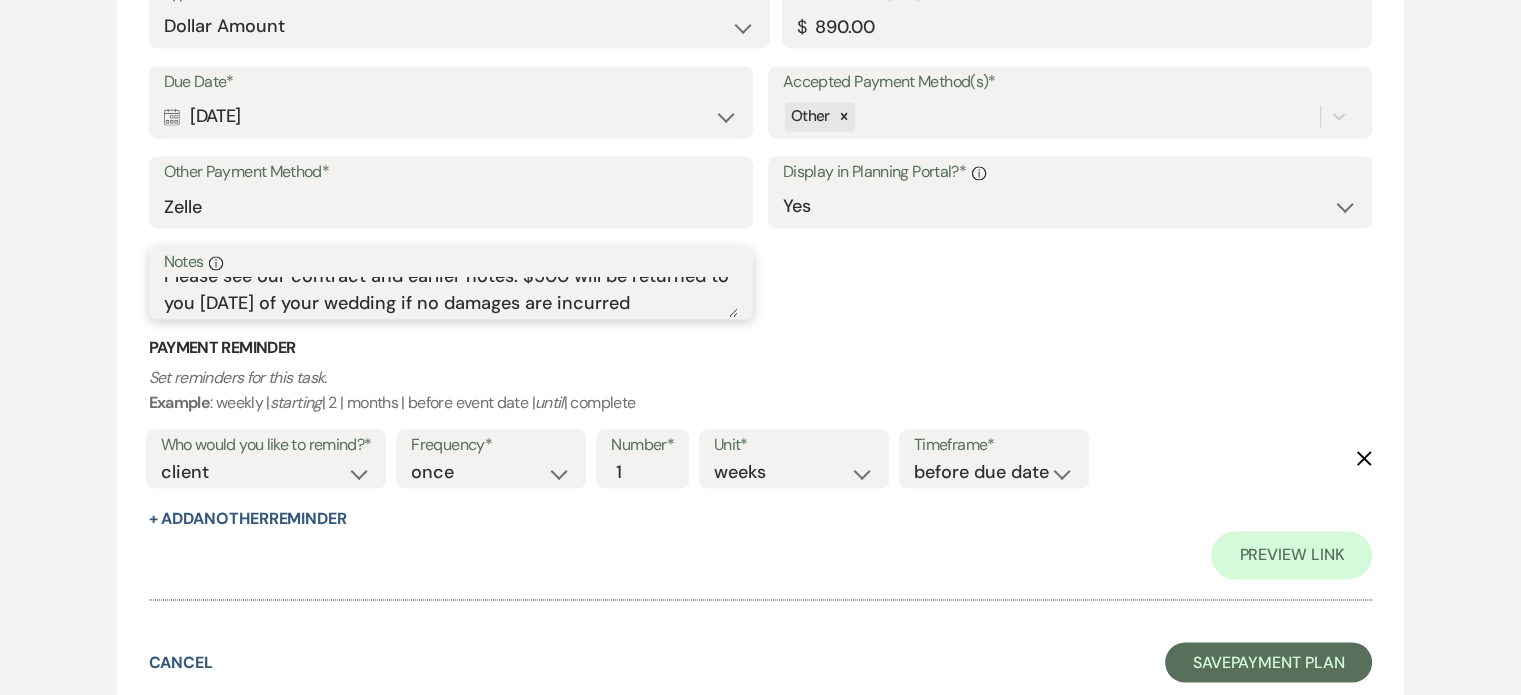 type on "Please see our contract and earlier notes. $500 will be returned to you within 7 days of your wedding if no damages are incurred" 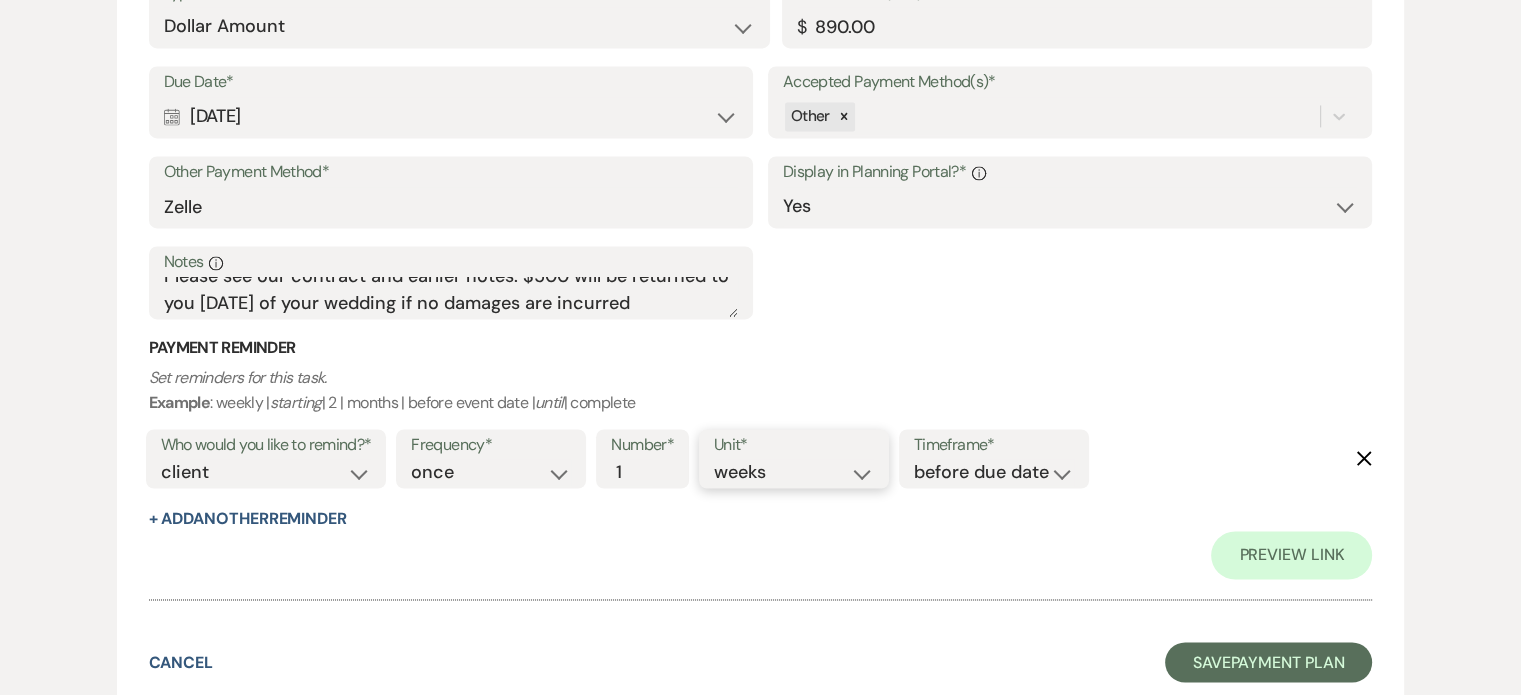 click on "days weeks months" at bounding box center [794, 472] 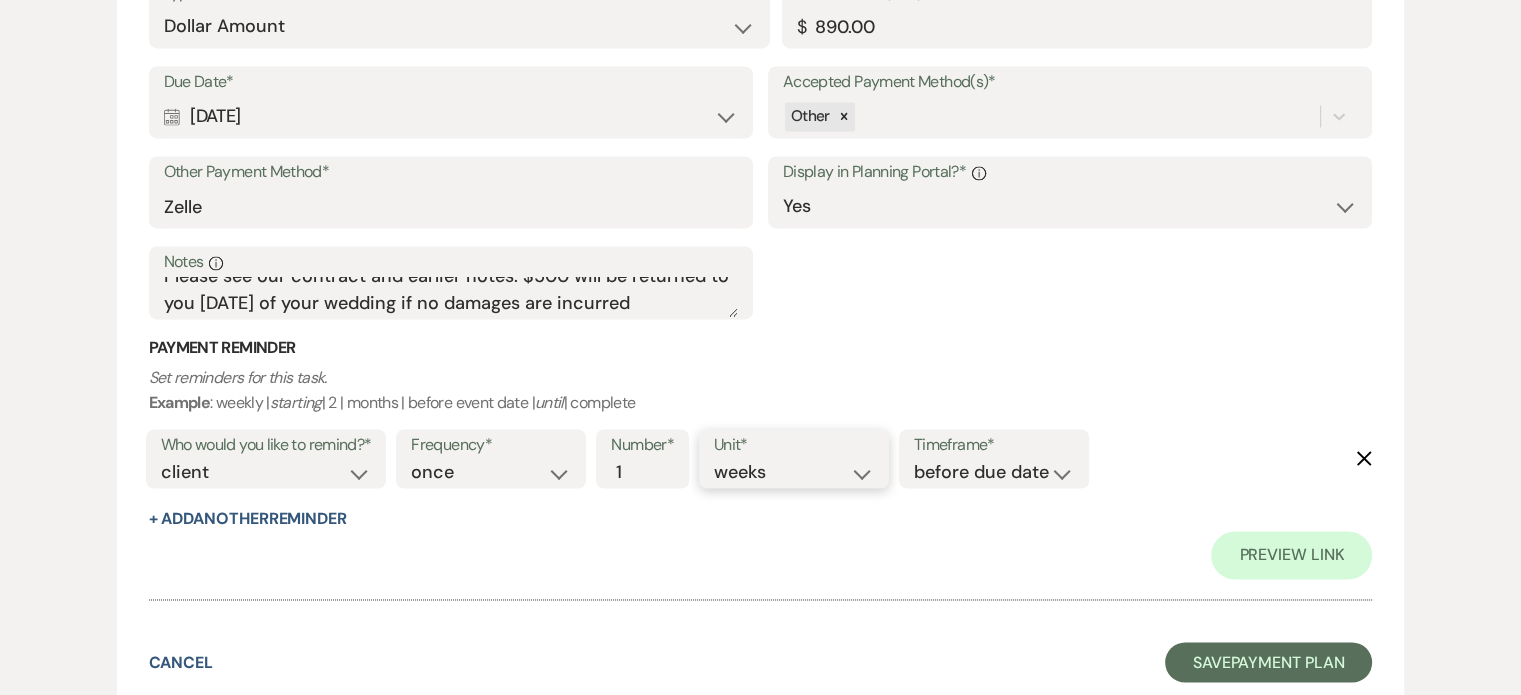 click on "days weeks months" at bounding box center (794, 472) 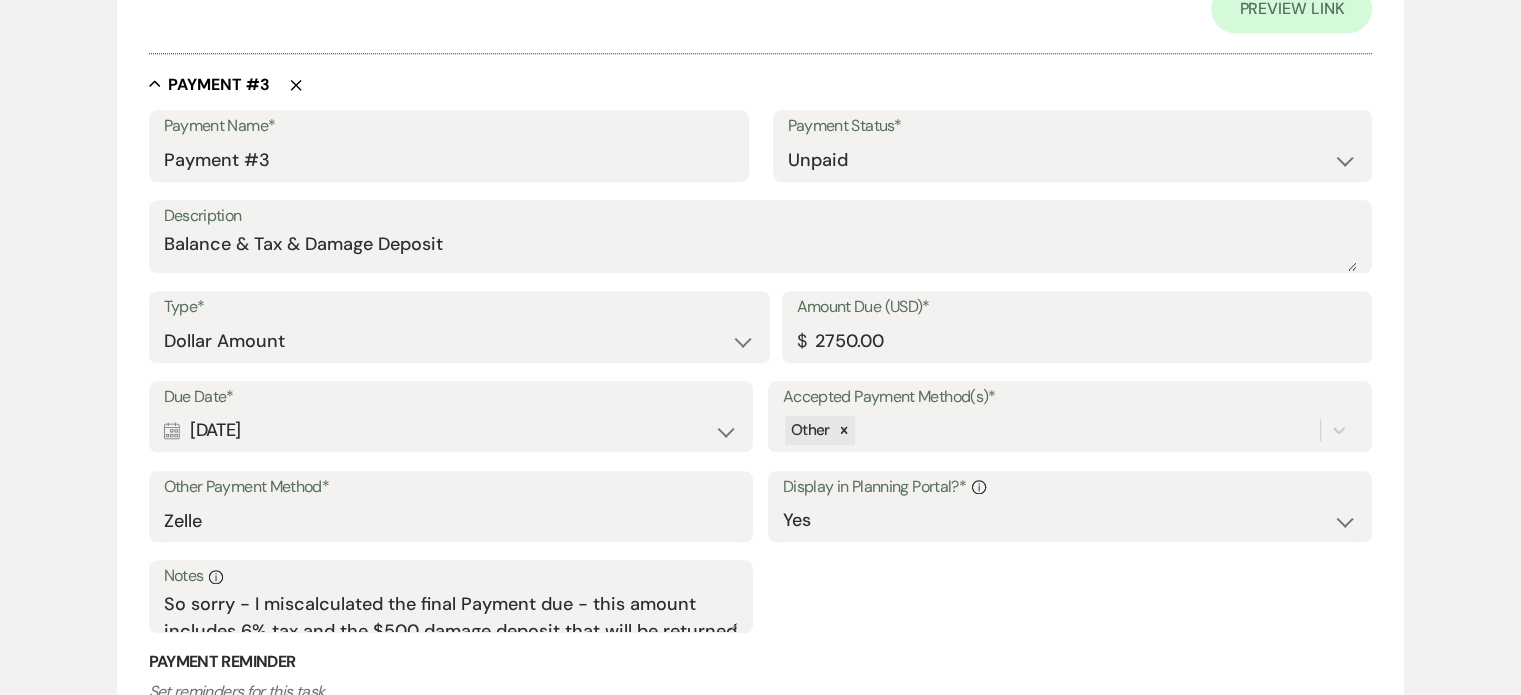 scroll, scrollTop: 2048, scrollLeft: 0, axis: vertical 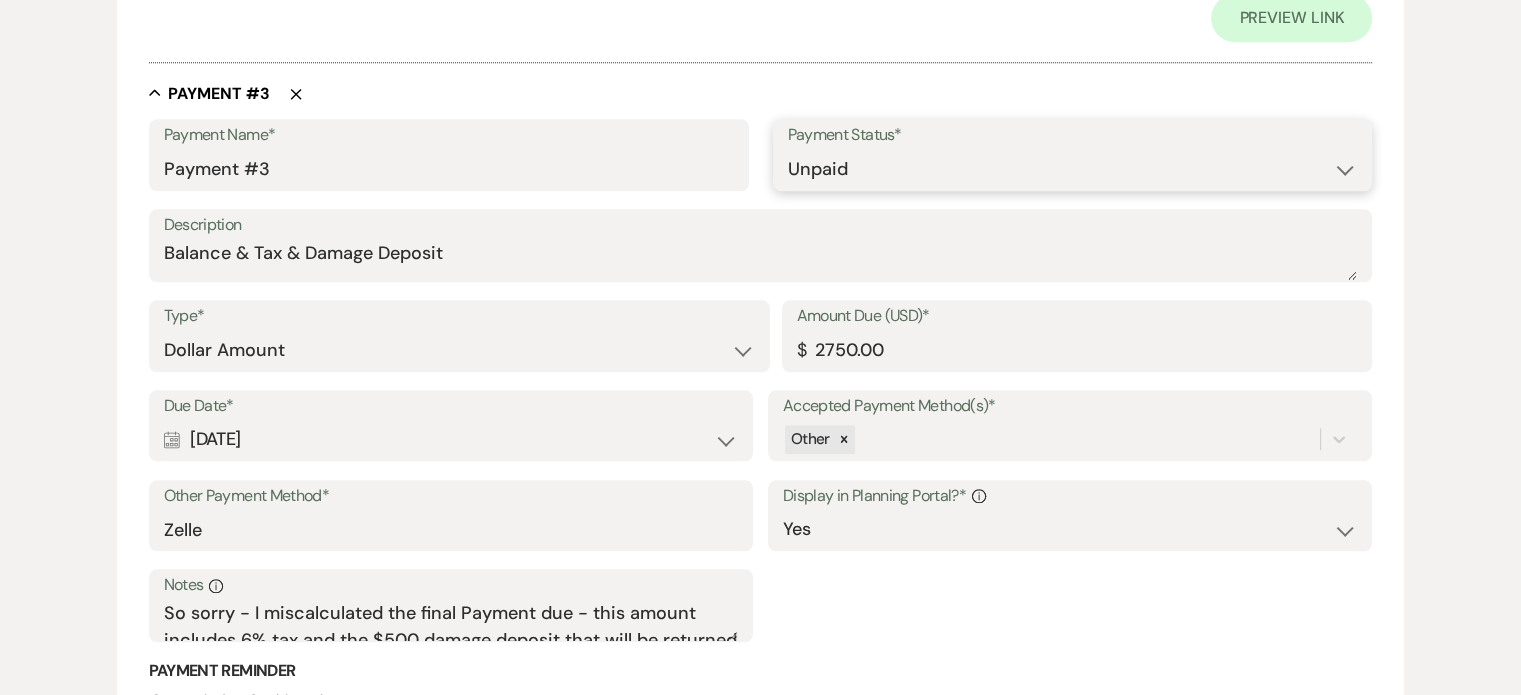 click on "Paid Unpaid" at bounding box center (1073, 169) 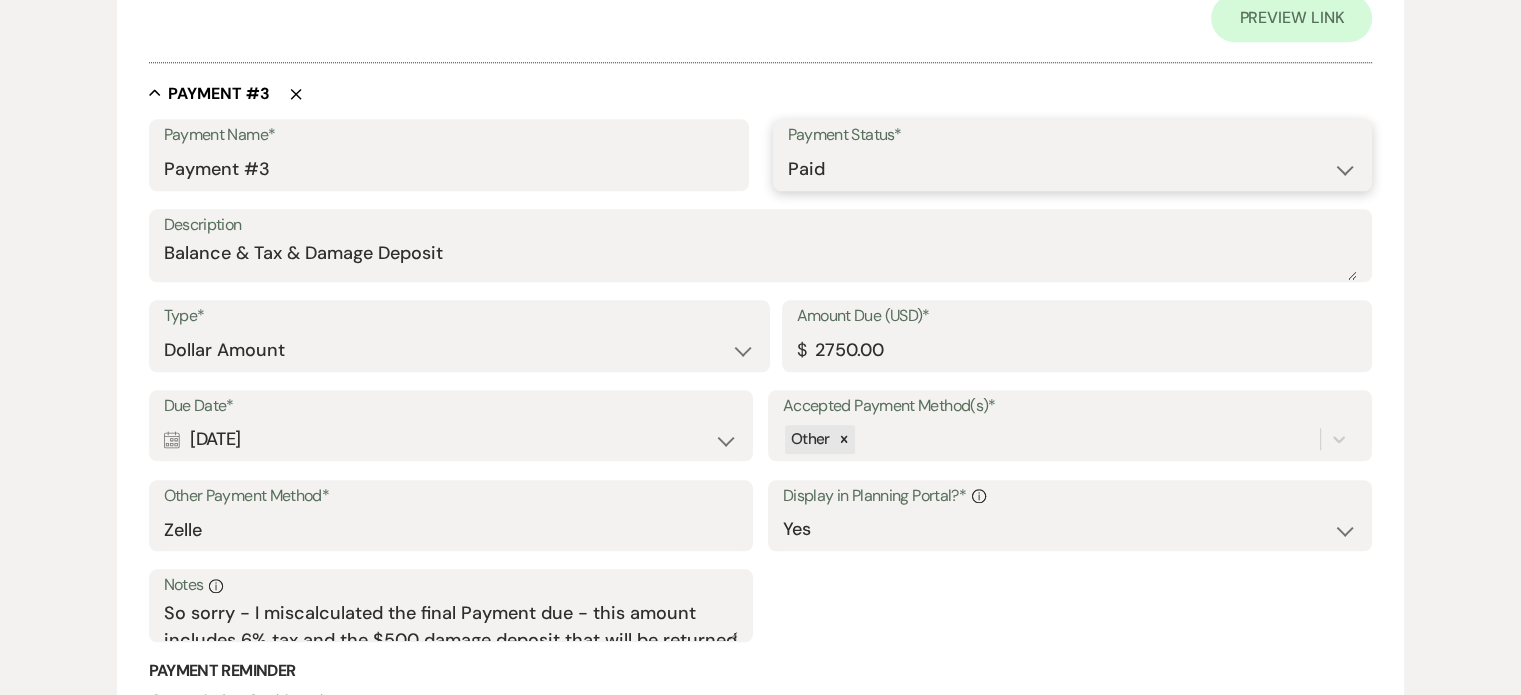 click on "Paid Unpaid" at bounding box center (1073, 169) 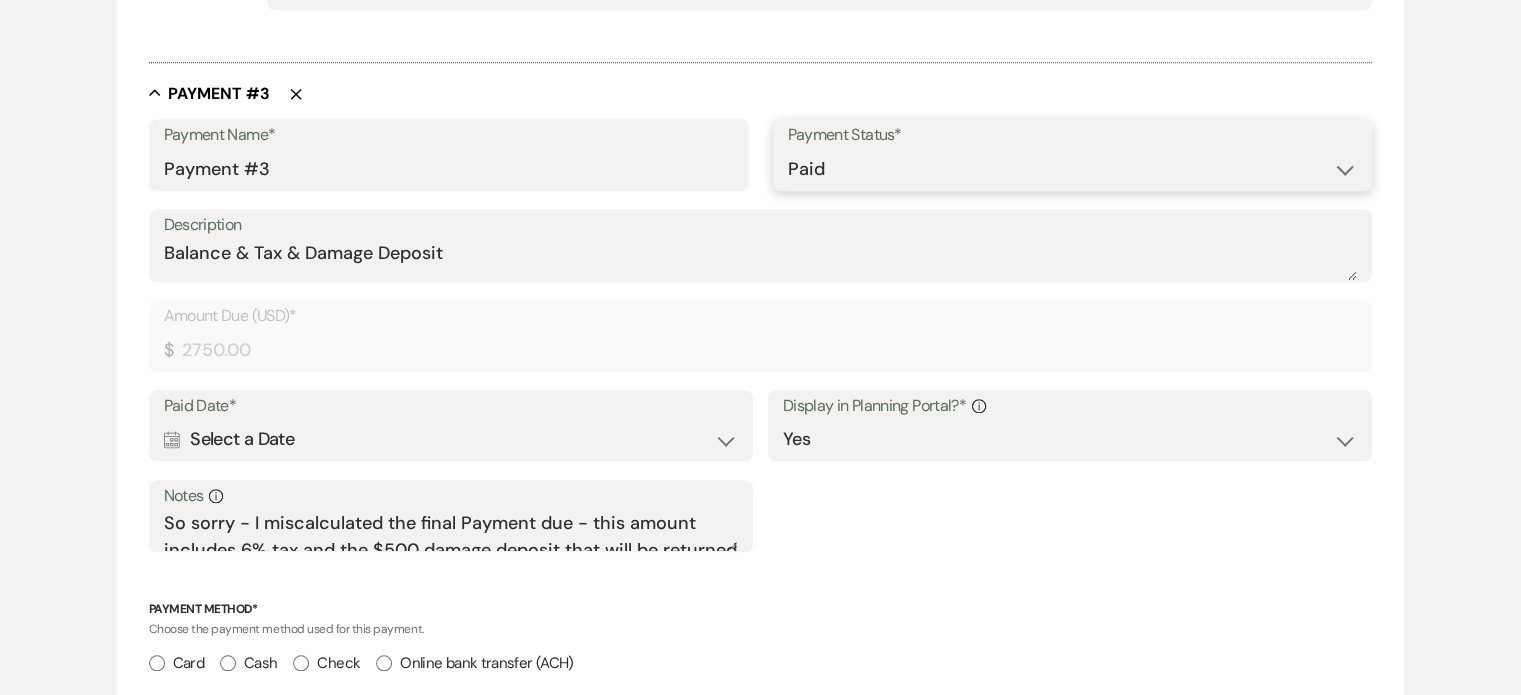 scroll, scrollTop: 2004, scrollLeft: 0, axis: vertical 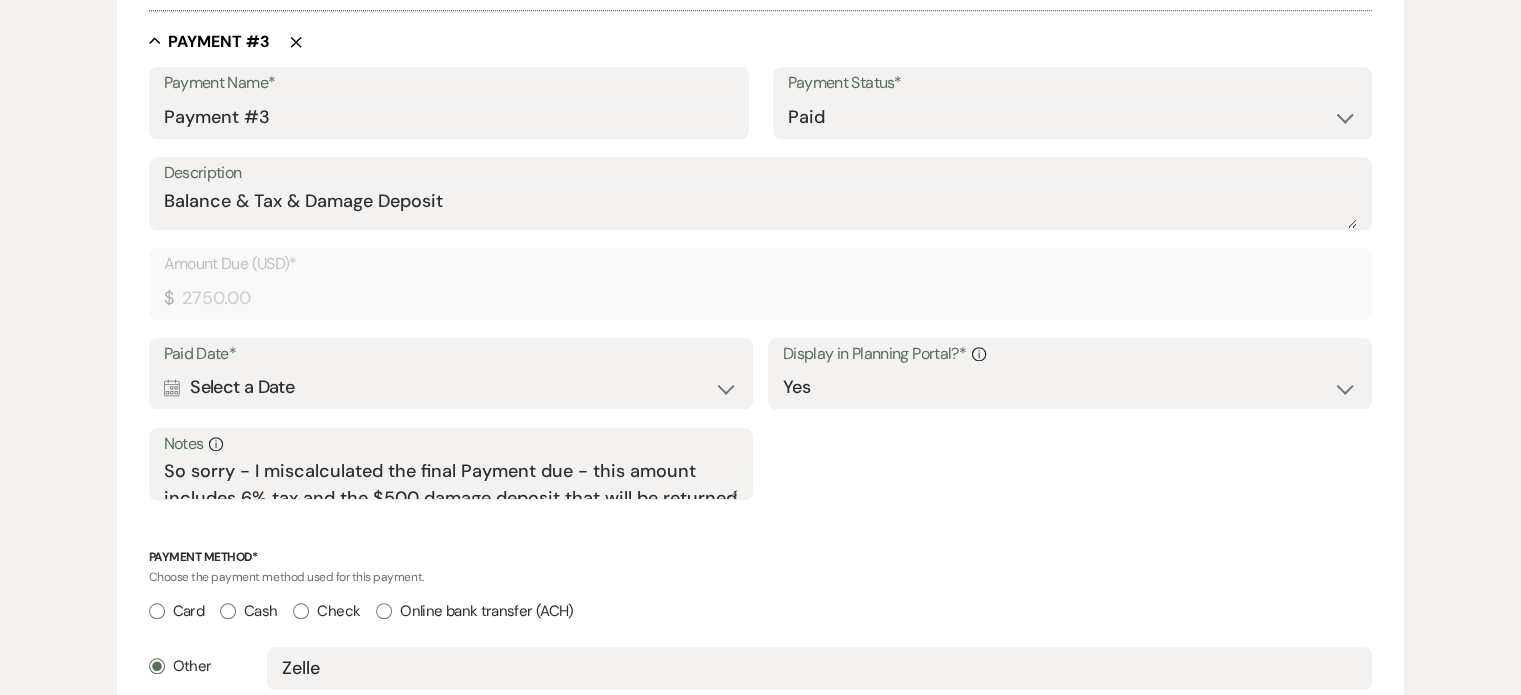 click on "Calendar" 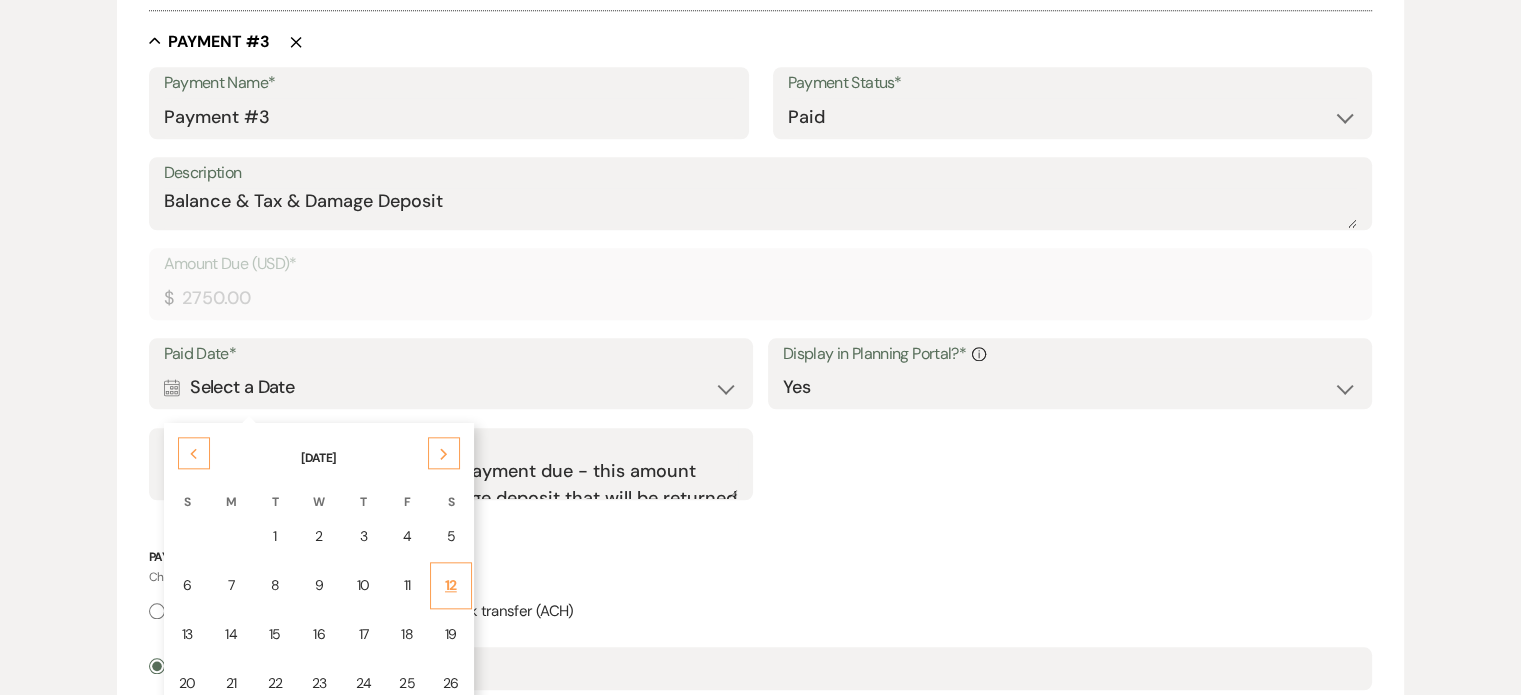 click on "12" at bounding box center (451, 585) 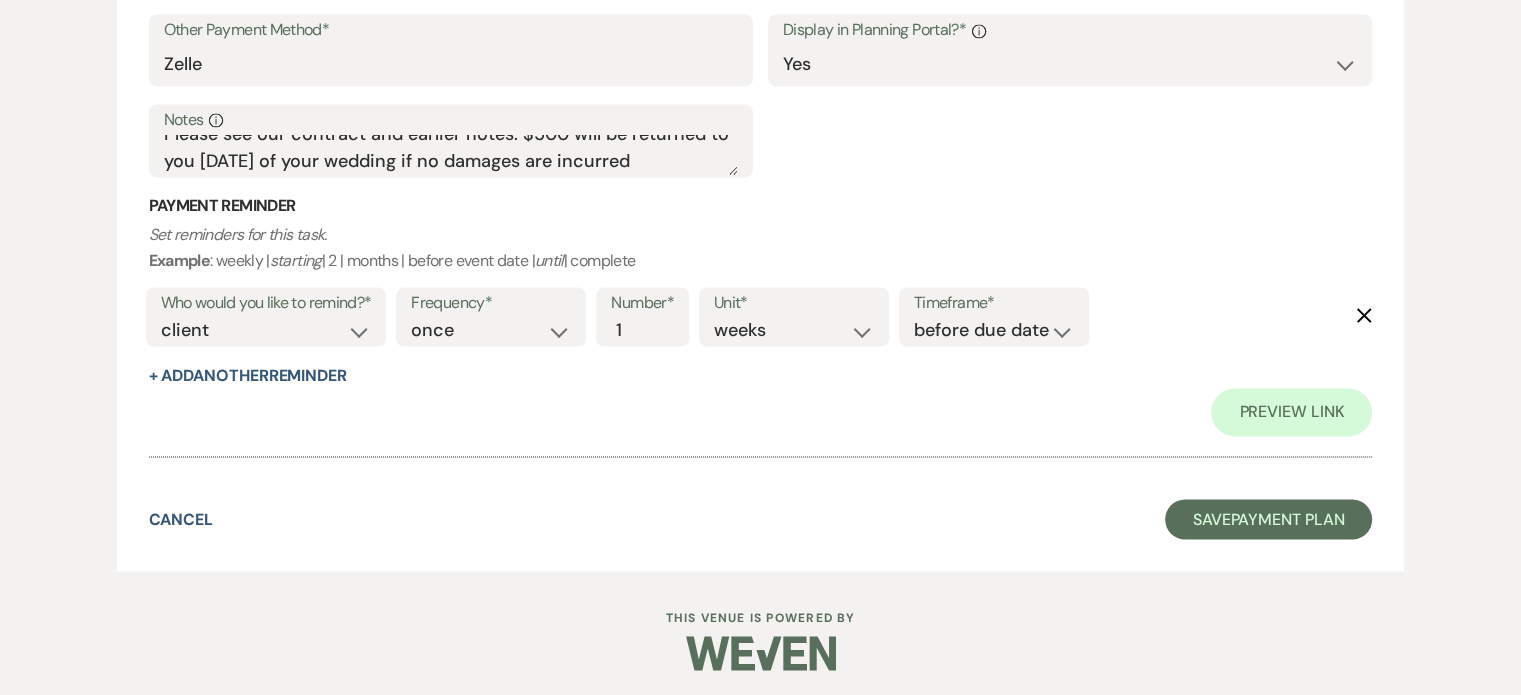 scroll, scrollTop: 3296, scrollLeft: 0, axis: vertical 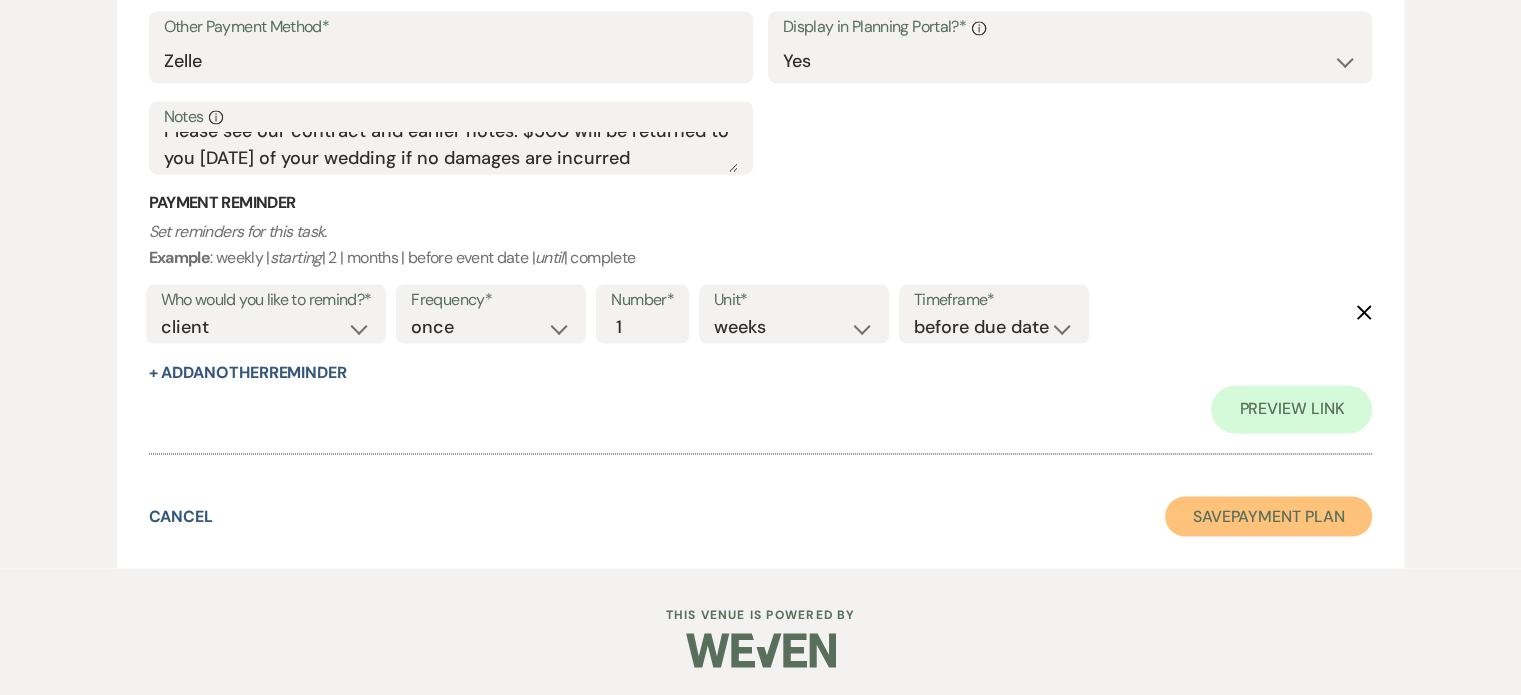 click on "Save  Payment Plan" at bounding box center (1269, 516) 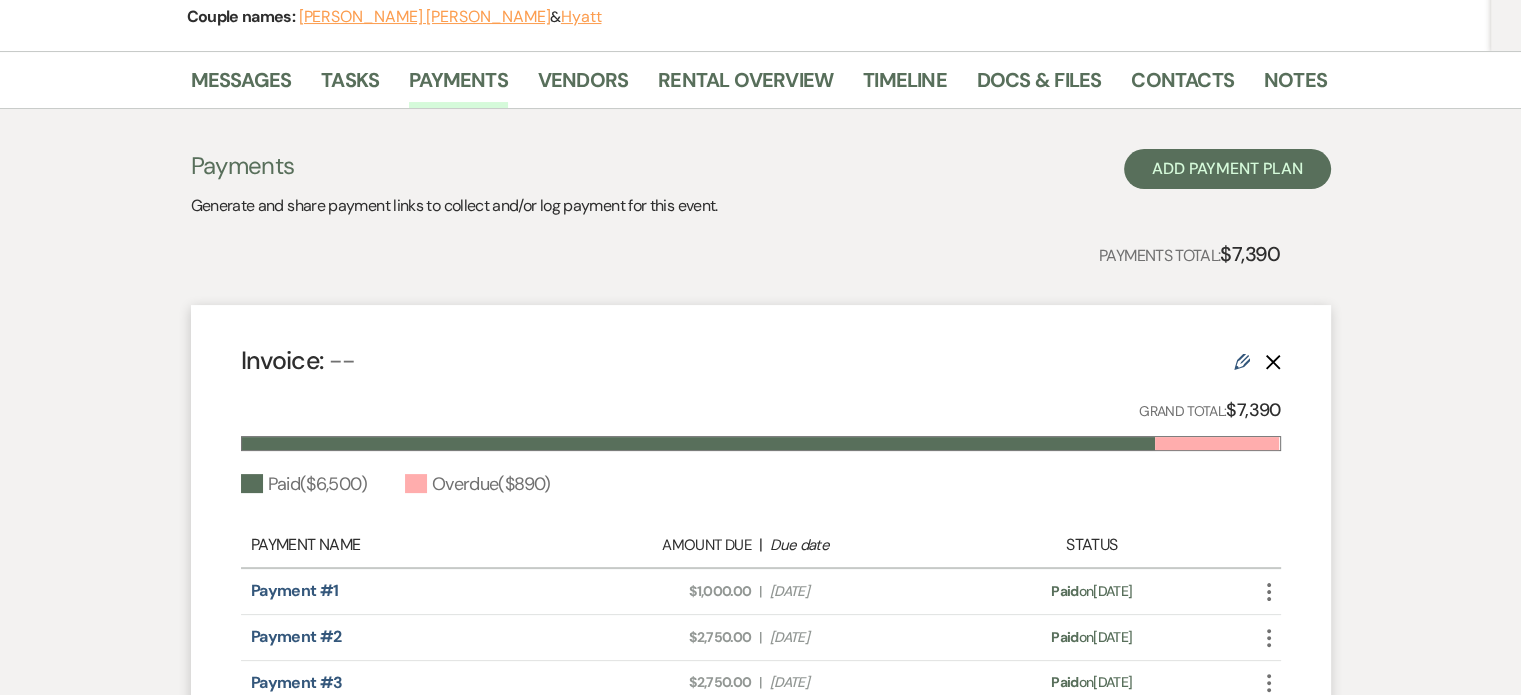 scroll, scrollTop: 0, scrollLeft: 0, axis: both 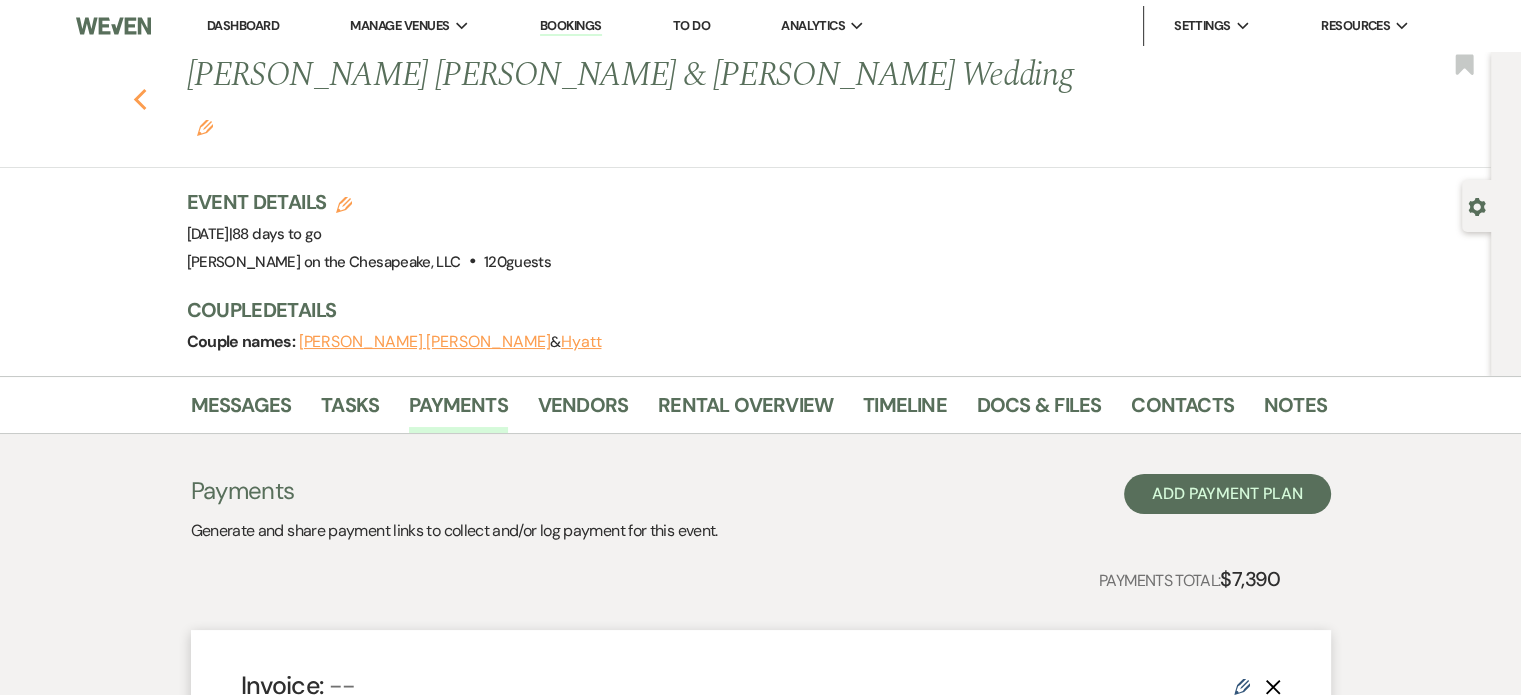 click on "Previous" 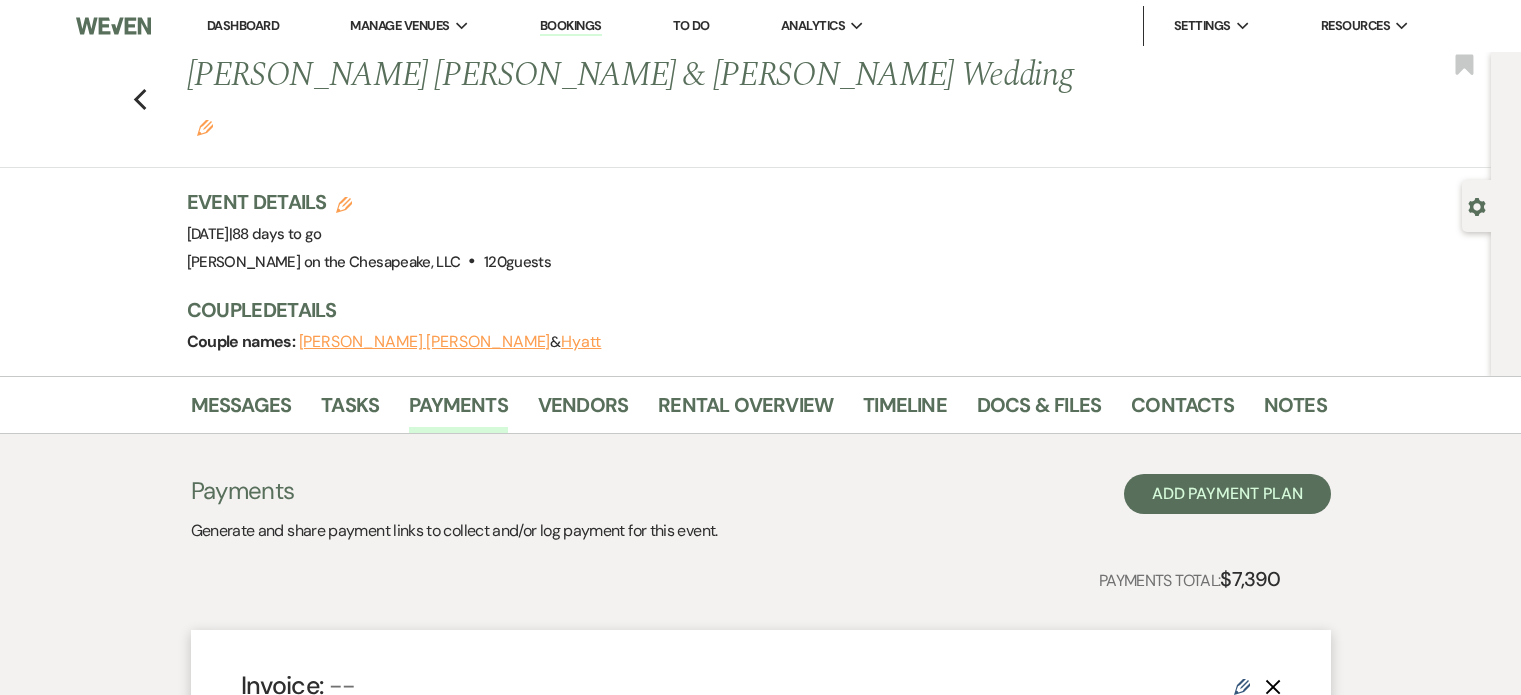 scroll, scrollTop: 0, scrollLeft: 0, axis: both 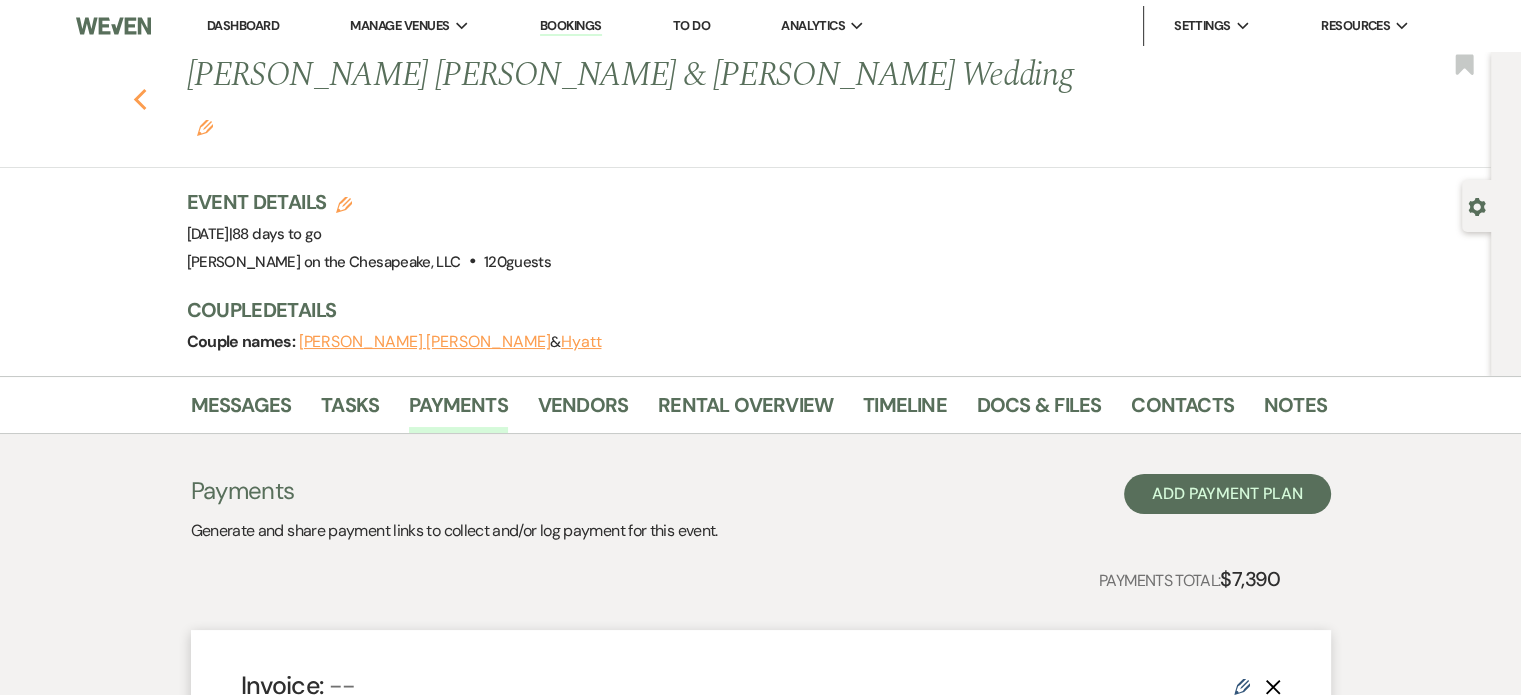 click on "Previous" 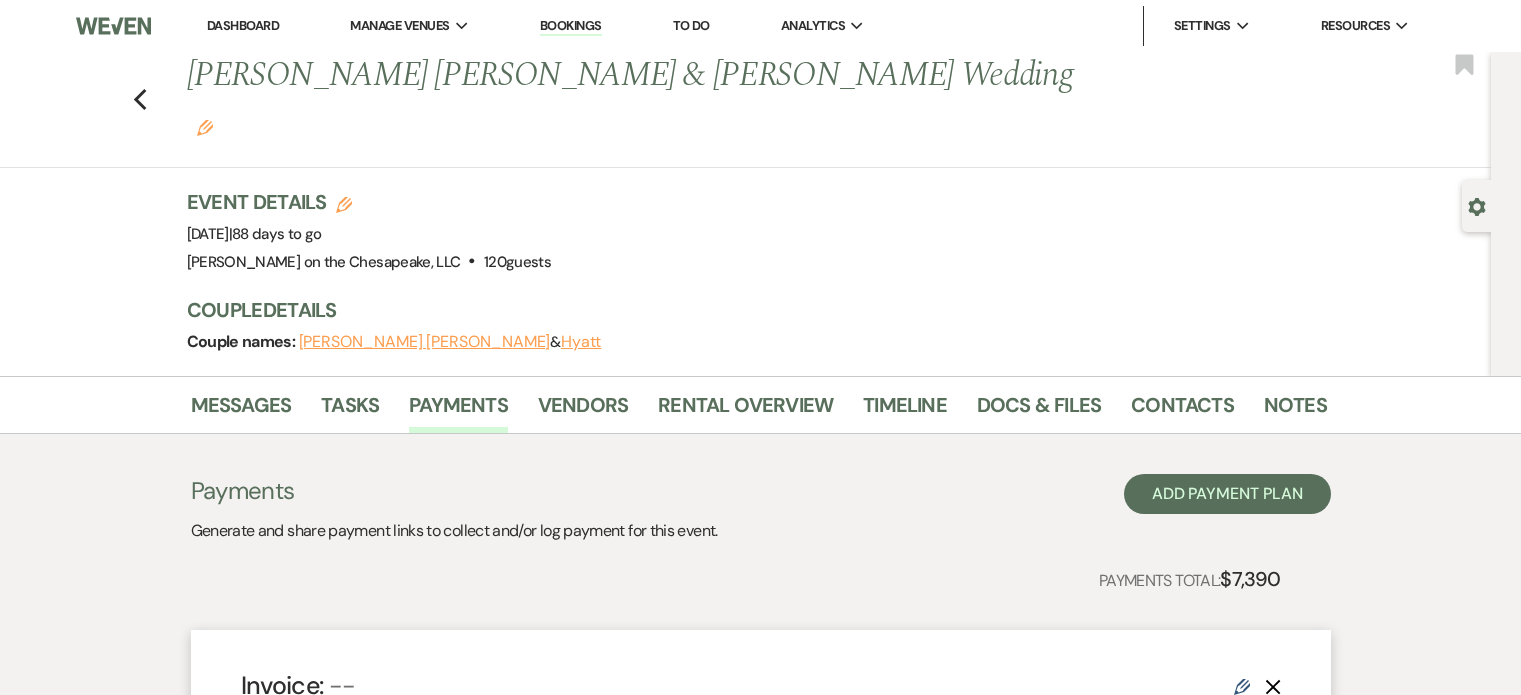 scroll, scrollTop: 0, scrollLeft: 0, axis: both 